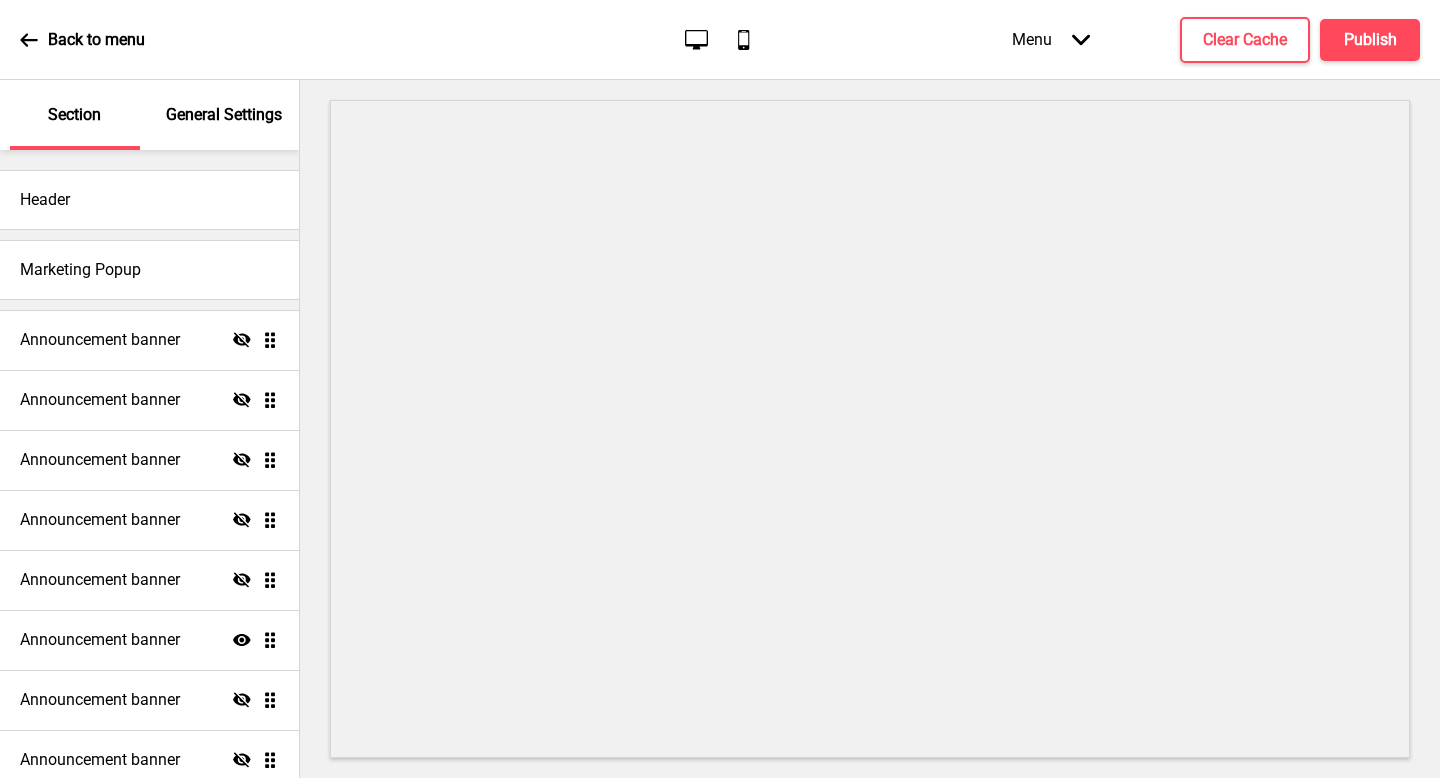 scroll, scrollTop: 0, scrollLeft: 0, axis: both 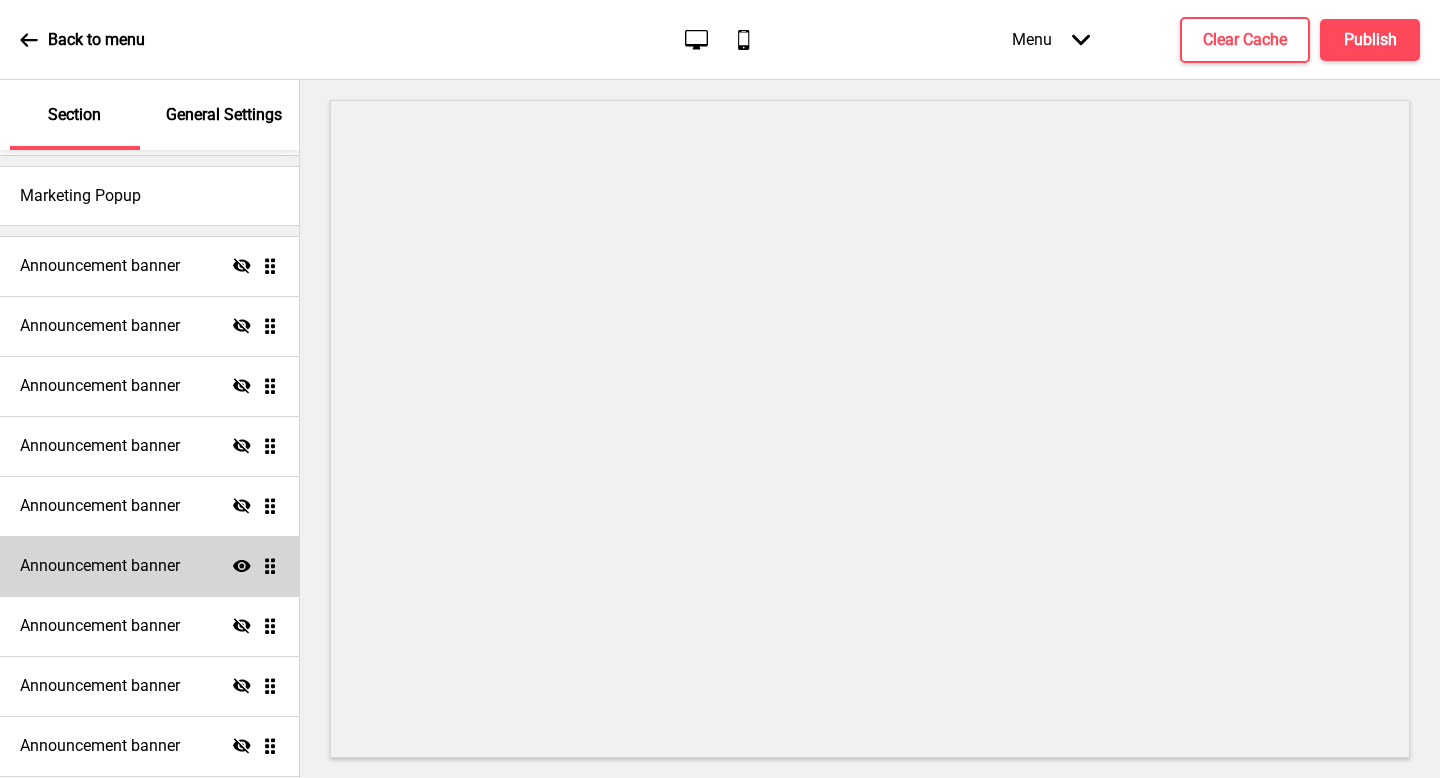 click on "Announcement banner Show Drag" at bounding box center (149, 566) 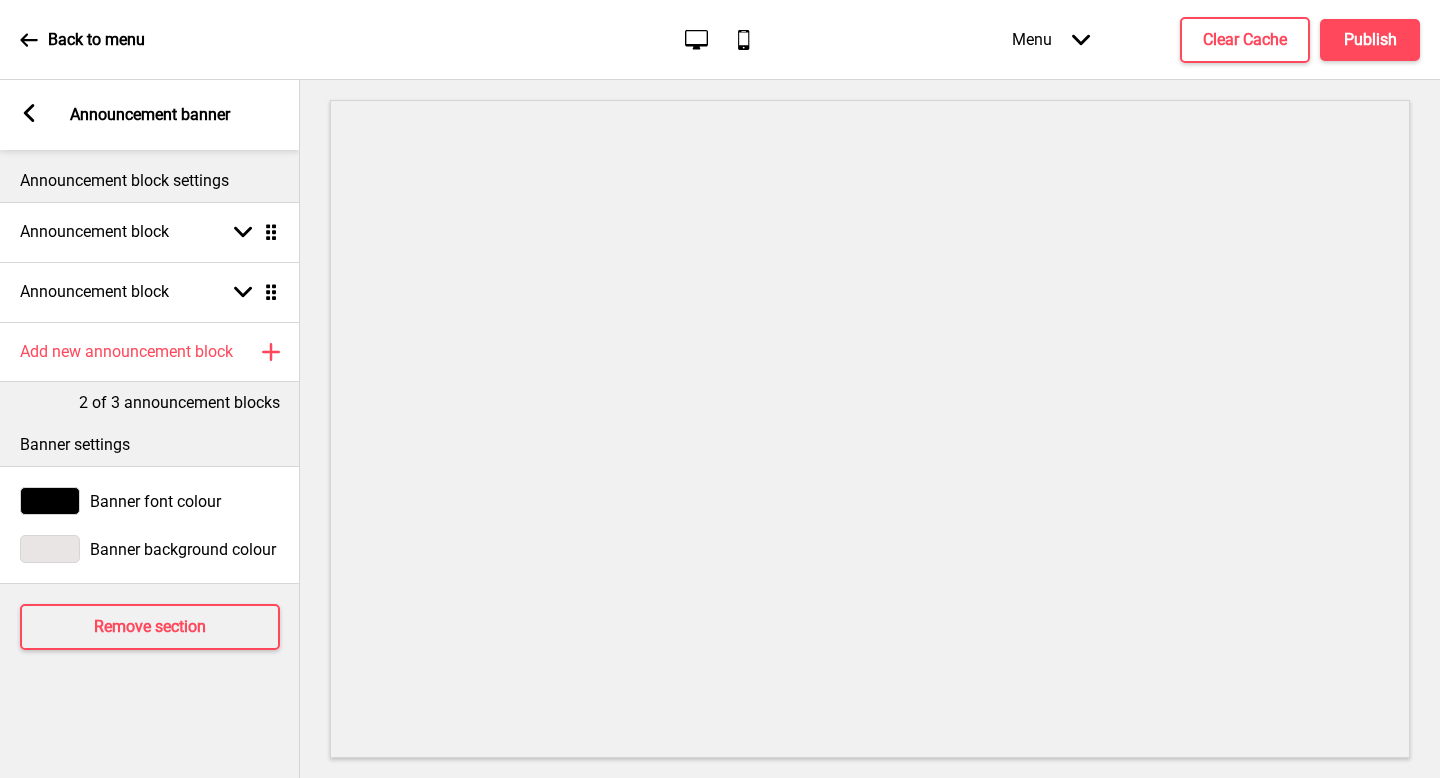 scroll, scrollTop: 0, scrollLeft: 0, axis: both 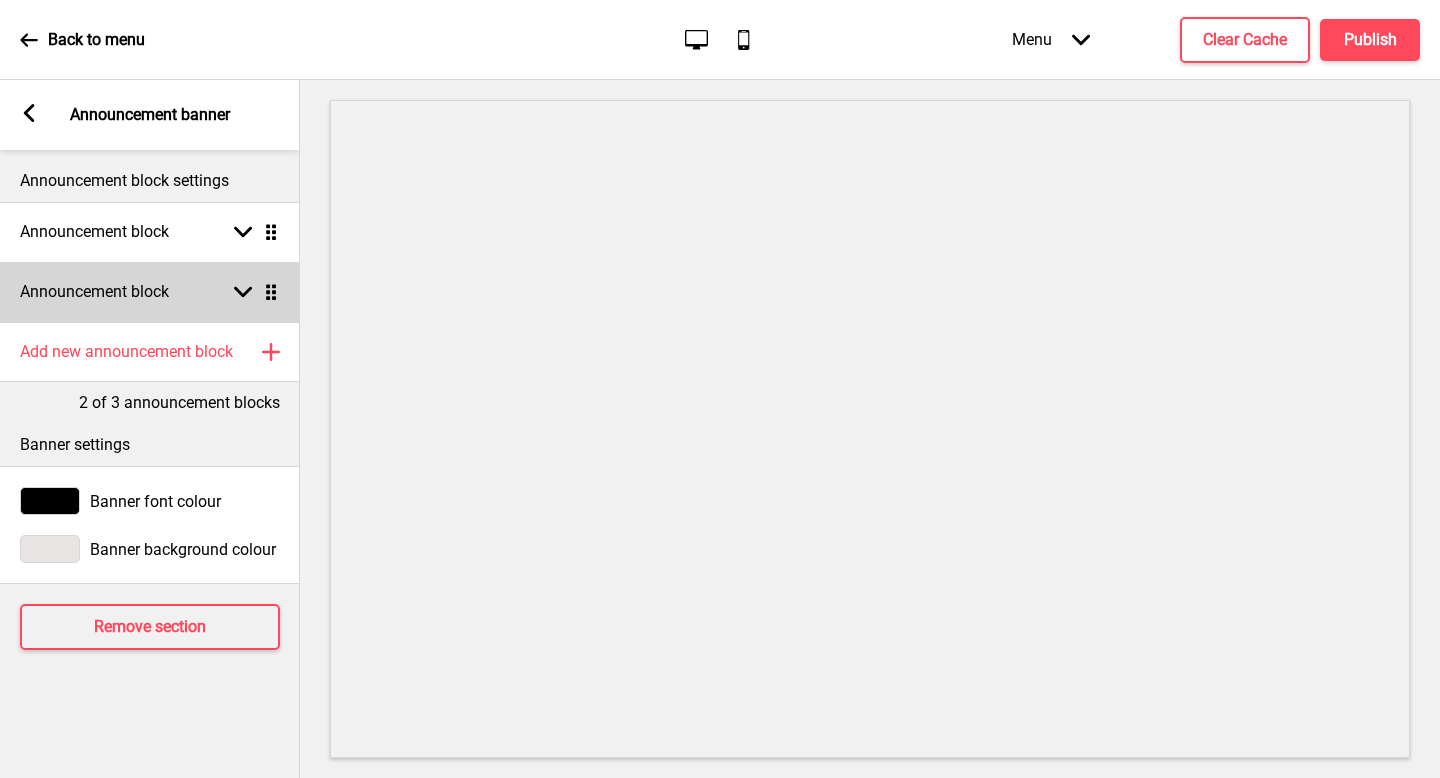click on "Announcement block Arrow down Drag" at bounding box center [150, 292] 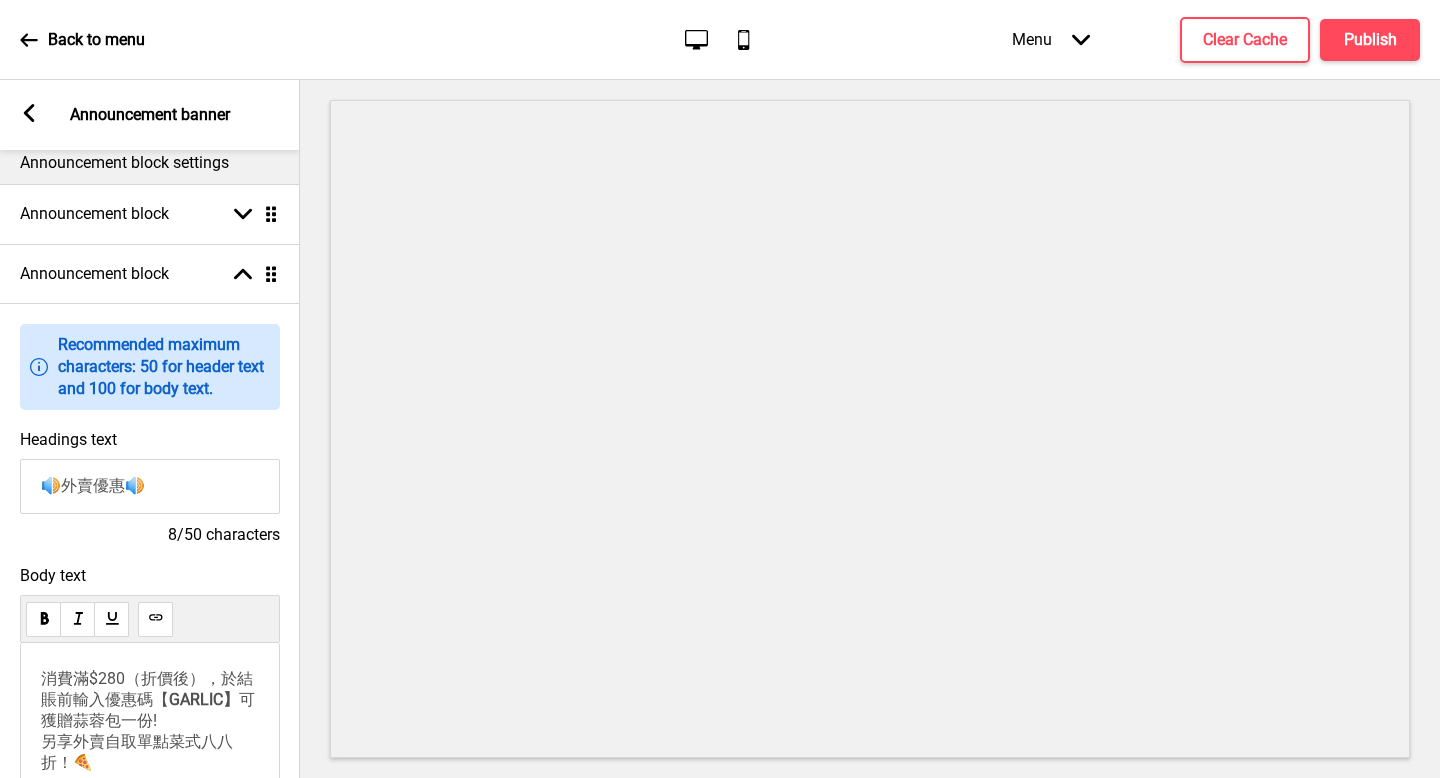 scroll, scrollTop: 13, scrollLeft: 0, axis: vertical 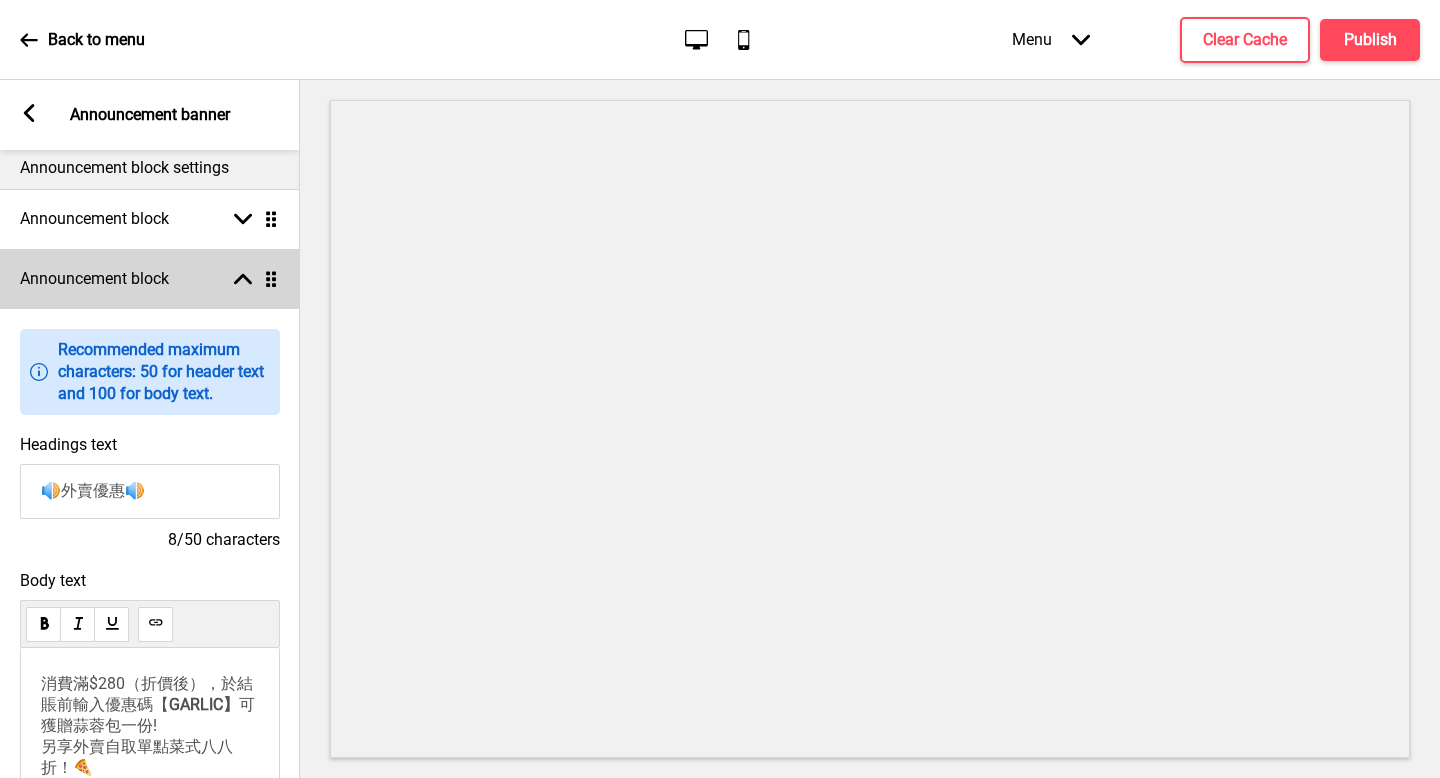click 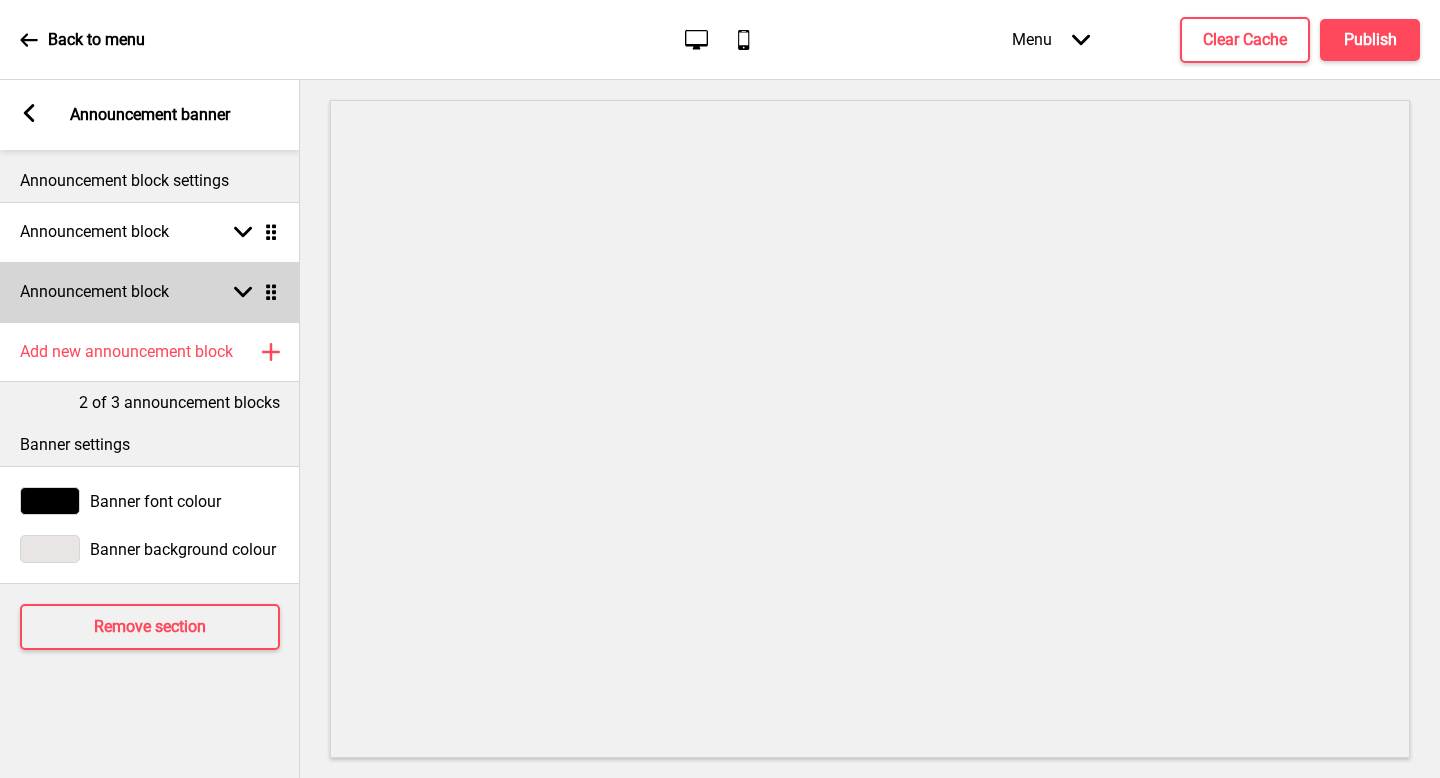 scroll, scrollTop: 0, scrollLeft: 0, axis: both 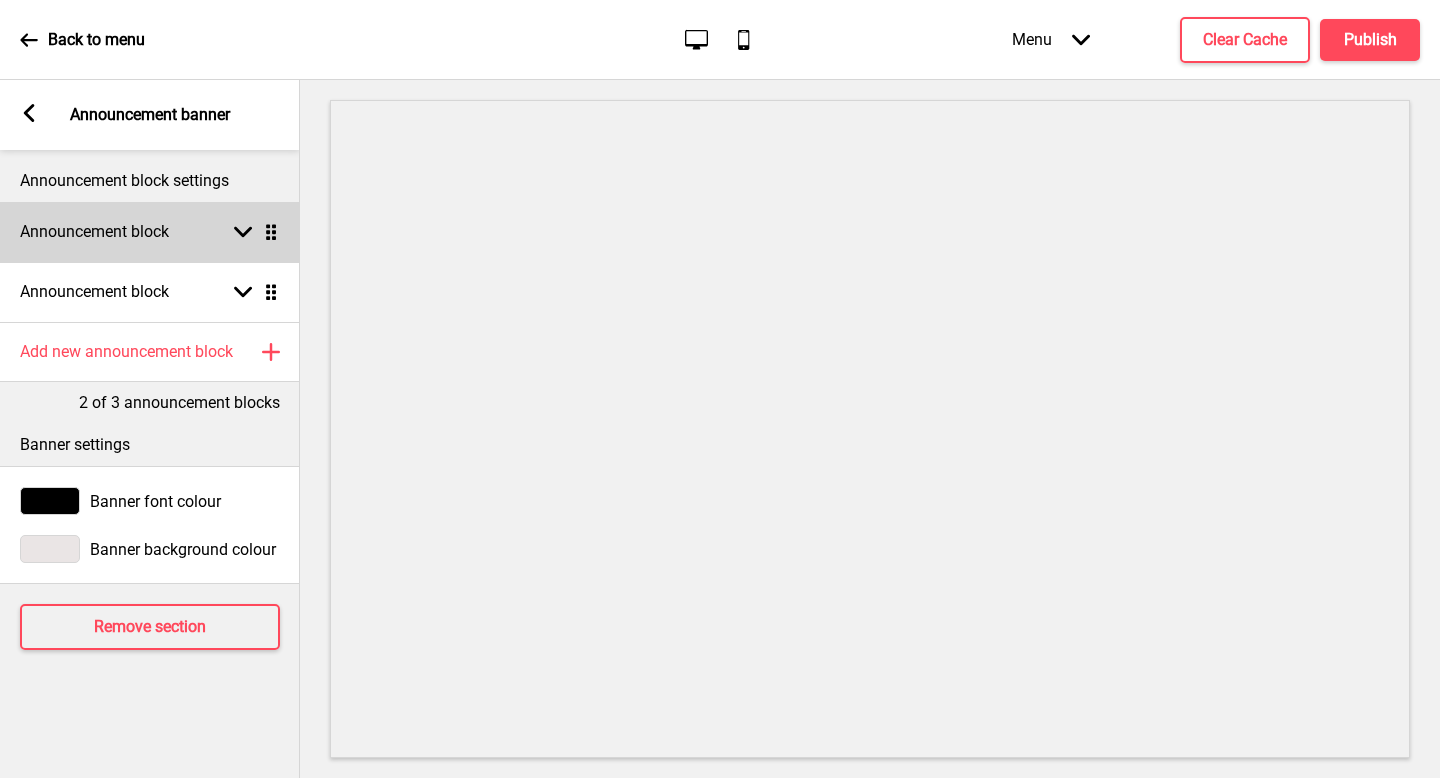 click 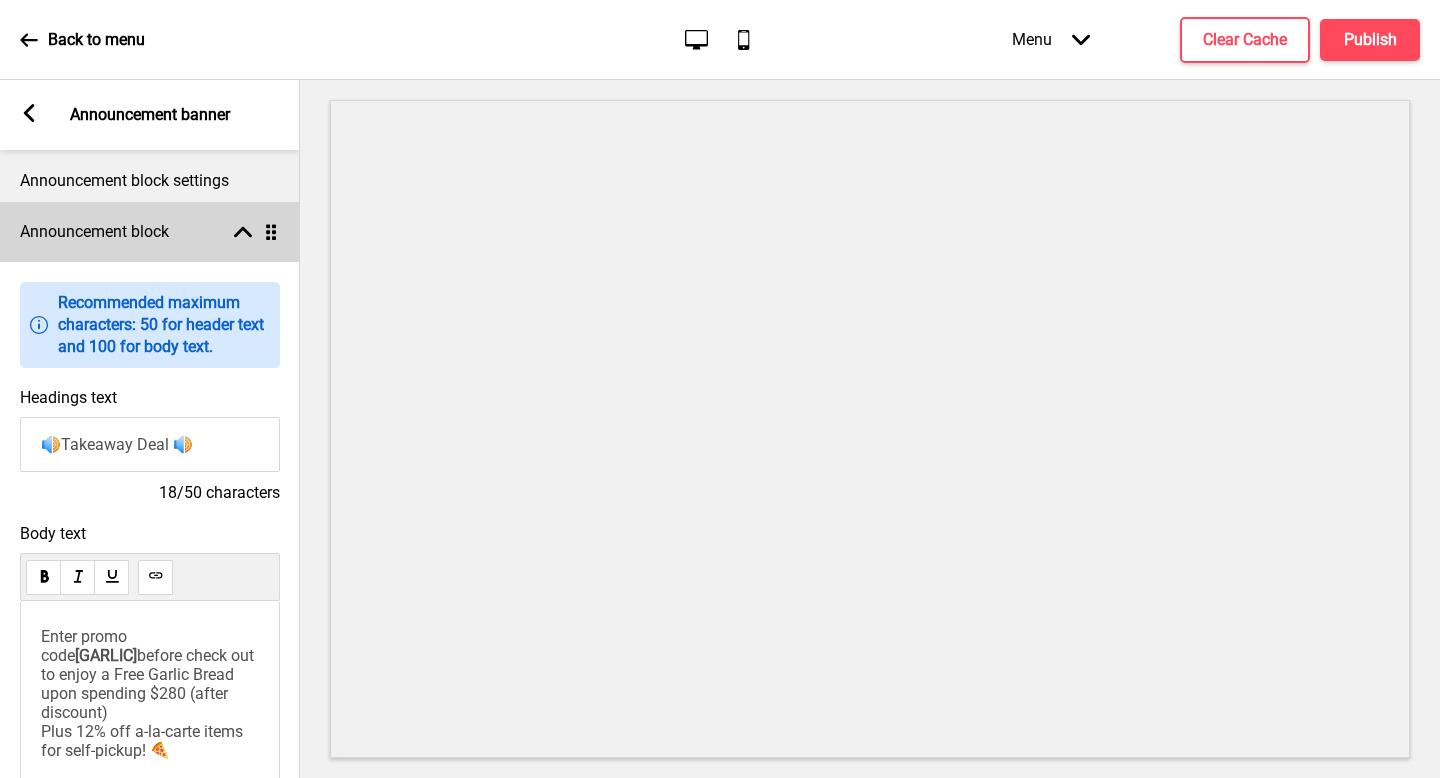 click 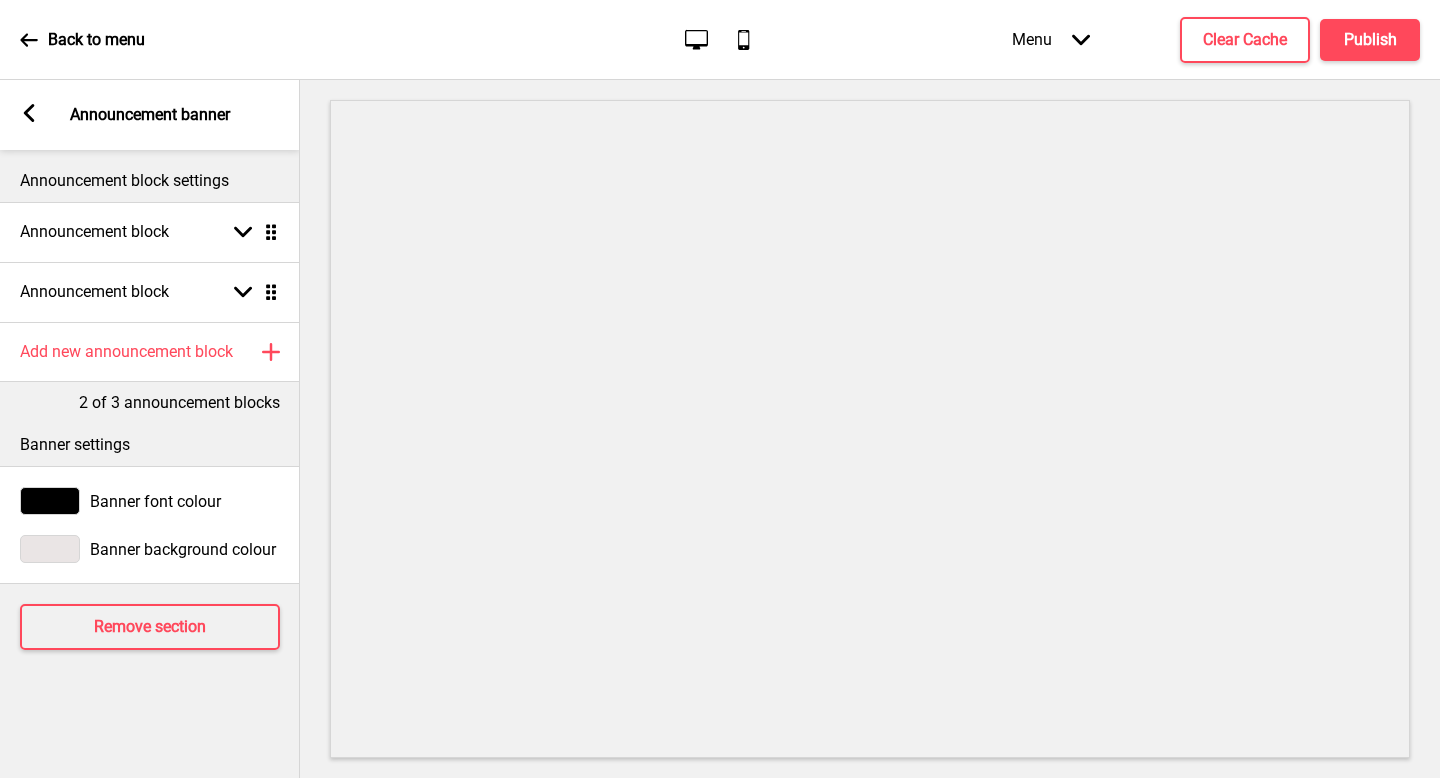 click 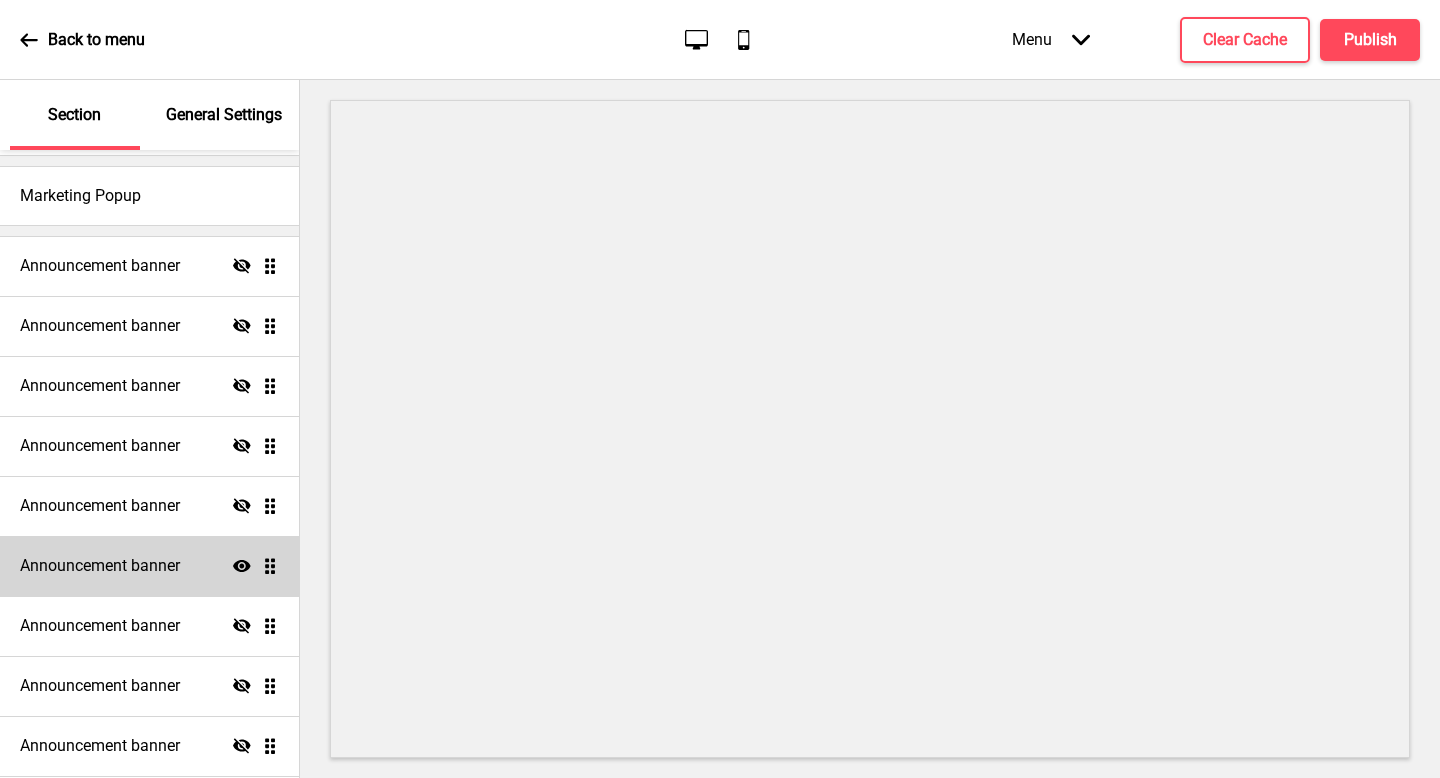click on "Show" 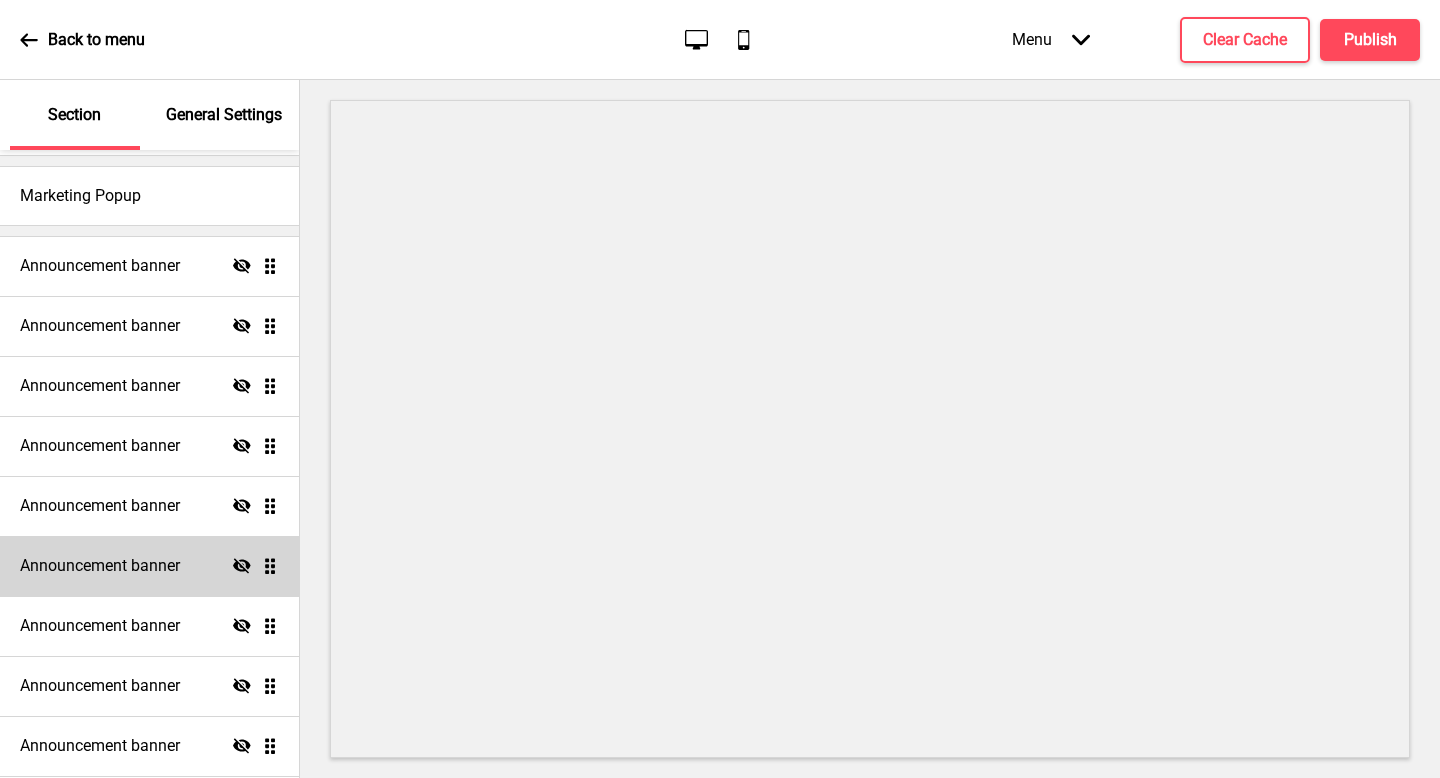 click on "Hide" 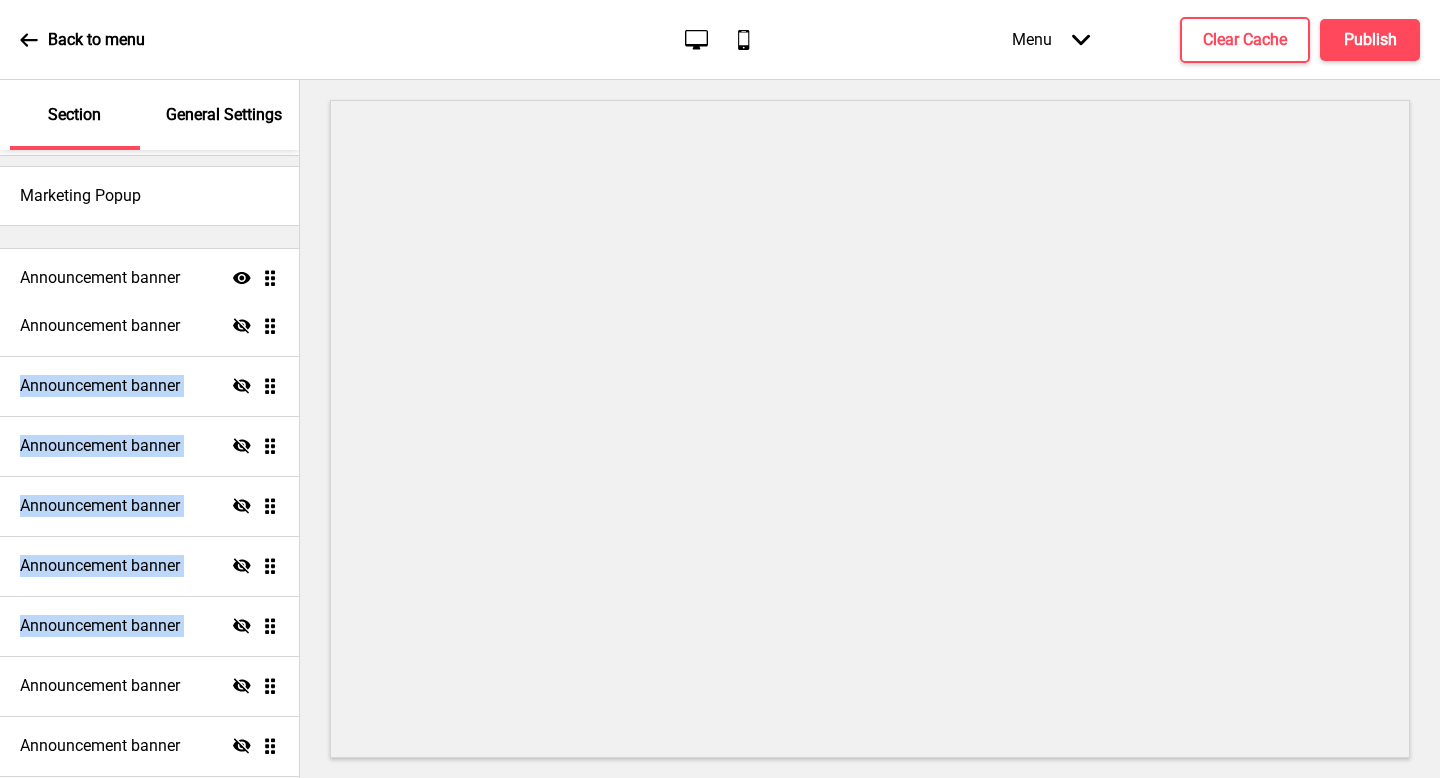 drag, startPoint x: 267, startPoint y: 569, endPoint x: 258, endPoint y: 281, distance: 288.1406 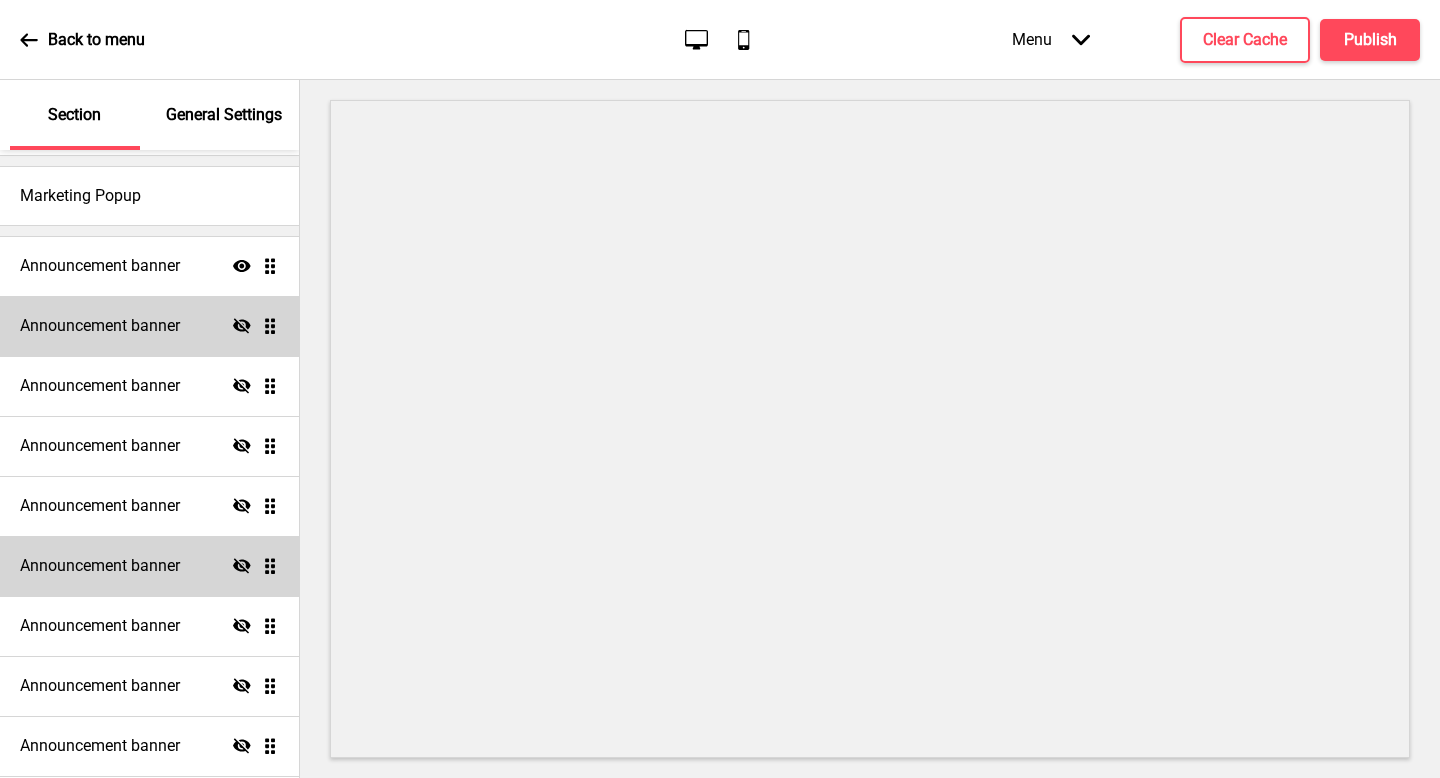 click 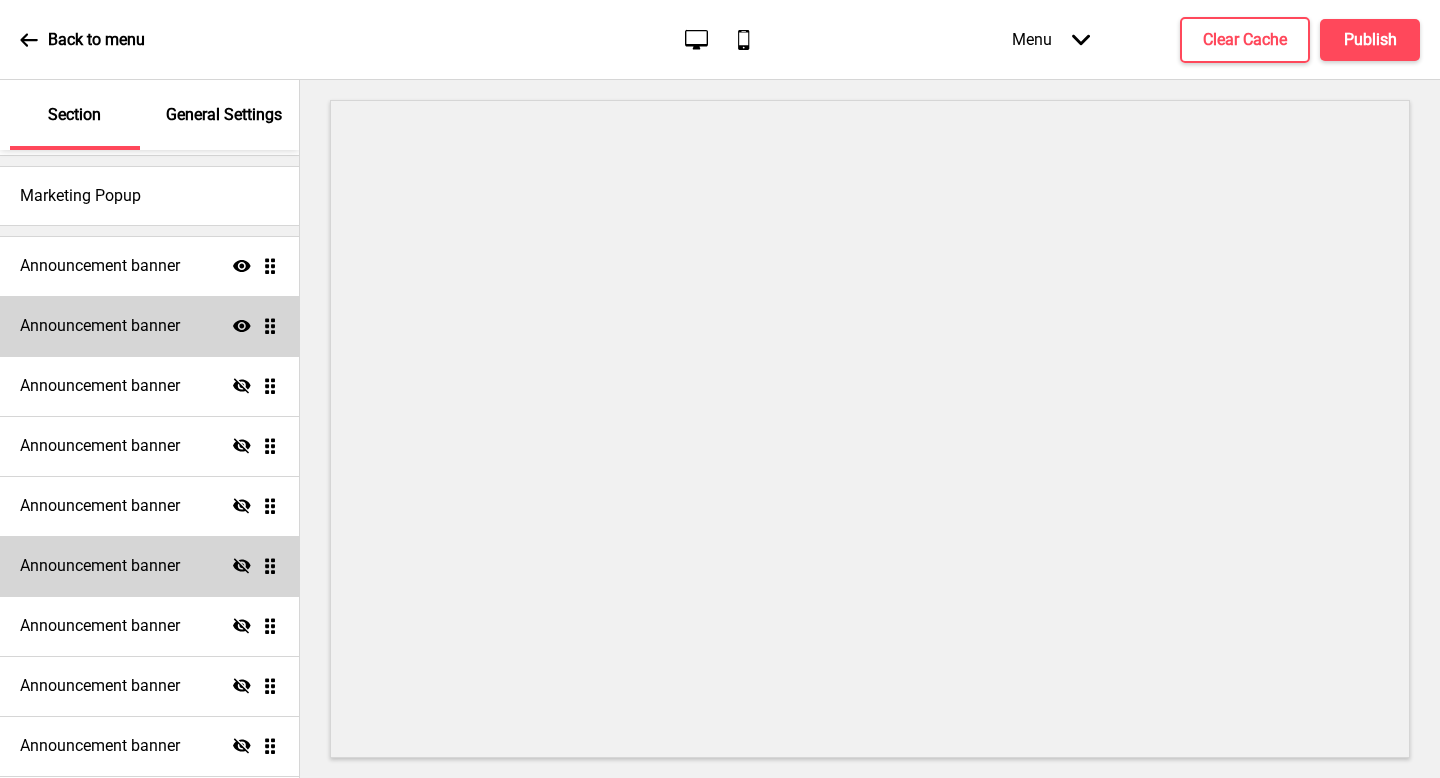 click on "Show" 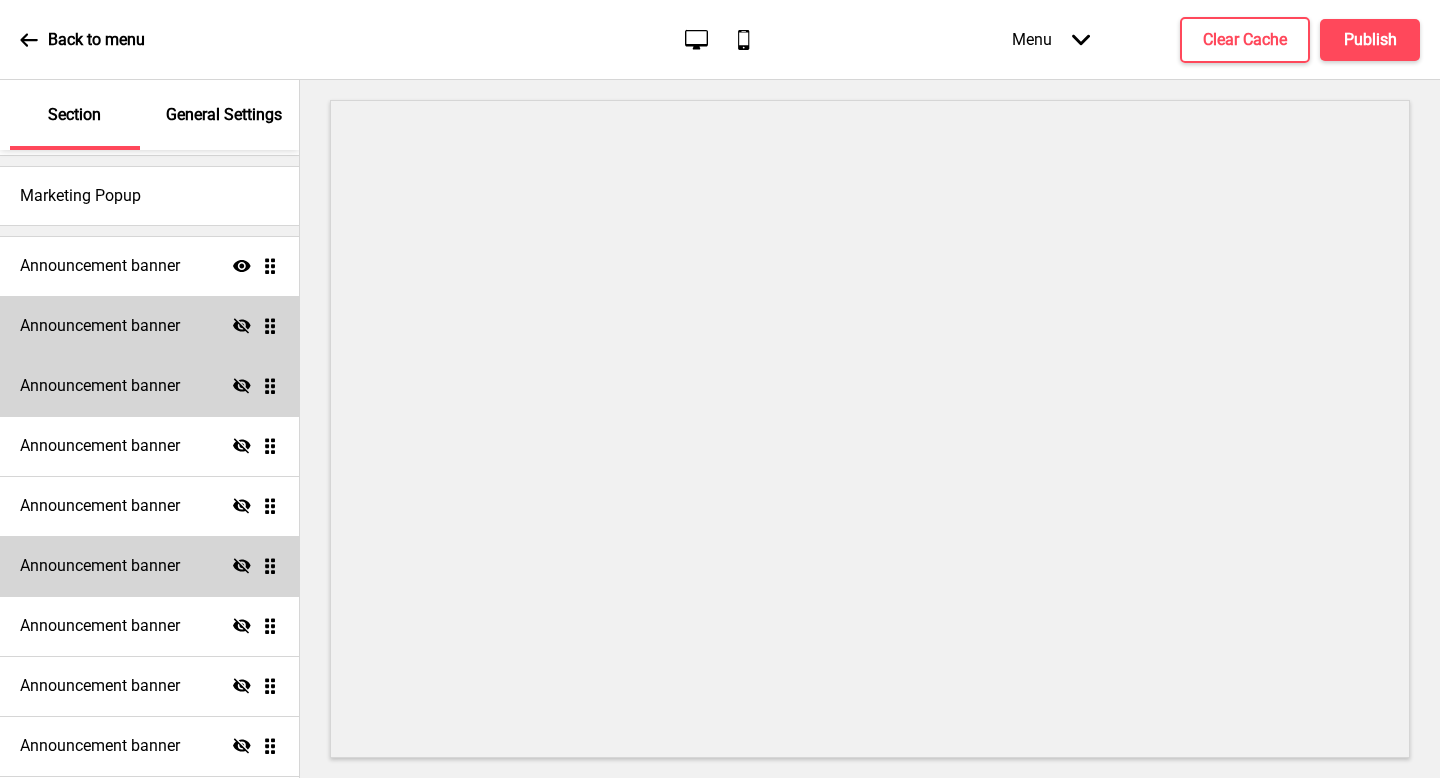 click 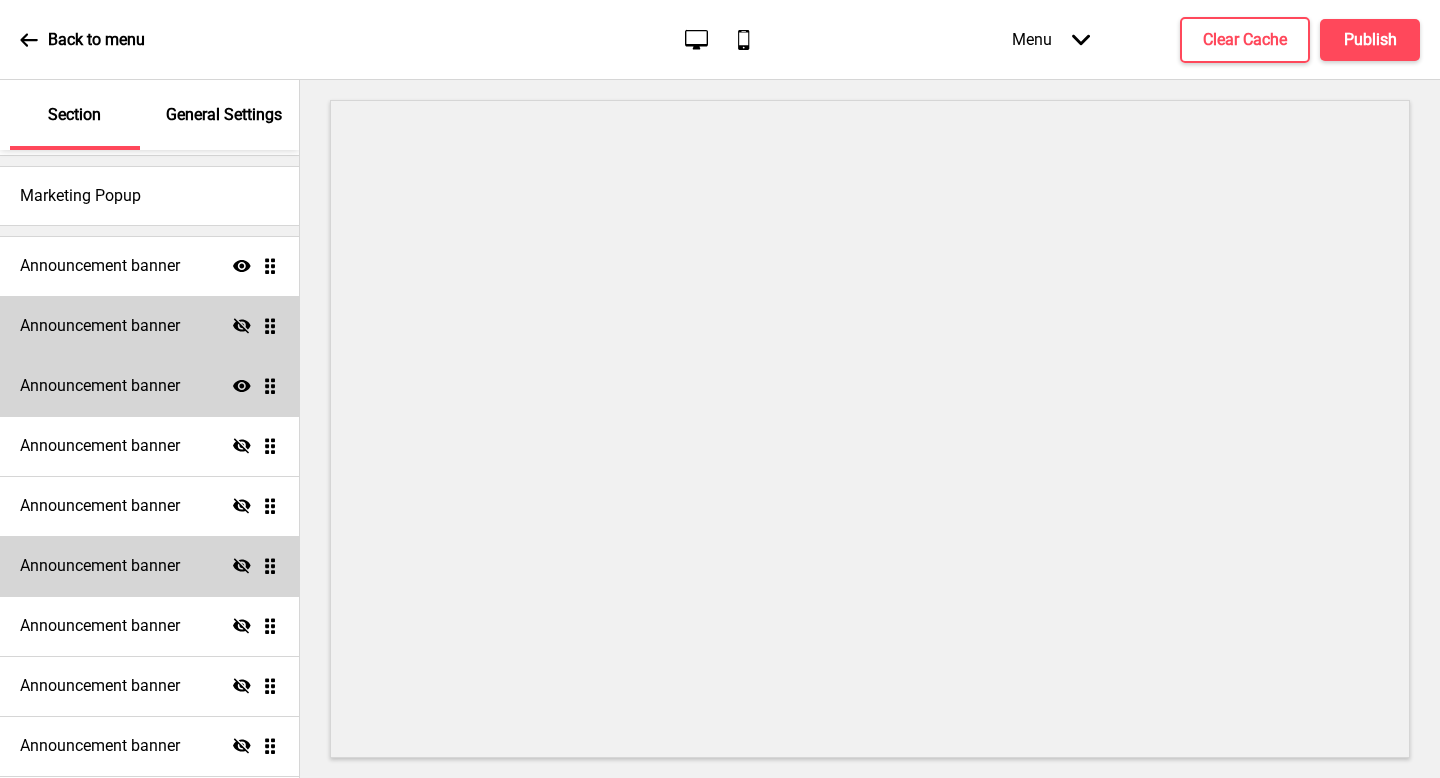 click 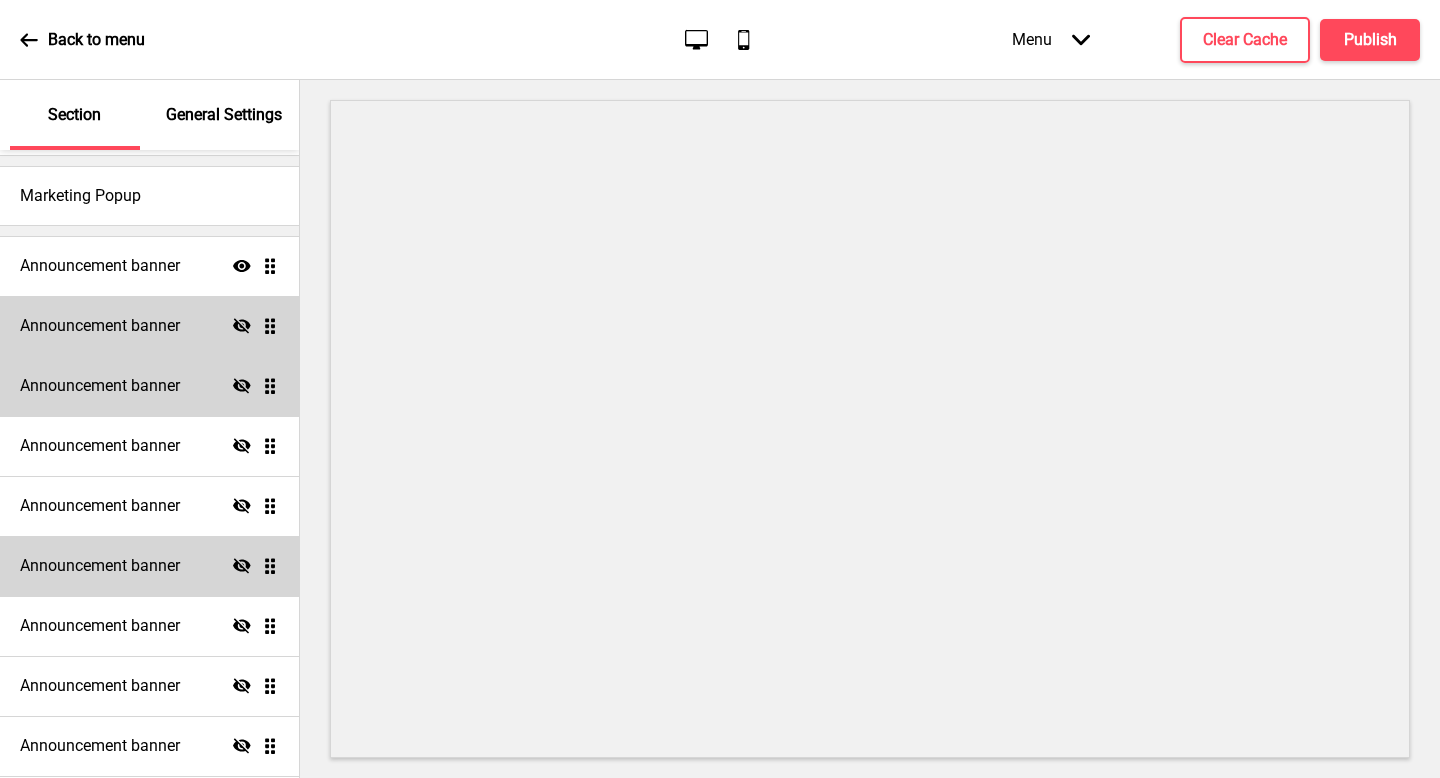 click on "Announcement banner Show Drag Announcement banner Hide Drag Announcement banner Hide Drag Announcement banner Hide Drag Announcement banner Hide Drag Announcement banner Hide Drag Announcement banner Hide Drag Announcement banner Hide Drag Announcement banner Hide Drag Slideshow banner Show Drag Slideshow banner Hide Drag Slideshow banner Hide Drag Promotions filmstrip Hide Drag Products Show Drag" at bounding box center (149, 656) 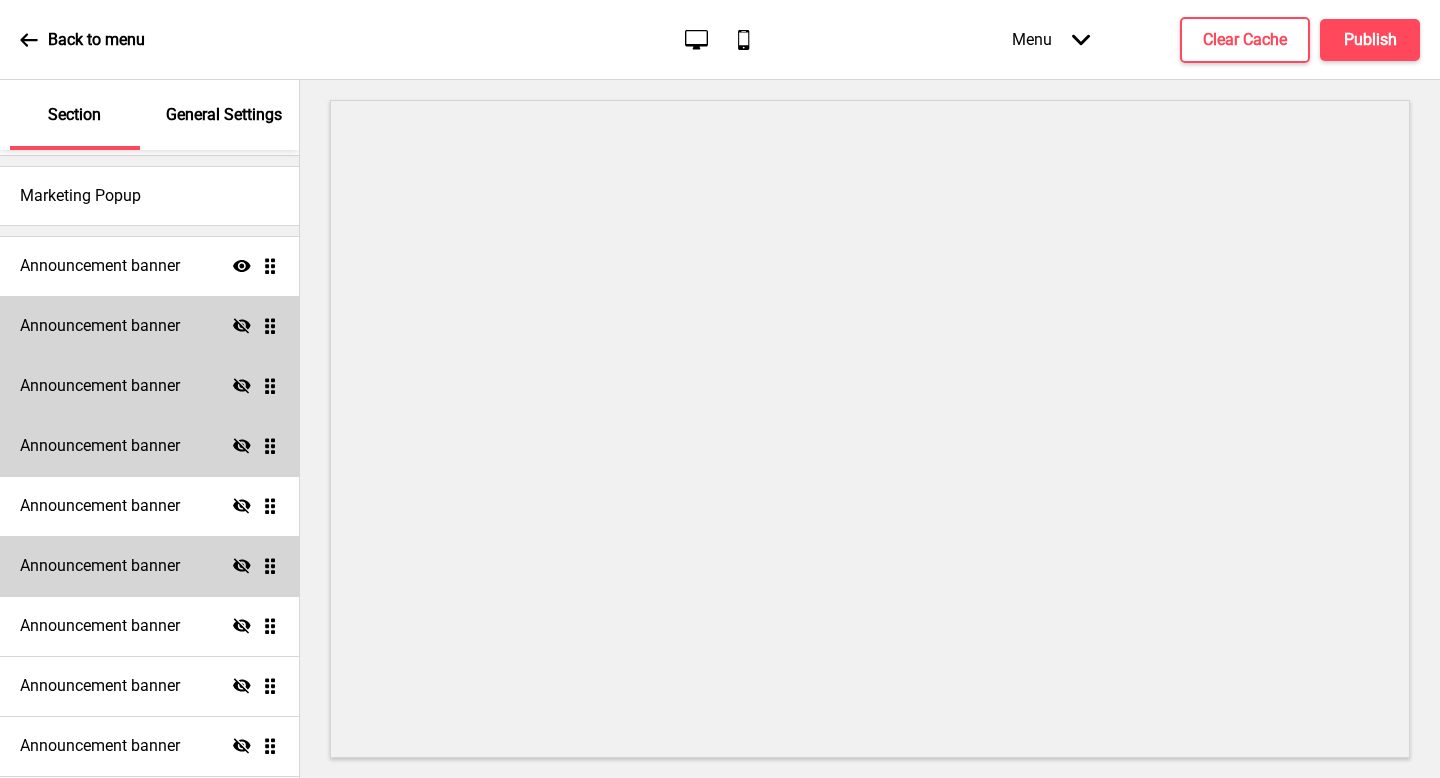 click on "Hide" 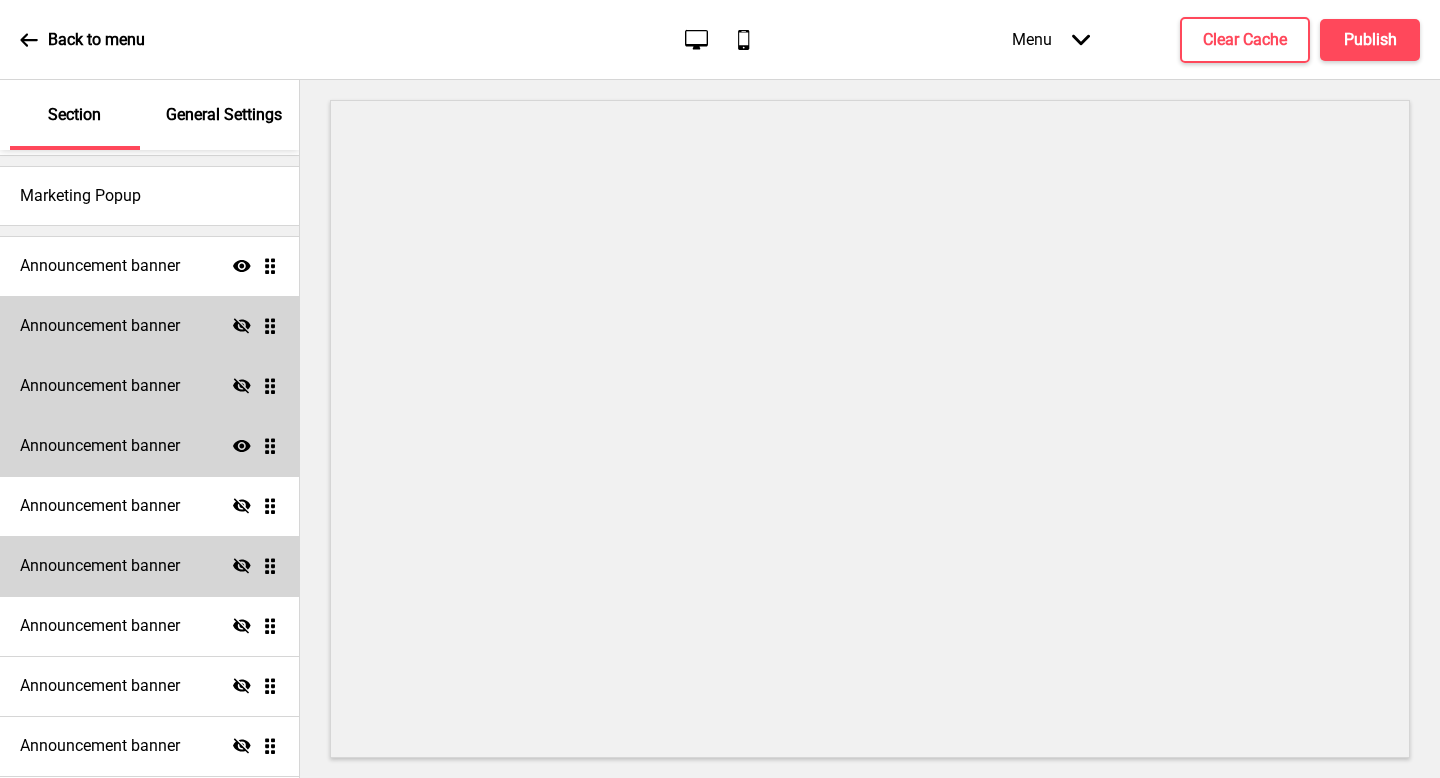 click on "Show" 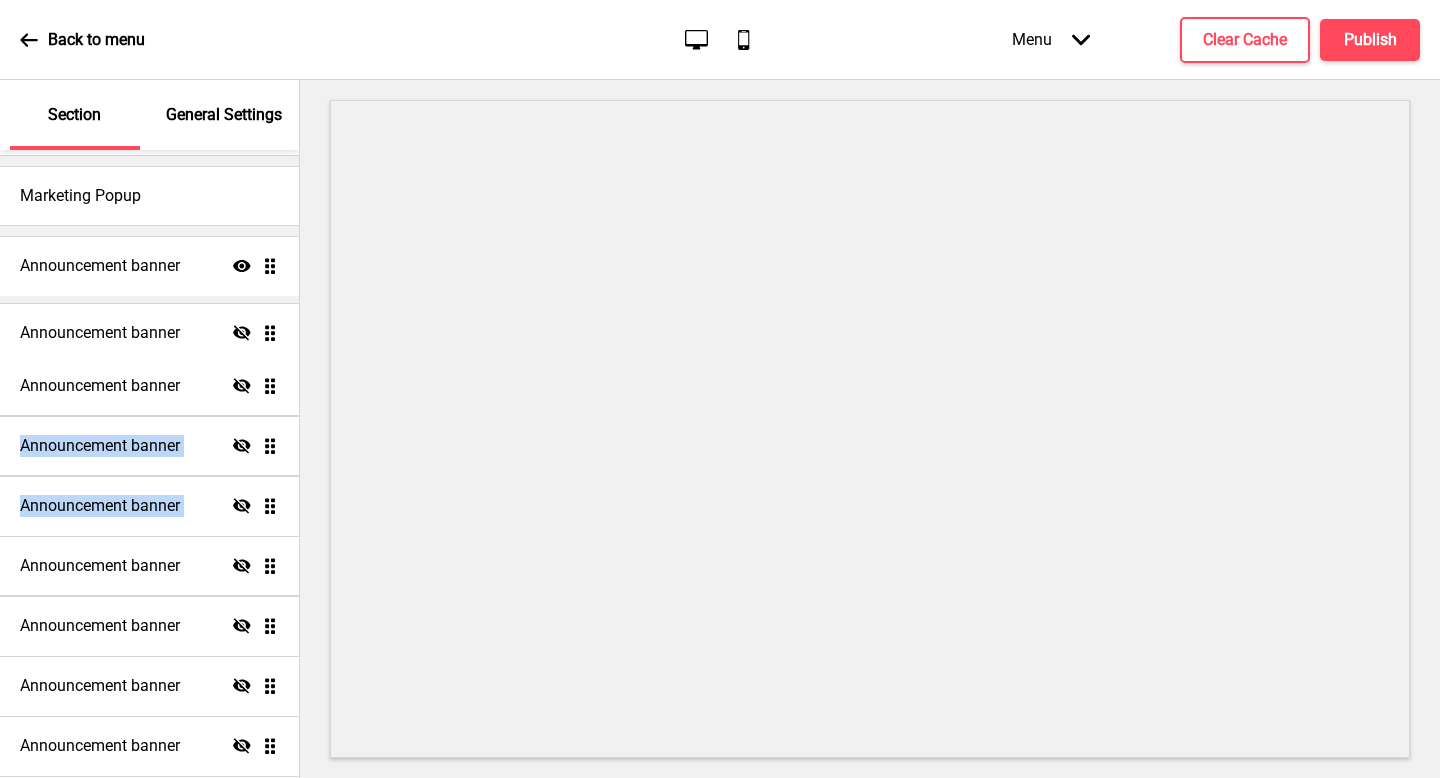 drag, startPoint x: 270, startPoint y: 448, endPoint x: 272, endPoint y: 332, distance: 116.01724 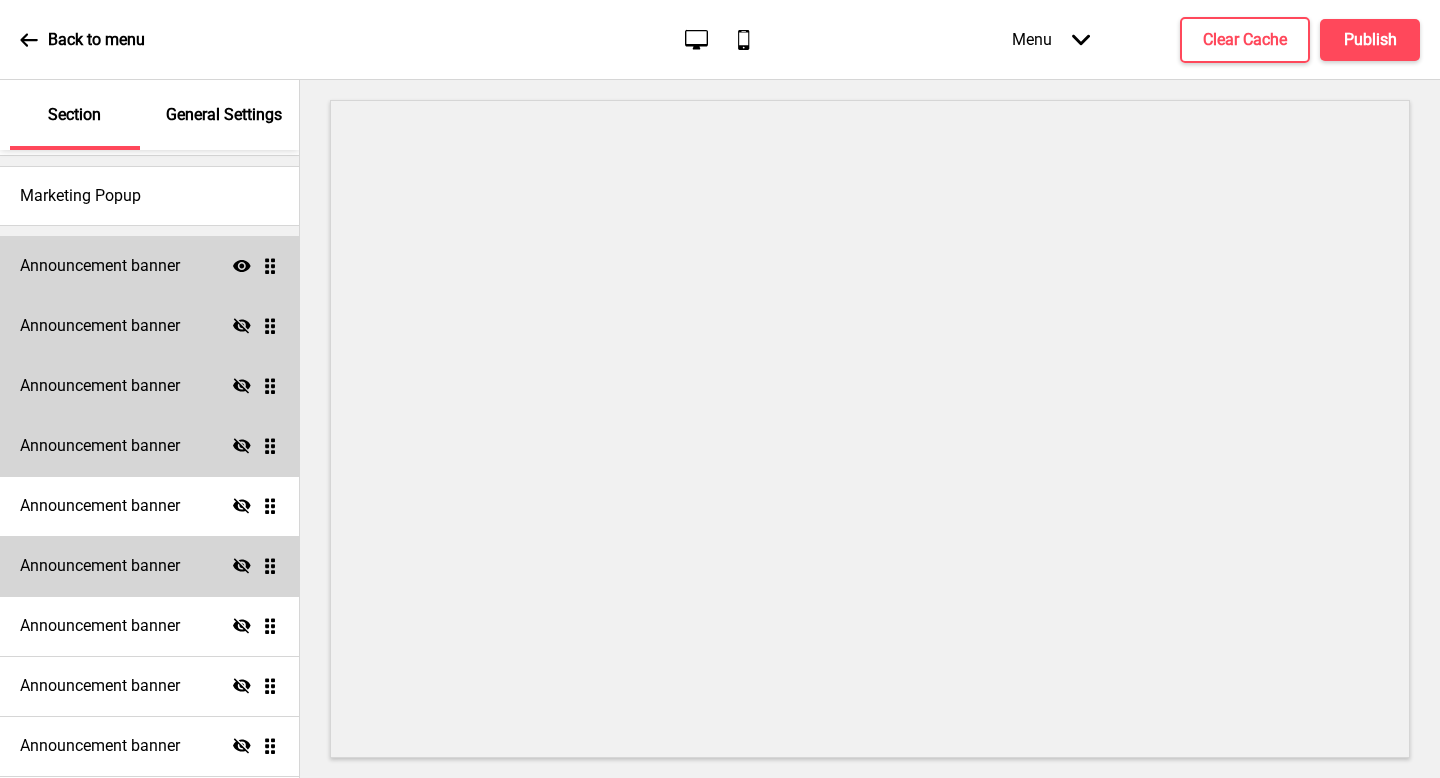 click 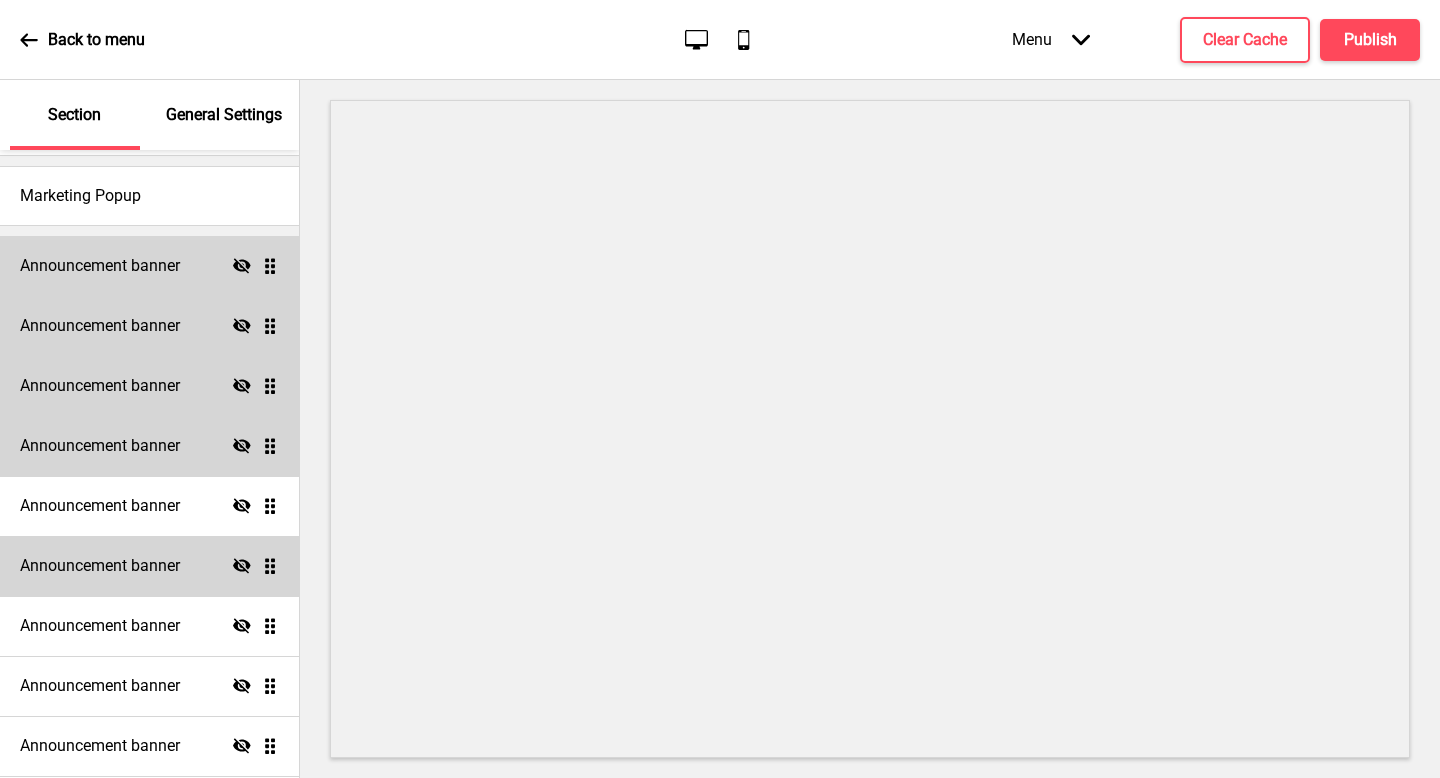 click on "Hide" 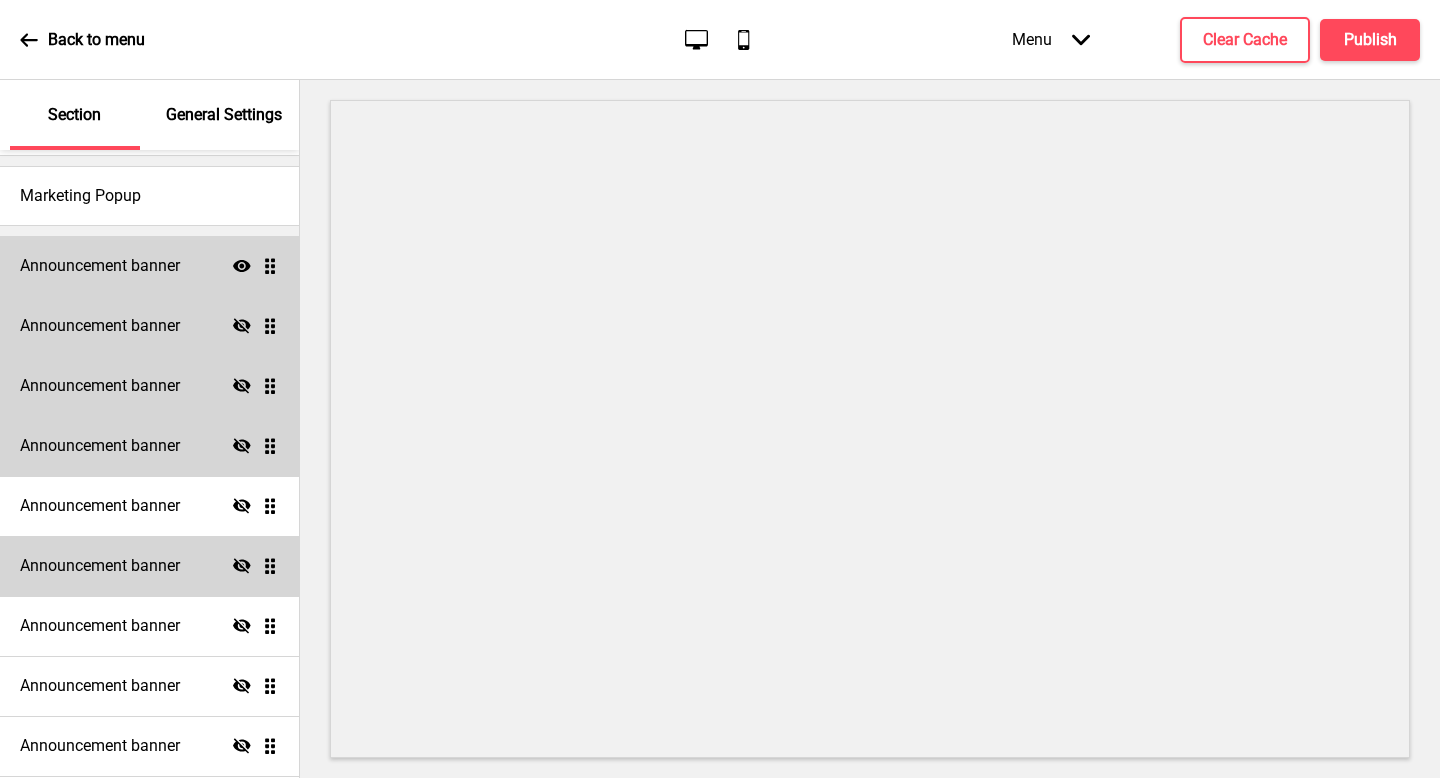 click on "Announcement banner Hide Drag" at bounding box center [149, 326] 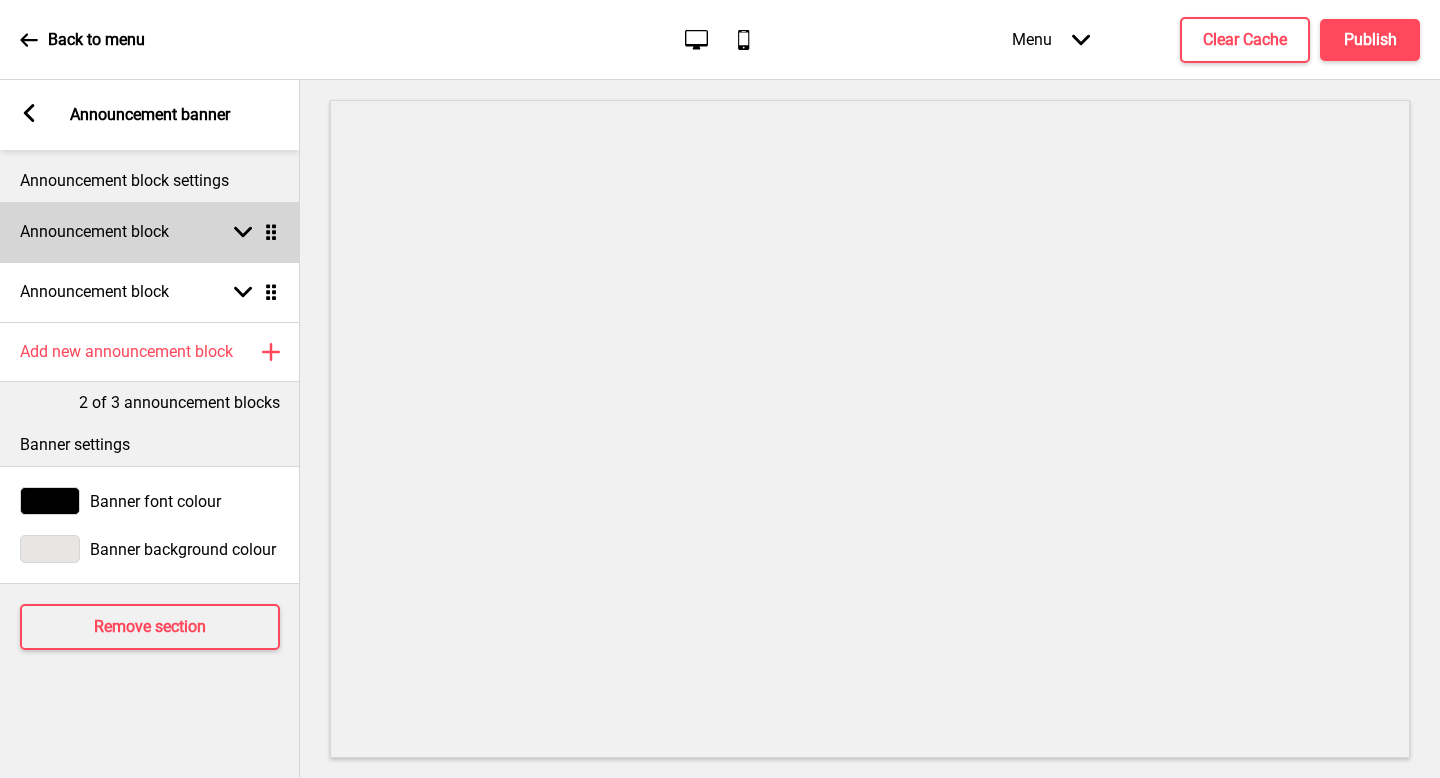 click on "Arrow down Drag" at bounding box center [252, 232] 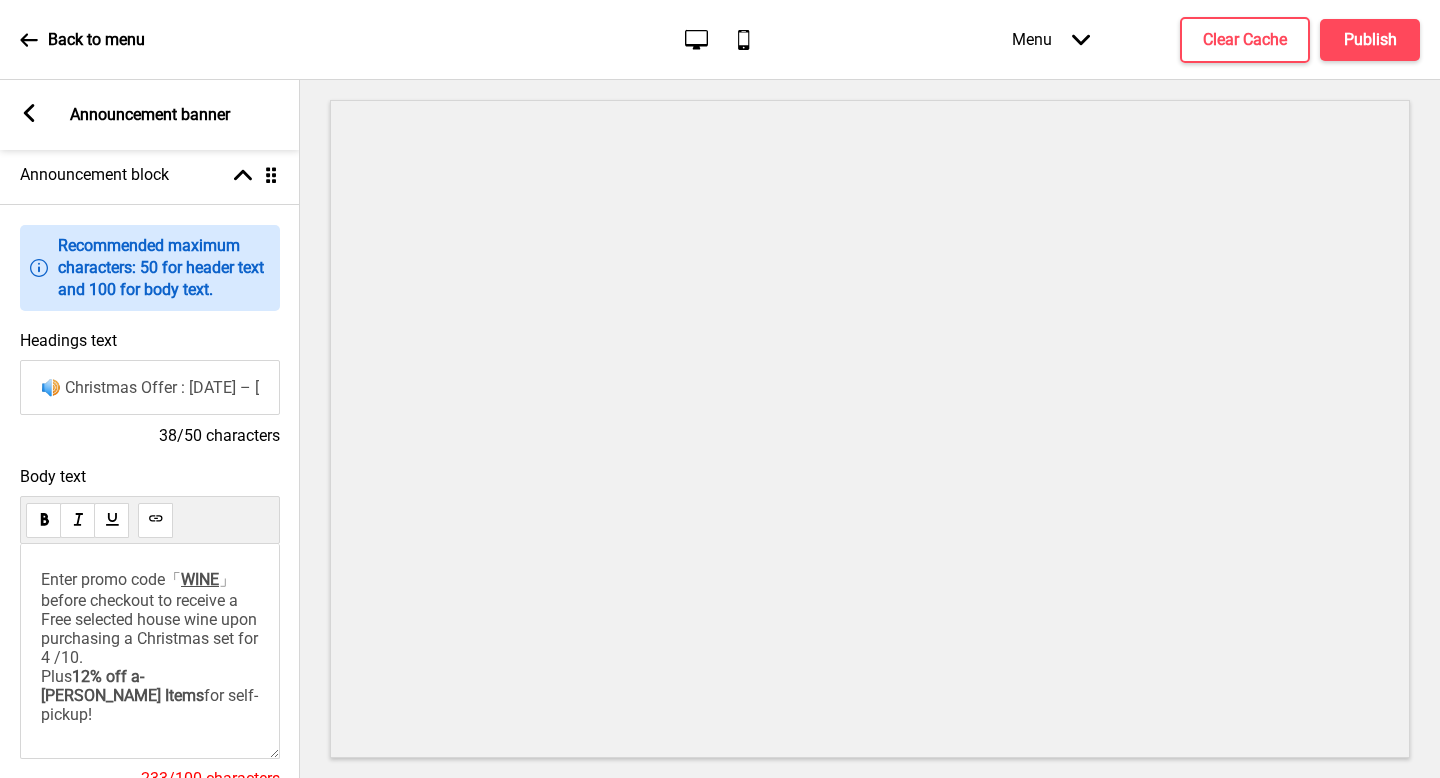 scroll, scrollTop: 67, scrollLeft: 0, axis: vertical 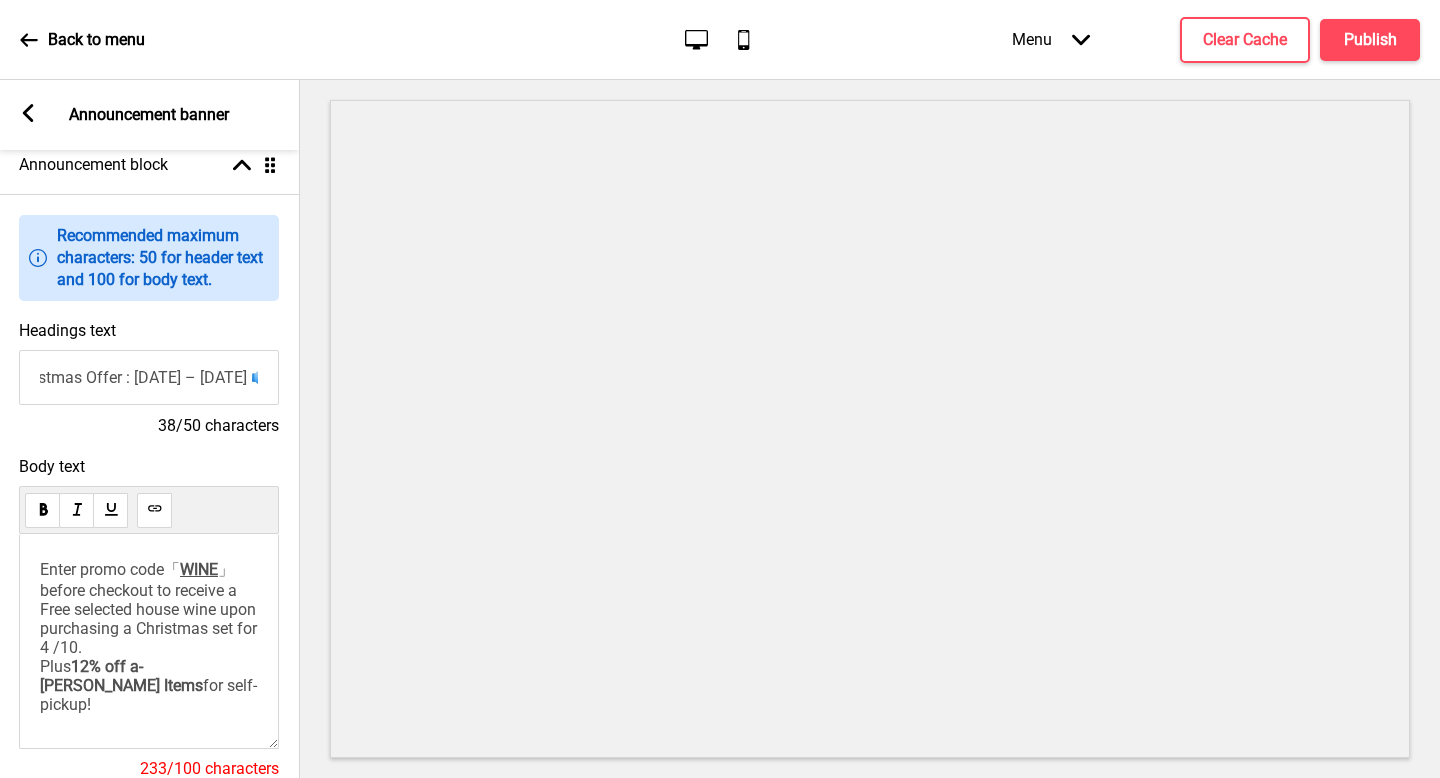 drag, startPoint x: 60, startPoint y: 375, endPoint x: 235, endPoint y: 378, distance: 175.02571 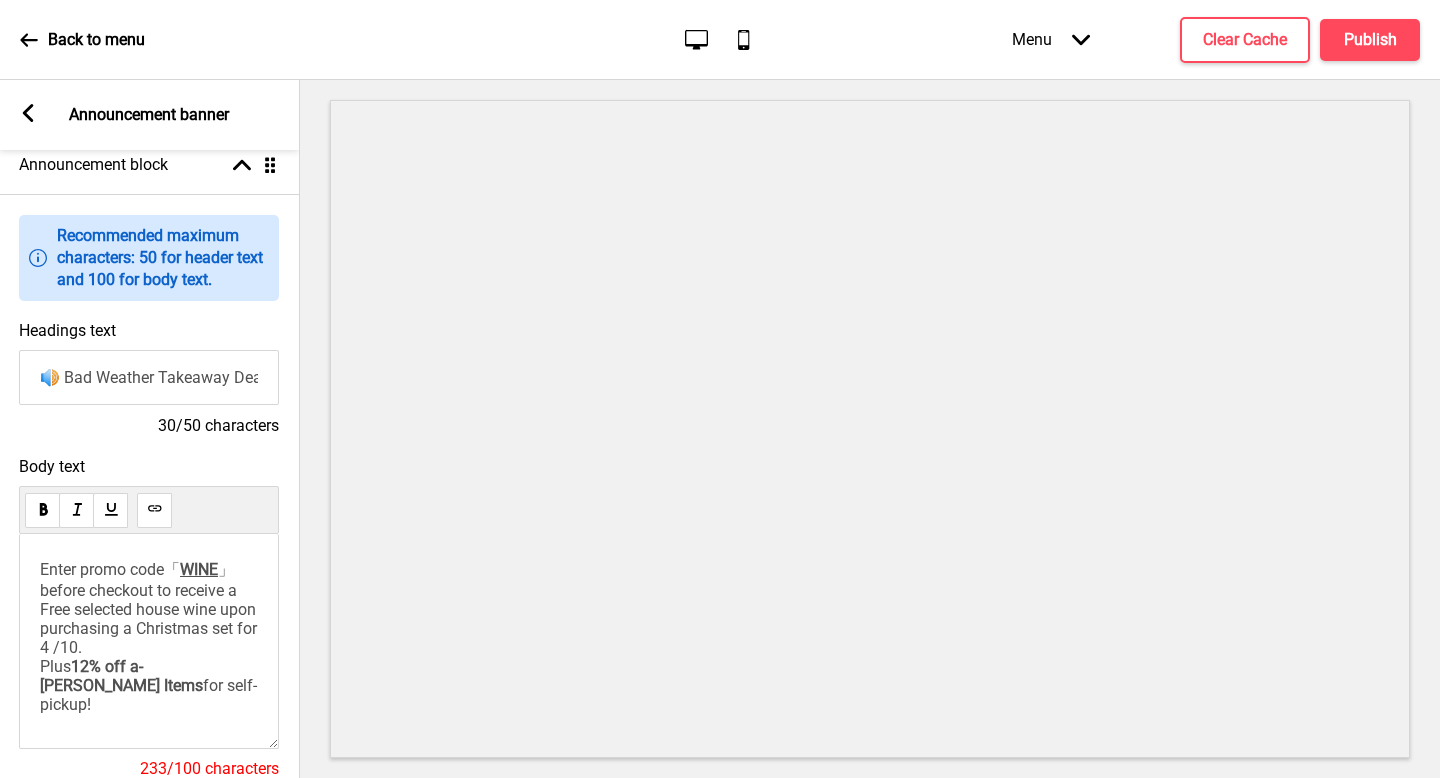 scroll, scrollTop: 0, scrollLeft: 7, axis: horizontal 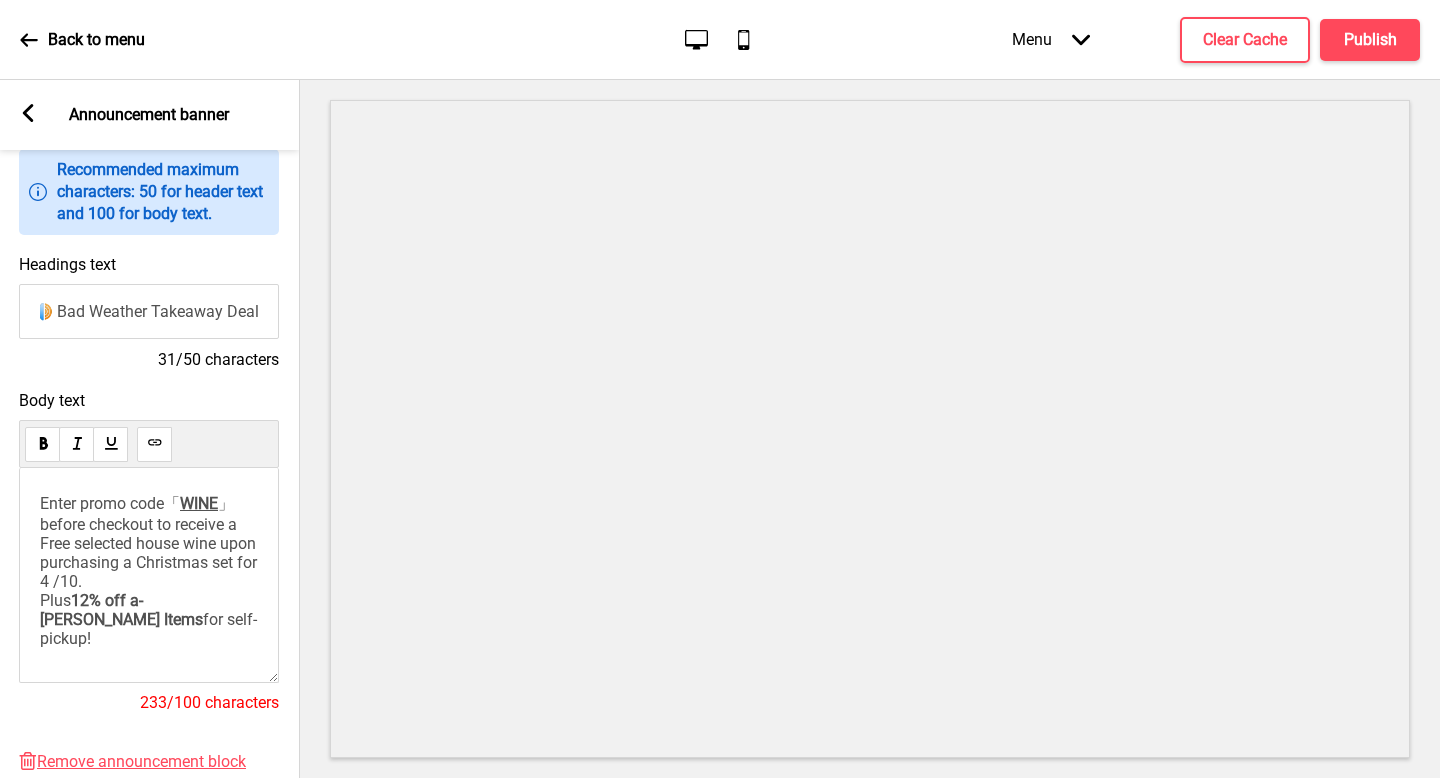 type on "🔊 Bad Weather Takeaway Deal 🔊" 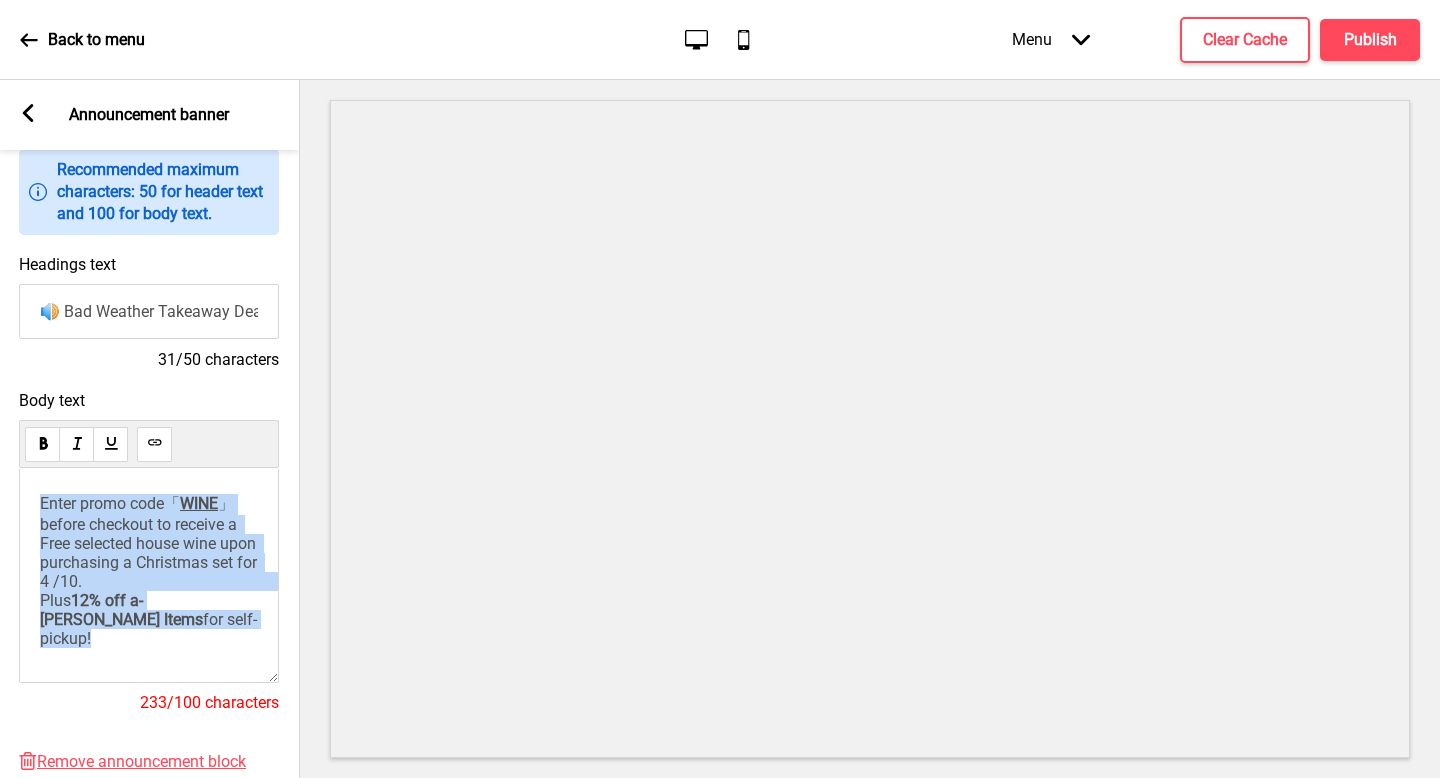 scroll, scrollTop: 0, scrollLeft: 0, axis: both 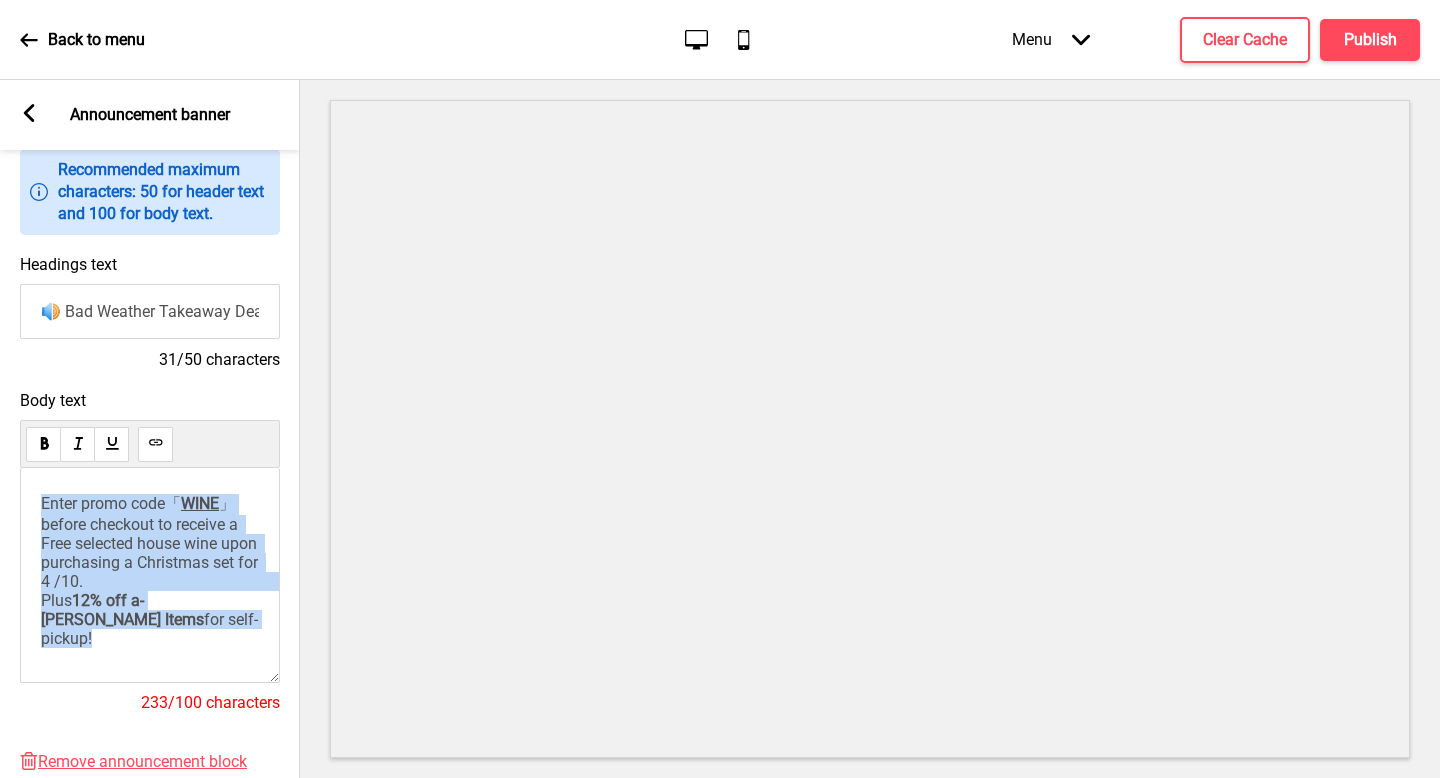 drag, startPoint x: 205, startPoint y: 626, endPoint x: 2, endPoint y: 461, distance: 261.59894 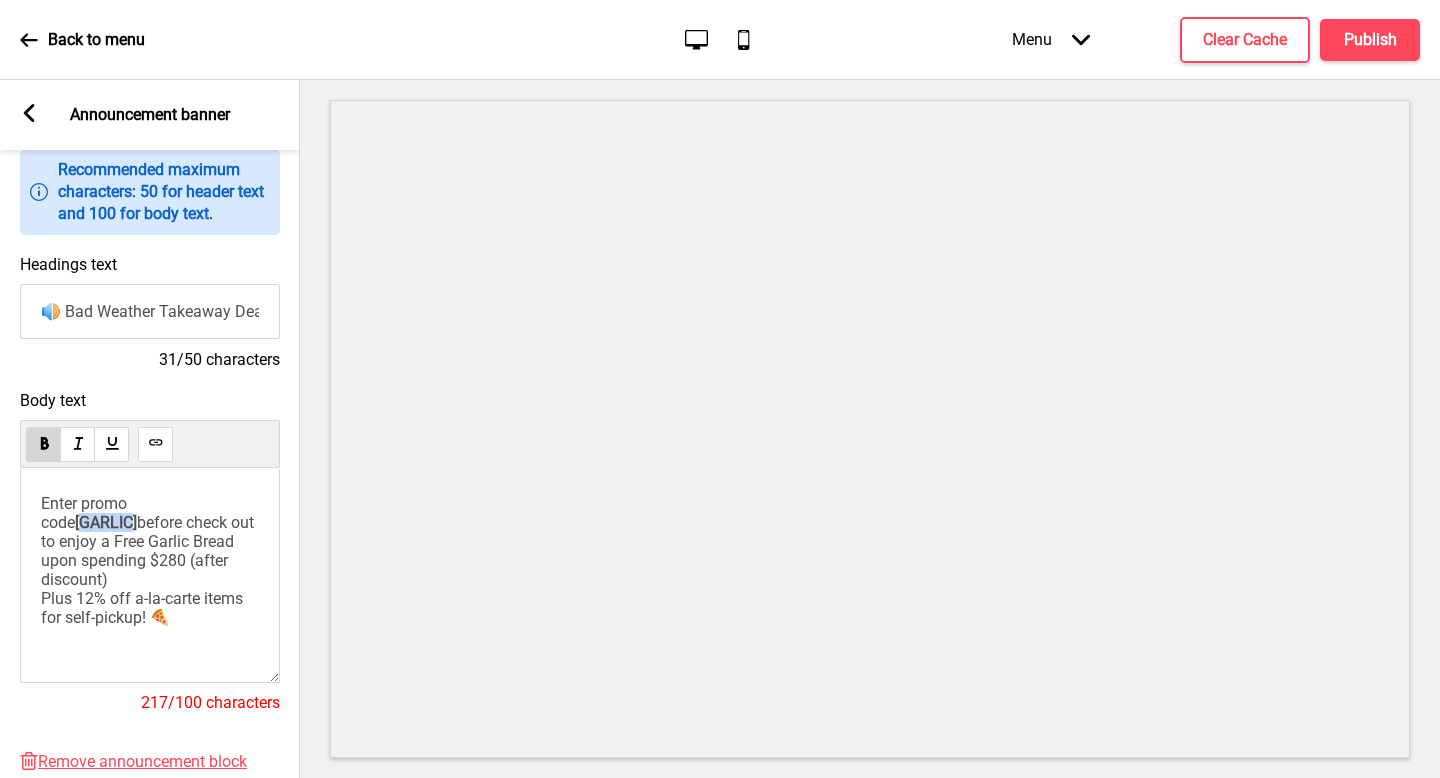 drag, startPoint x: 184, startPoint y: 504, endPoint x: 236, endPoint y: 505, distance: 52.009613 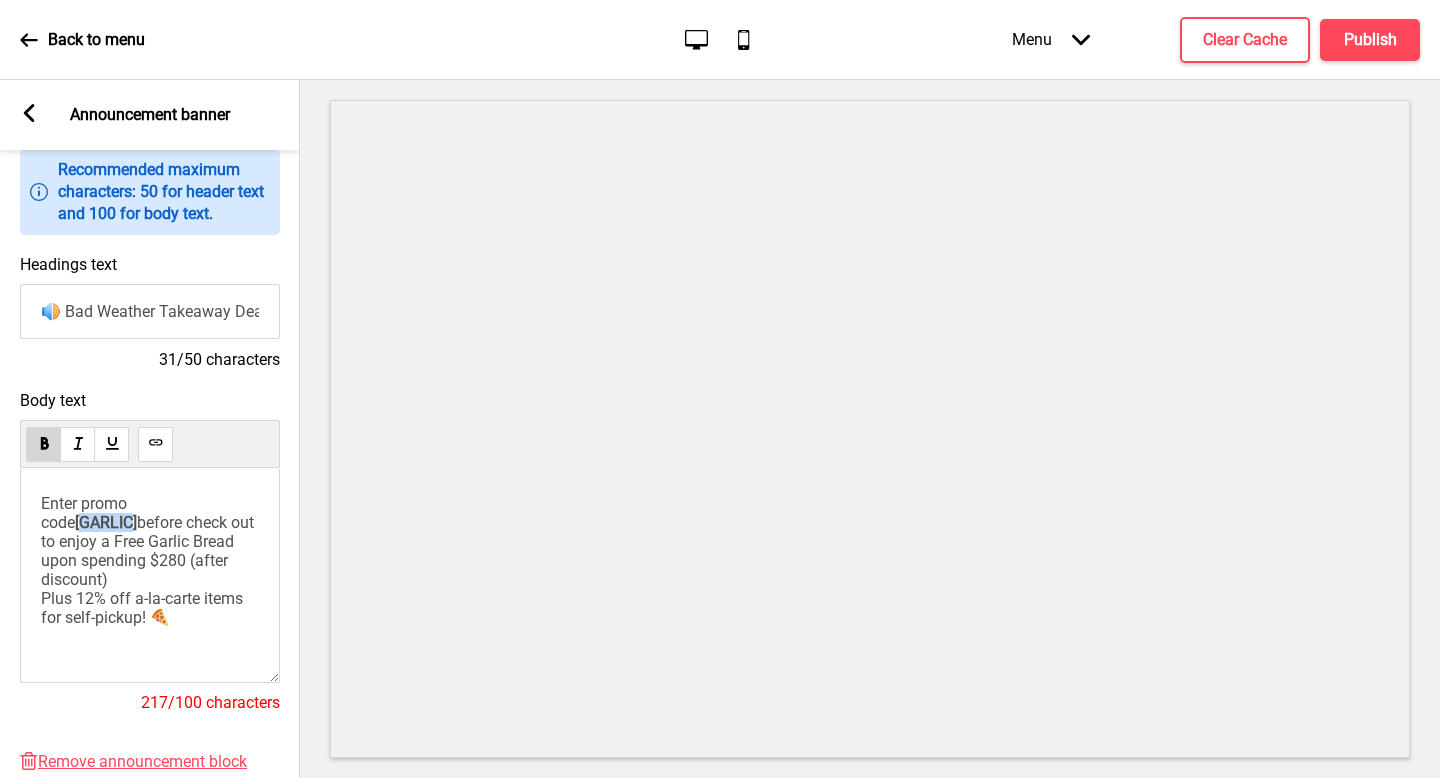 click on "[GARLIC]" at bounding box center [106, 522] 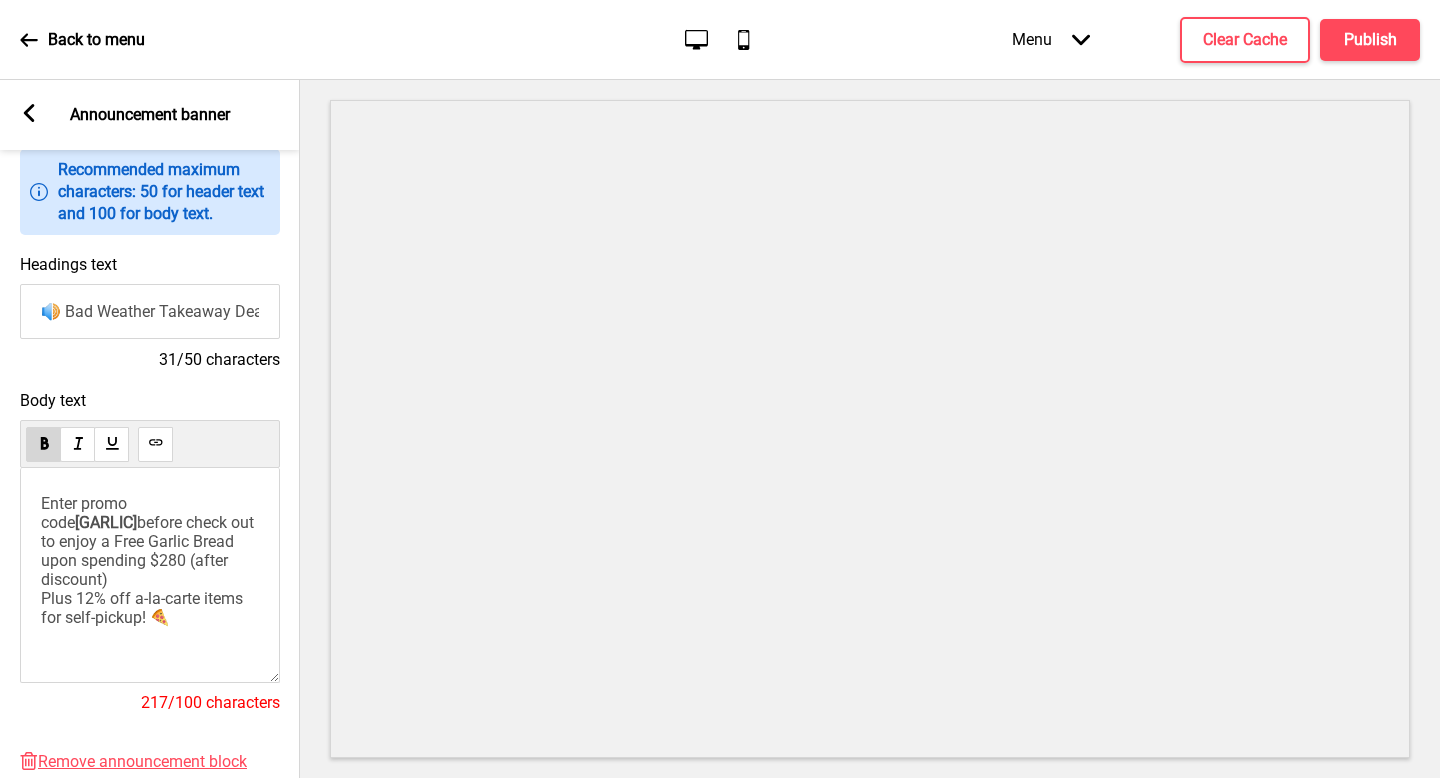 type 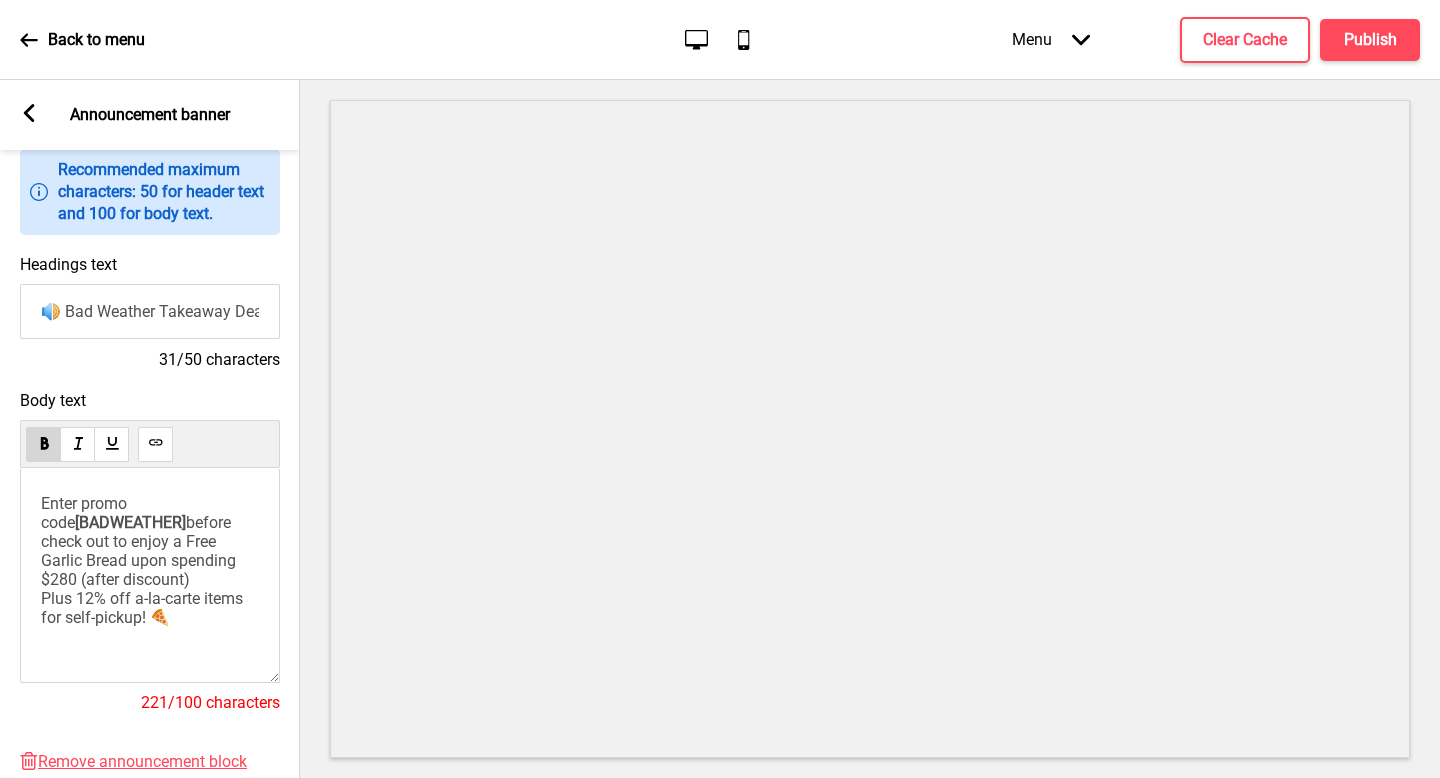 drag, startPoint x: 36, startPoint y: 559, endPoint x: 135, endPoint y: 563, distance: 99.08077 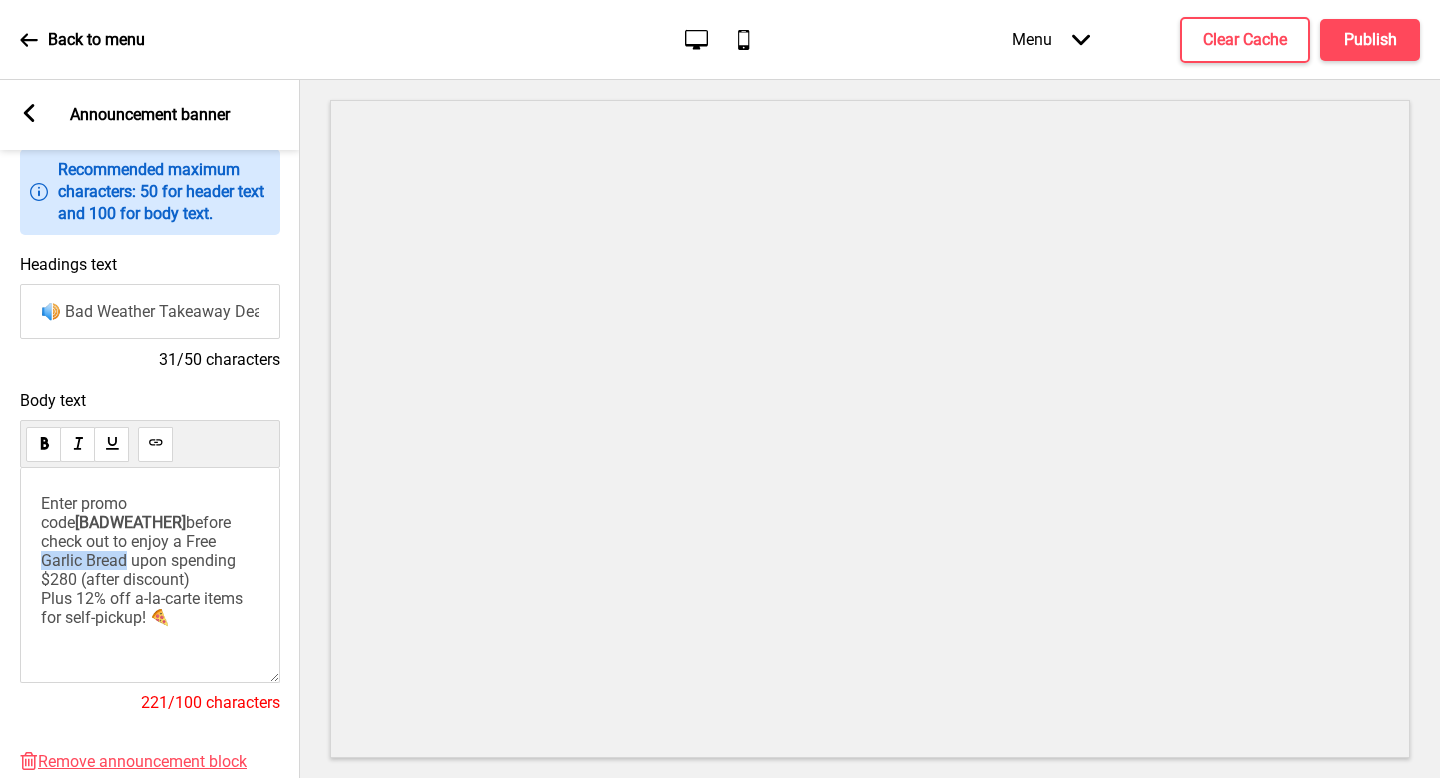 drag, startPoint x: 128, startPoint y: 561, endPoint x: 40, endPoint y: 560, distance: 88.005684 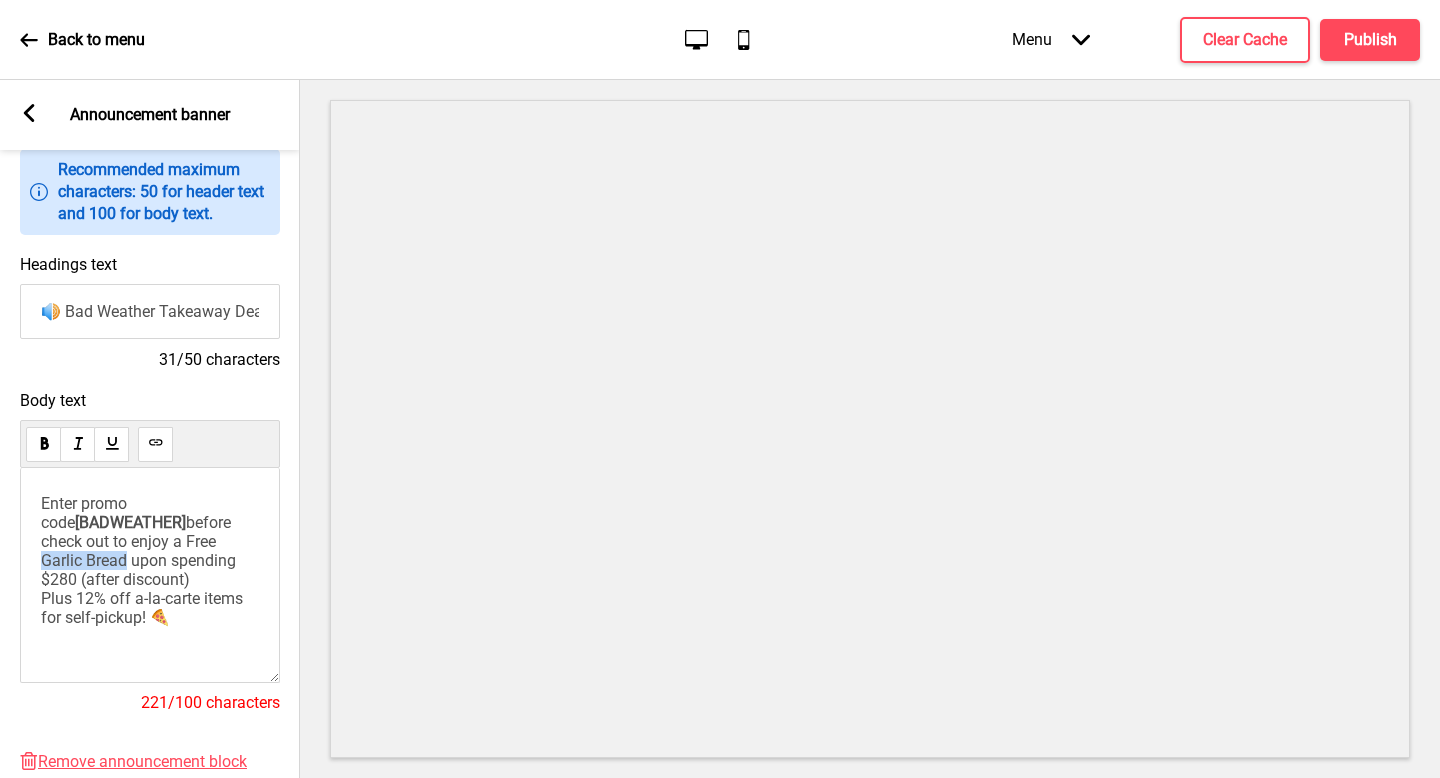 click on "before check out to enjoy a Free Garlic Bread upon spending $280 (after discount)" at bounding box center [140, 551] 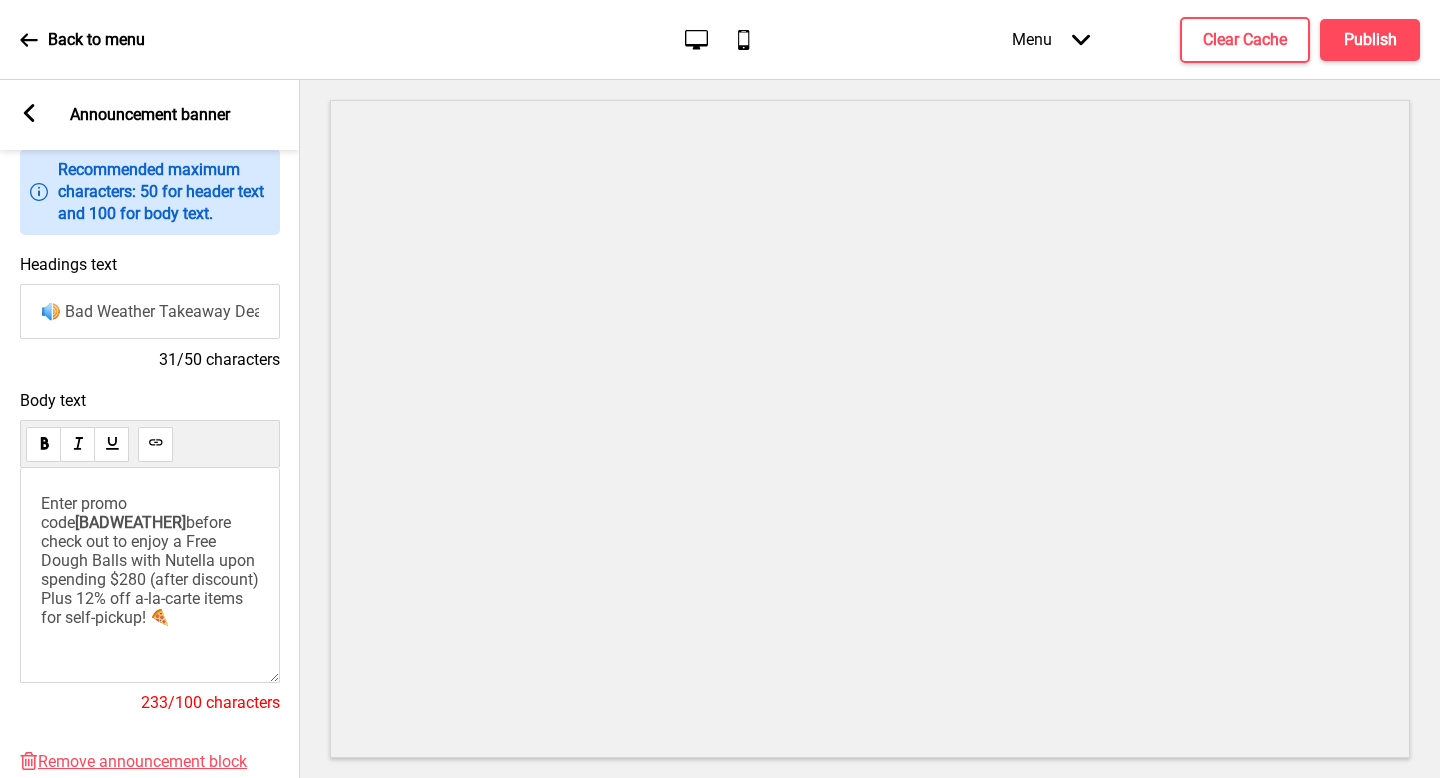 click on "before check out to enjoy a Free Dough Balls with Nutella upon spending $280 (after discount)" at bounding box center [150, 551] 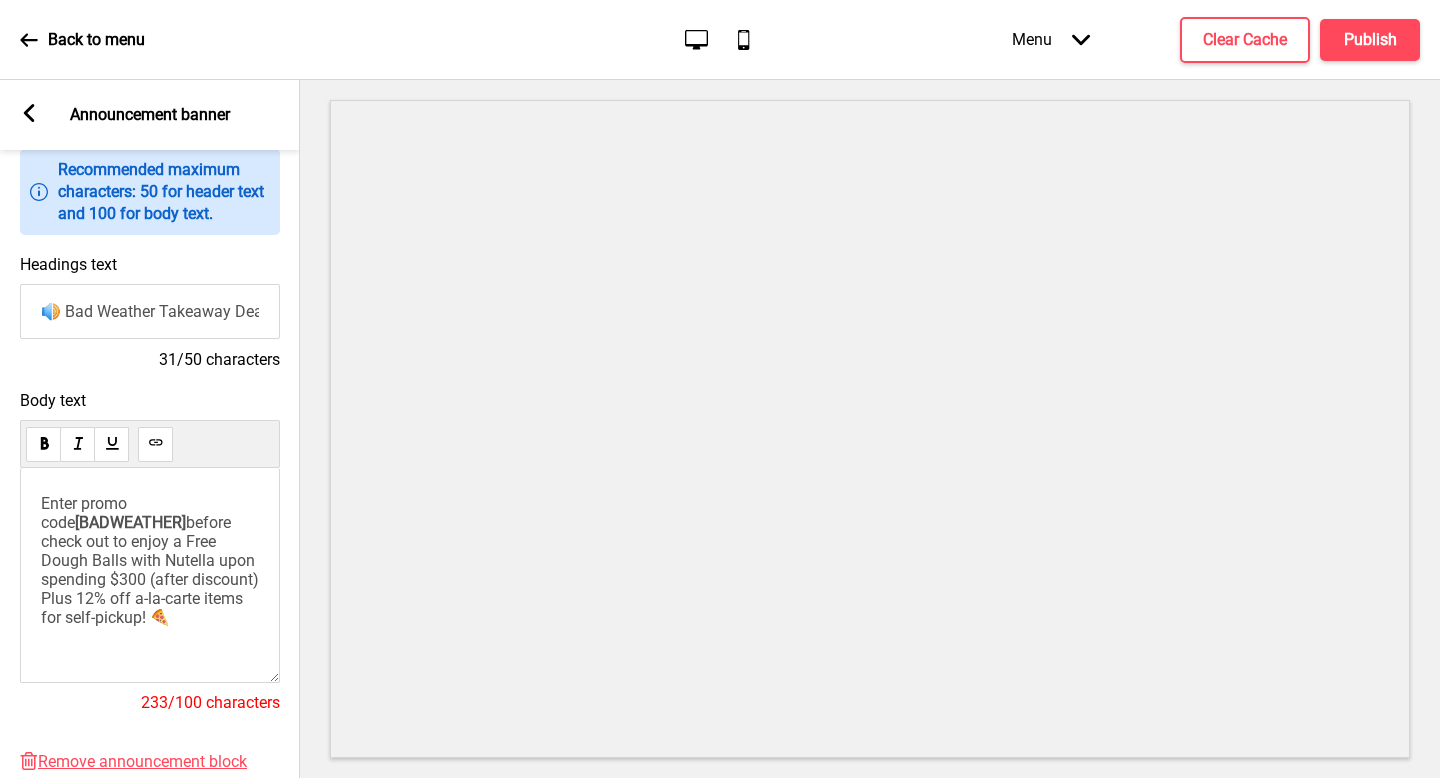scroll, scrollTop: 2, scrollLeft: 0, axis: vertical 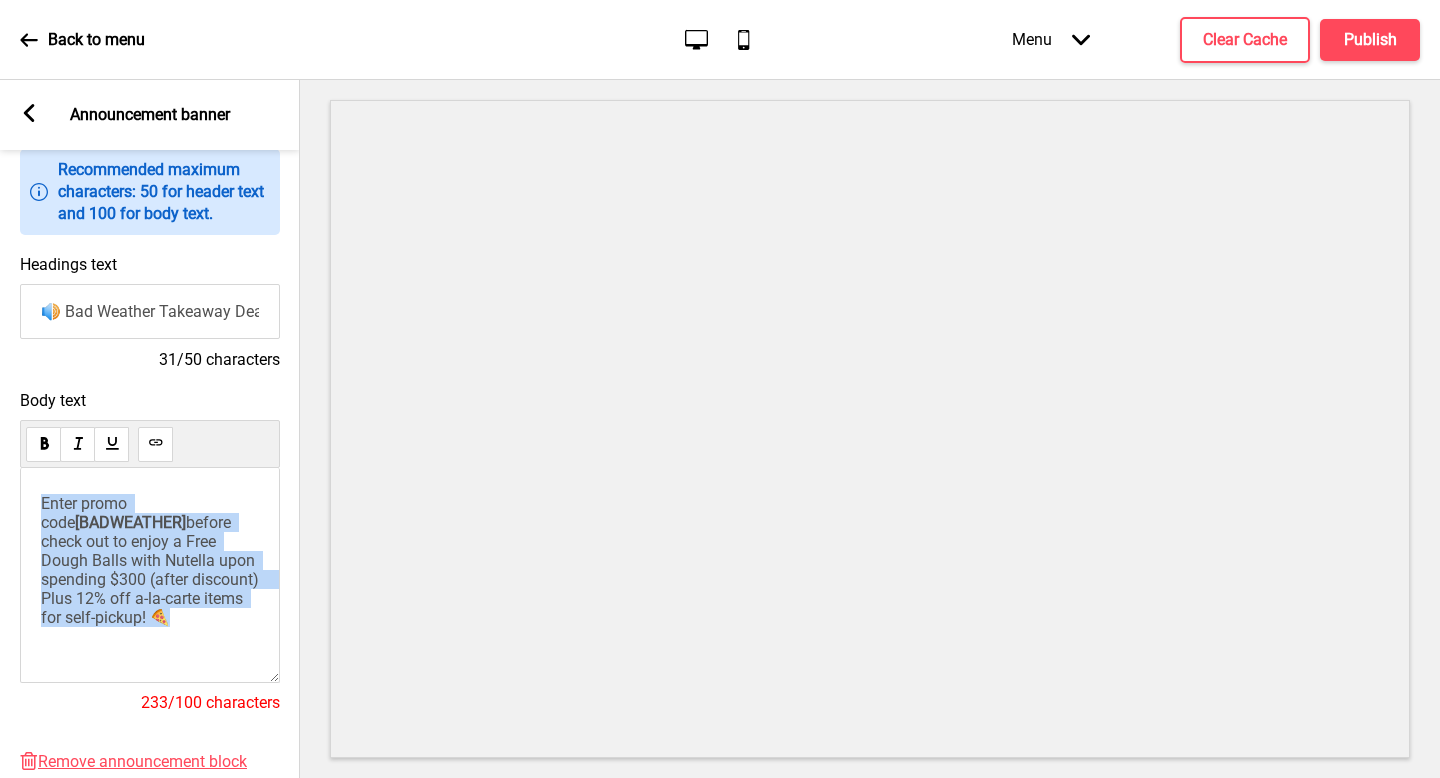 drag, startPoint x: 179, startPoint y: 632, endPoint x: 25, endPoint y: 505, distance: 199.61212 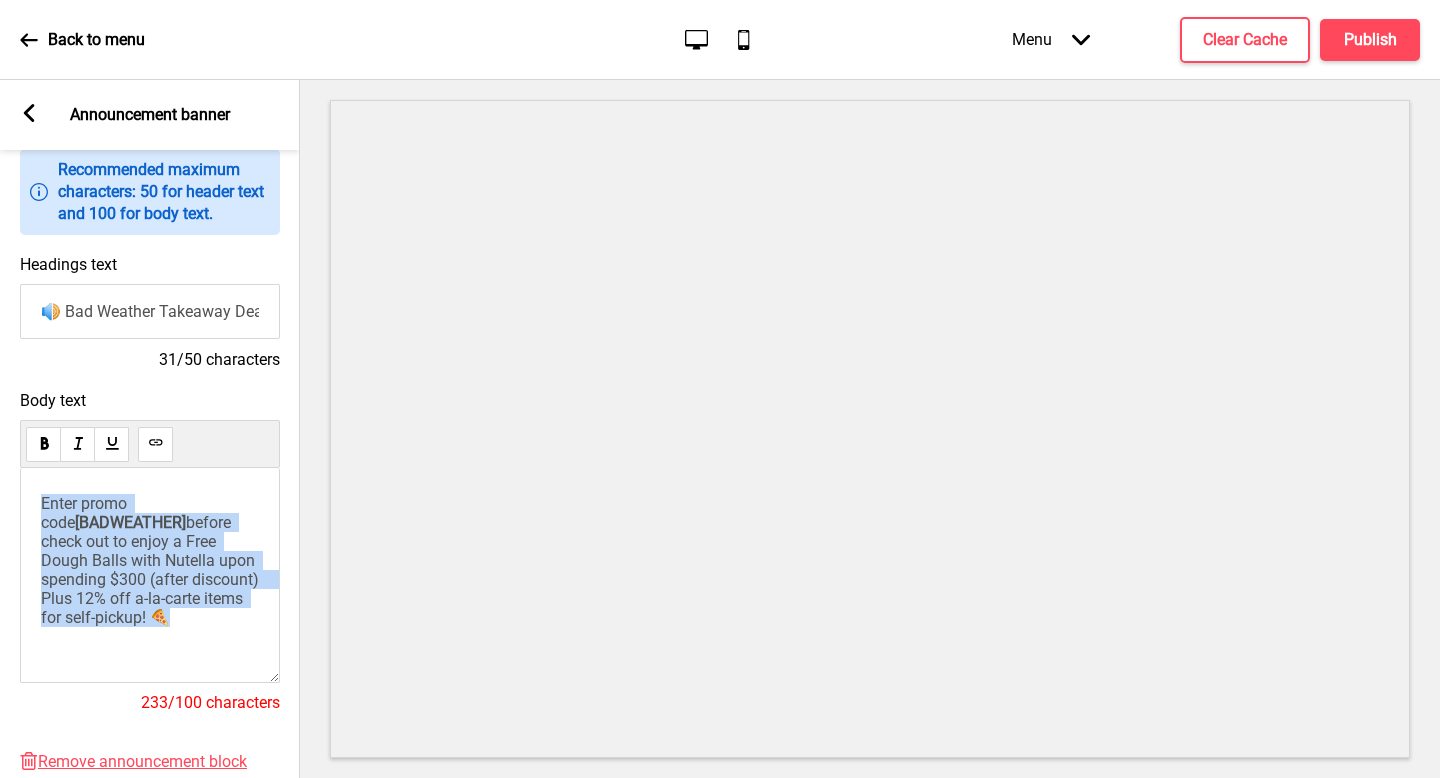 click on "Enter promo code  [BADWEATHER]  before check out to enjoy a Free Dough Balls with Nutella upon spending $300 (after discount)                                                               Plus 12% off a-[PERSON_NAME] items for self-pickup! 🍕" at bounding box center (150, 575) 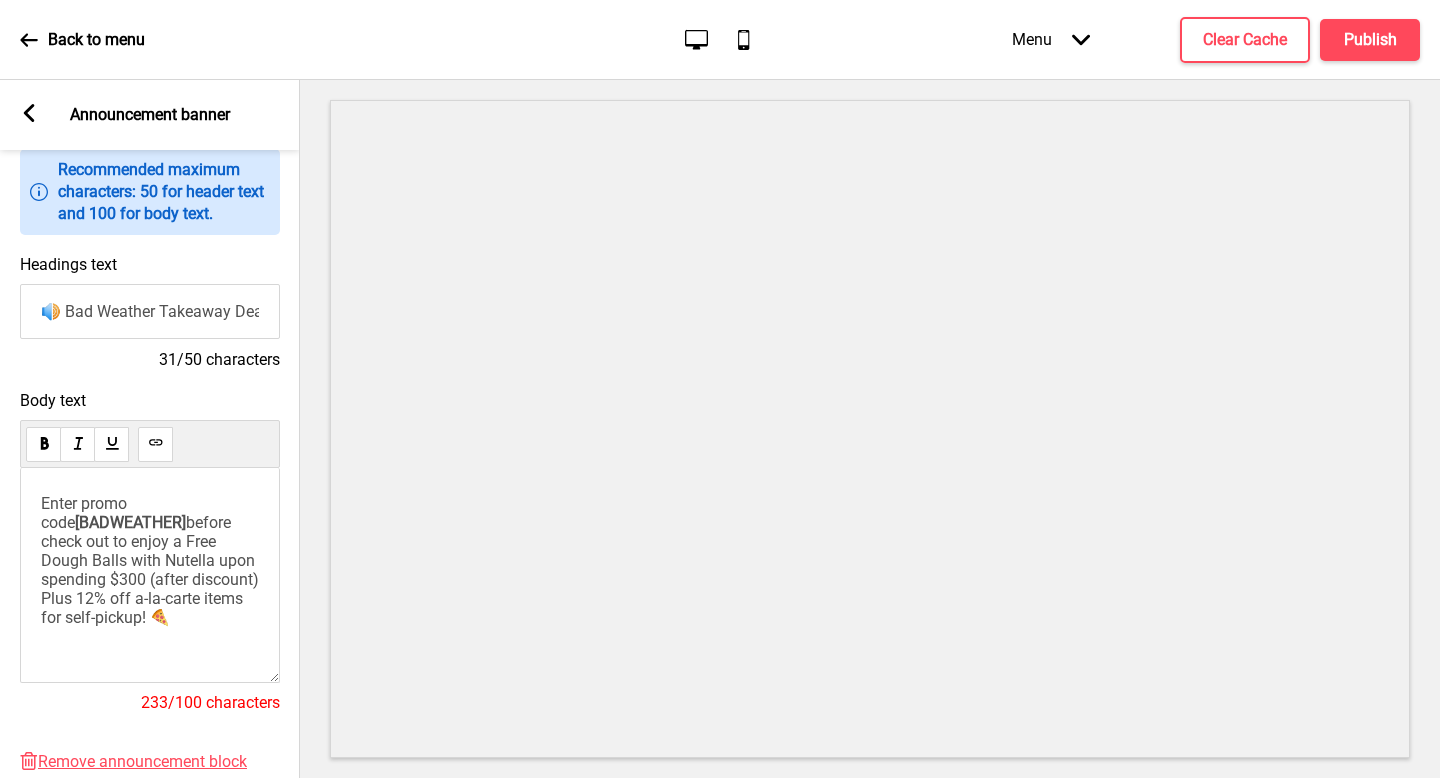 click on "before check out to enjoy a Free Dough Balls with Nutella upon spending $300 (after discount)" at bounding box center (150, 551) 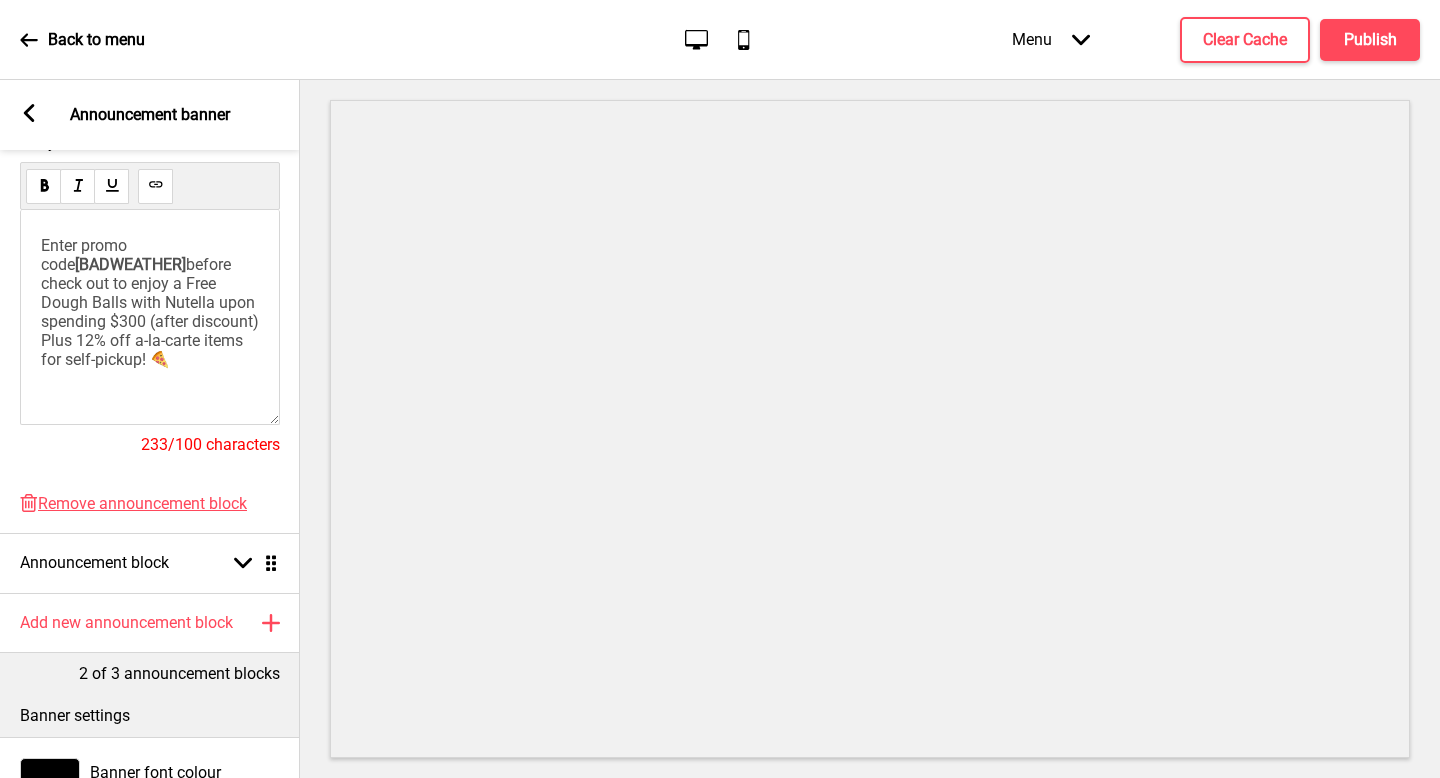 scroll, scrollTop: 386, scrollLeft: 0, axis: vertical 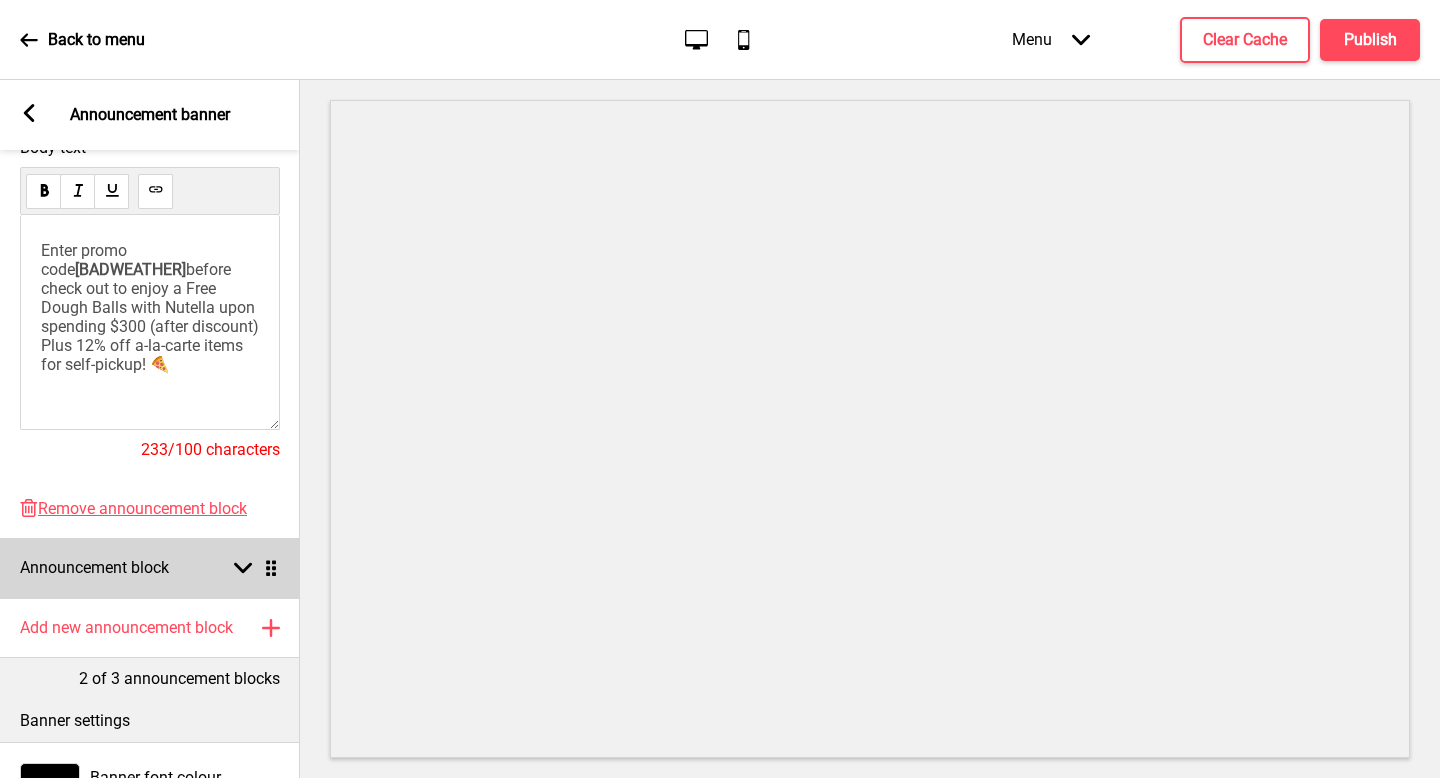 click on "Arrow down Drag" at bounding box center [252, 568] 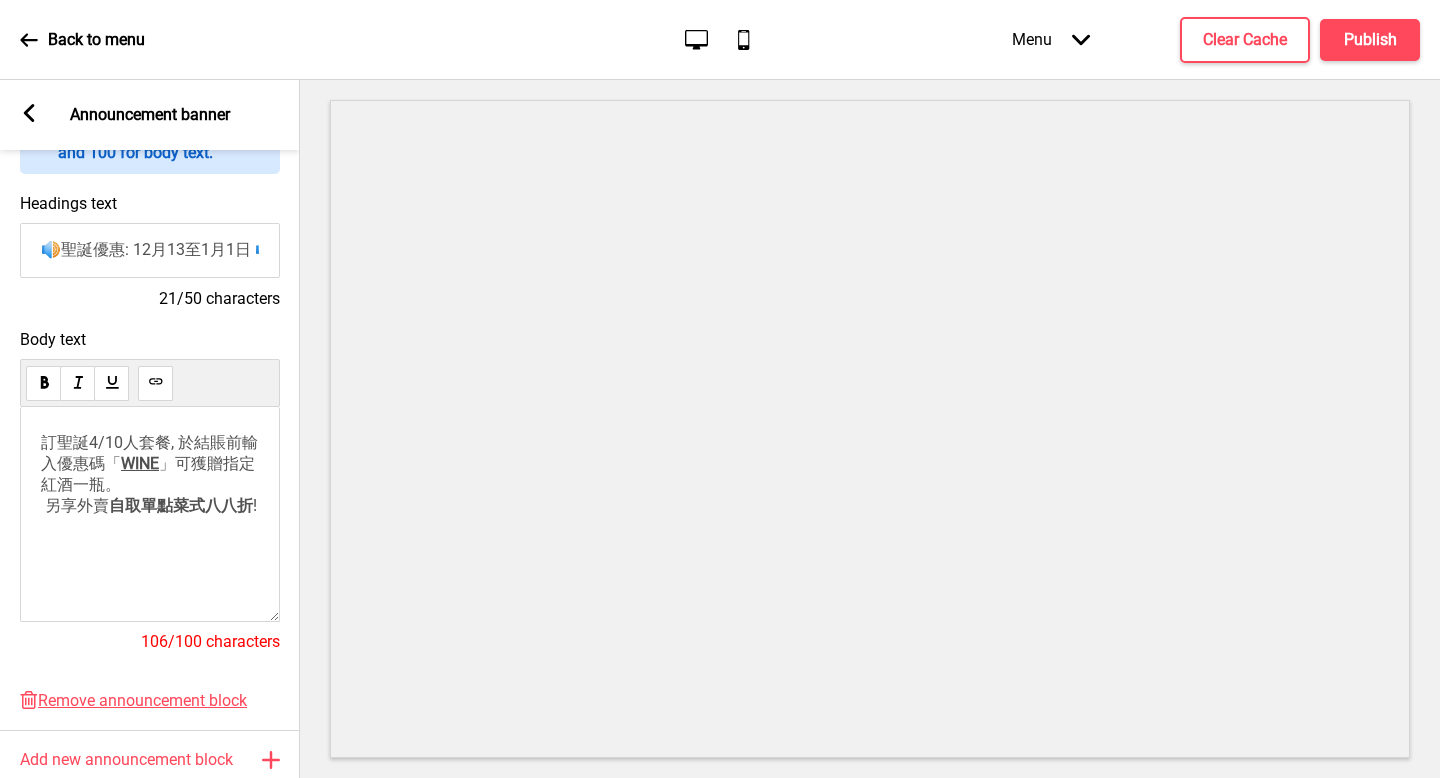 scroll, scrollTop: 252, scrollLeft: 0, axis: vertical 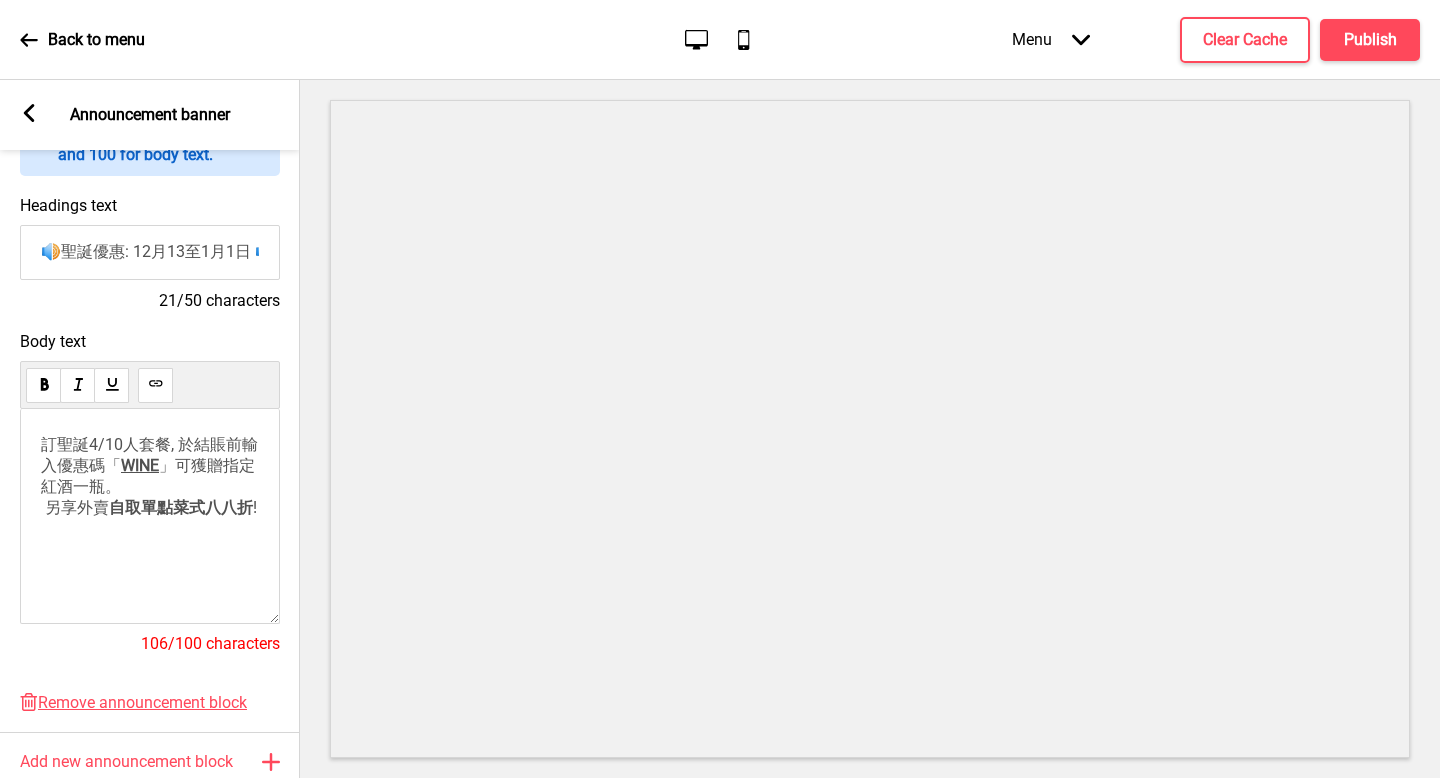 drag, startPoint x: 57, startPoint y: 249, endPoint x: 241, endPoint y: 255, distance: 184.0978 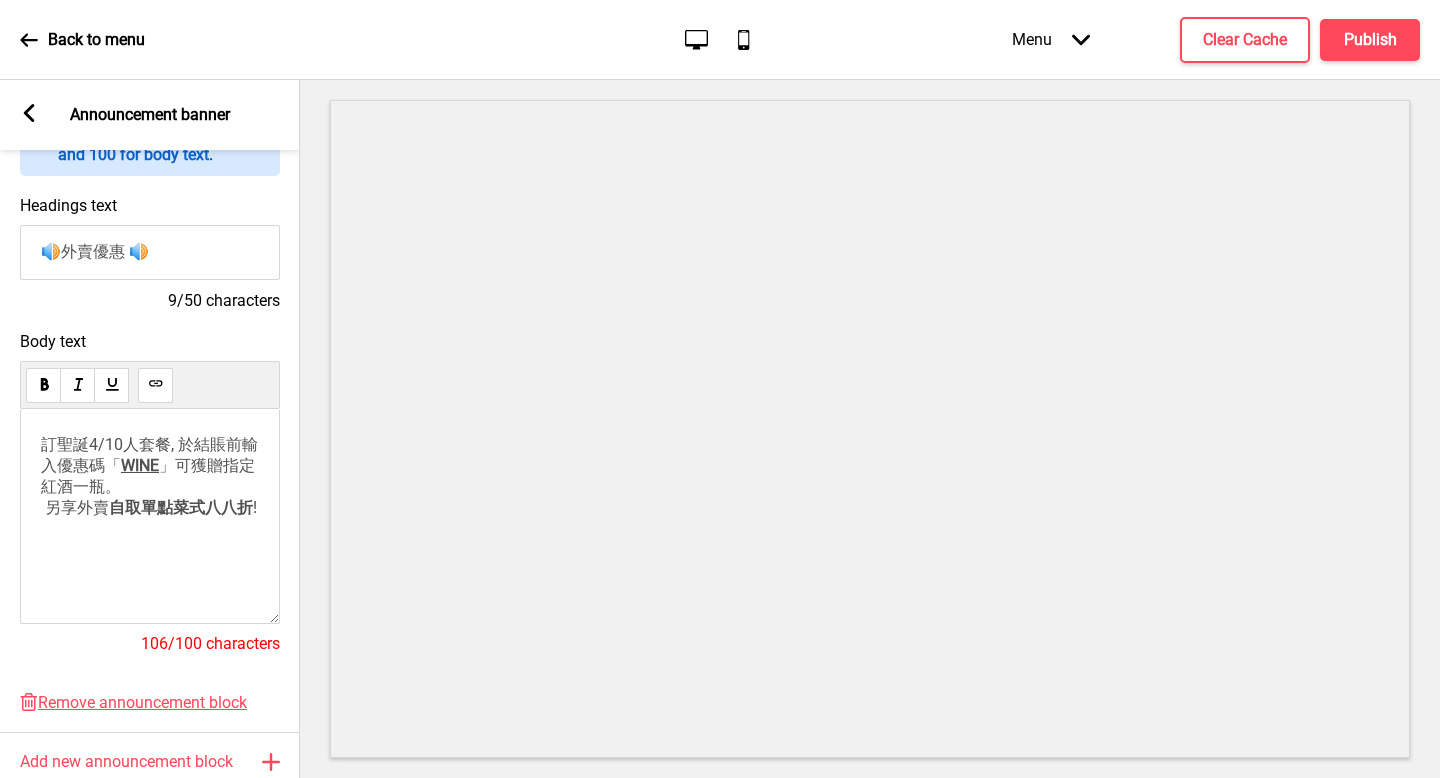 type on "🔊外賣優惠 🔊" 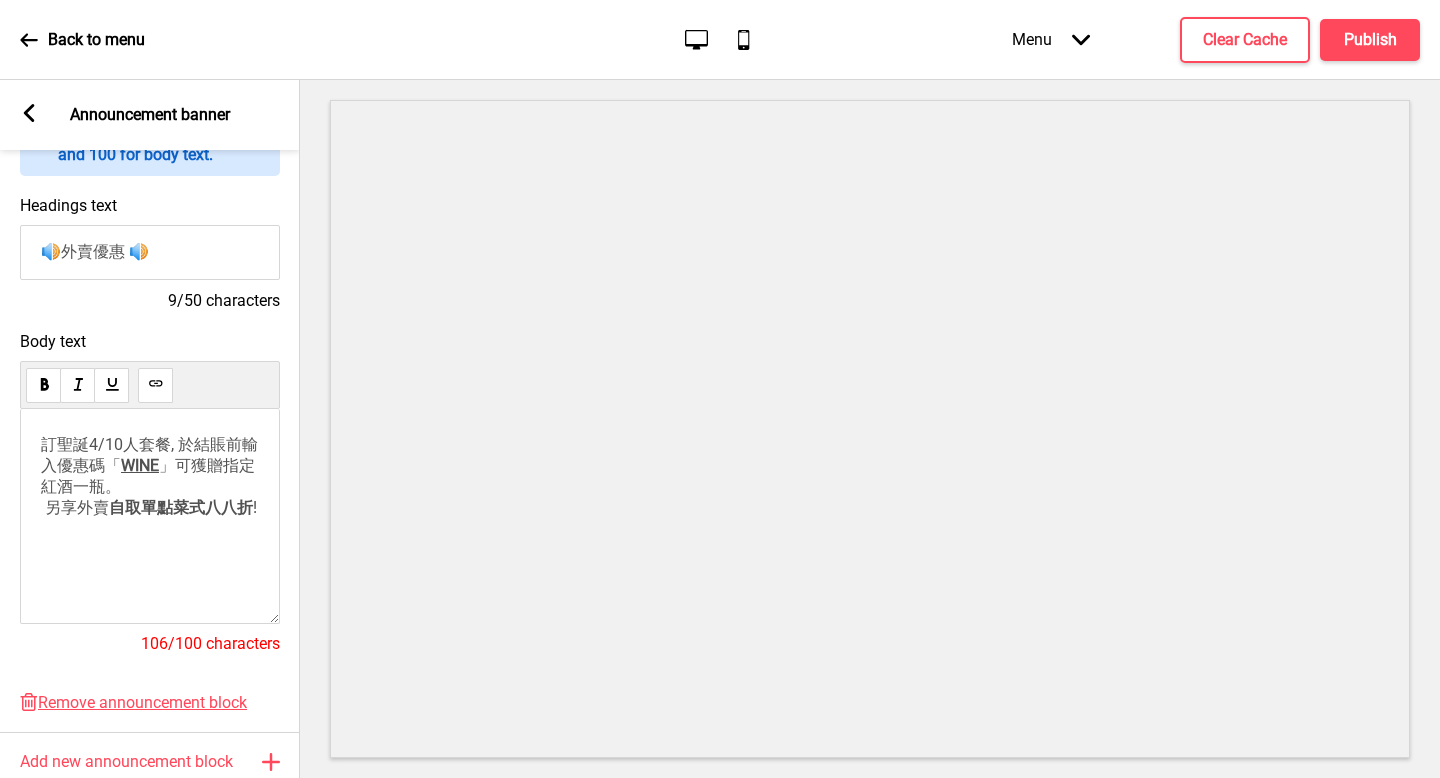 click on "訂聖誕4/10人套餐, 於結賬前輸入優惠碼「" at bounding box center (149, 455) 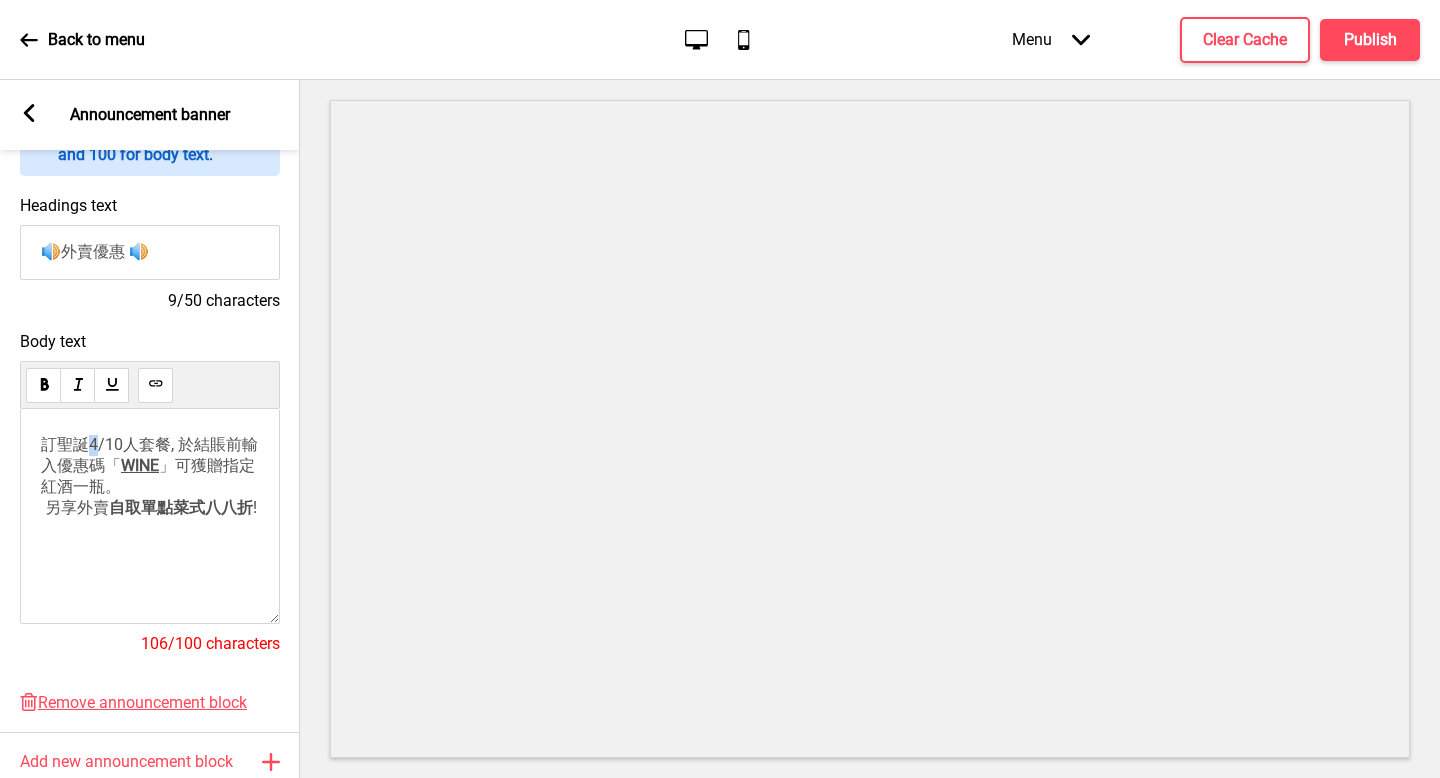 click on "訂聖誕4/10人套餐, 於結賬前輸入優惠碼「" at bounding box center [149, 455] 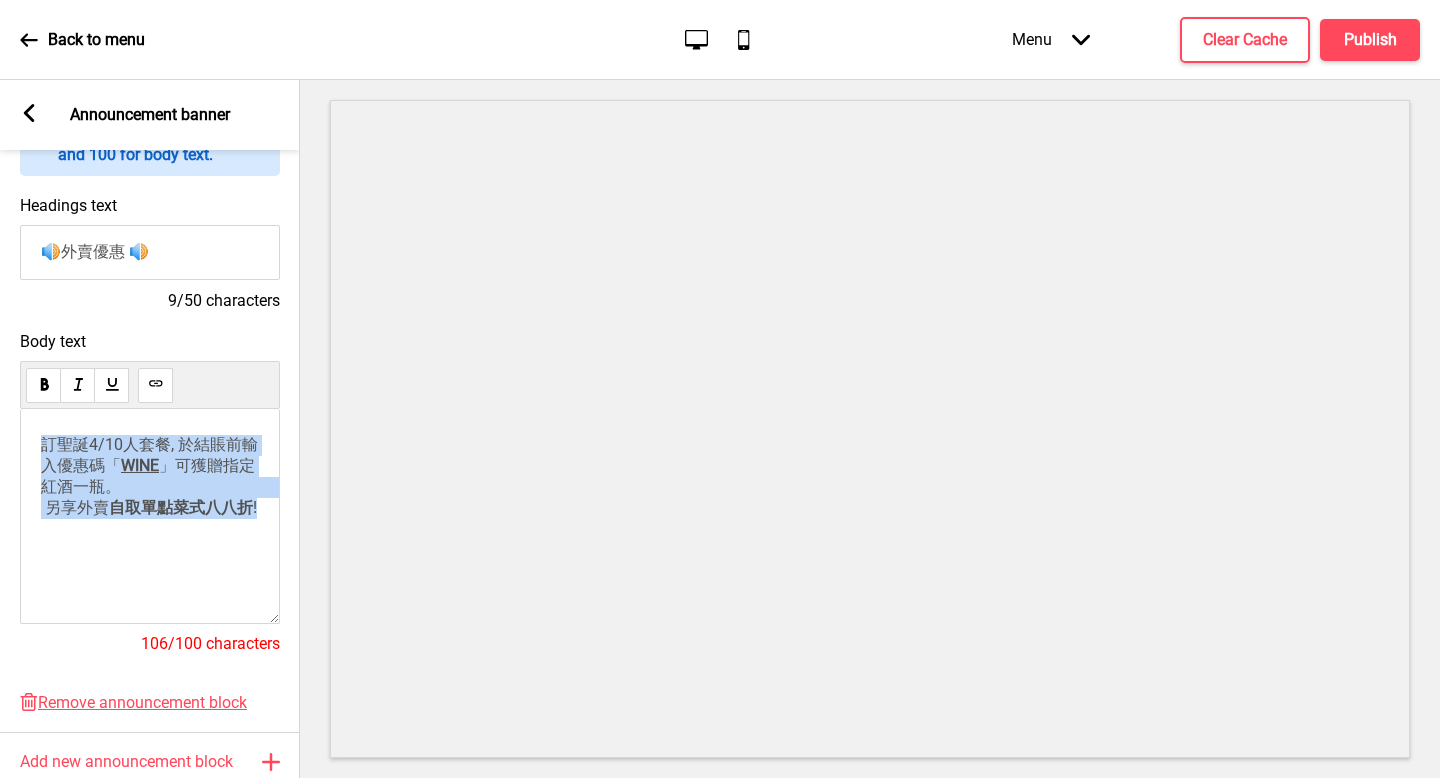 click on "訂聖誕4/10人套餐, 於結賬前輸入優惠碼「" at bounding box center (149, 455) 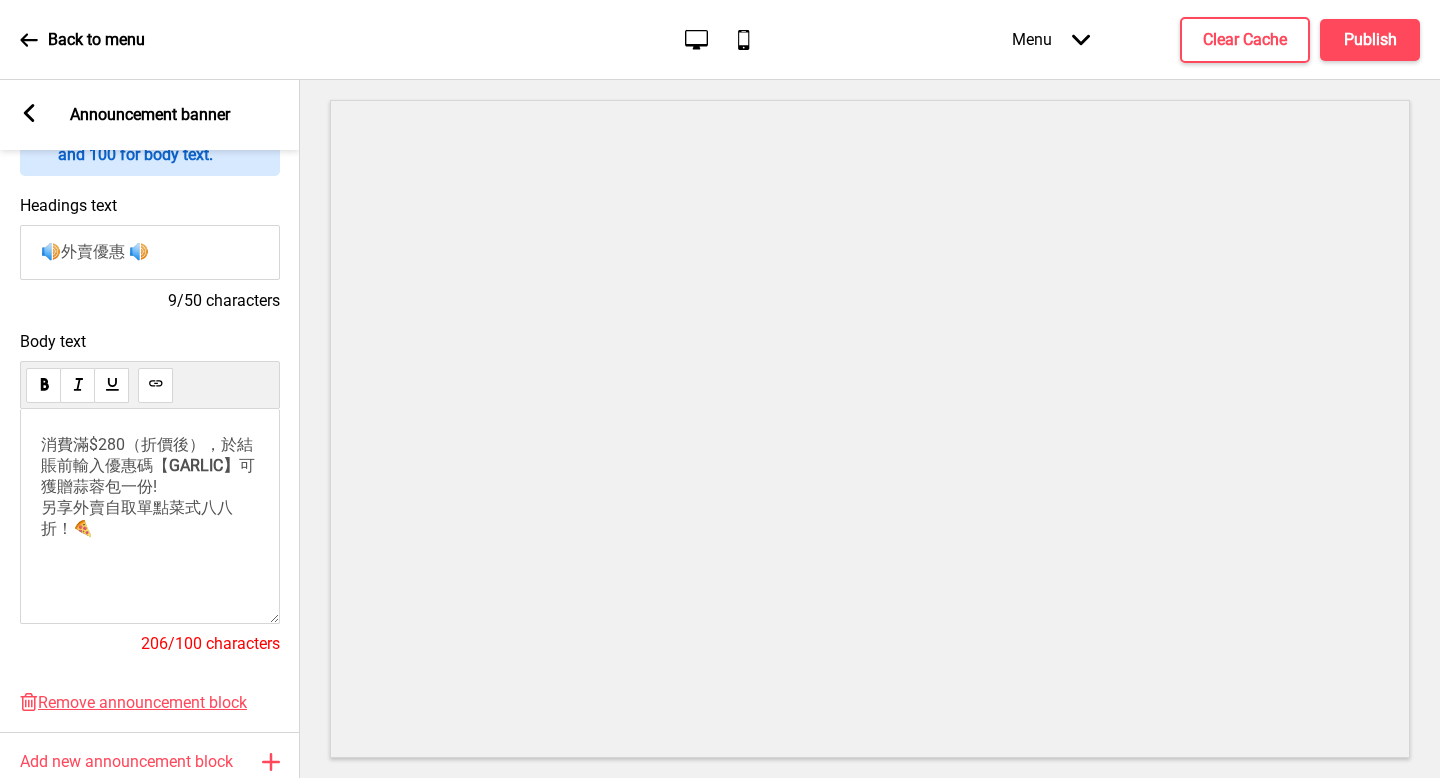 click on "消費滿$280（折價後），於結賬前輸入優惠碼【" at bounding box center (147, 455) 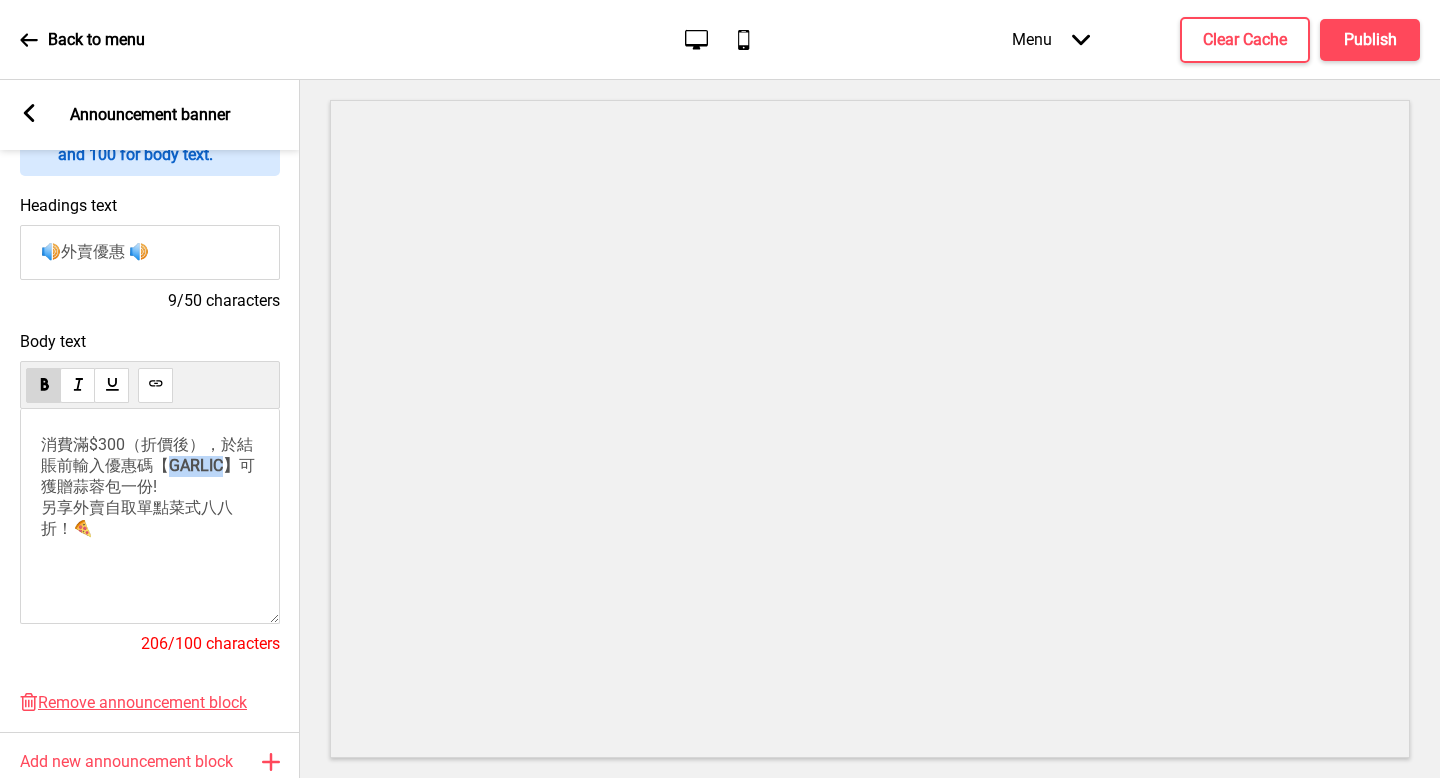 drag, startPoint x: 173, startPoint y: 466, endPoint x: 224, endPoint y: 467, distance: 51.009804 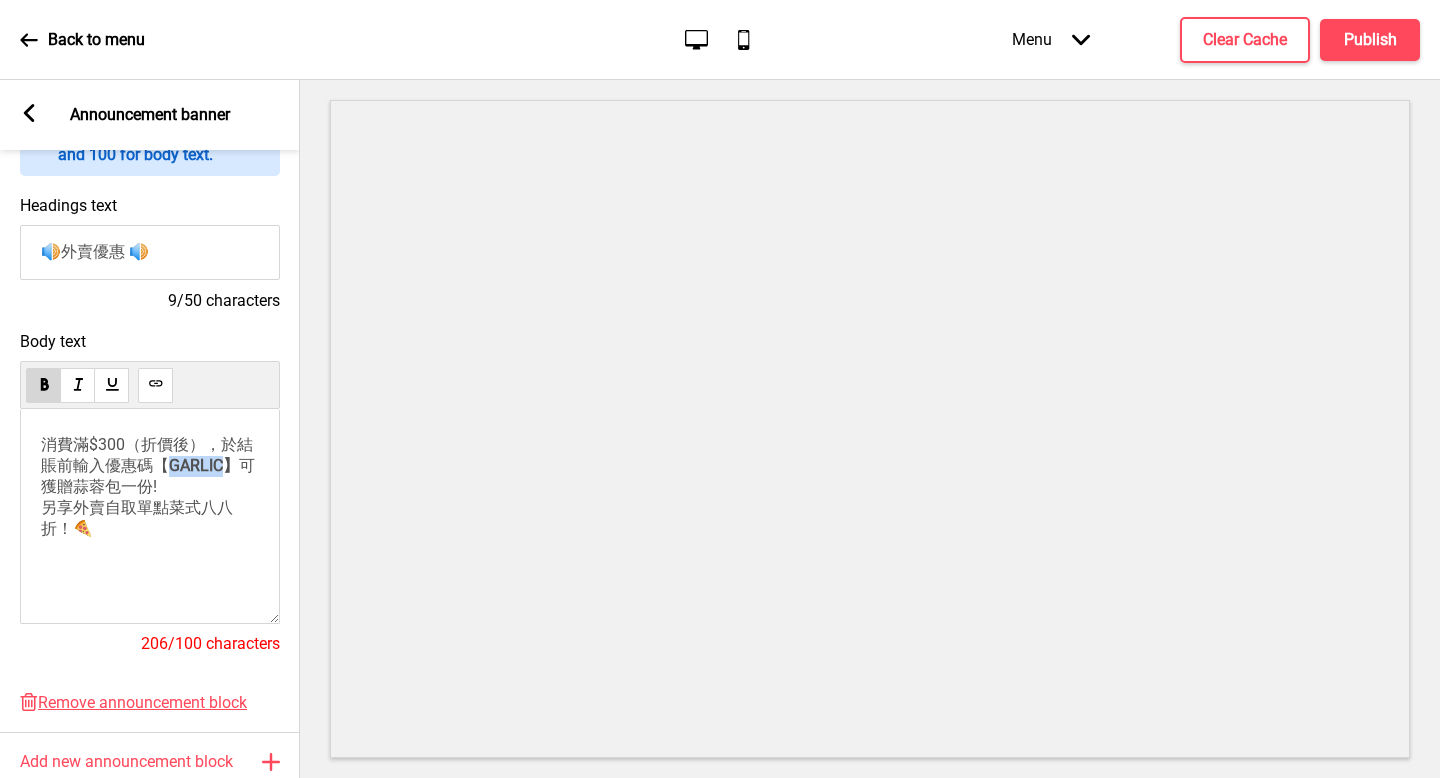 click on "GARLIC】" at bounding box center (204, 465) 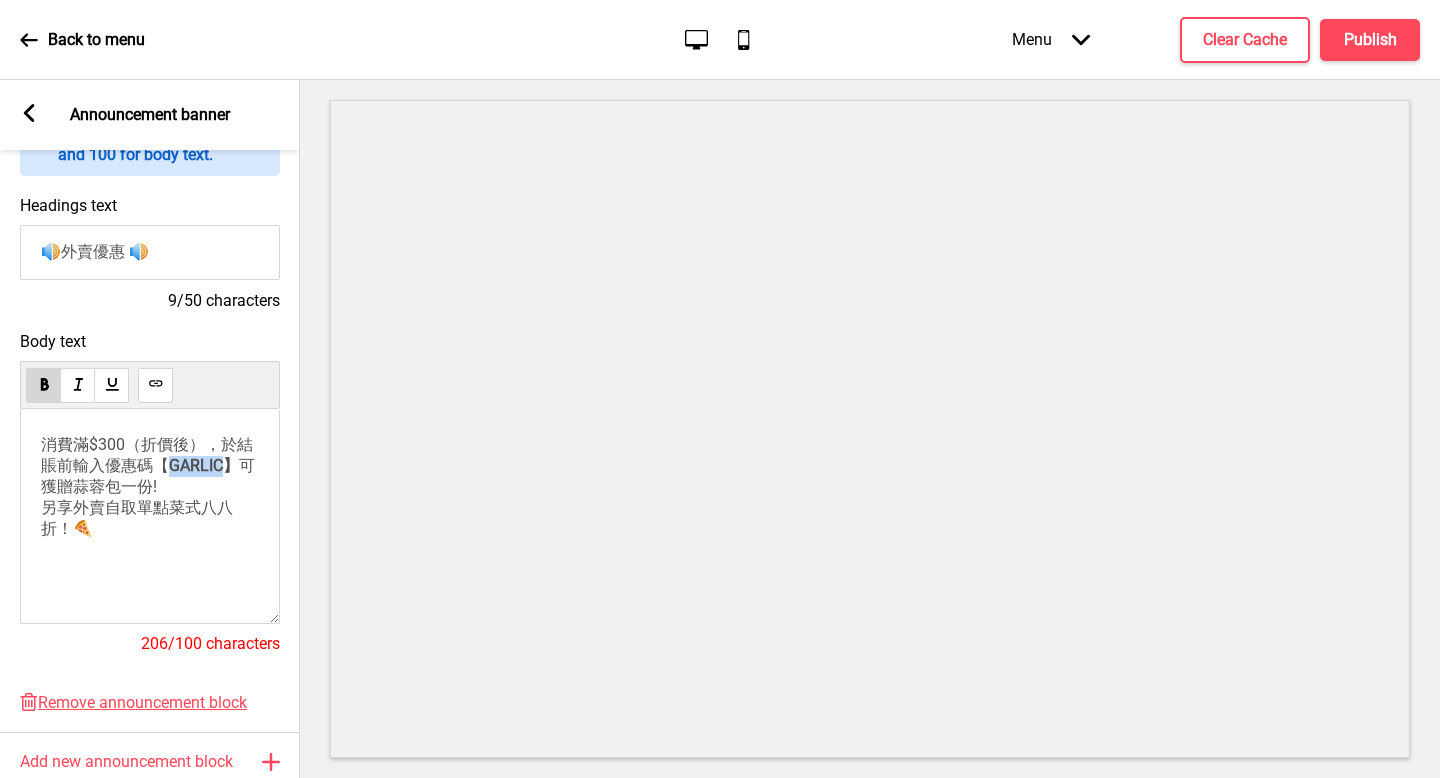 type 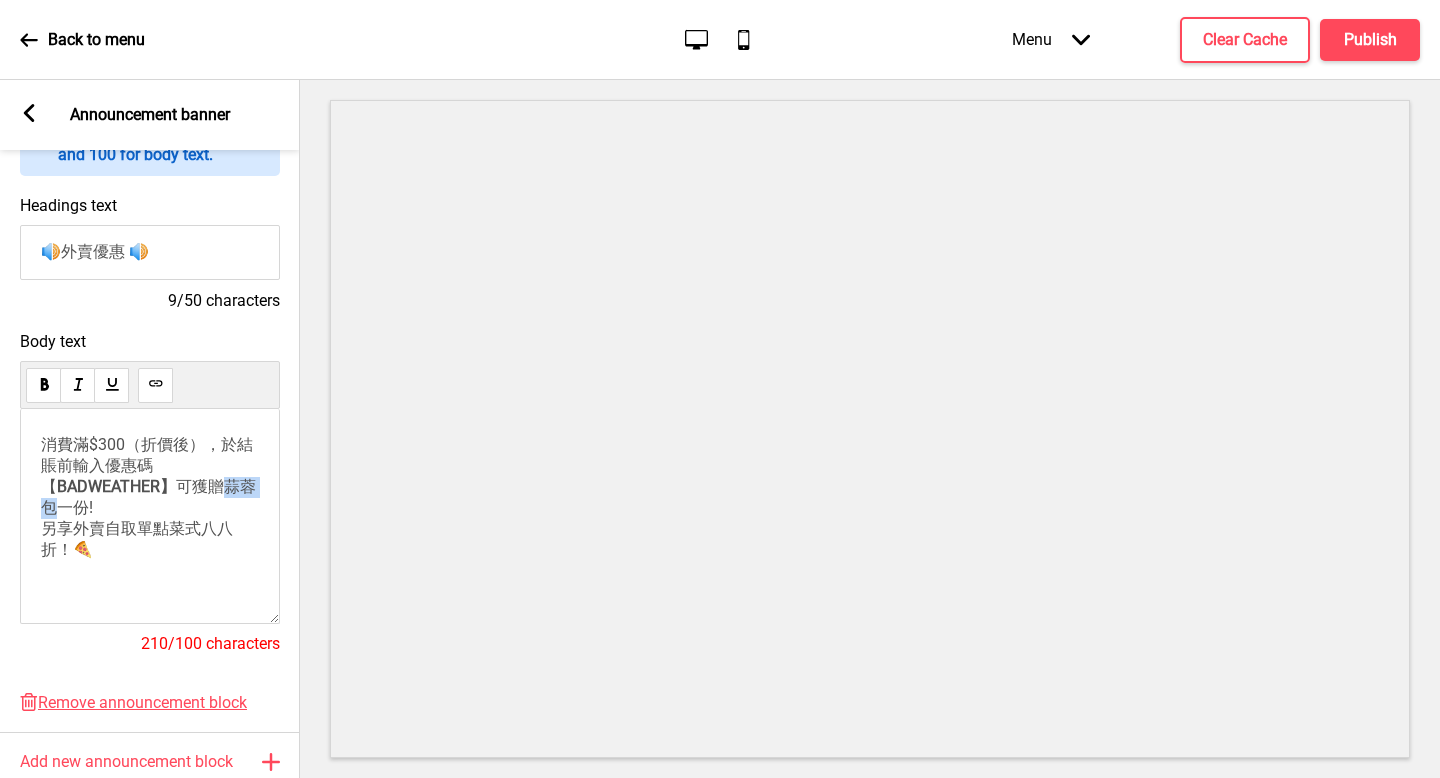 drag, startPoint x: 91, startPoint y: 504, endPoint x: 132, endPoint y: 504, distance: 41 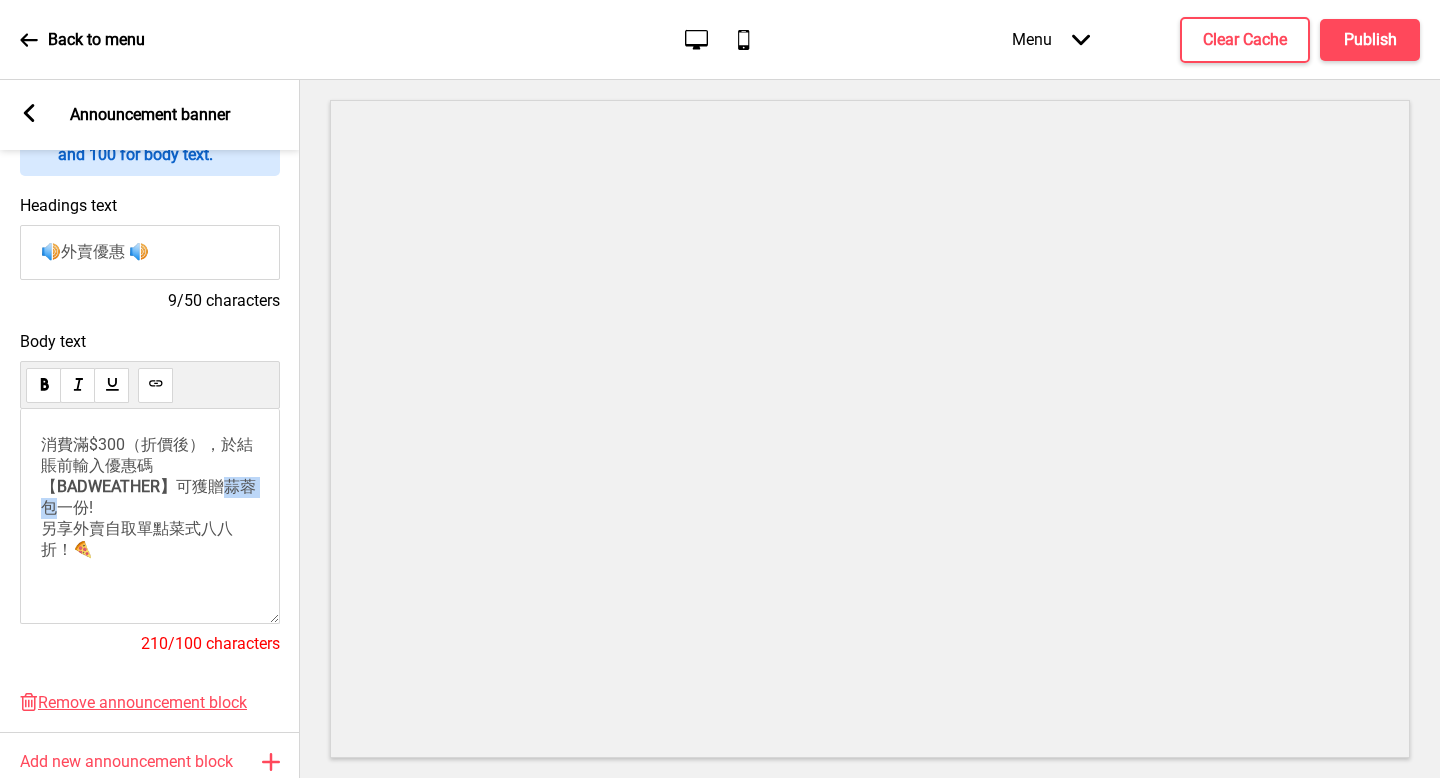 click on "可獲贈蒜蓉包一份!                                                                                                          另享外賣自取單點菜式八八折！🍕" at bounding box center [279, 518] 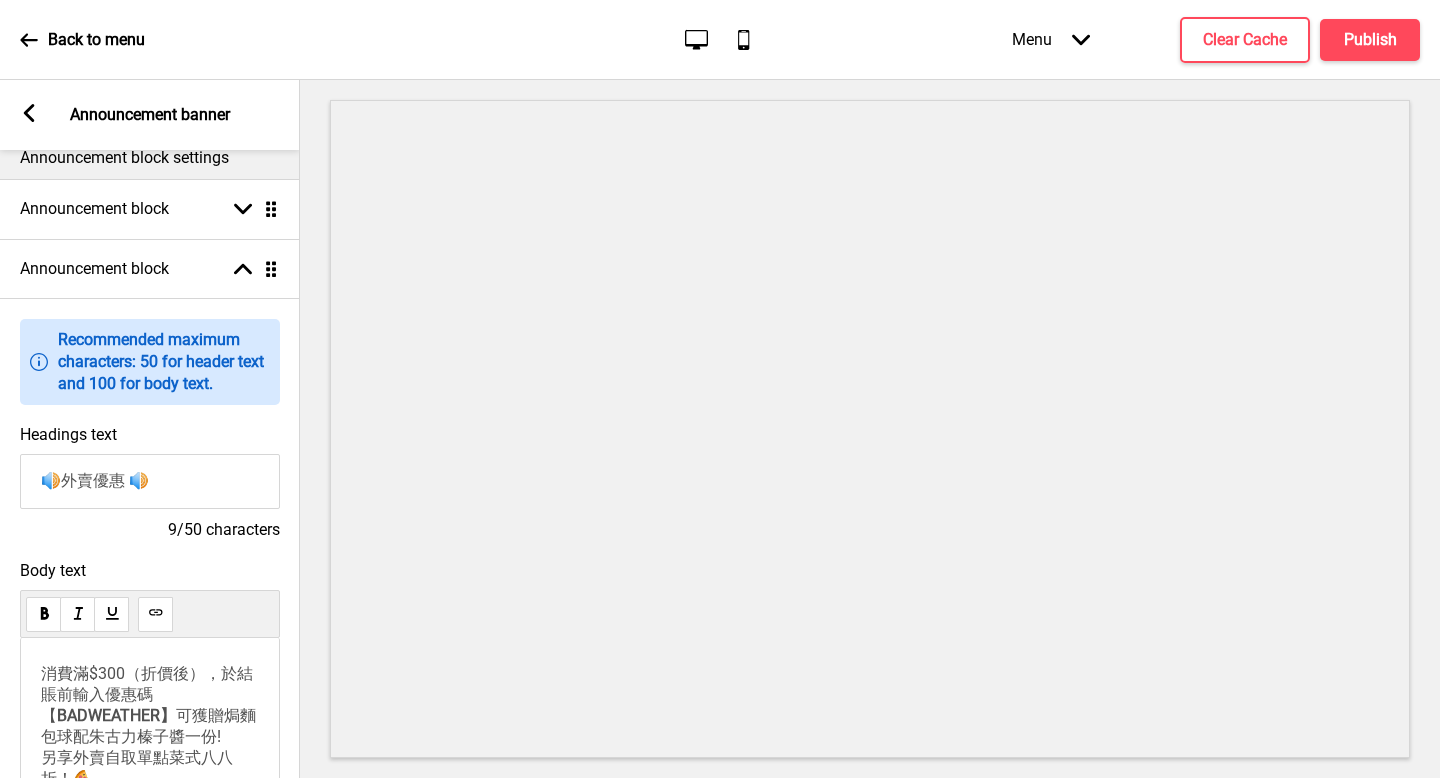 scroll, scrollTop: 0, scrollLeft: 0, axis: both 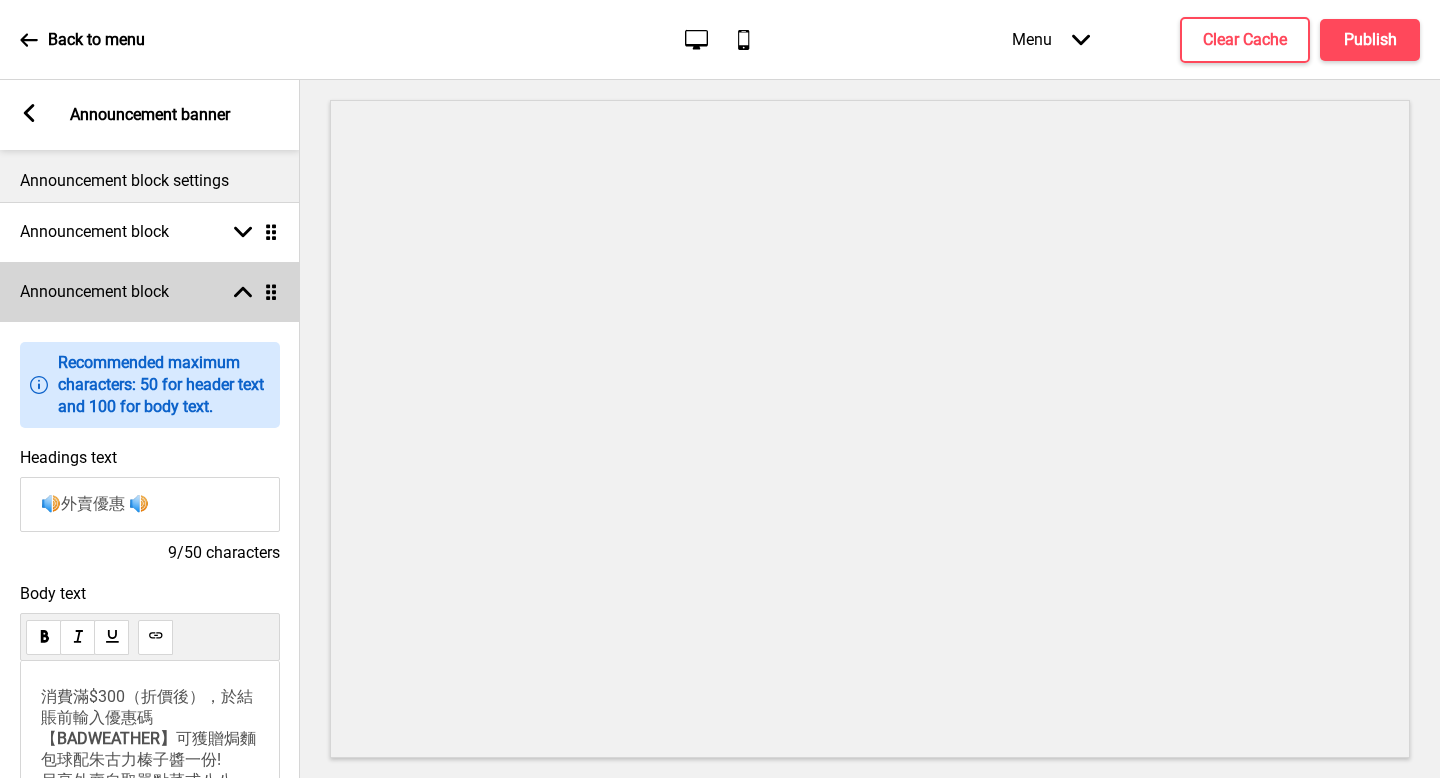 click 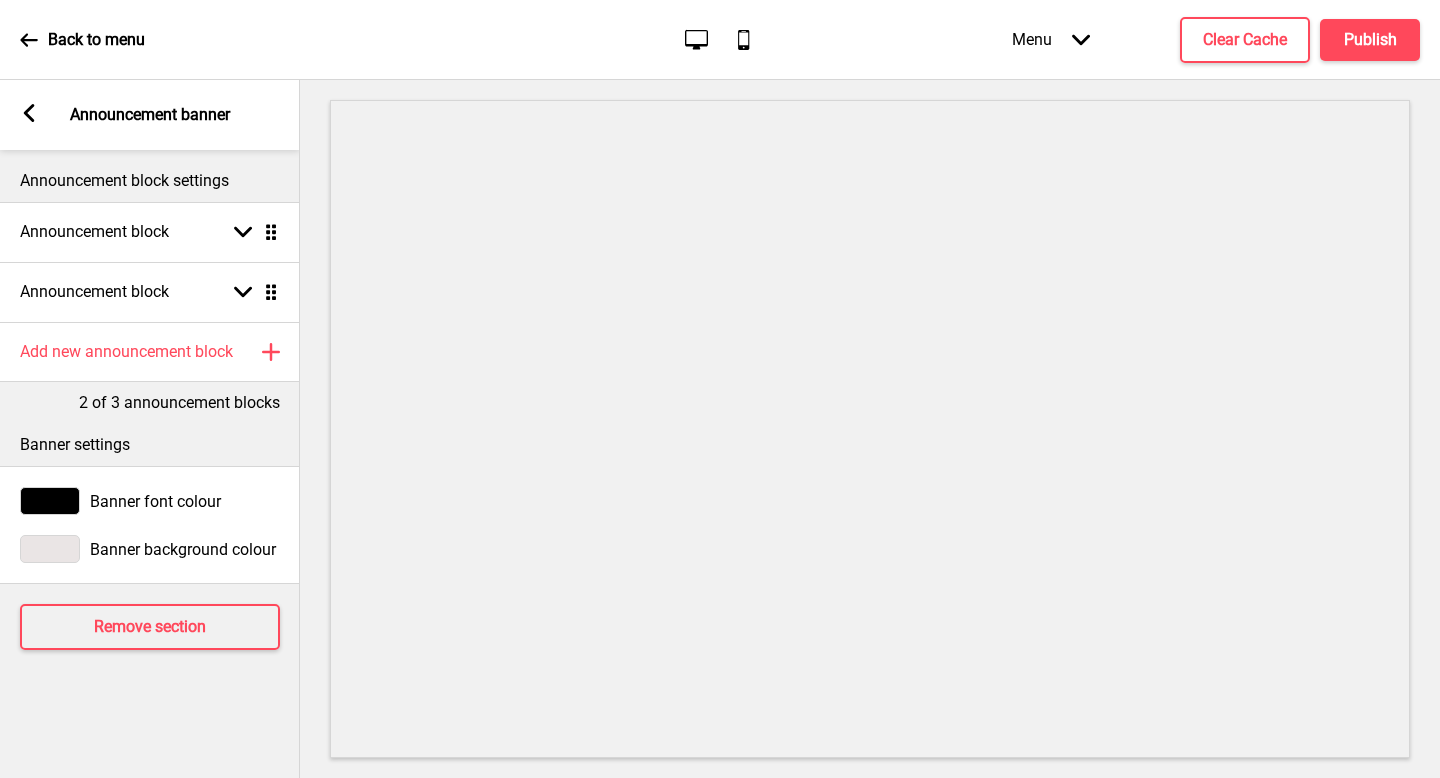 click 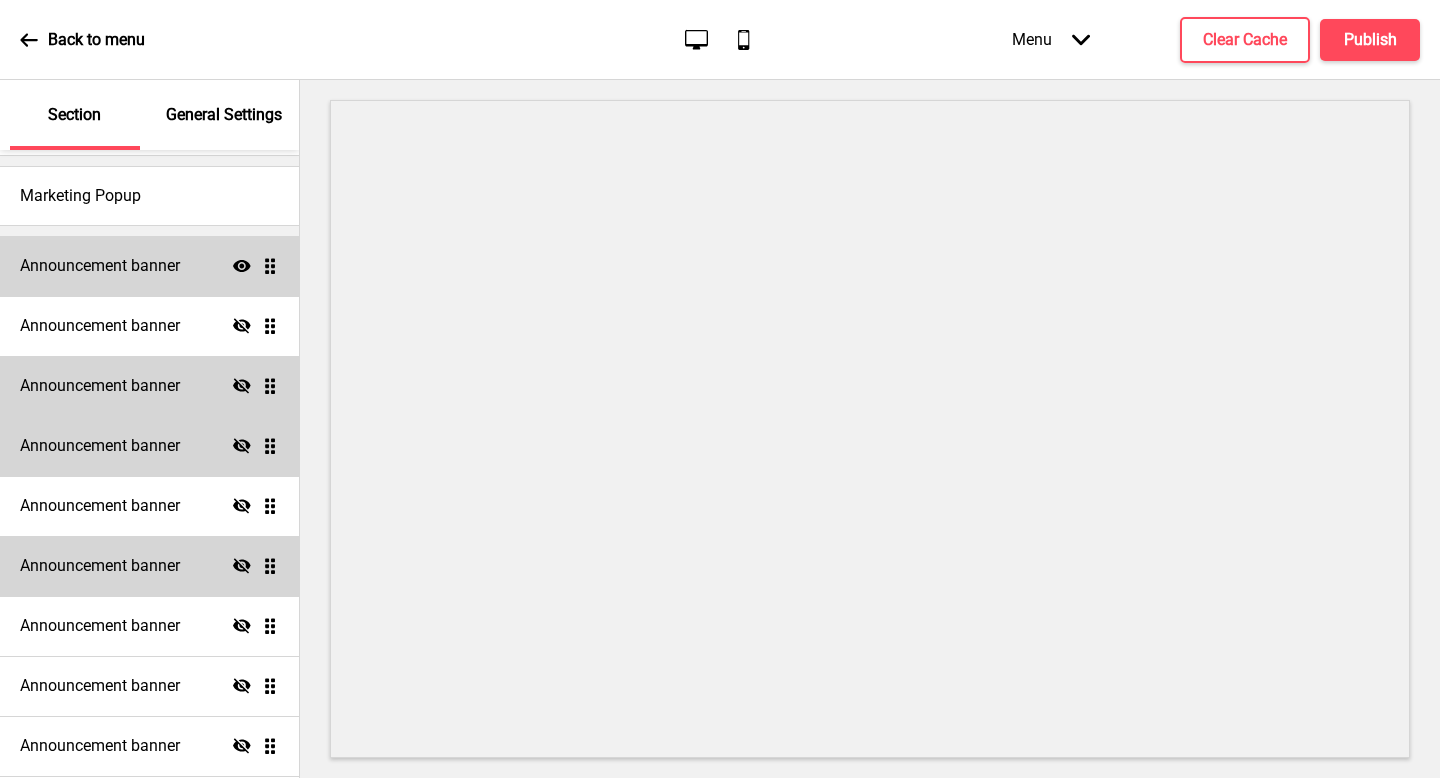 click 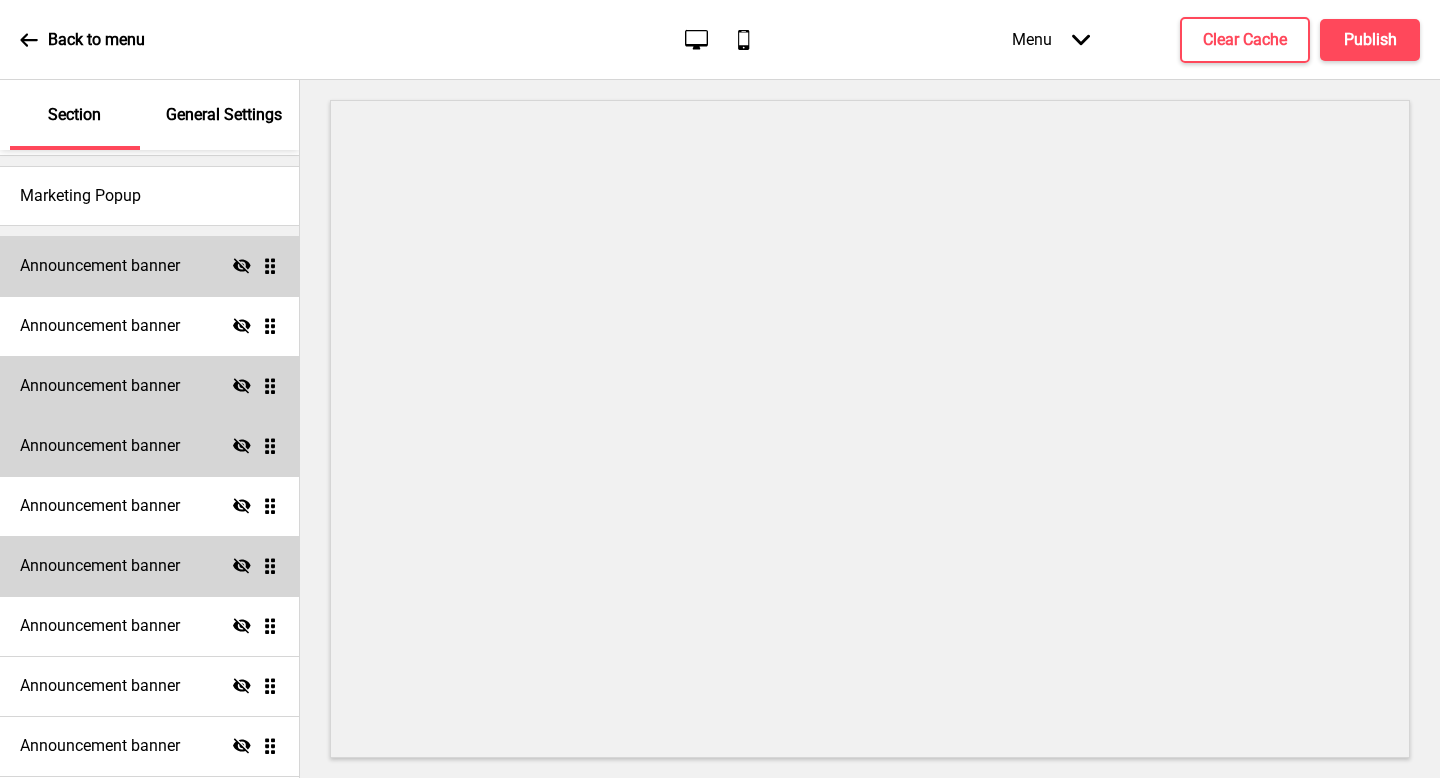 click on "Hide" 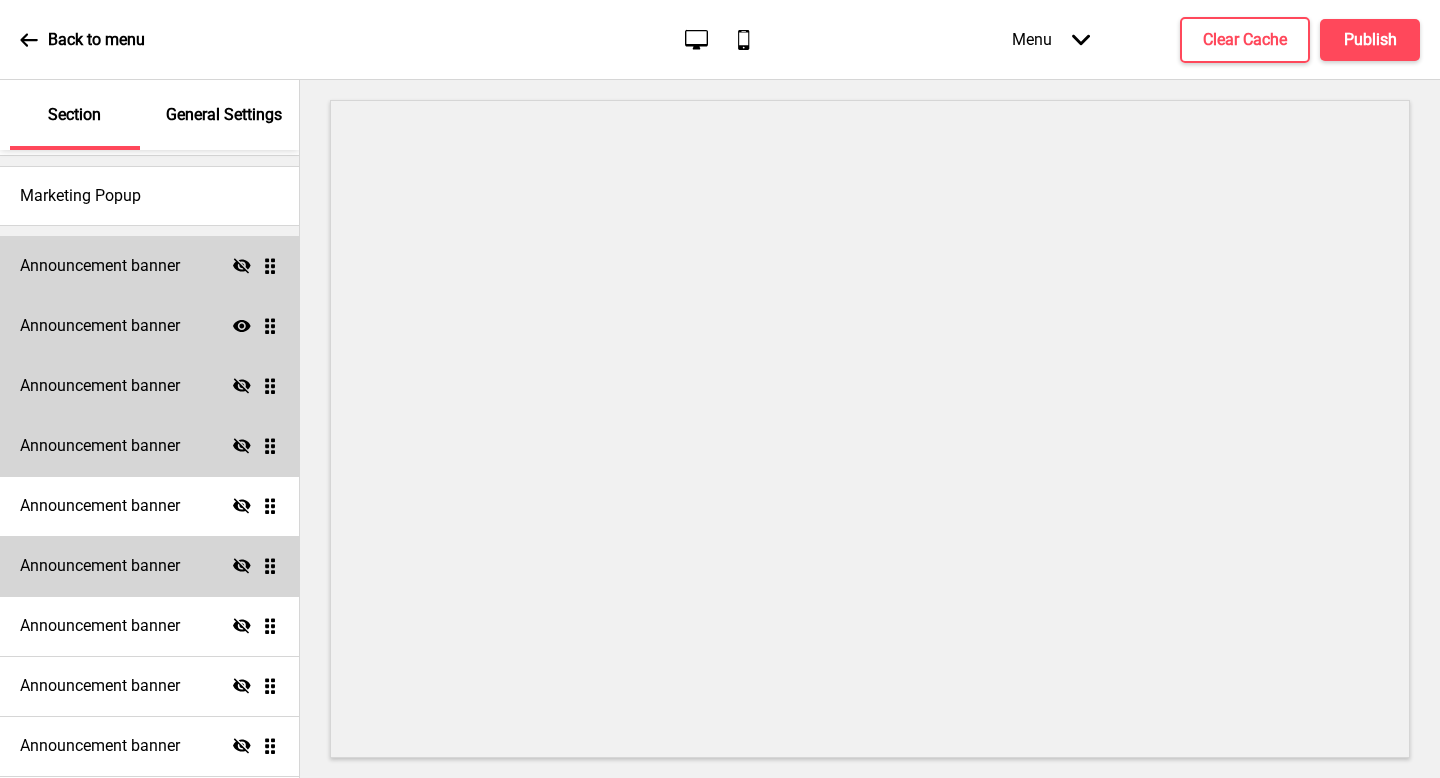 click on "Announcement banner" at bounding box center [100, 326] 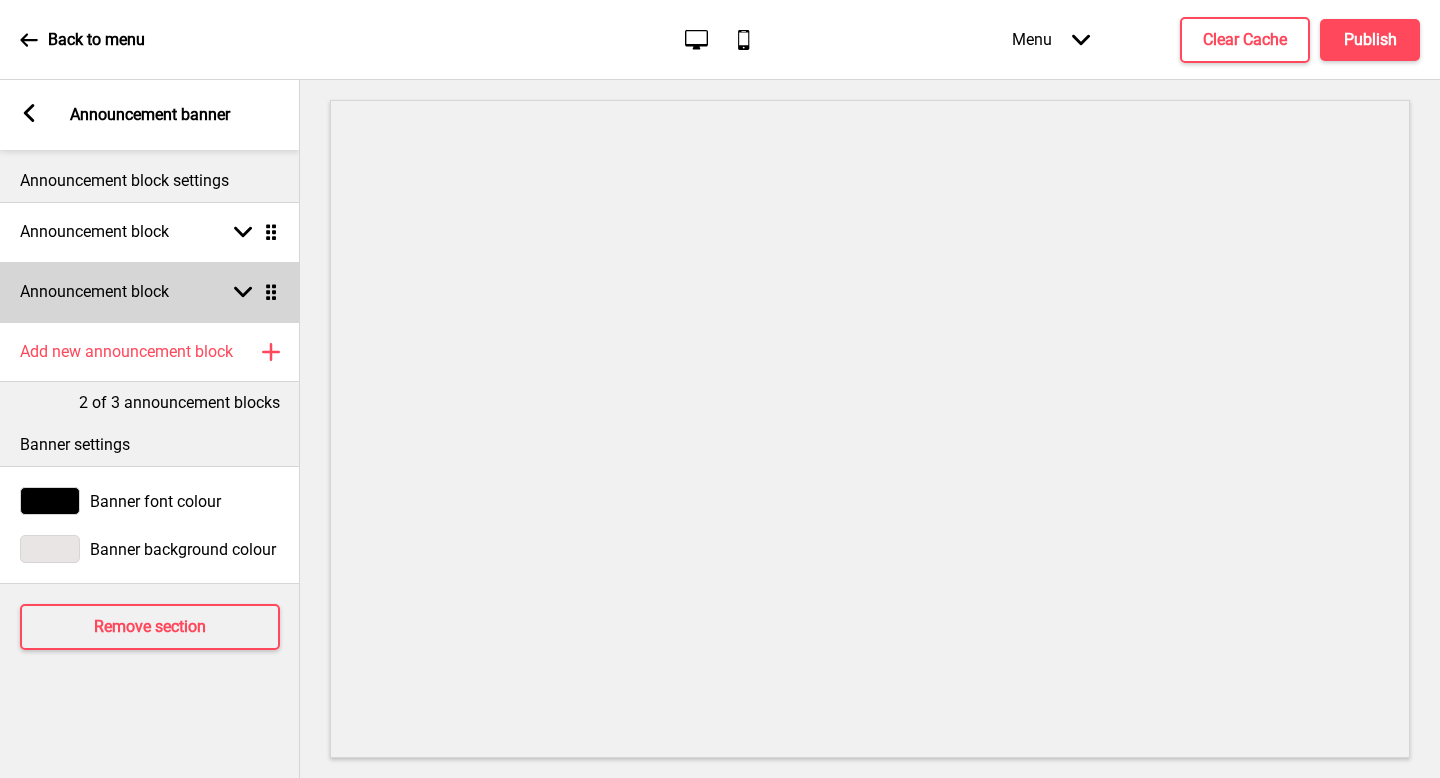 click 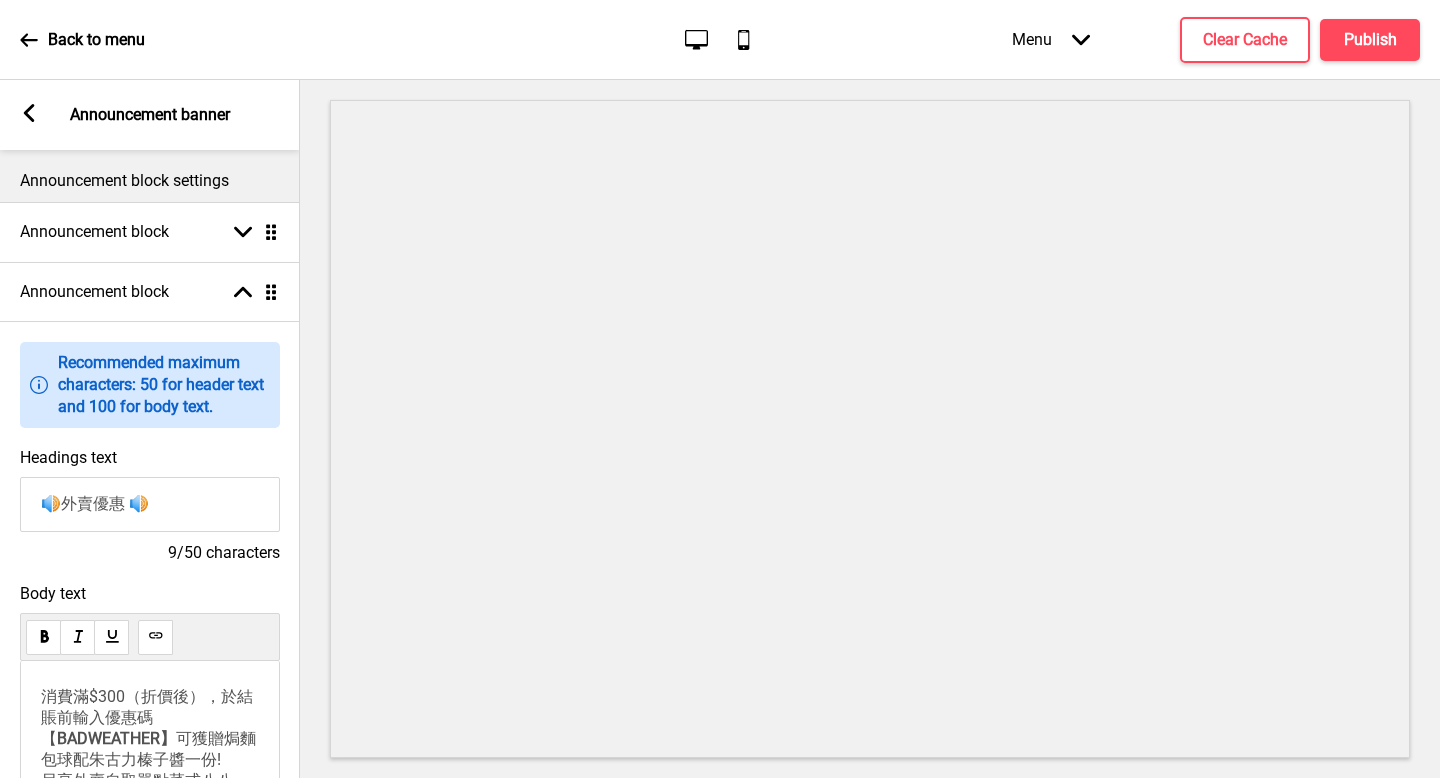 click on "🔊外賣優惠 🔊" at bounding box center [150, 504] 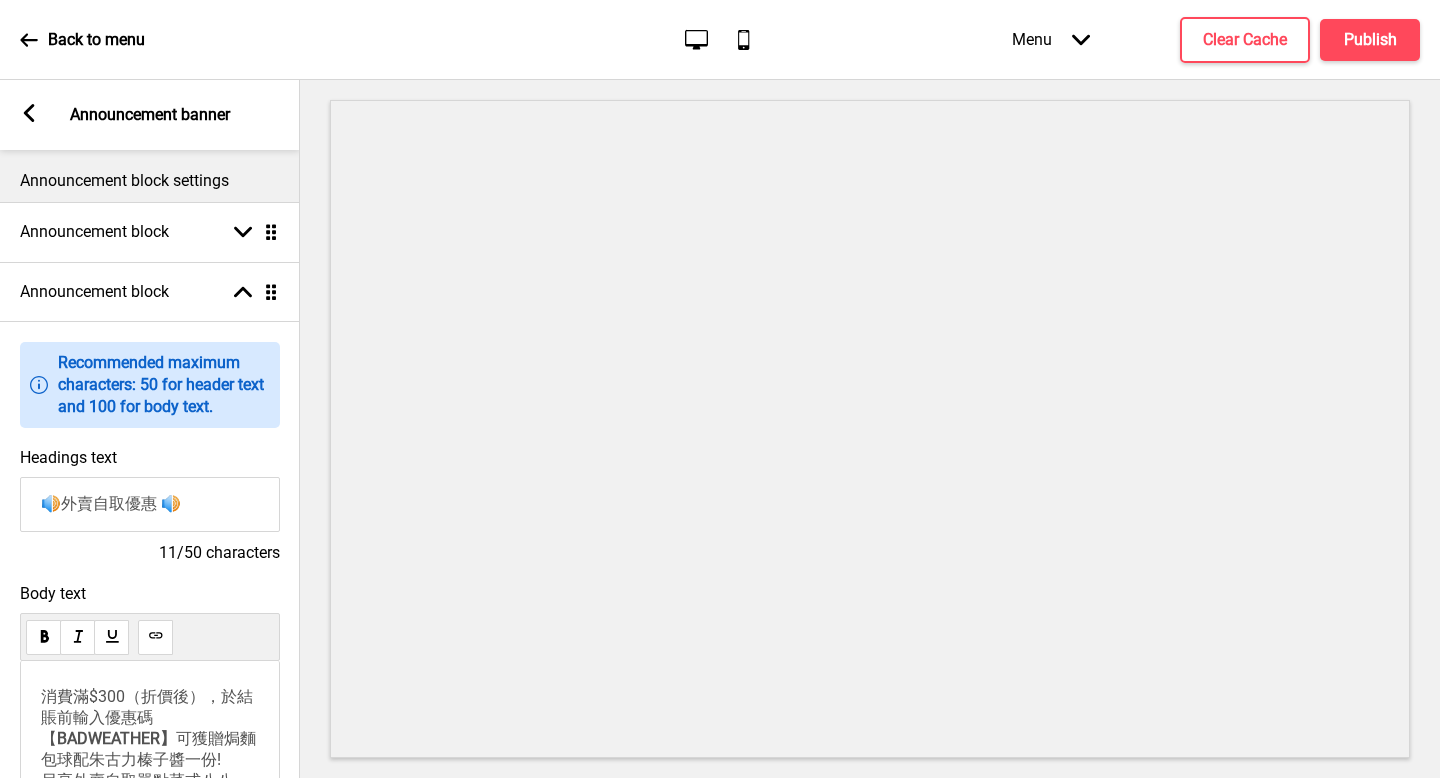 paste on "惡劣天氣" 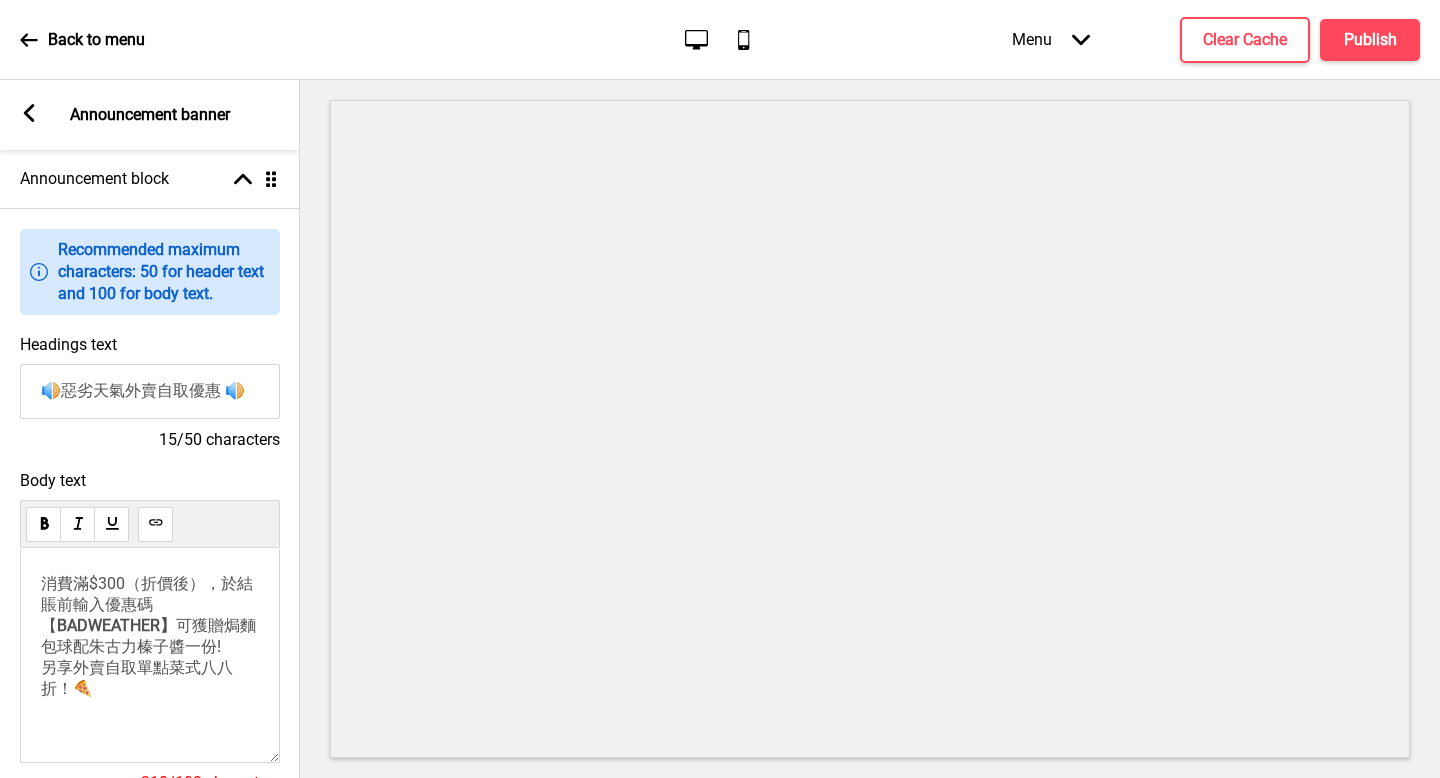scroll, scrollTop: 115, scrollLeft: 0, axis: vertical 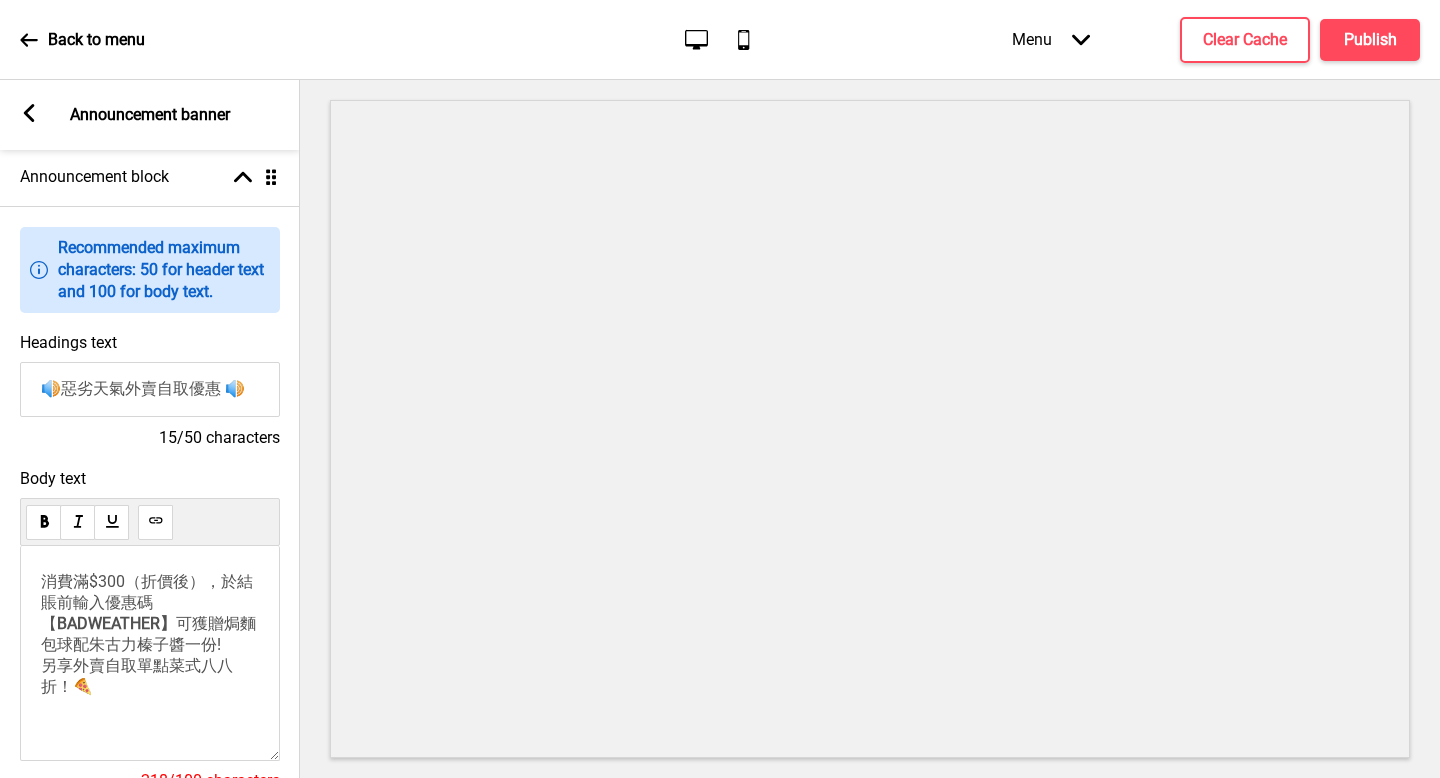 type on "🔊惡劣天氣外賣自取優惠 🔊" 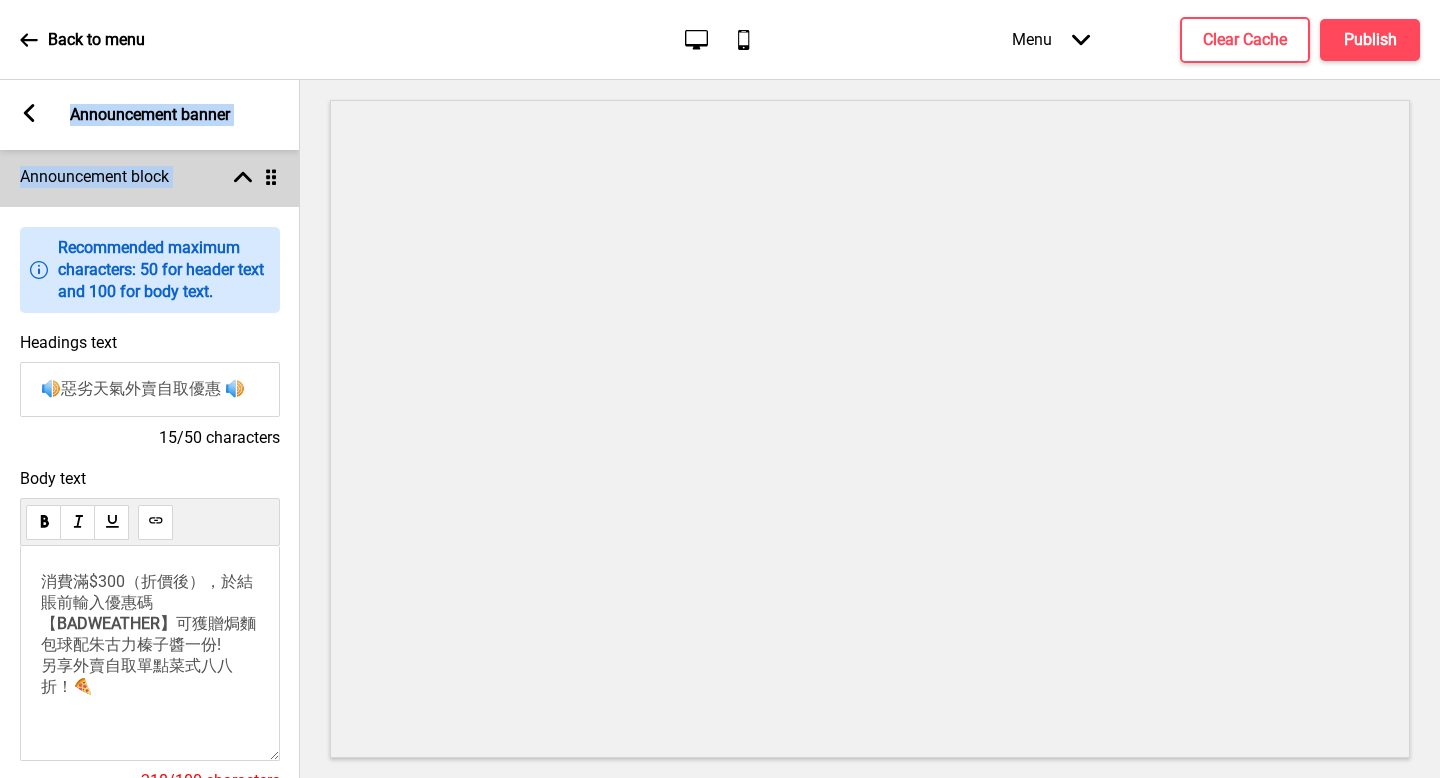 drag, startPoint x: 27, startPoint y: 112, endPoint x: 216, endPoint y: 167, distance: 196.84004 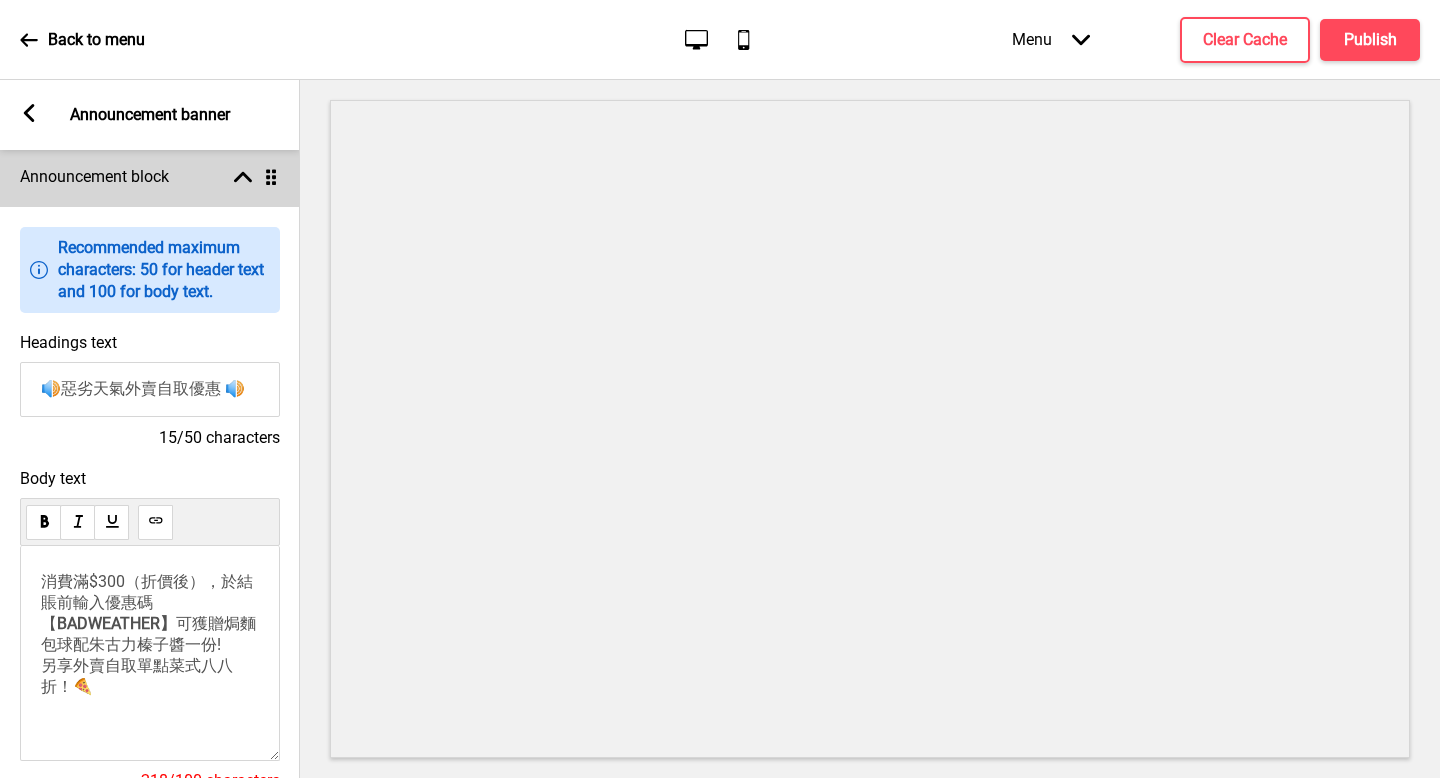 click 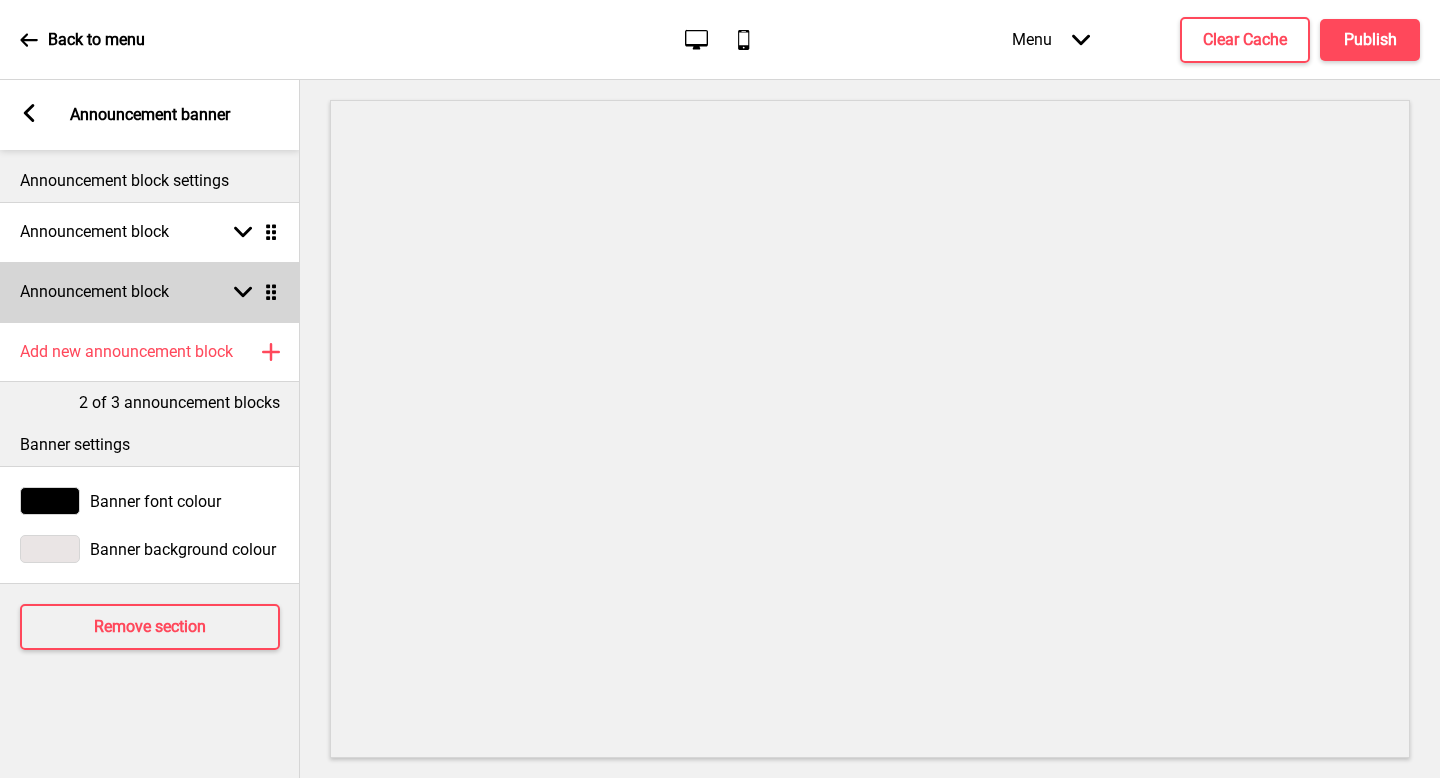 scroll, scrollTop: 0, scrollLeft: 0, axis: both 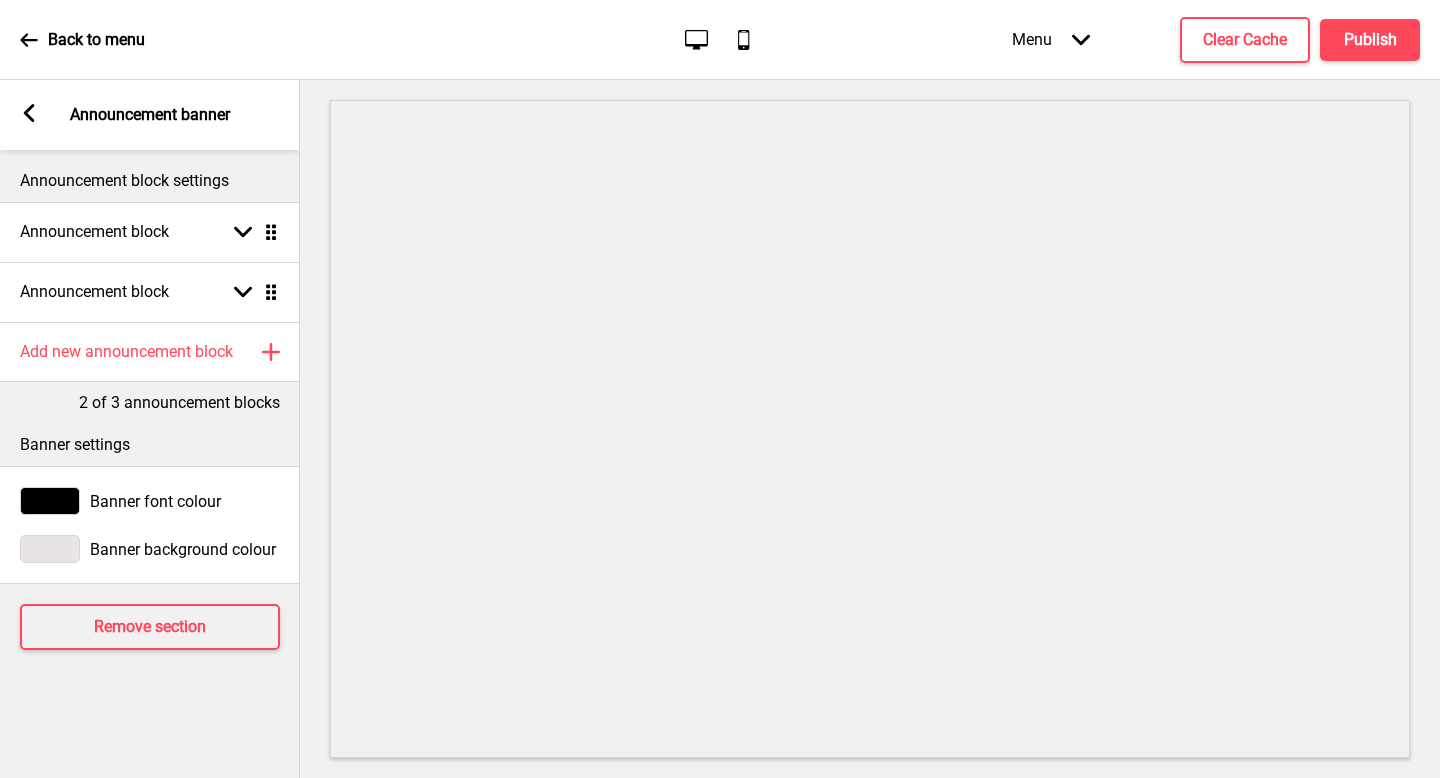 click 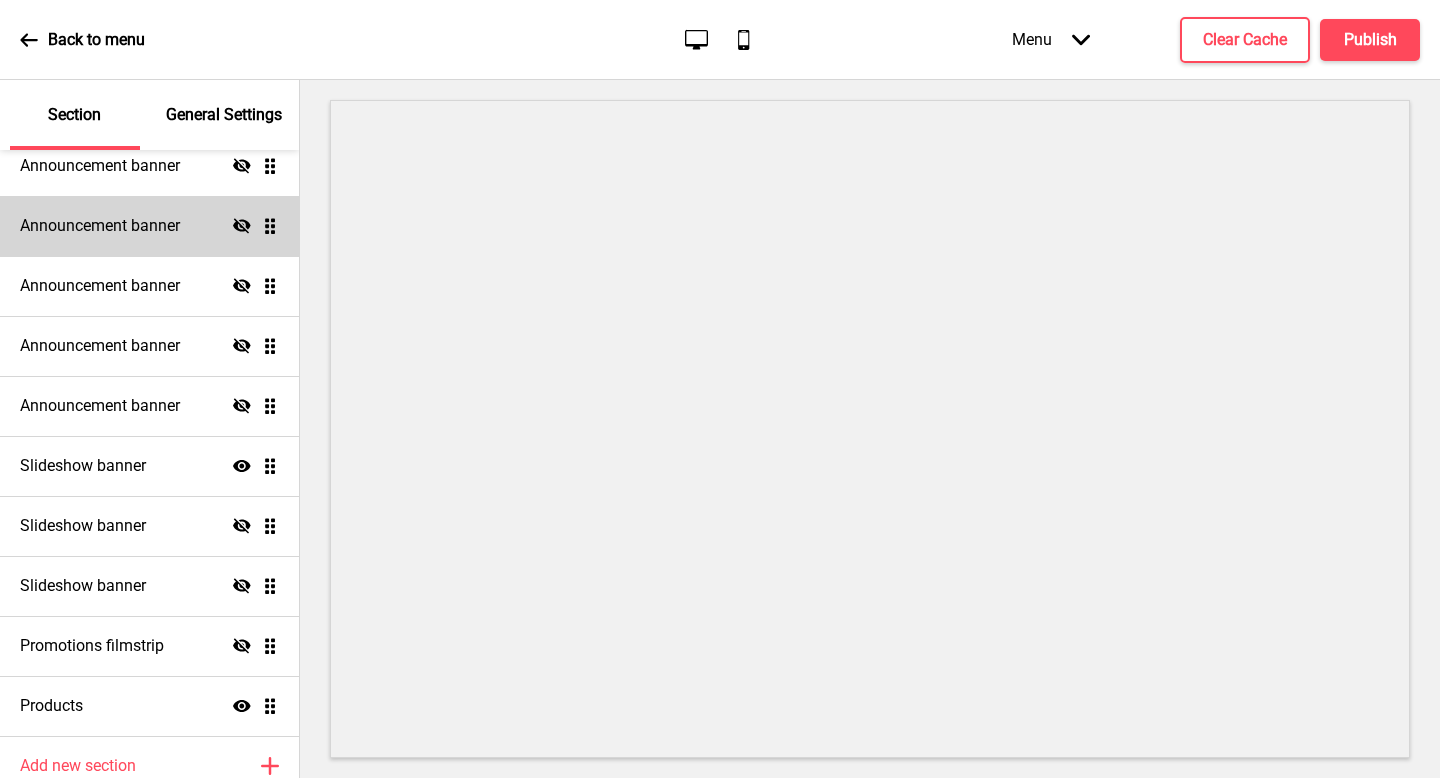 scroll, scrollTop: 429, scrollLeft: 0, axis: vertical 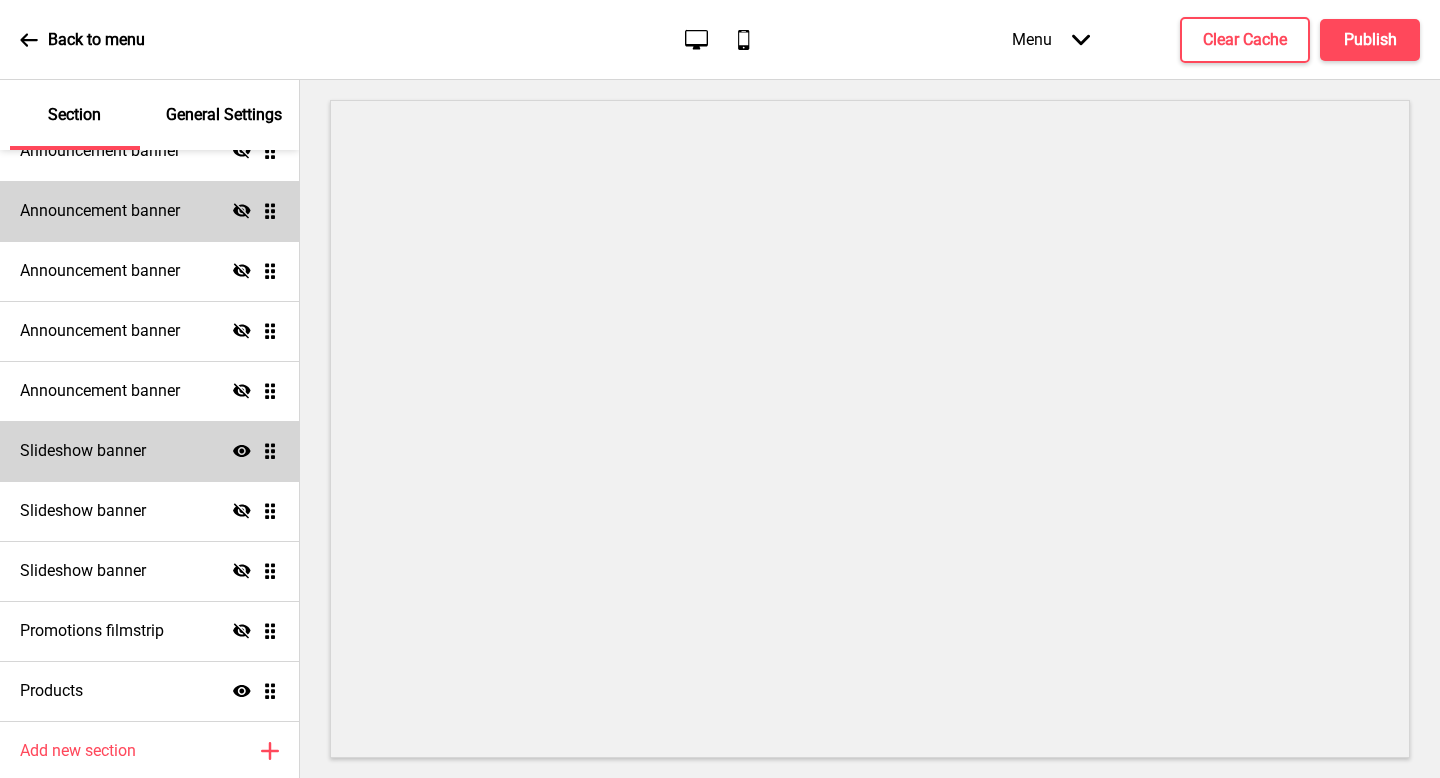 click 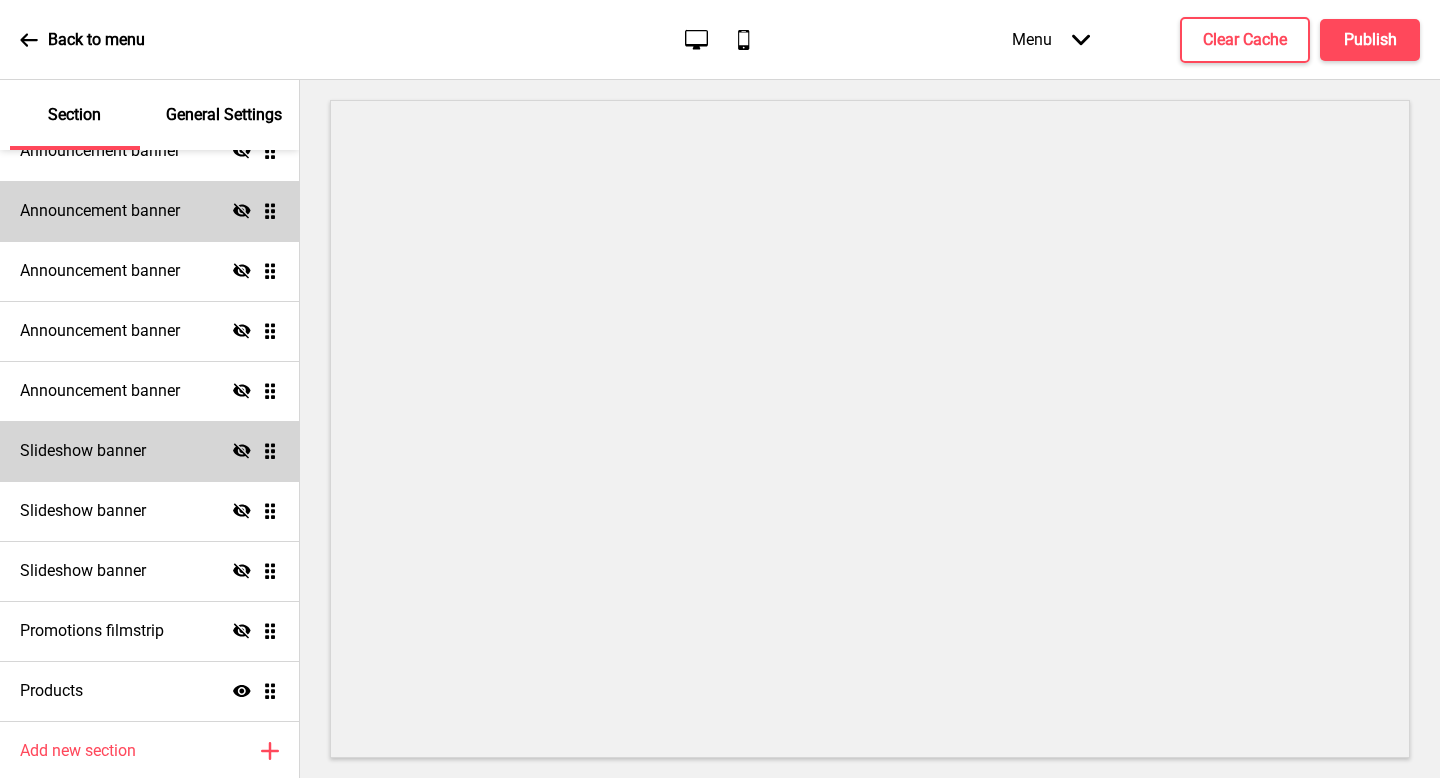 click on "Hide" 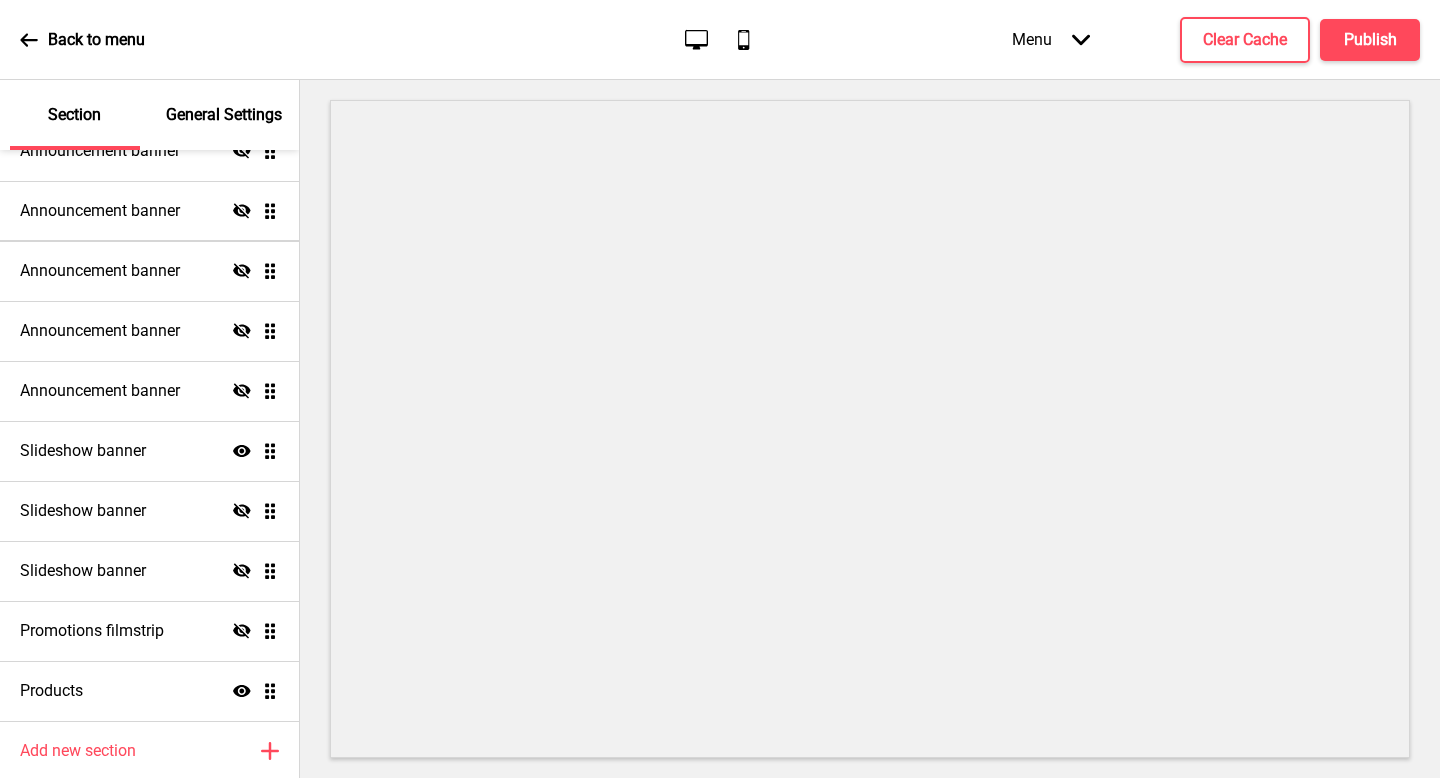 click on "Announcement banner Hide Drag Announcement banner Show Drag Announcement banner Hide Drag Announcement banner Hide Drag Announcement banner Hide Drag Announcement banner Hide Drag Announcement banner Hide Drag Announcement banner Hide Drag Announcement banner Hide Drag Slideshow banner Show Drag Slideshow banner Hide Drag Slideshow banner Hide Drag Promotions filmstrip Hide Drag Products Show Drag" at bounding box center [149, 301] 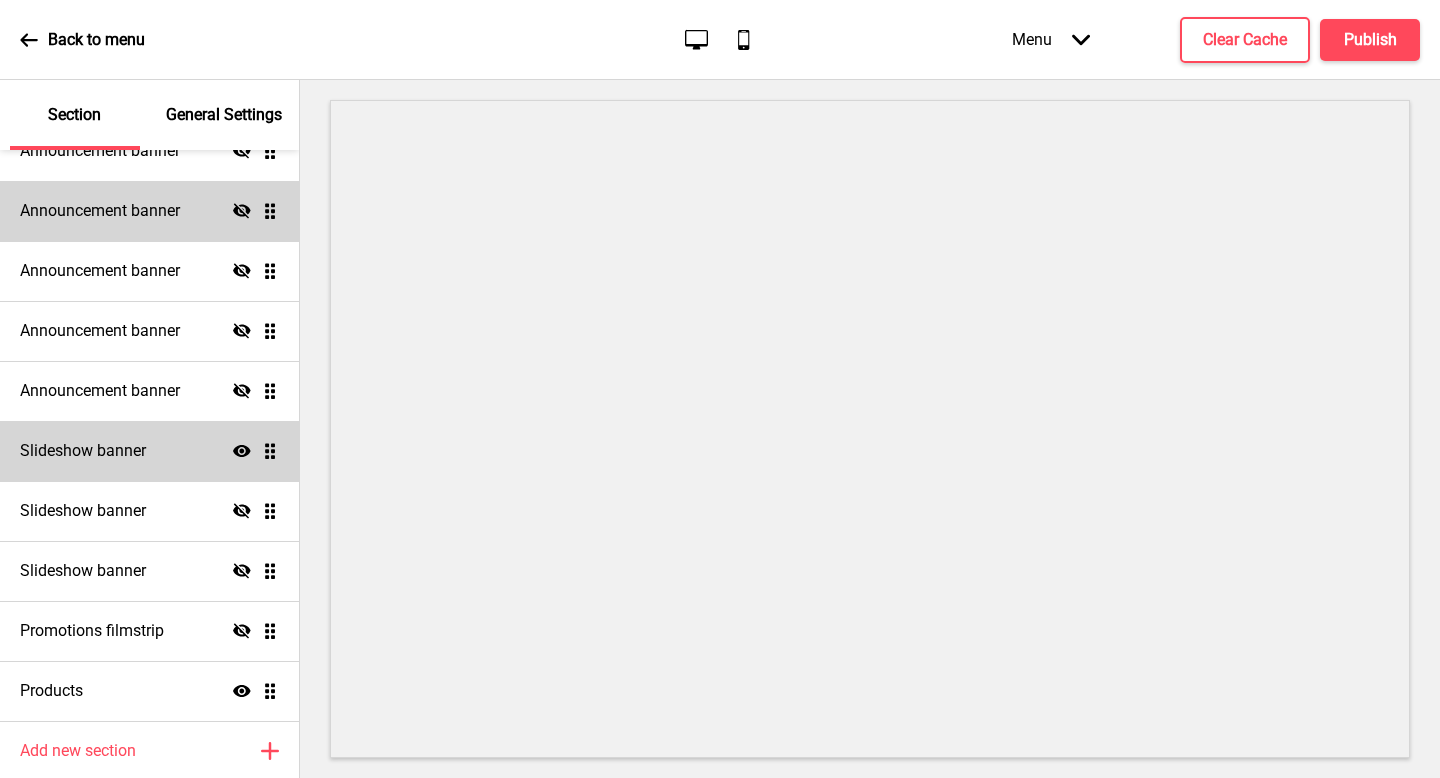 click on "Slideshow banner Show Drag" at bounding box center (149, 451) 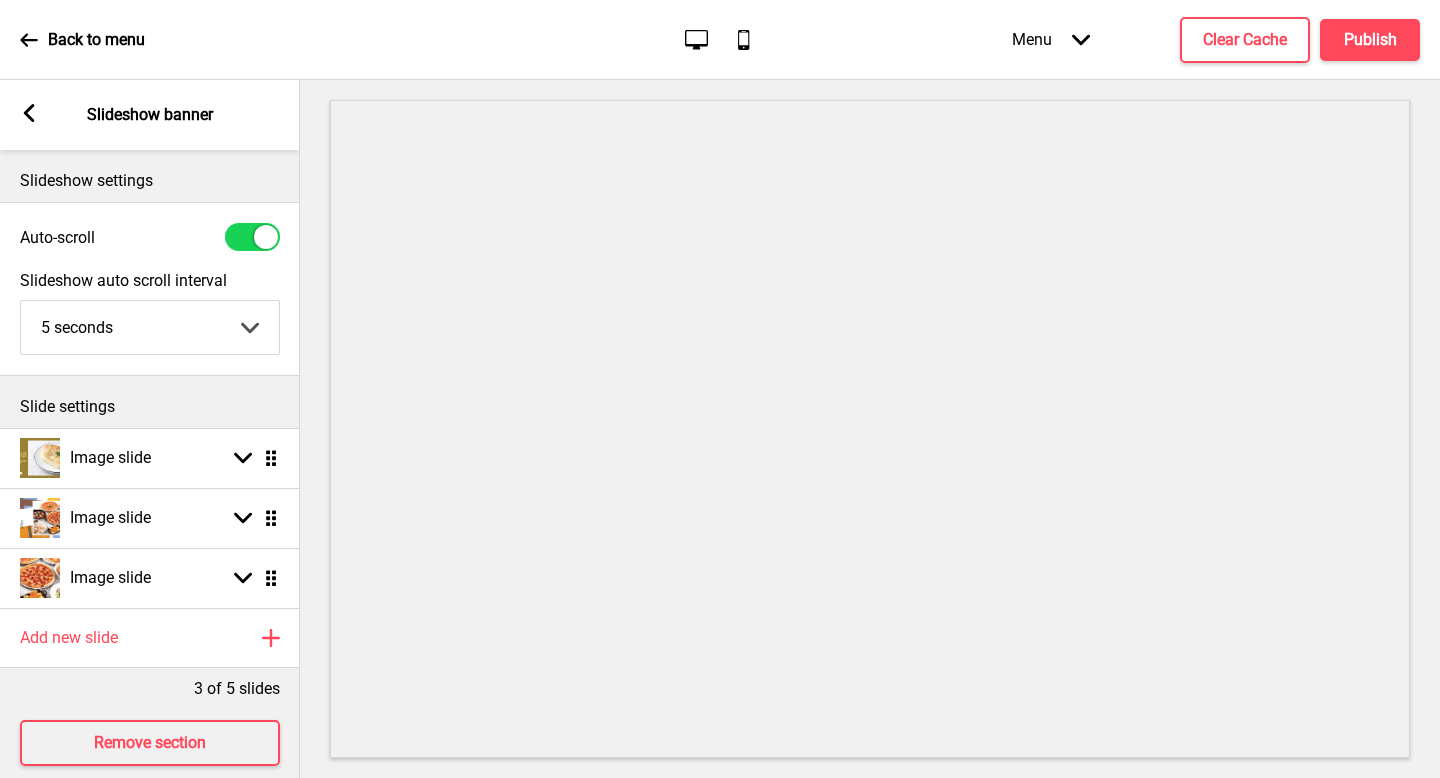 click 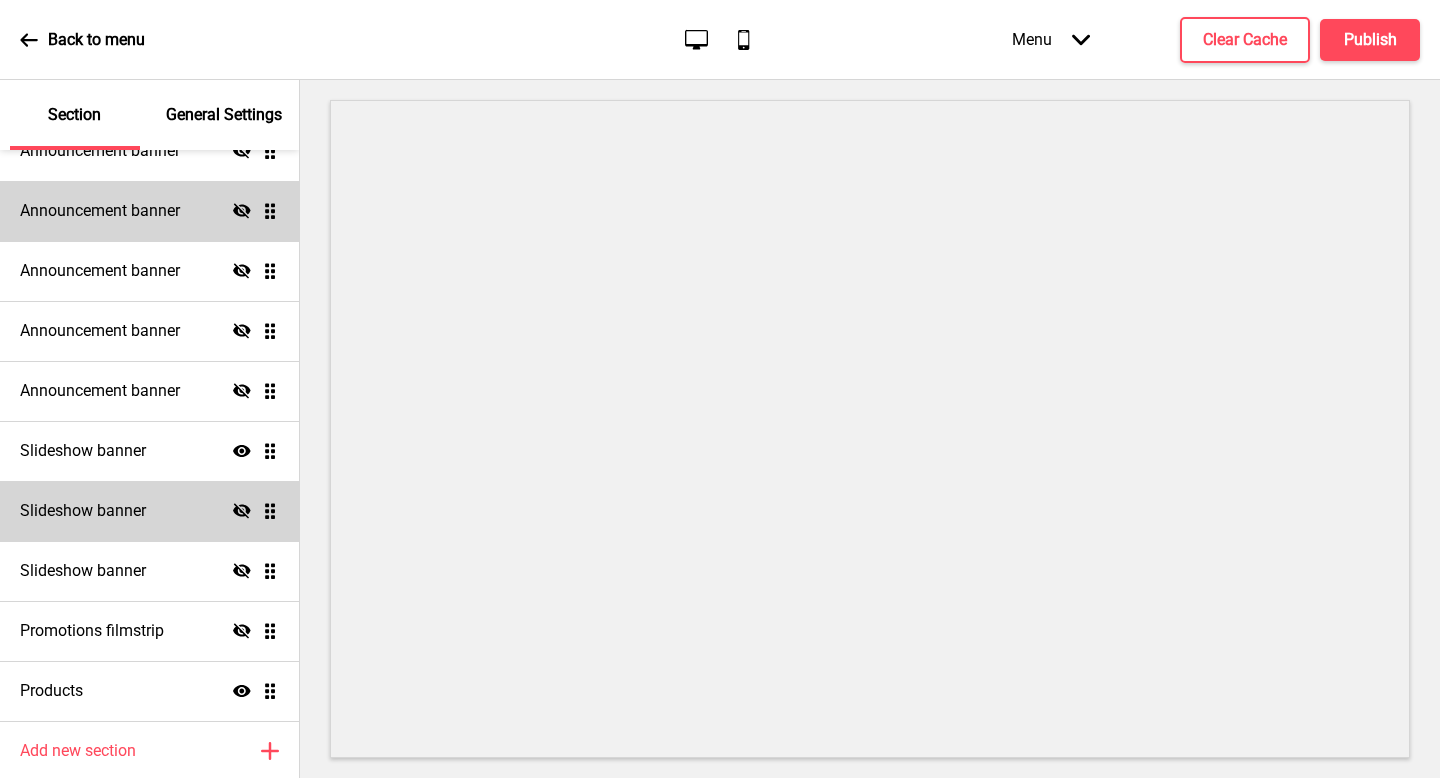 click on "Slideshow banner Hide Drag" at bounding box center [149, 511] 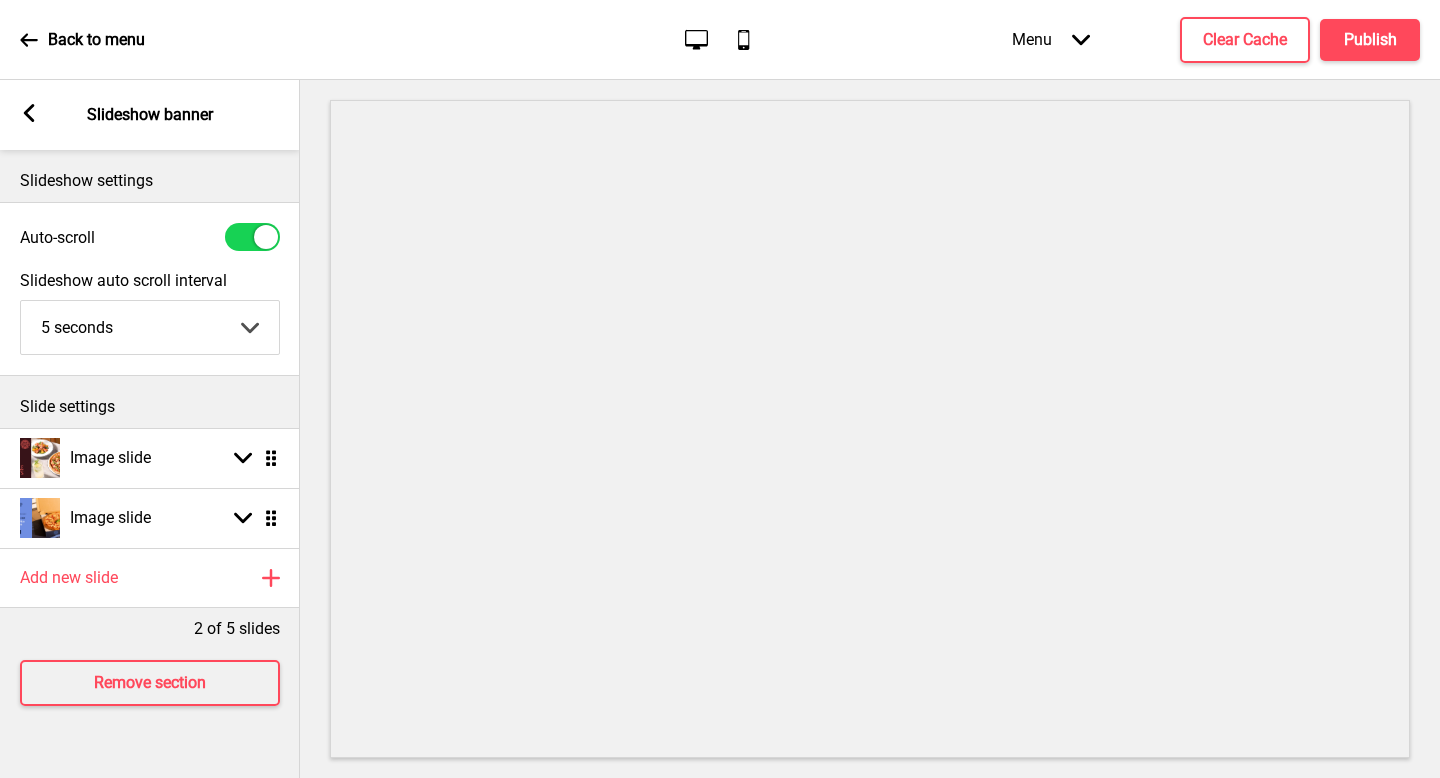 click 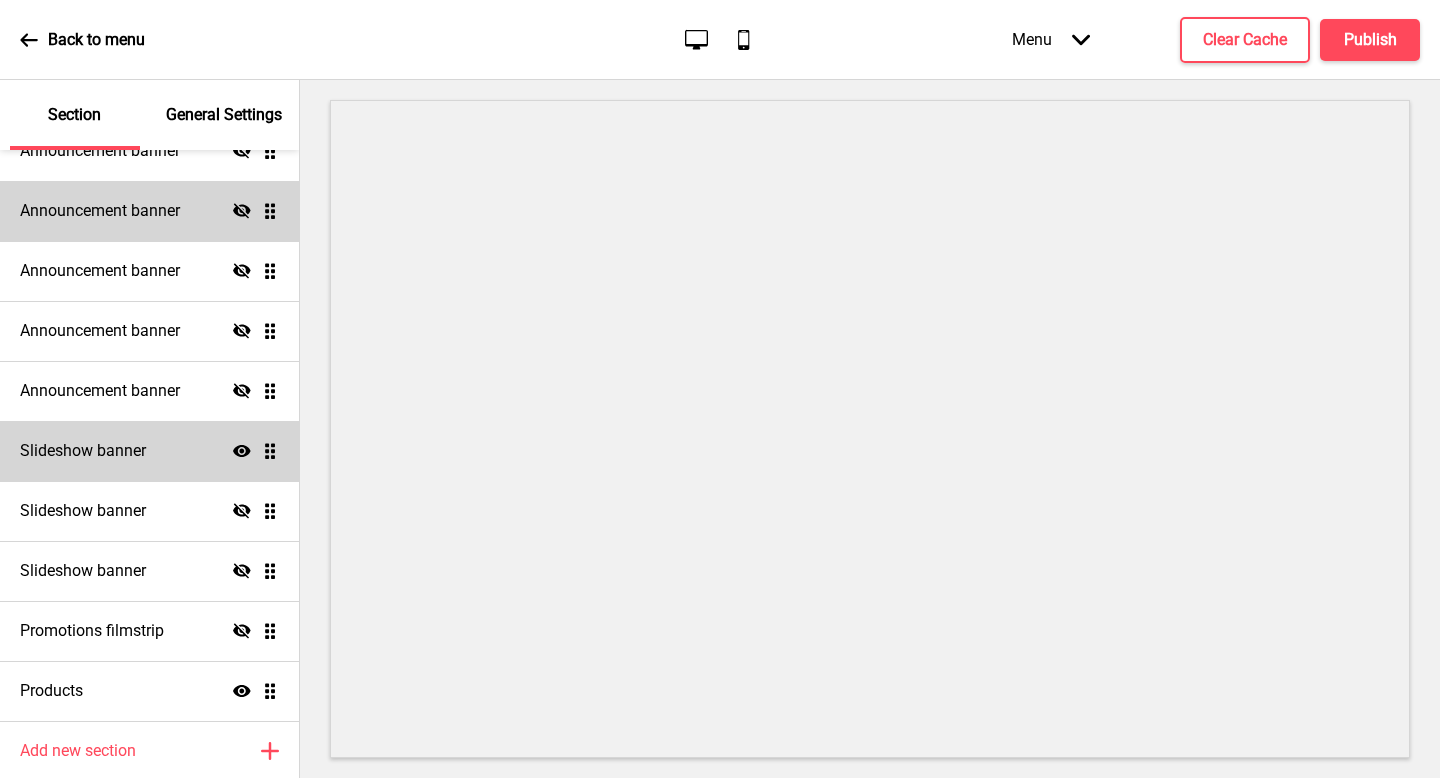 click on "Slideshow banner Show Drag" at bounding box center [149, 451] 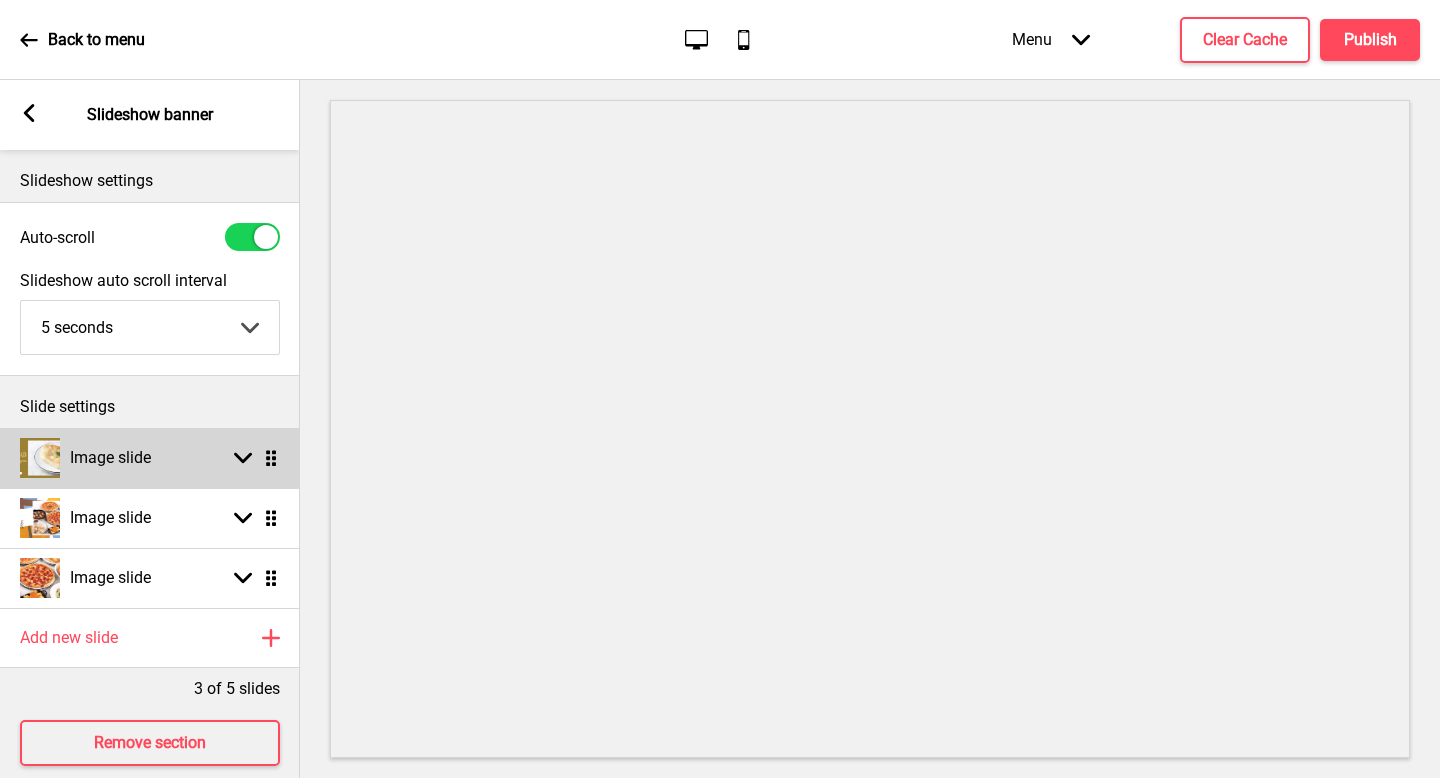 click 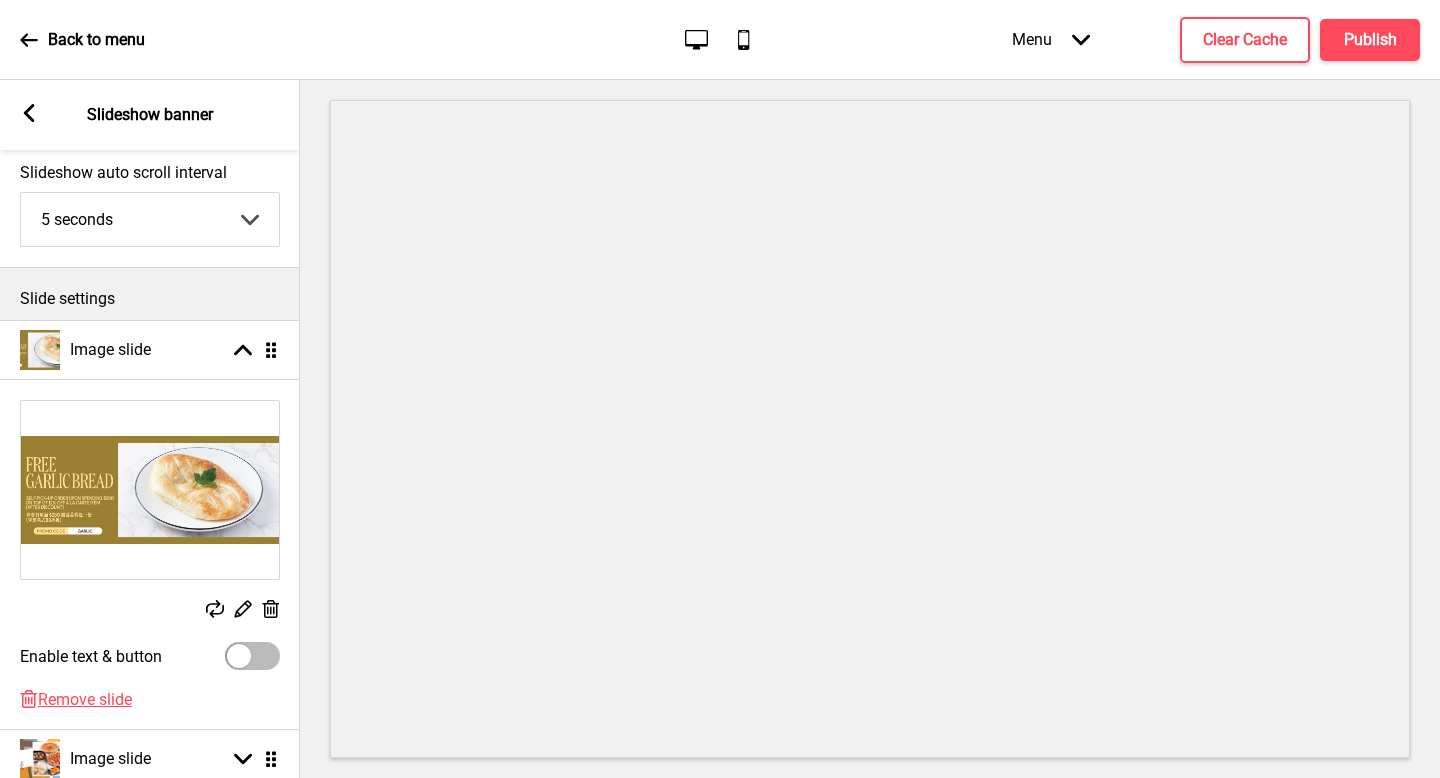 scroll, scrollTop: 115, scrollLeft: 0, axis: vertical 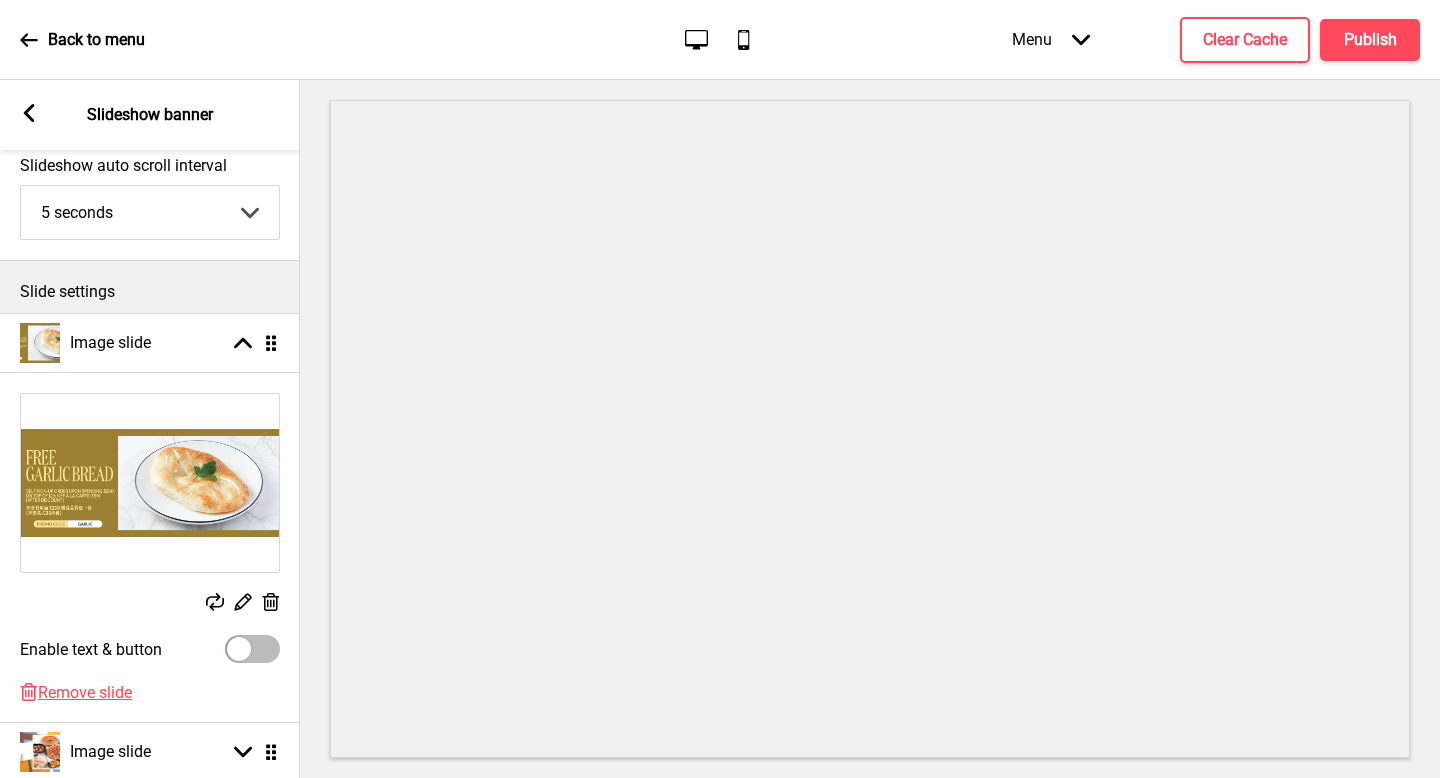 click 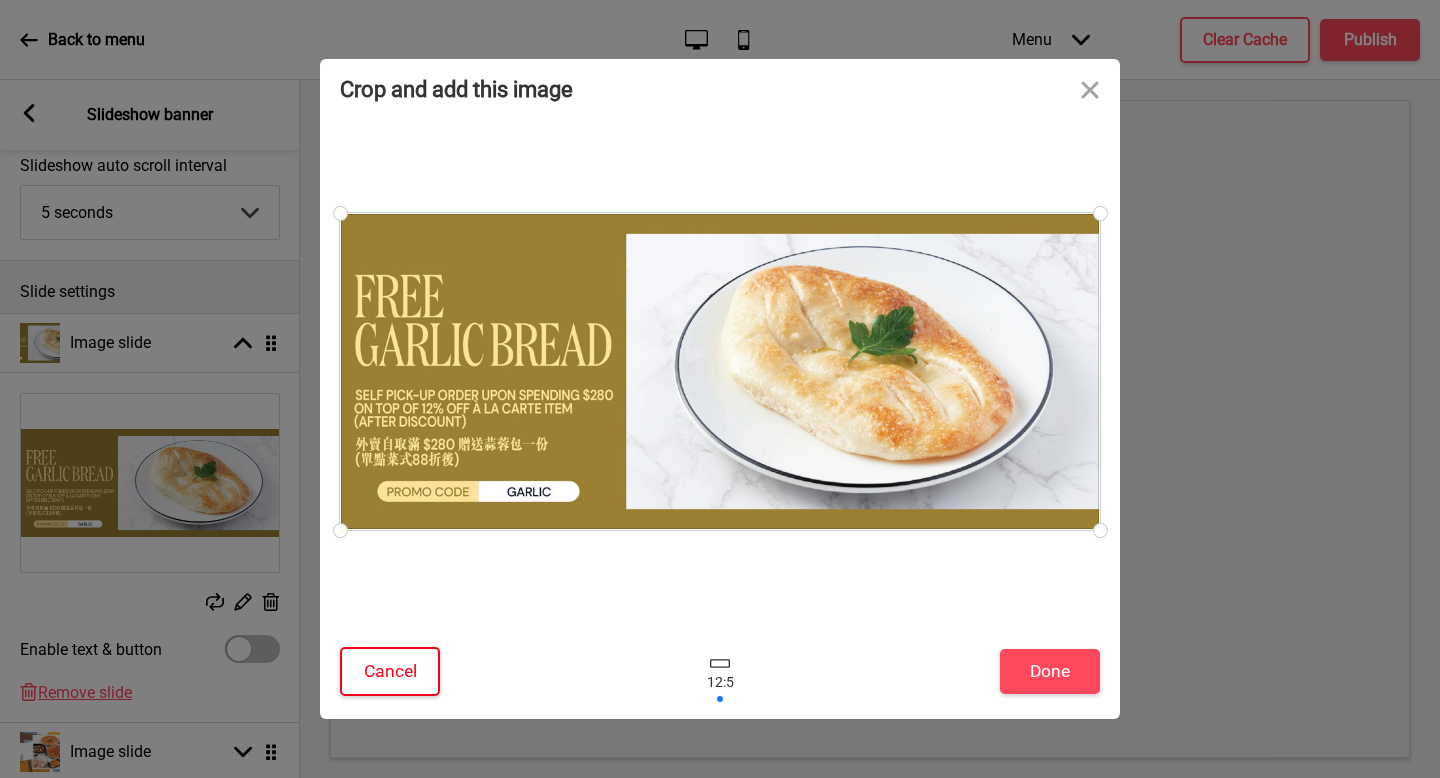 click on "Cancel" at bounding box center (390, 671) 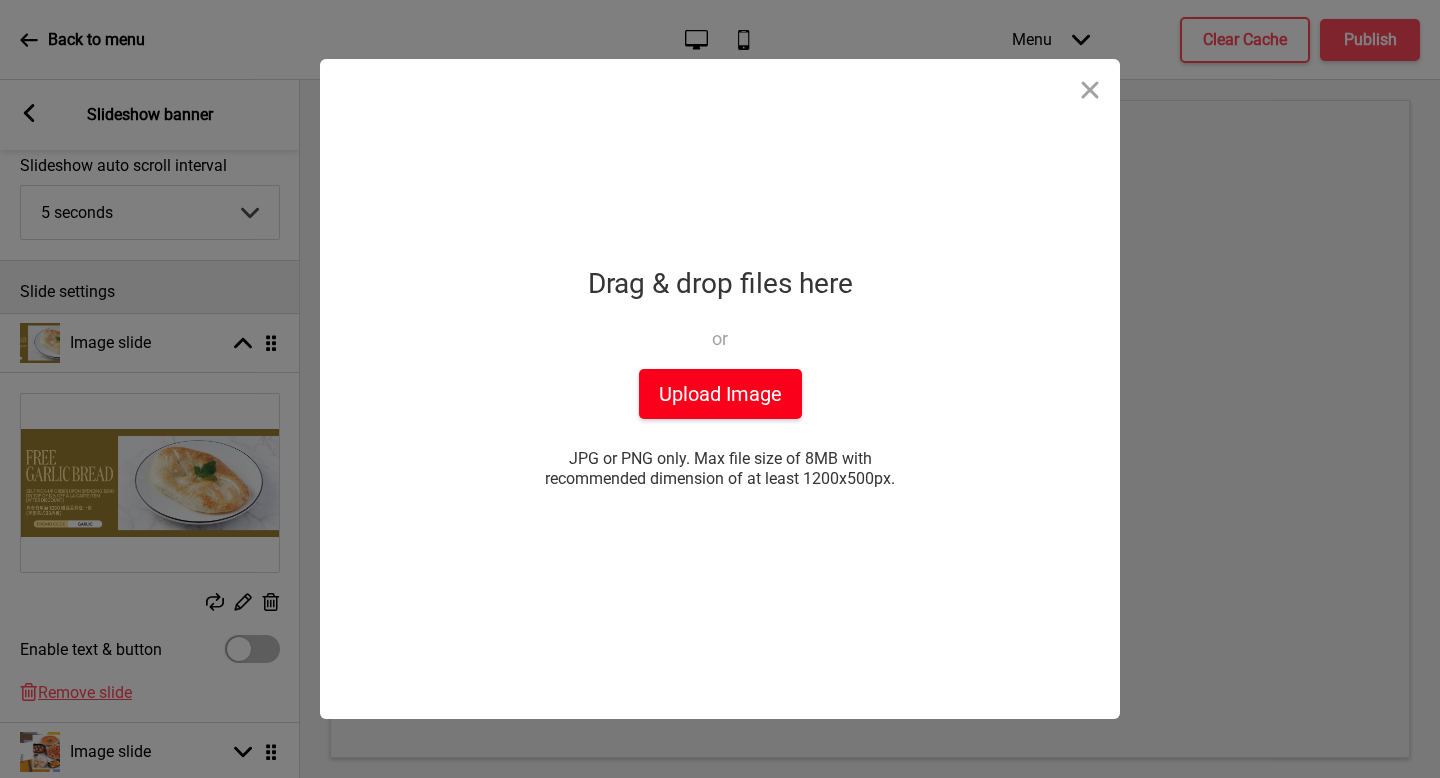 click on "Upload Image" at bounding box center [720, 394] 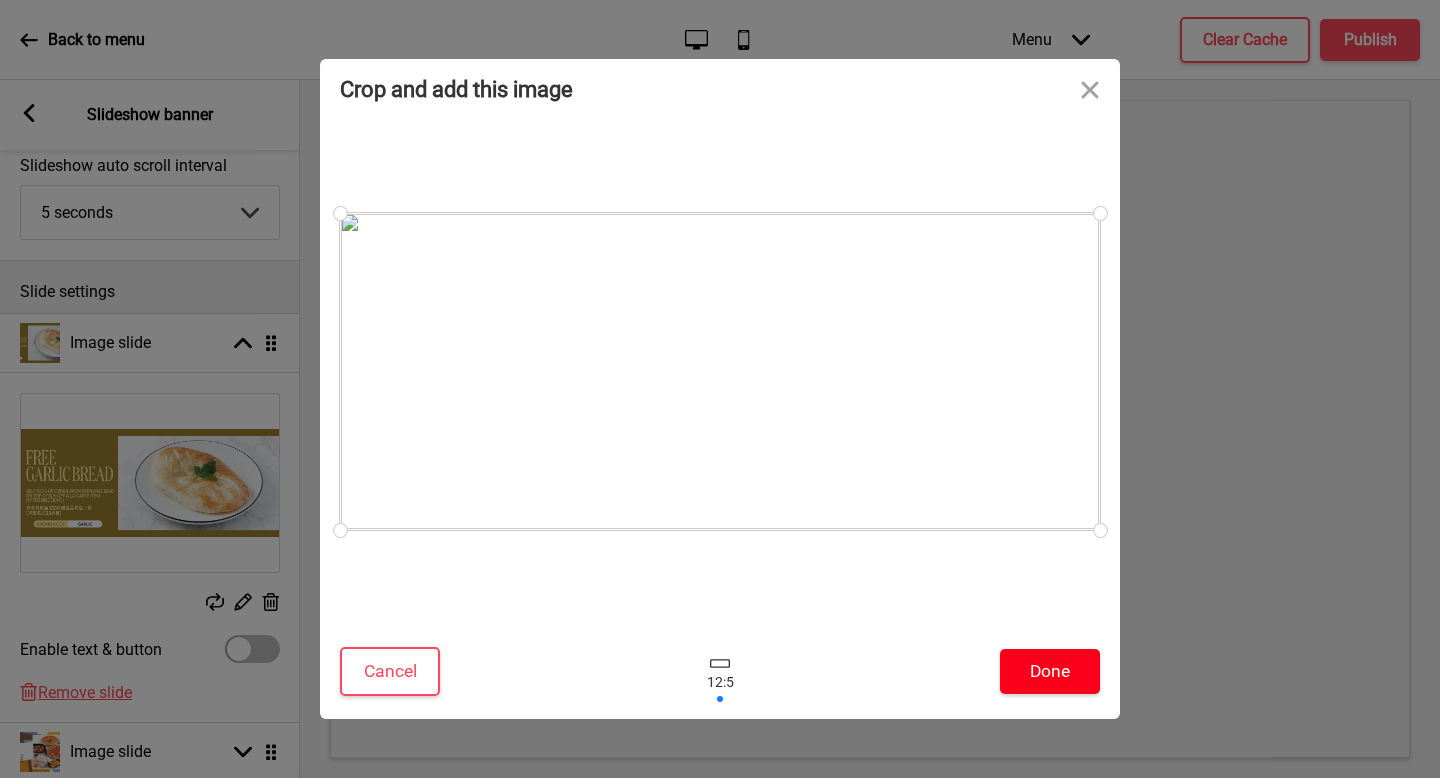 click on "Done" at bounding box center [1050, 671] 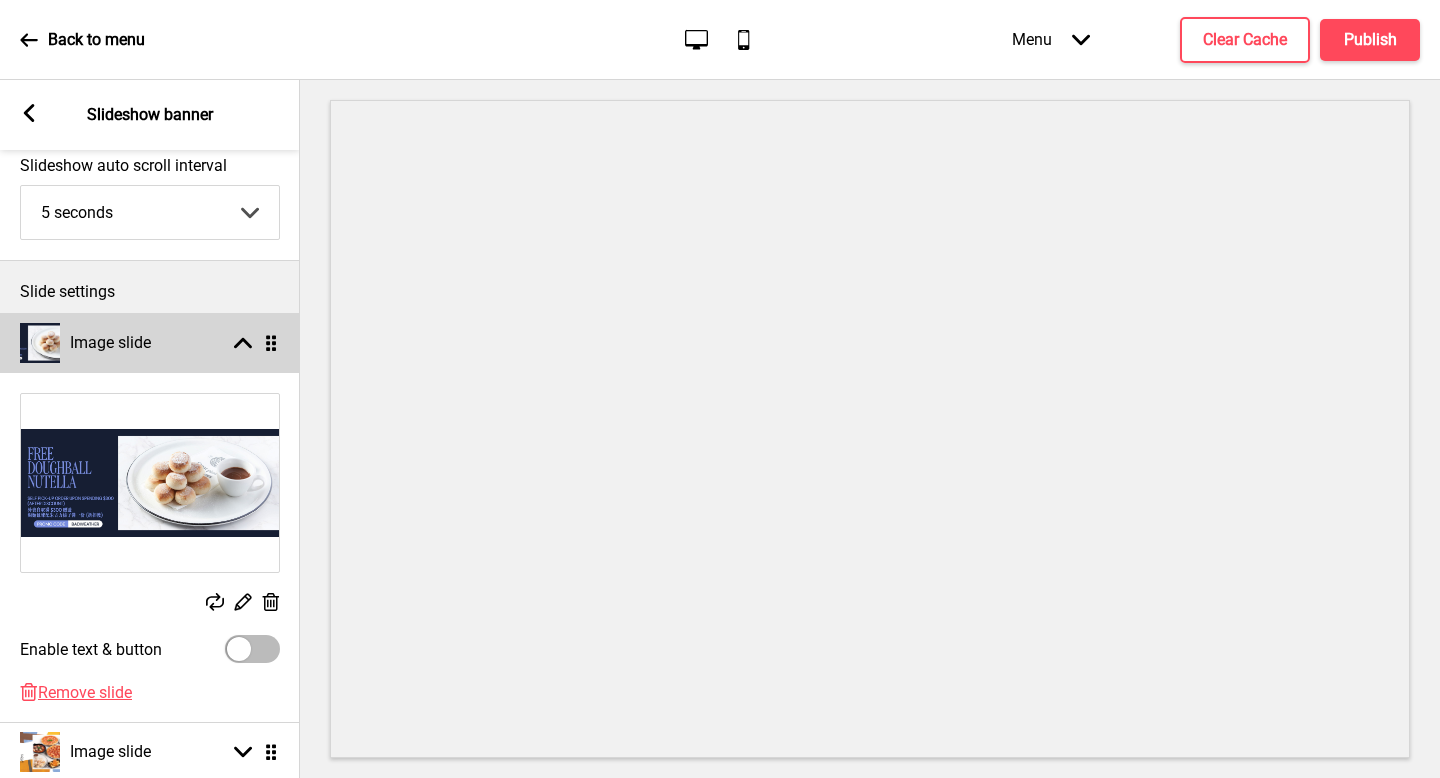 click 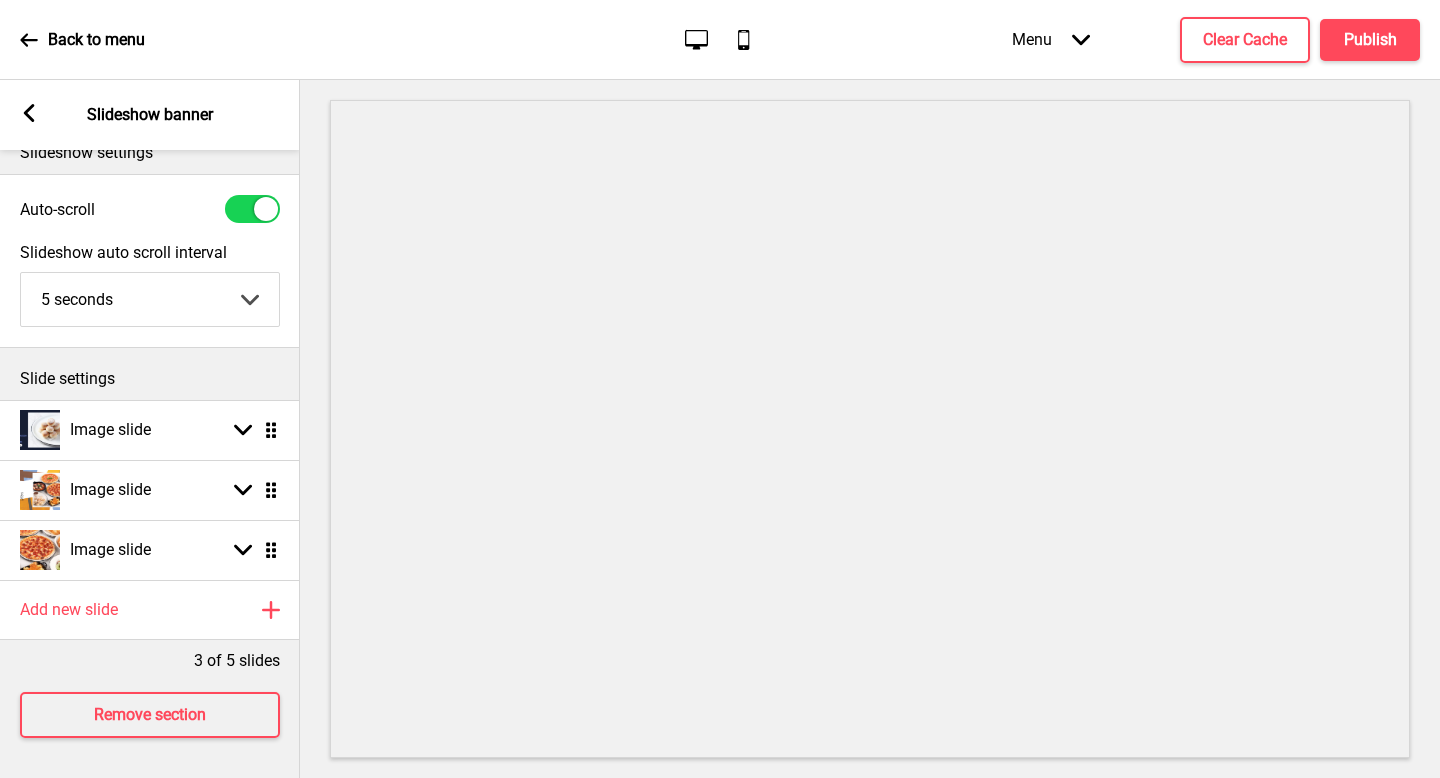 scroll, scrollTop: 28, scrollLeft: 0, axis: vertical 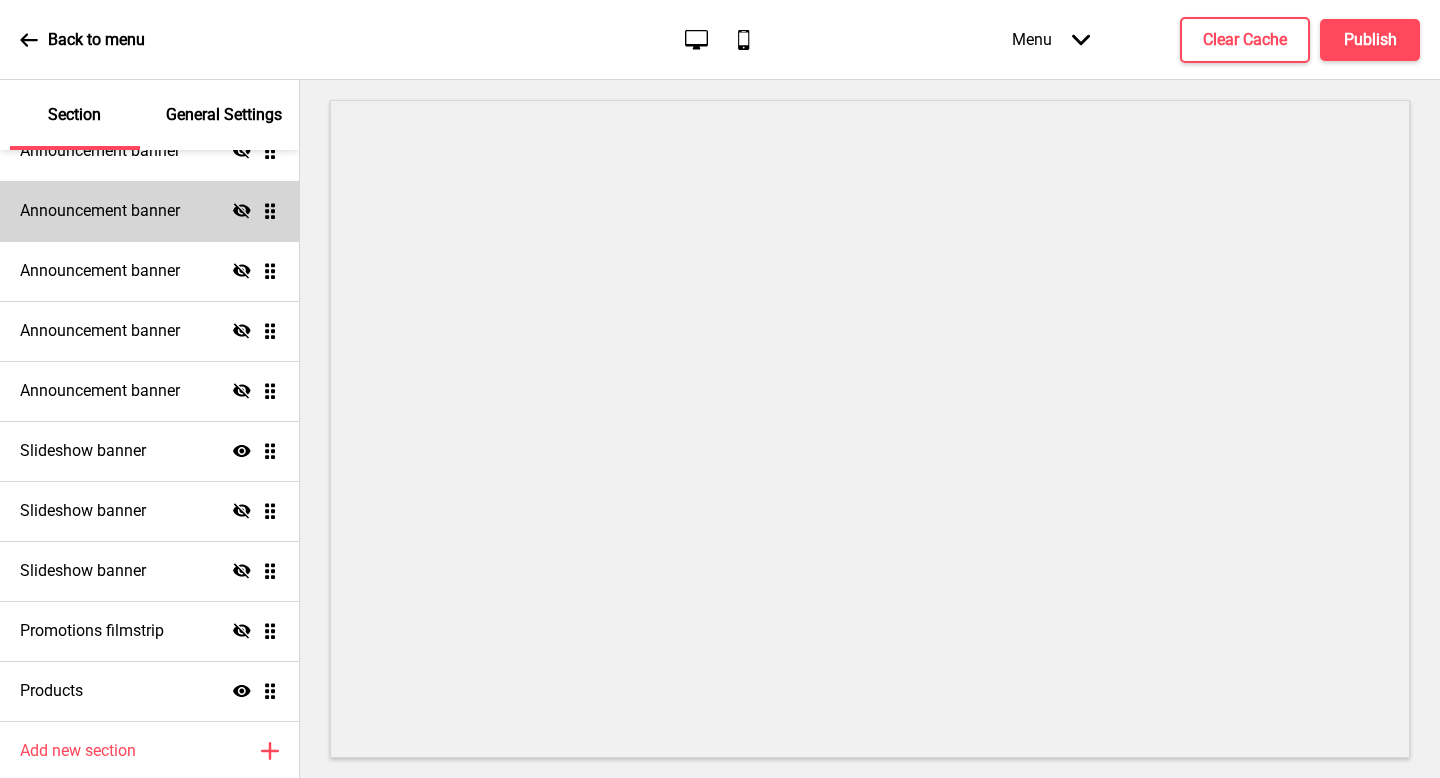 click 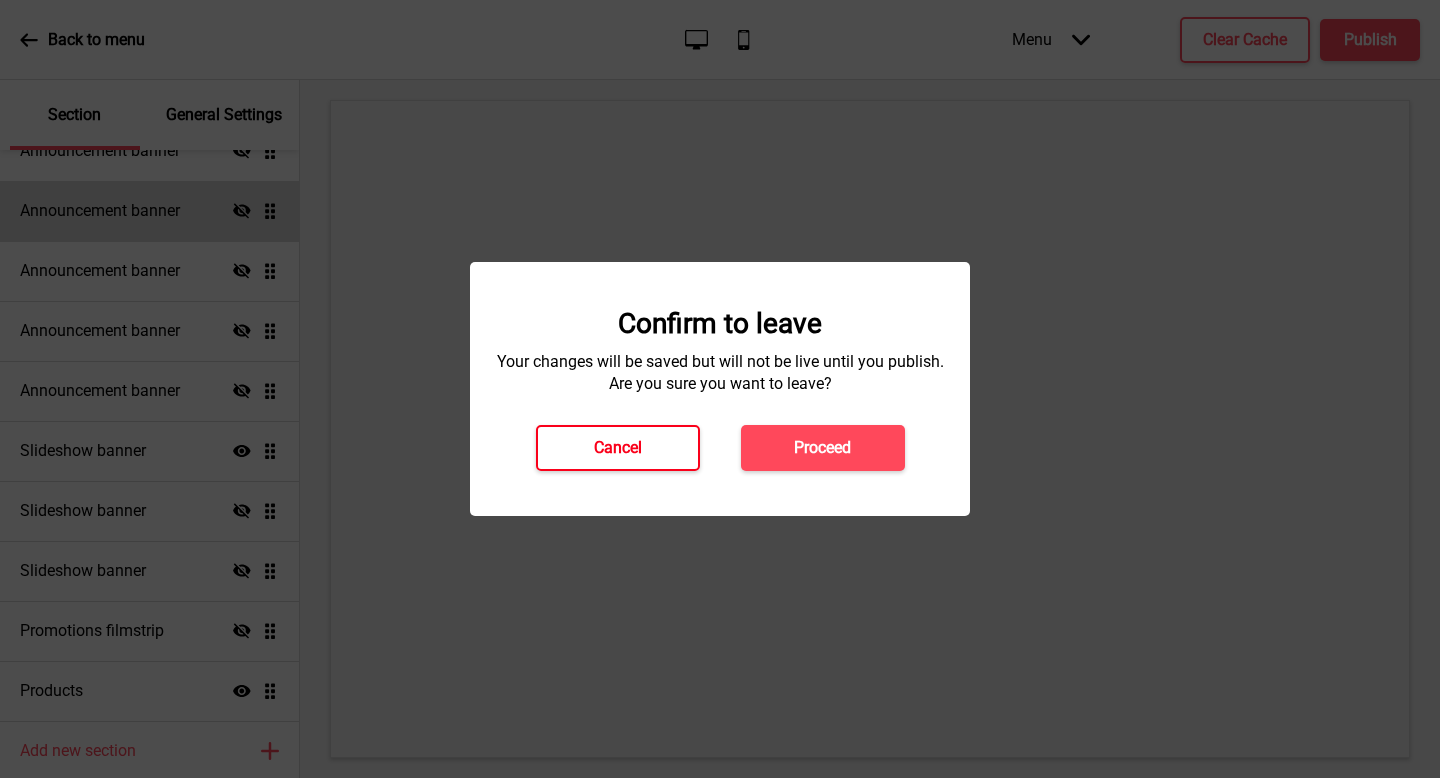 click on "Cancel" at bounding box center [618, 448] 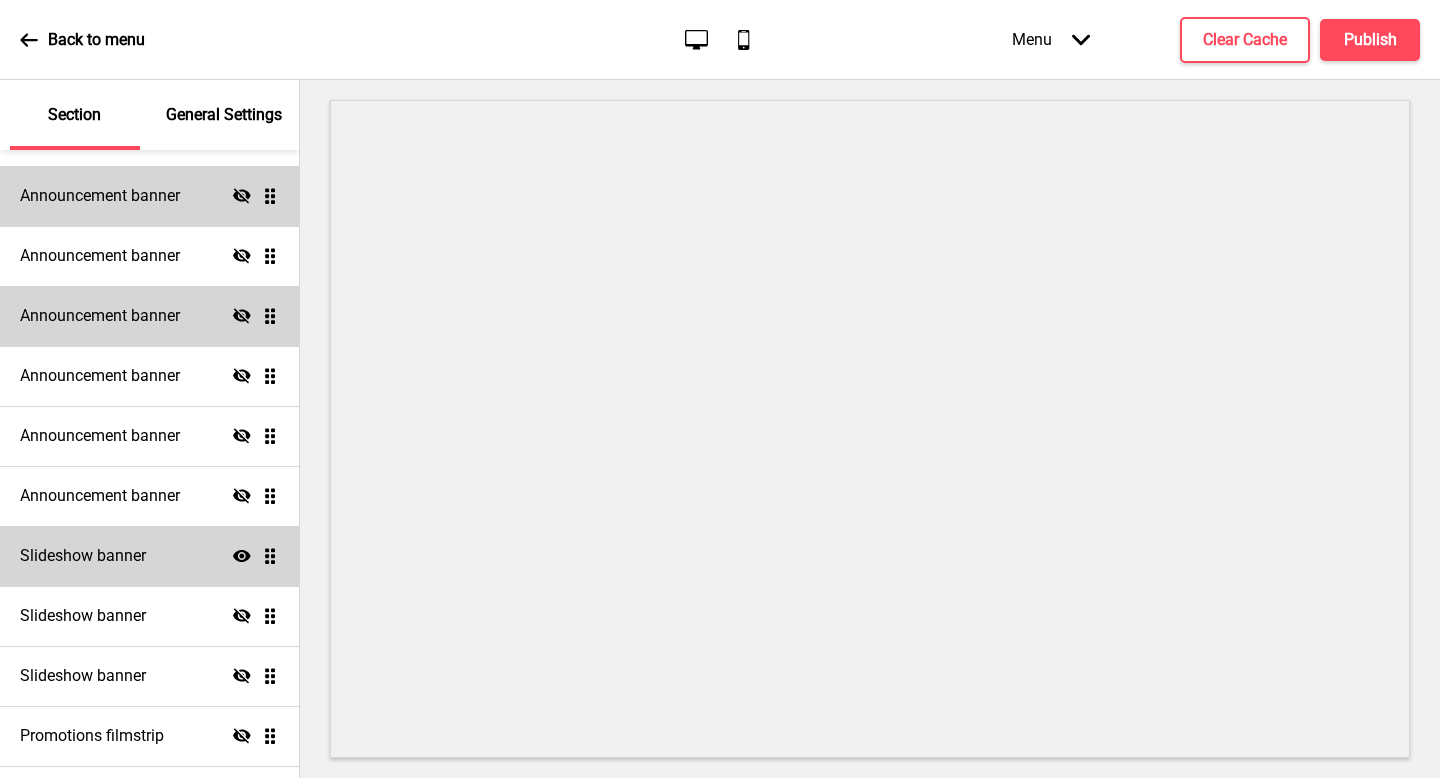 scroll, scrollTop: 0, scrollLeft: 0, axis: both 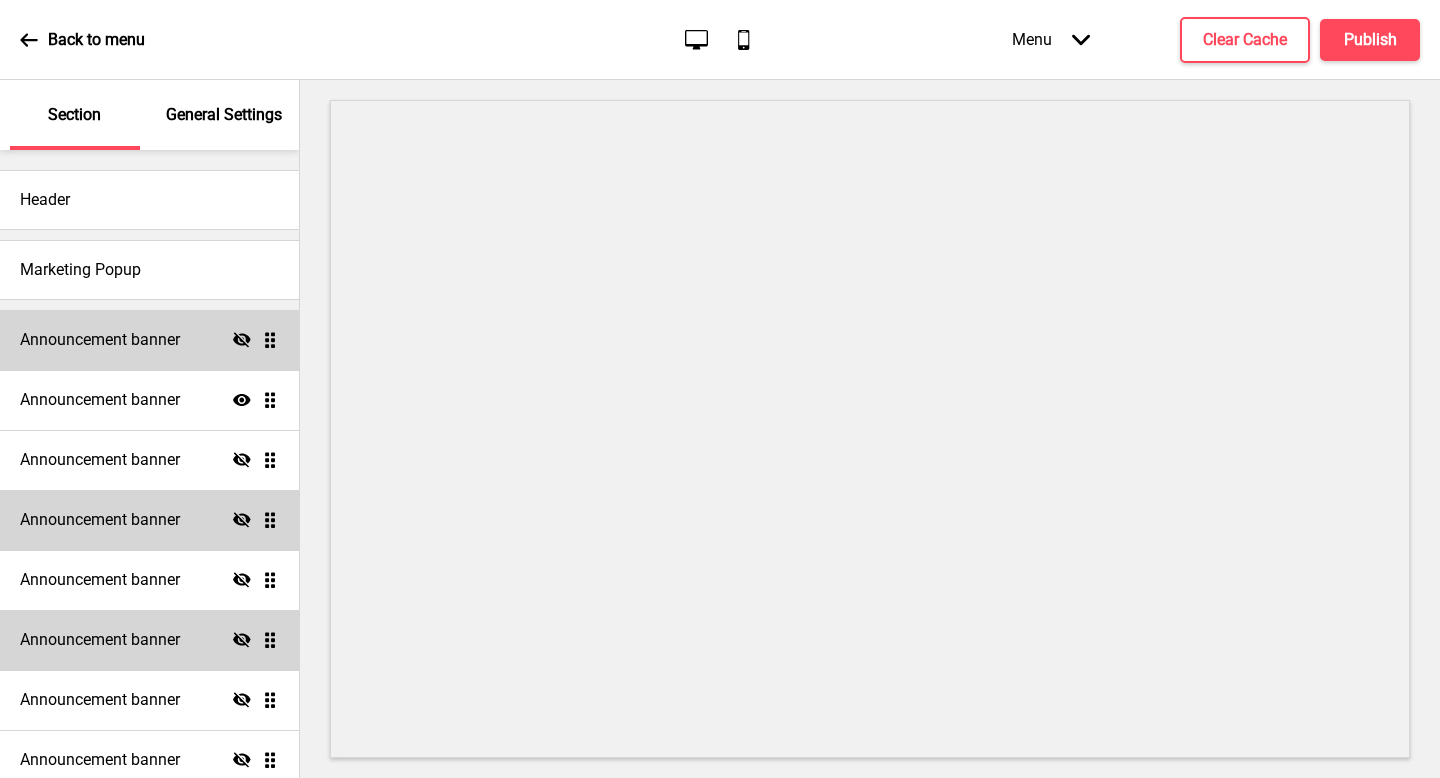 click 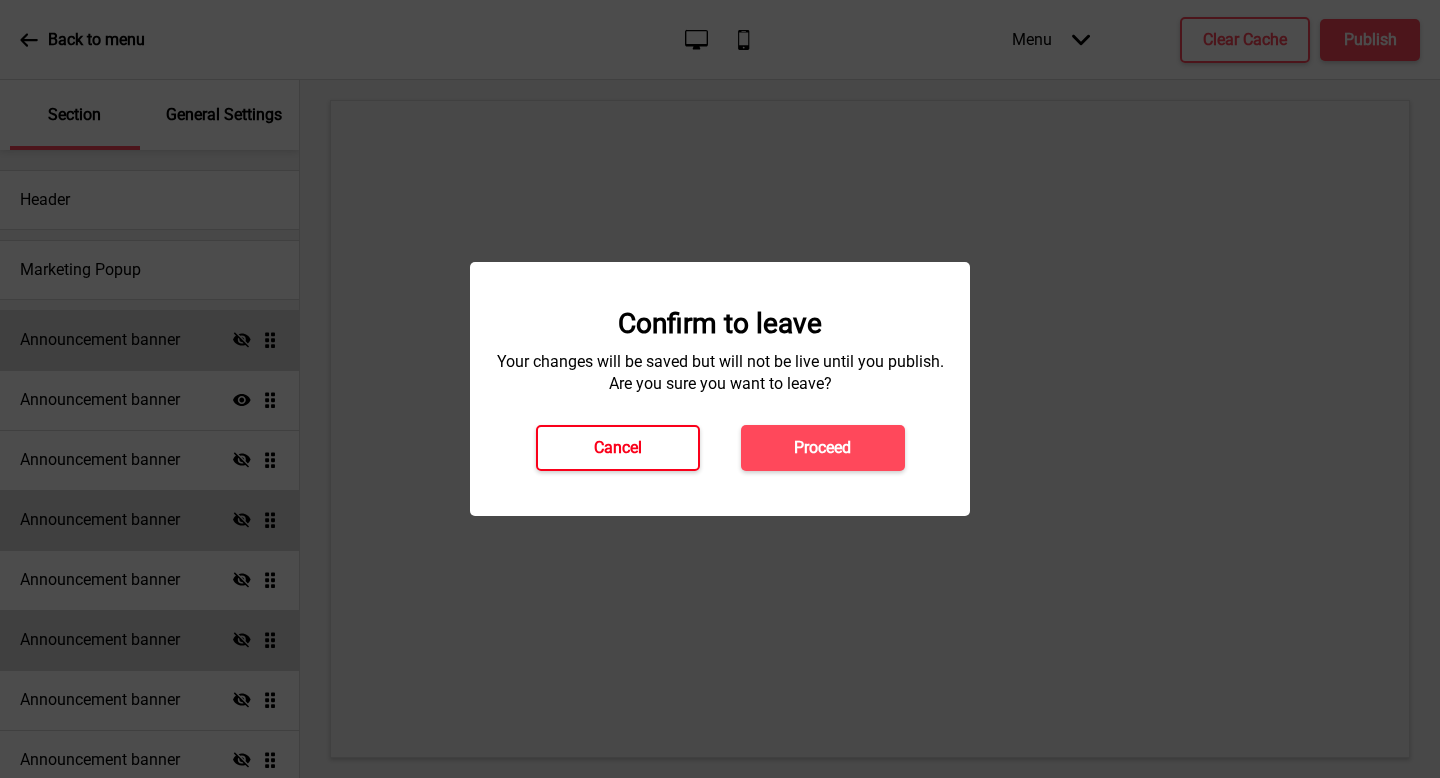 click on "Cancel" at bounding box center [618, 448] 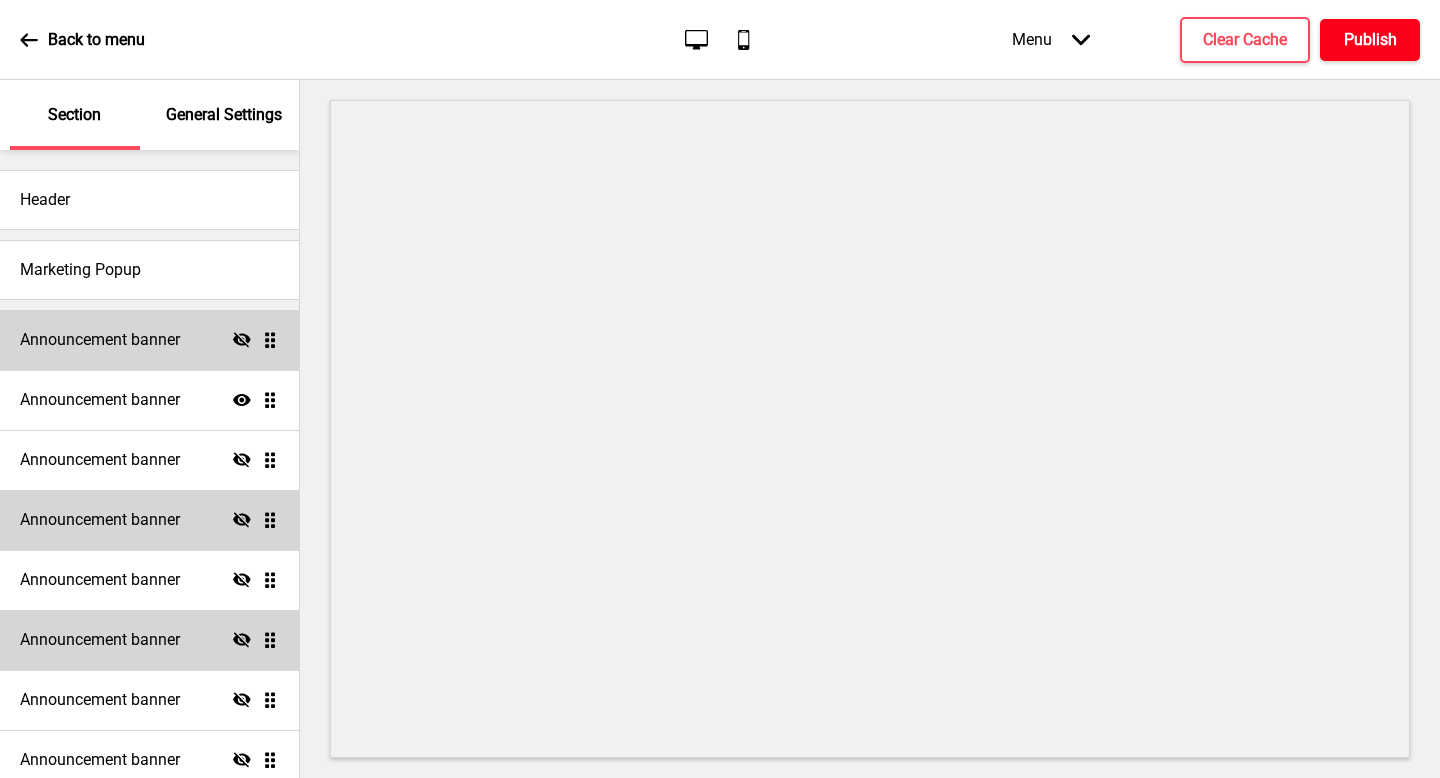 click on "Publish" at bounding box center [1370, 40] 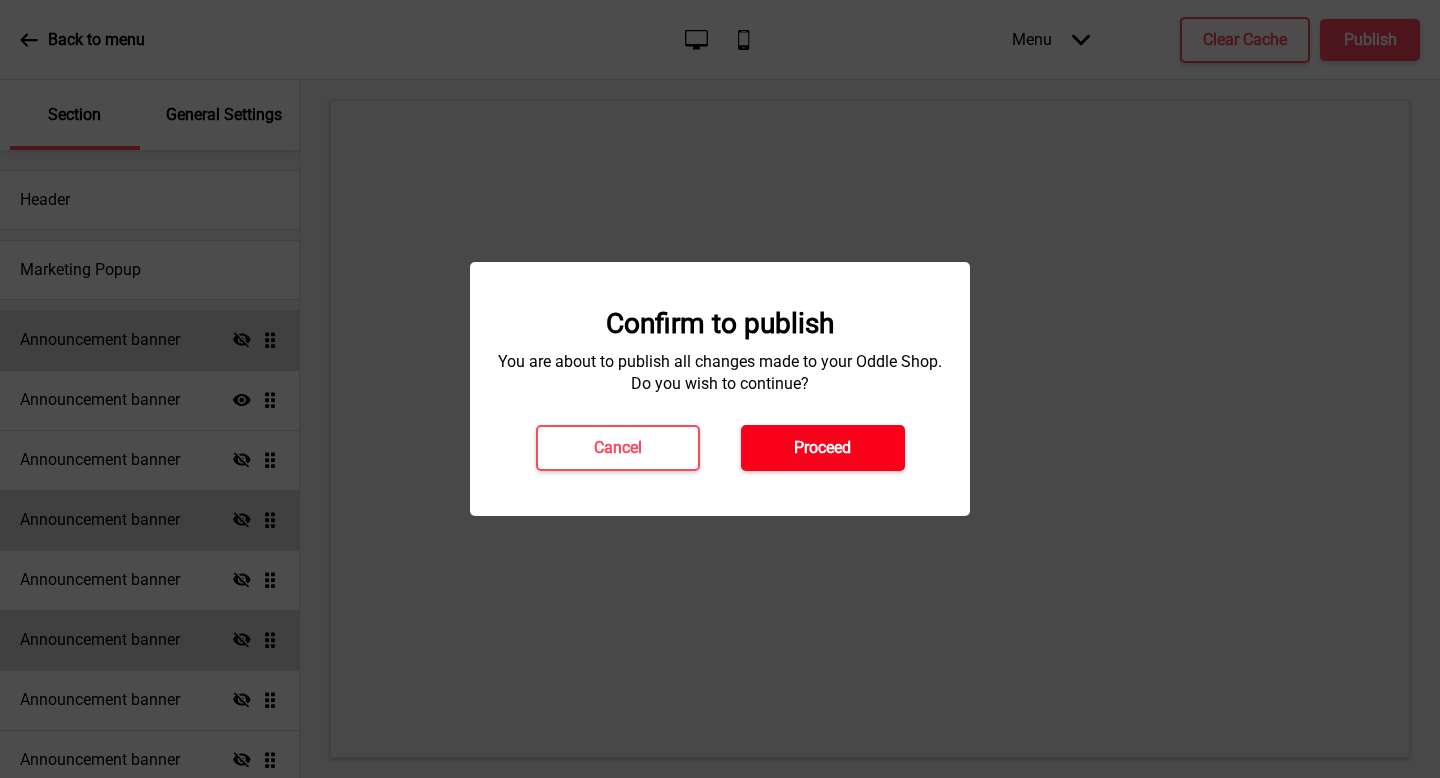 click on "Proceed" at bounding box center [822, 448] 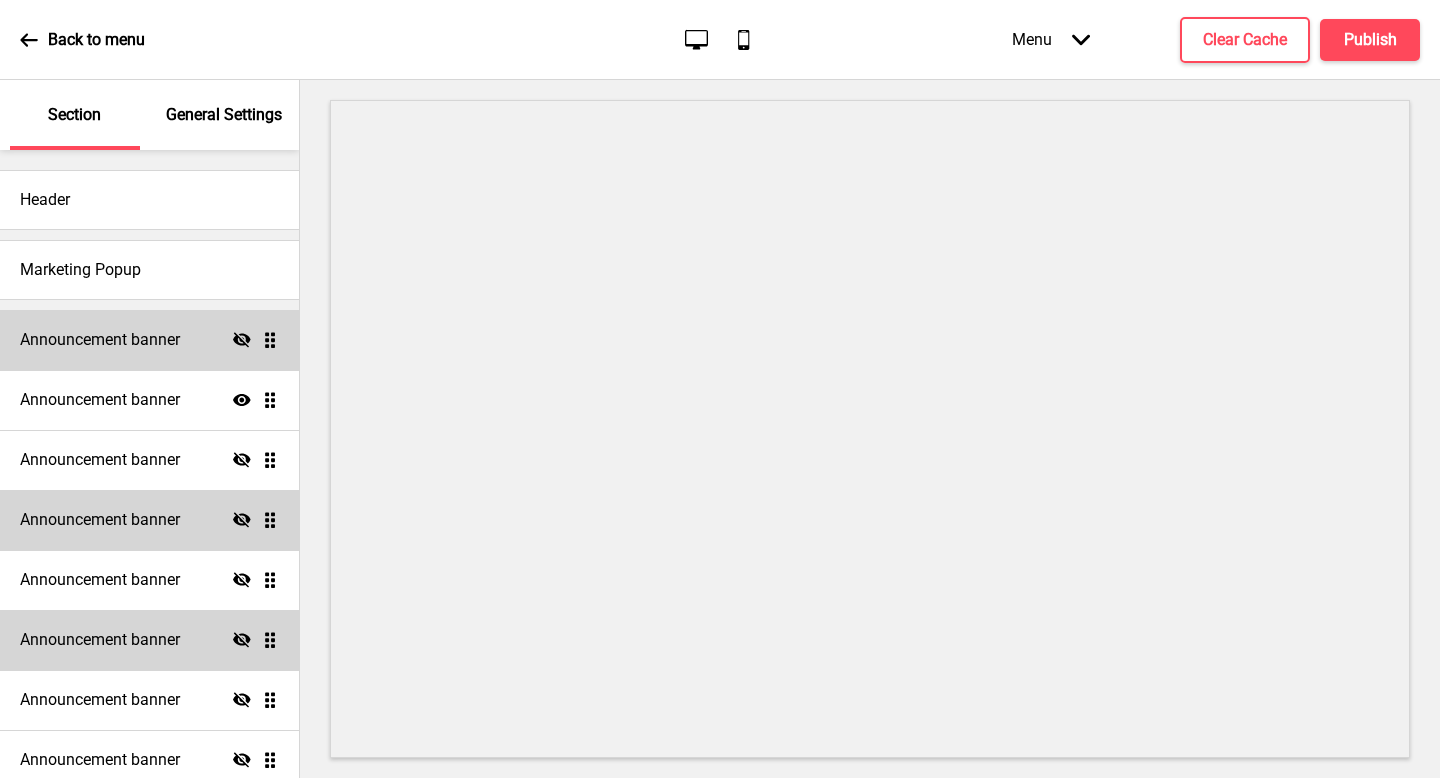 click on "Back to menu" at bounding box center (96, 40) 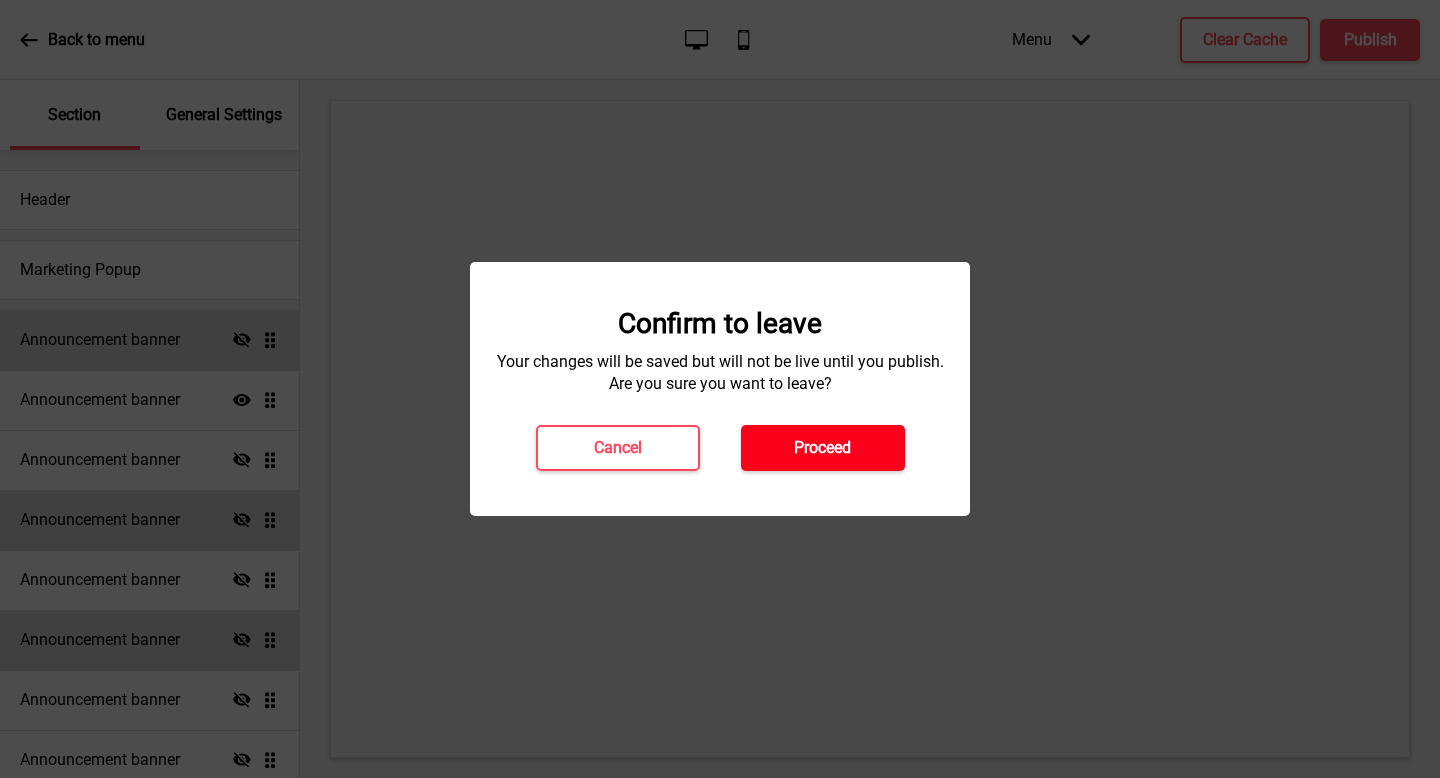 click on "Proceed" at bounding box center [823, 448] 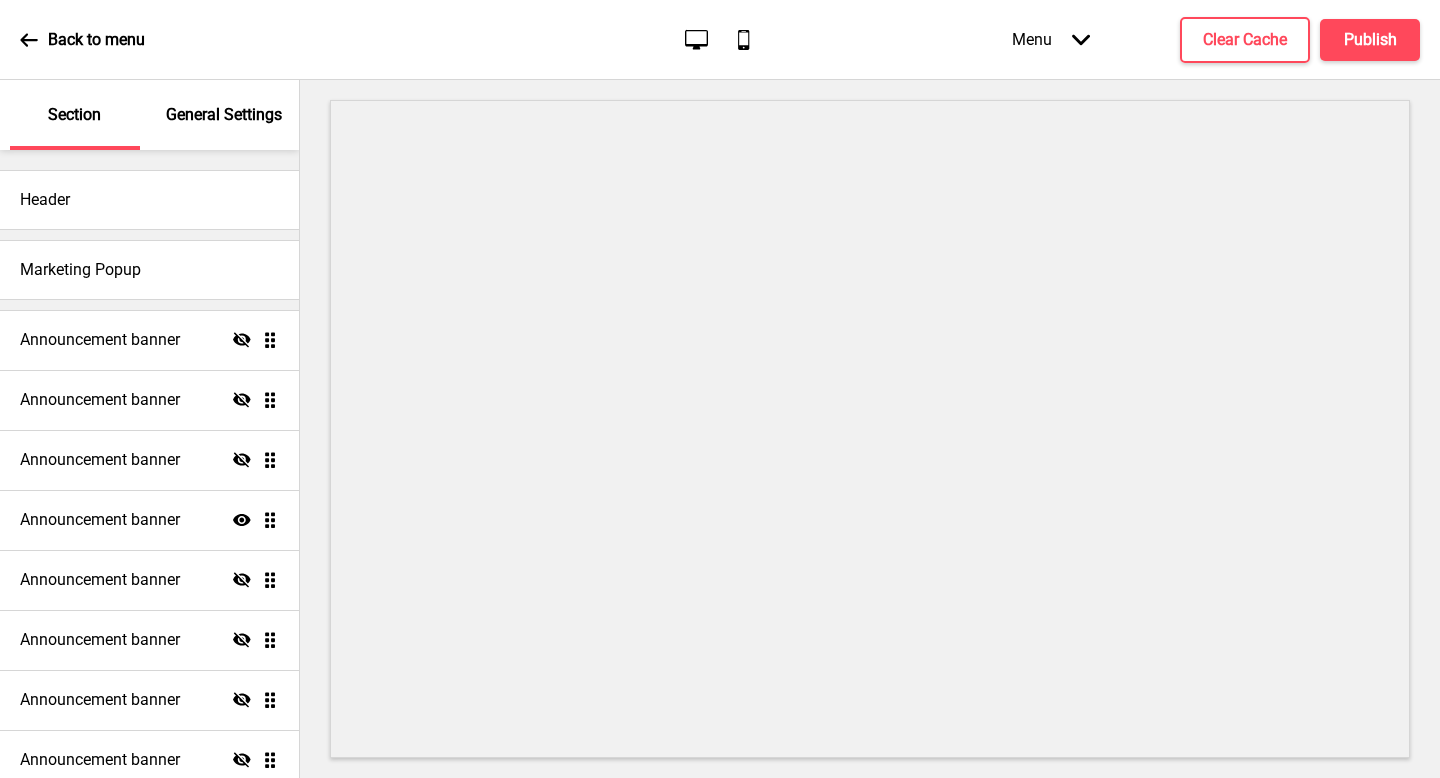 scroll, scrollTop: 0, scrollLeft: 0, axis: both 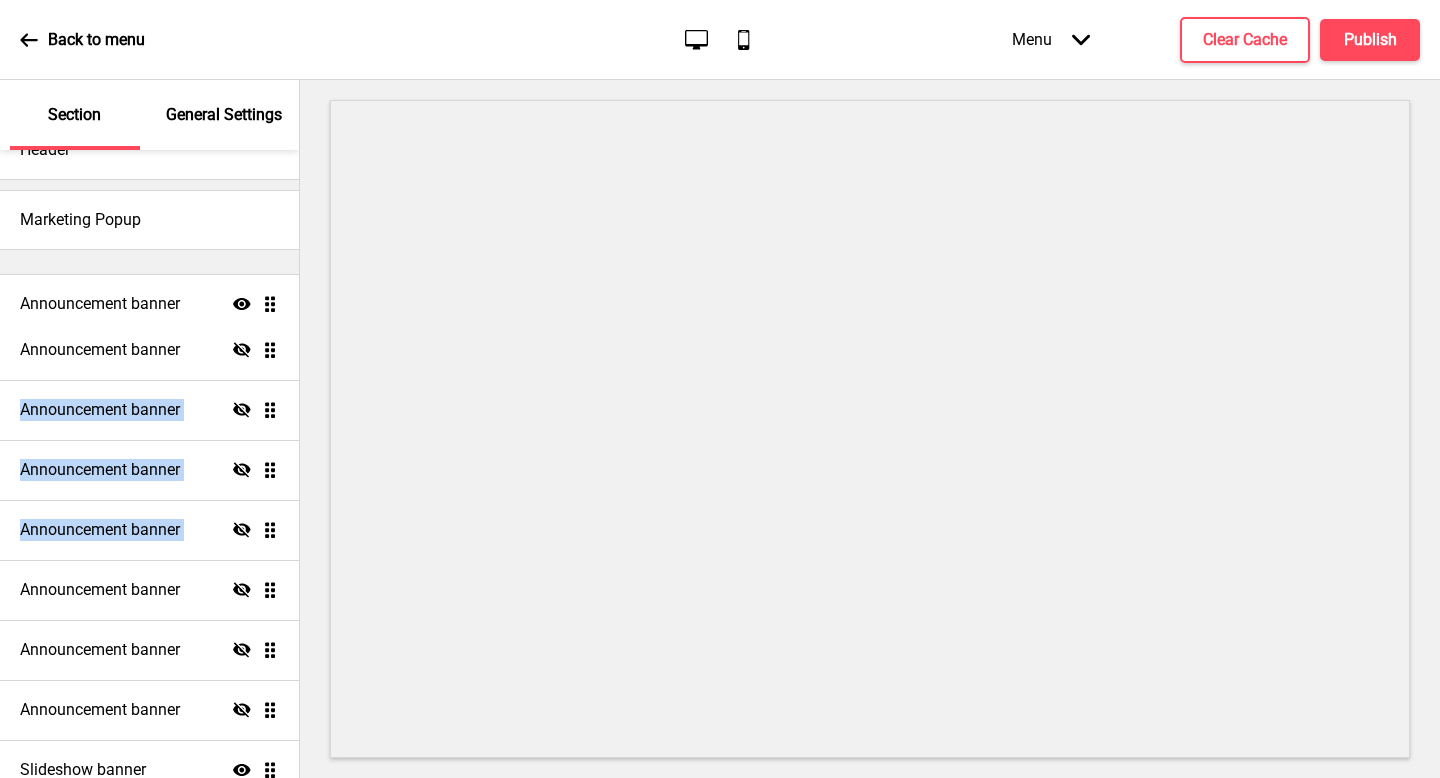 drag, startPoint x: 266, startPoint y: 472, endPoint x: 285, endPoint y: 305, distance: 168.07736 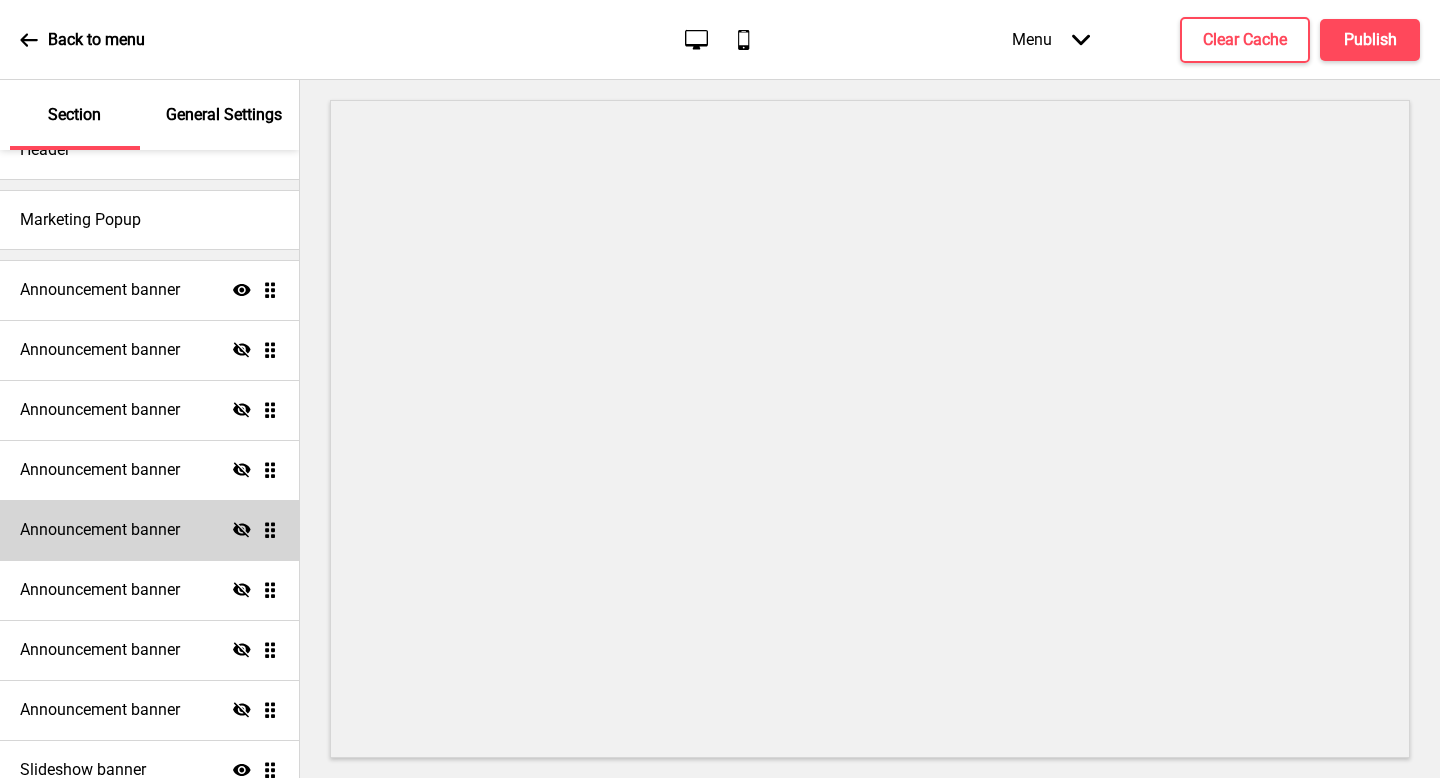 click 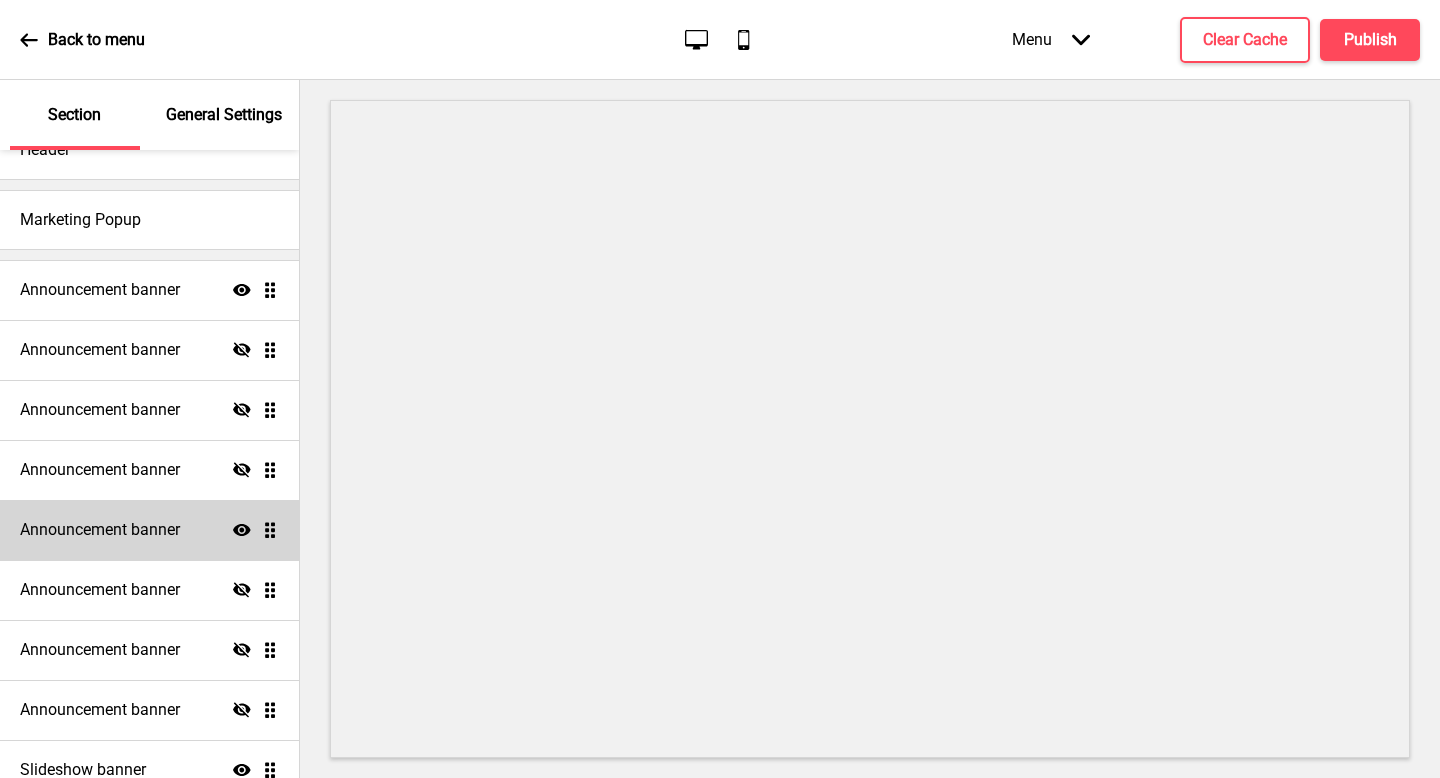 click on "Show" 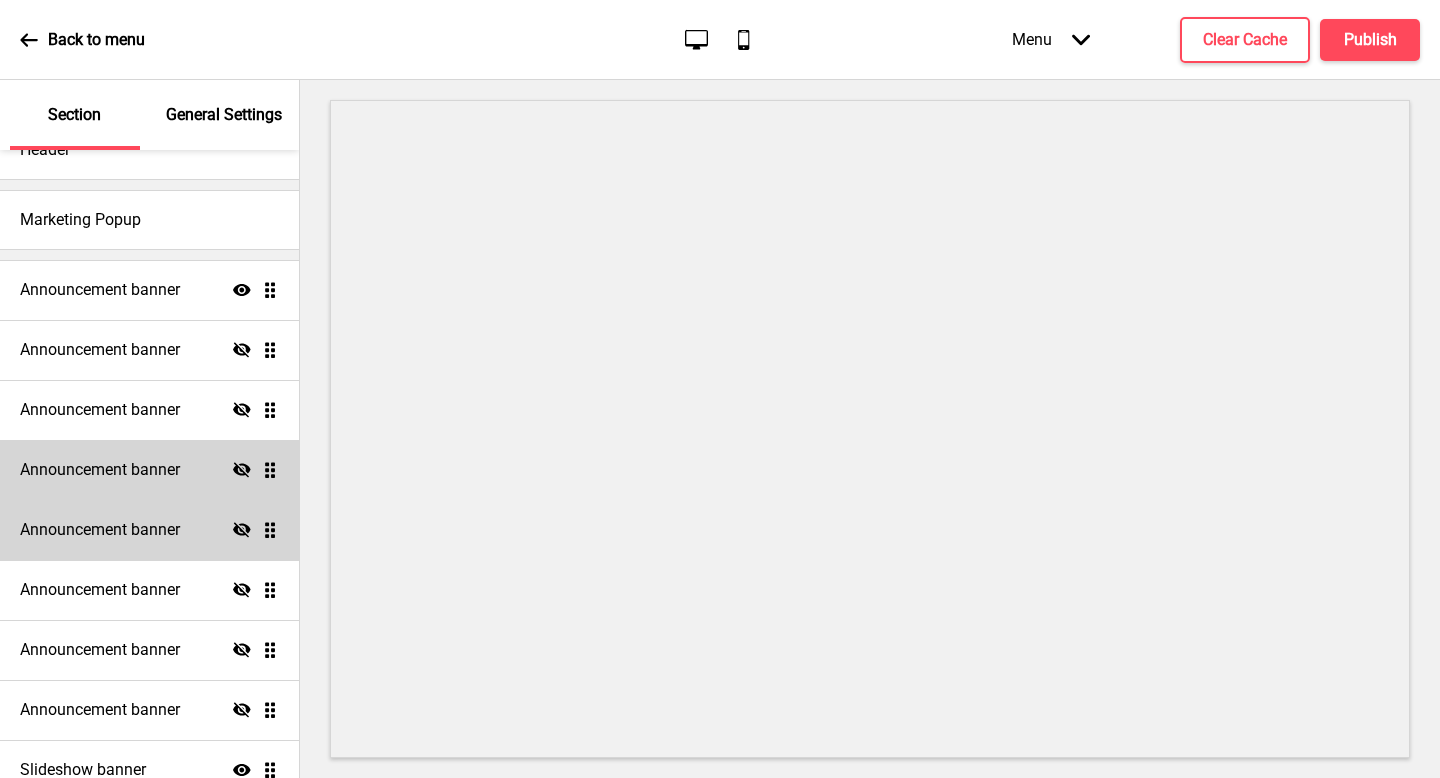 click 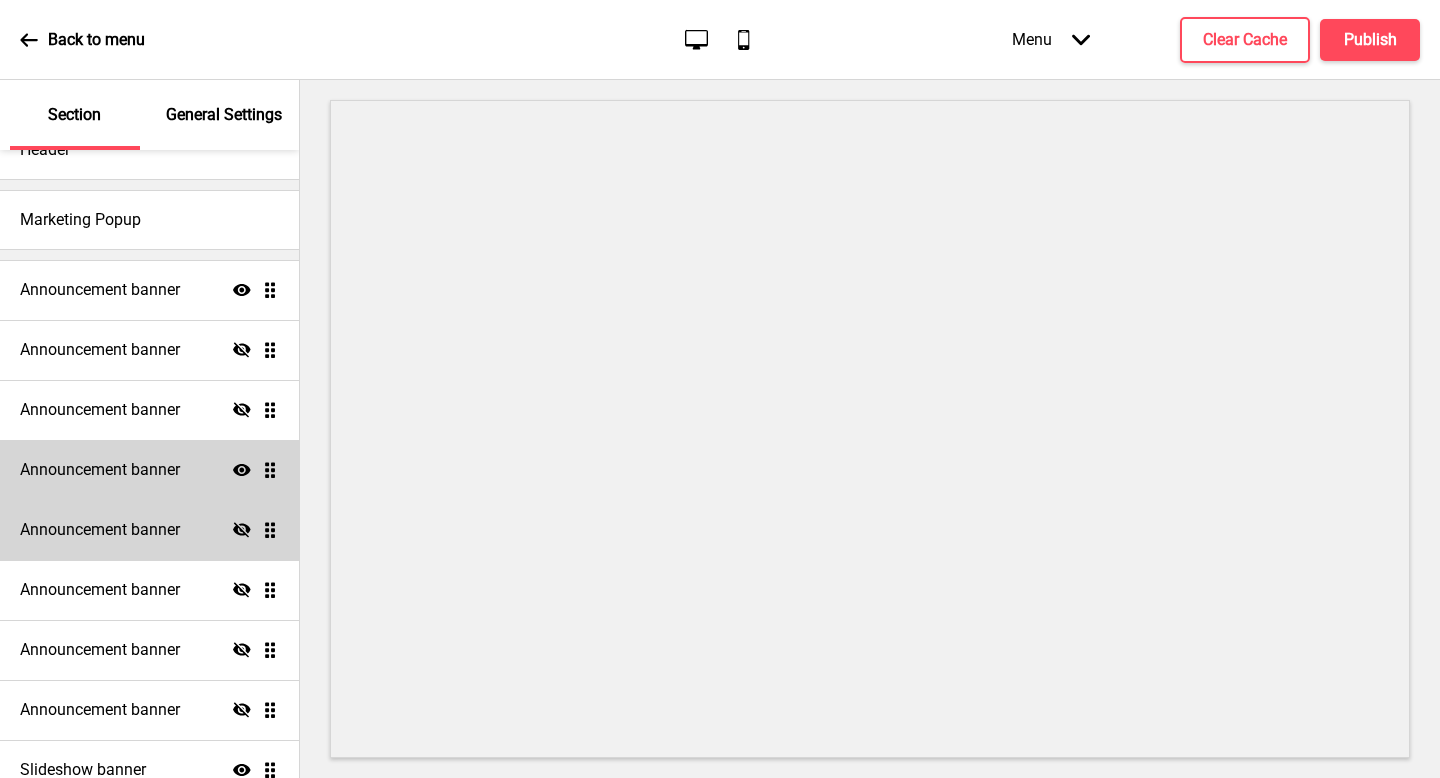 click 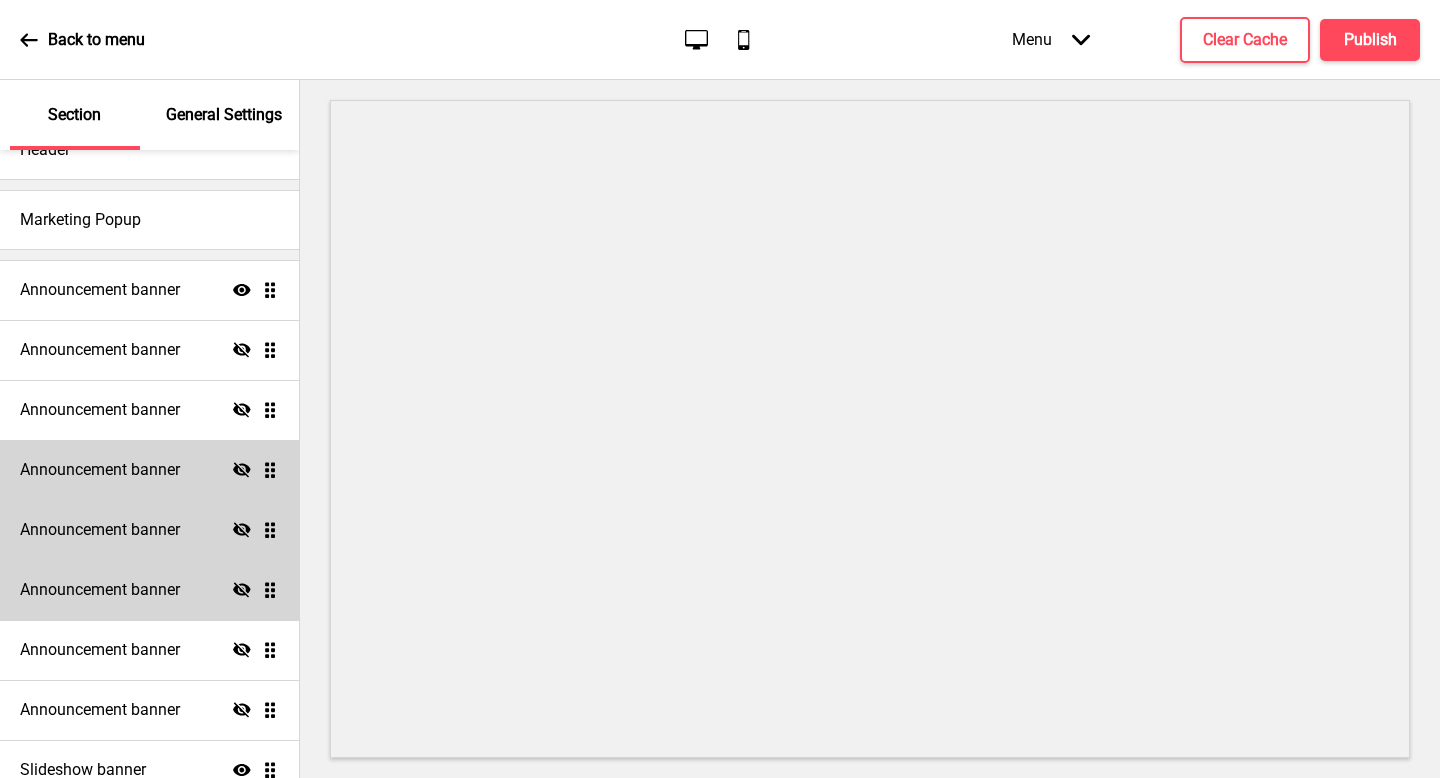 click on "Hide" 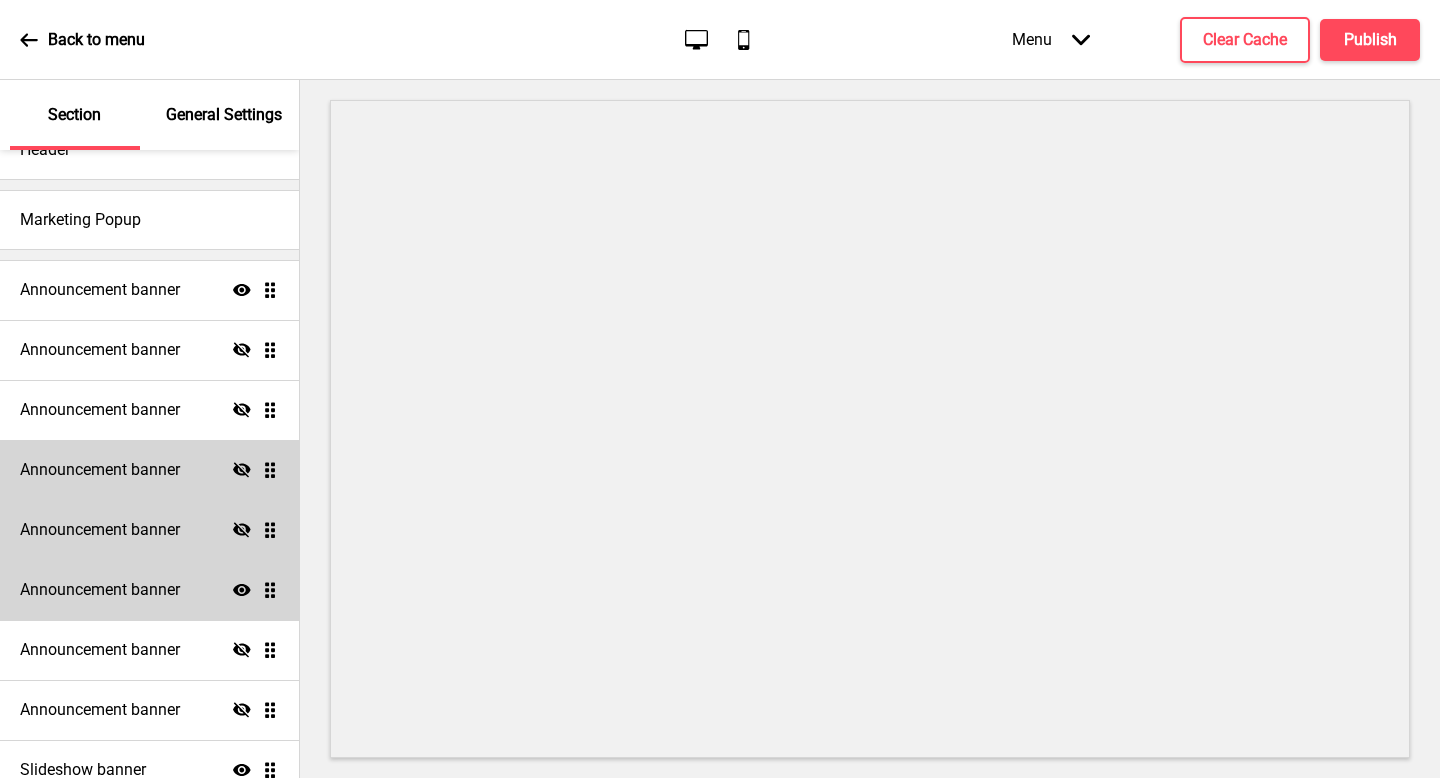 click on "Show" 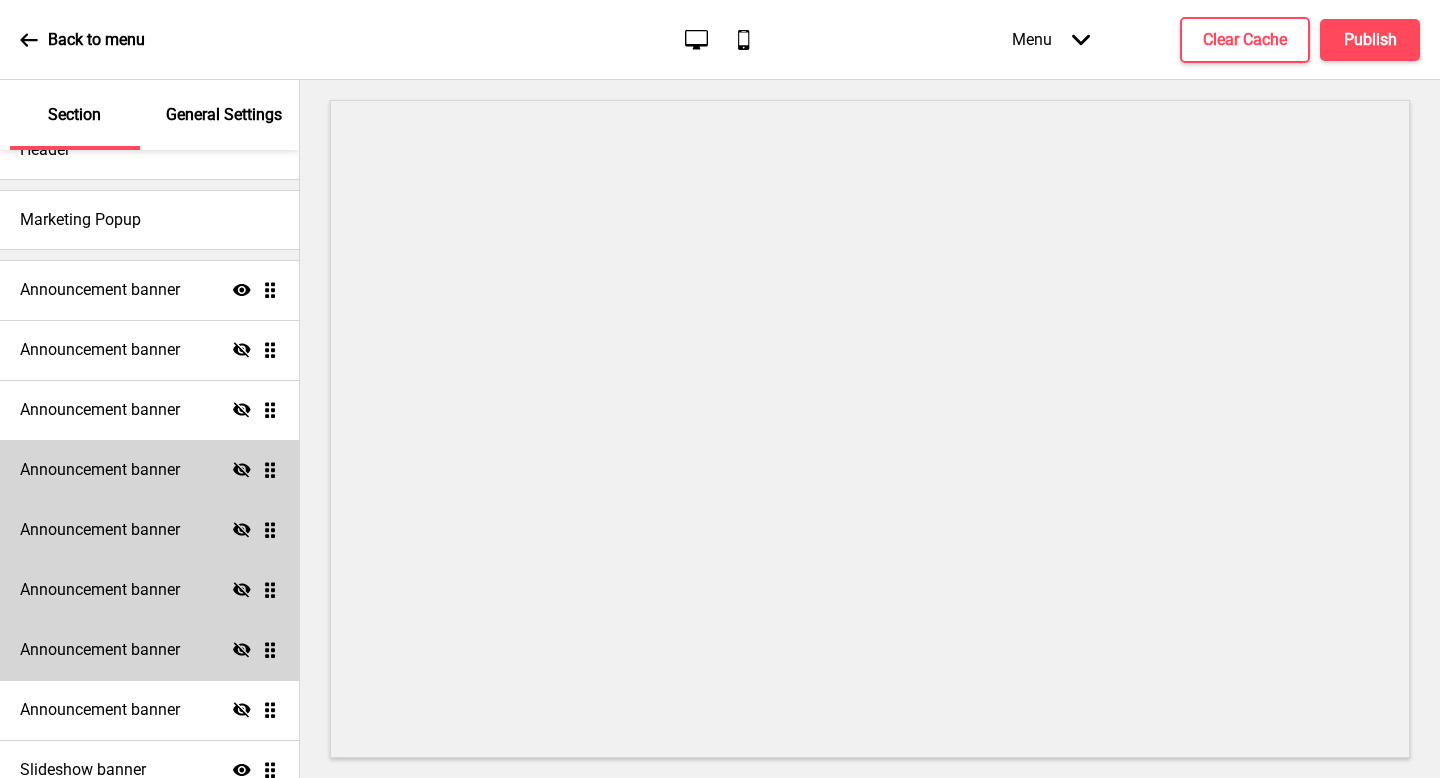 click on "Hide" 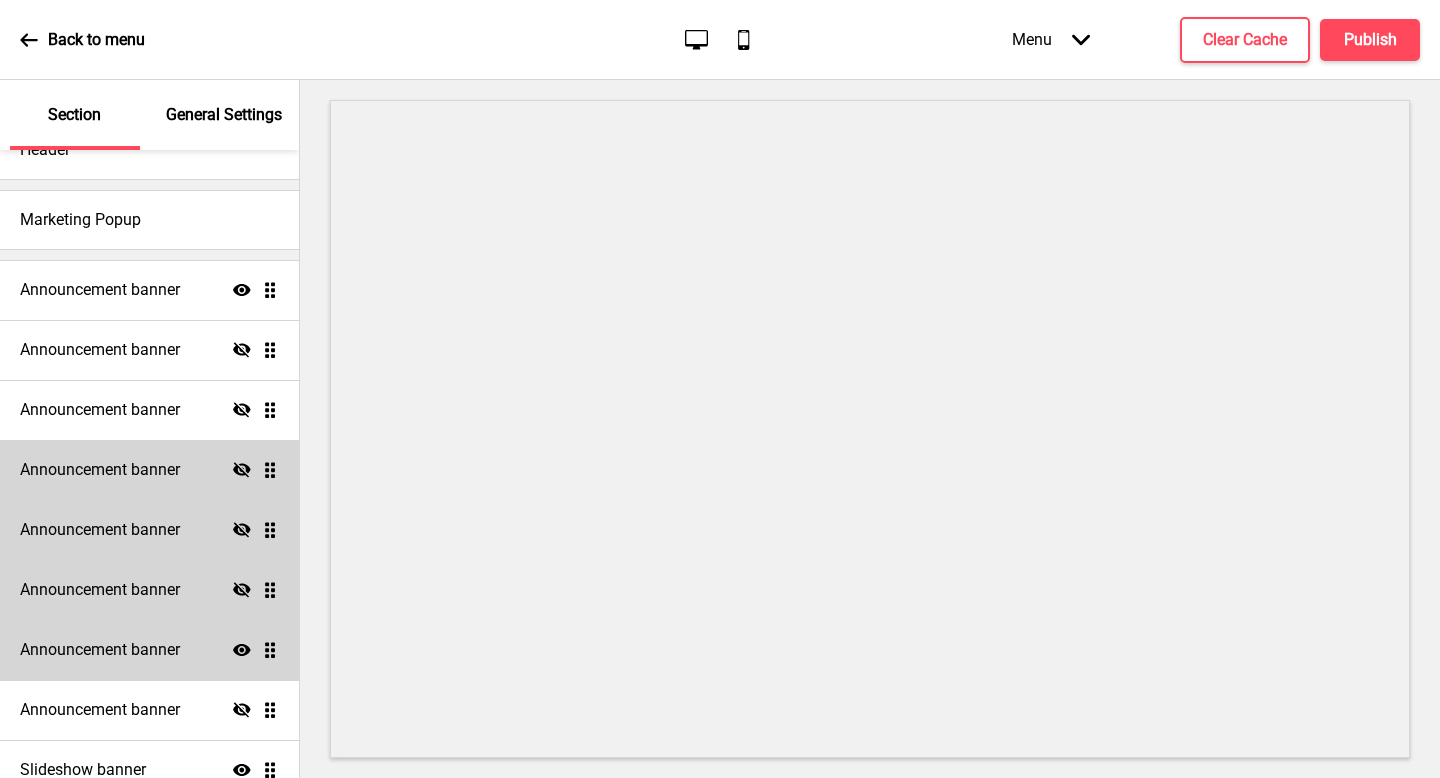 click on "Show" 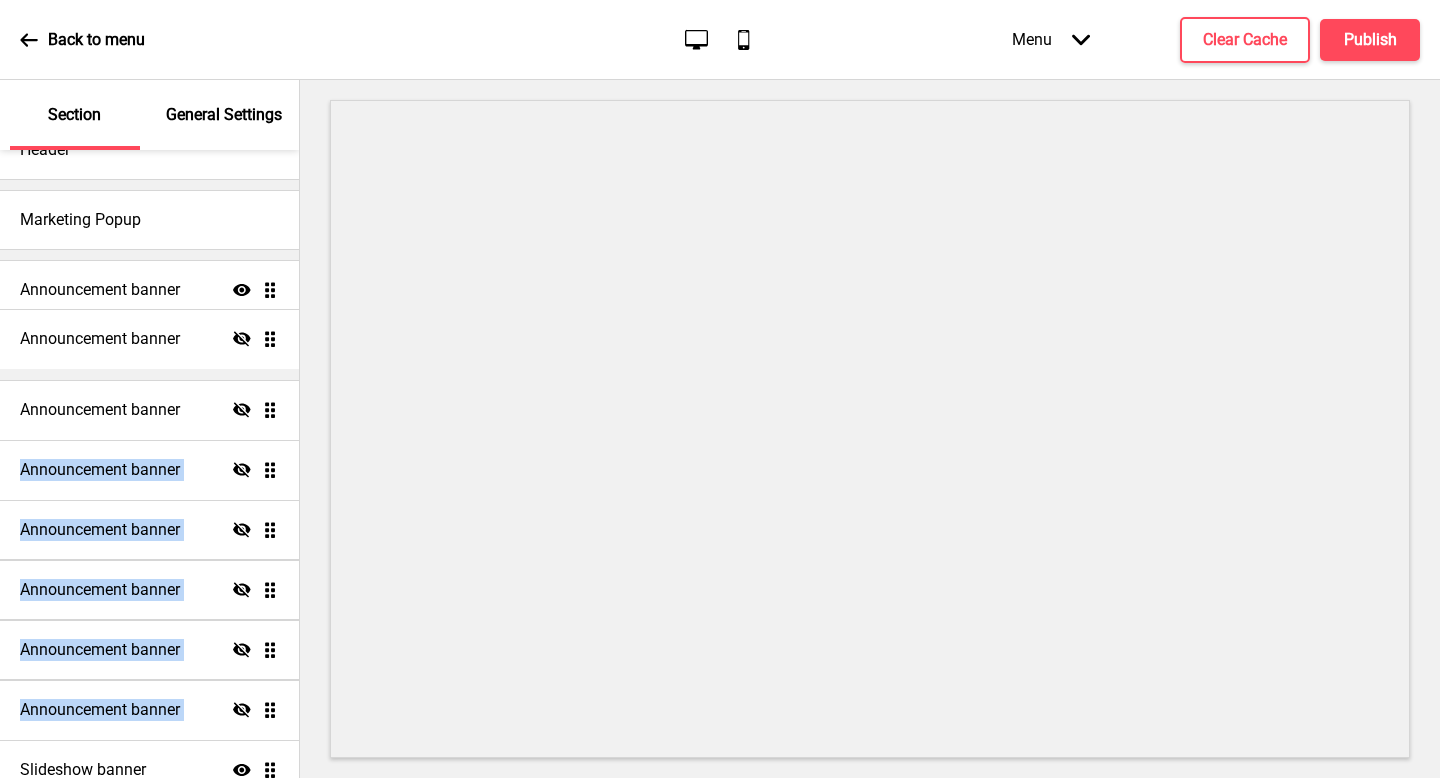 drag, startPoint x: 272, startPoint y: 650, endPoint x: 291, endPoint y: 344, distance: 306.5893 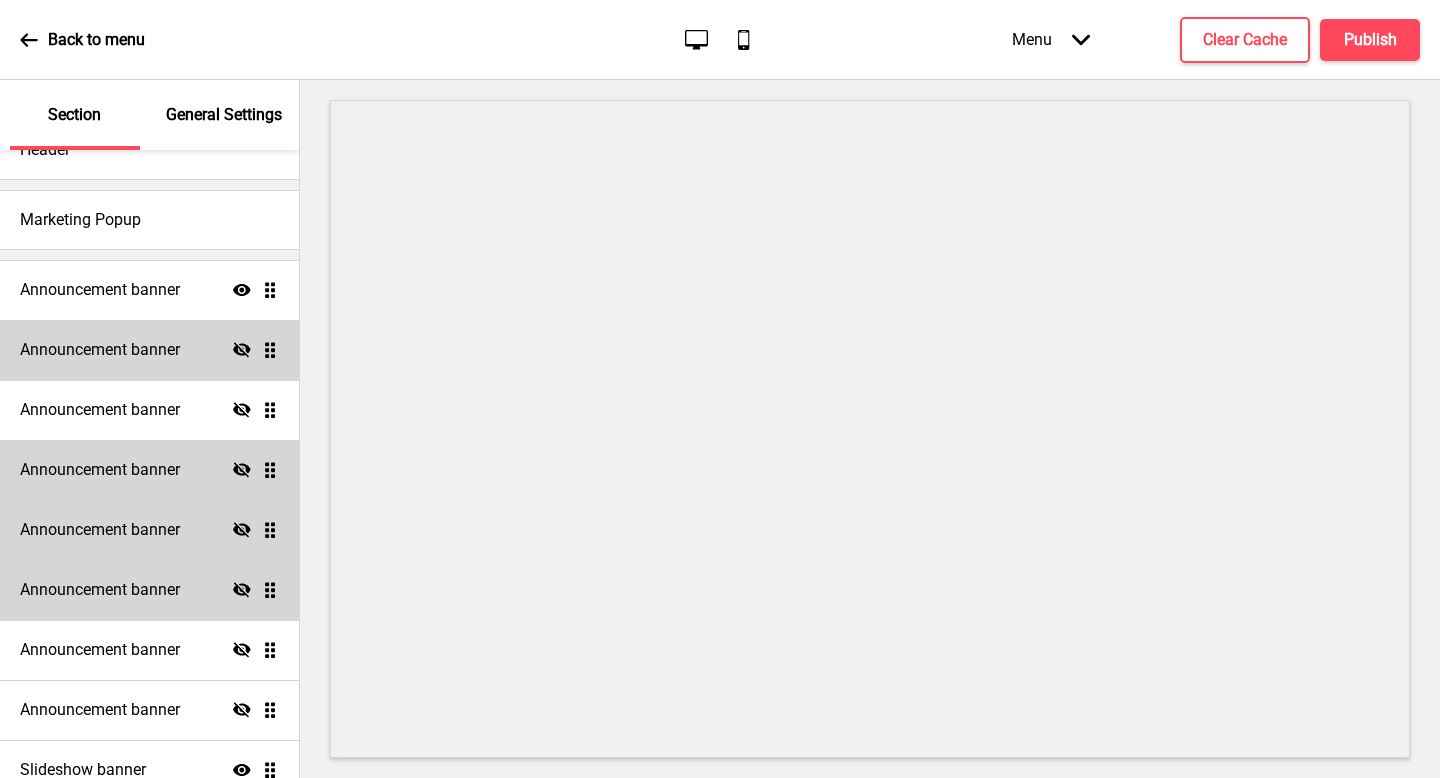 click 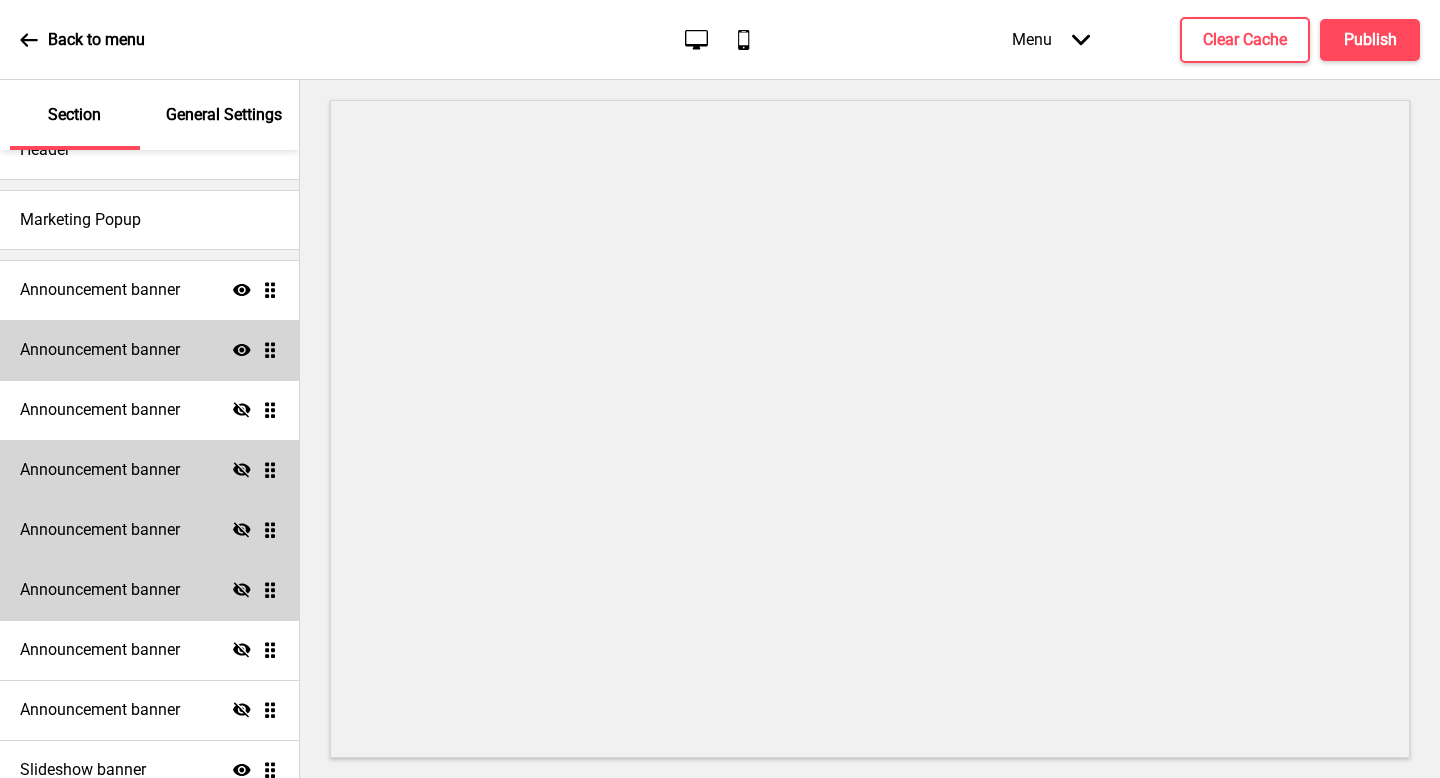 click 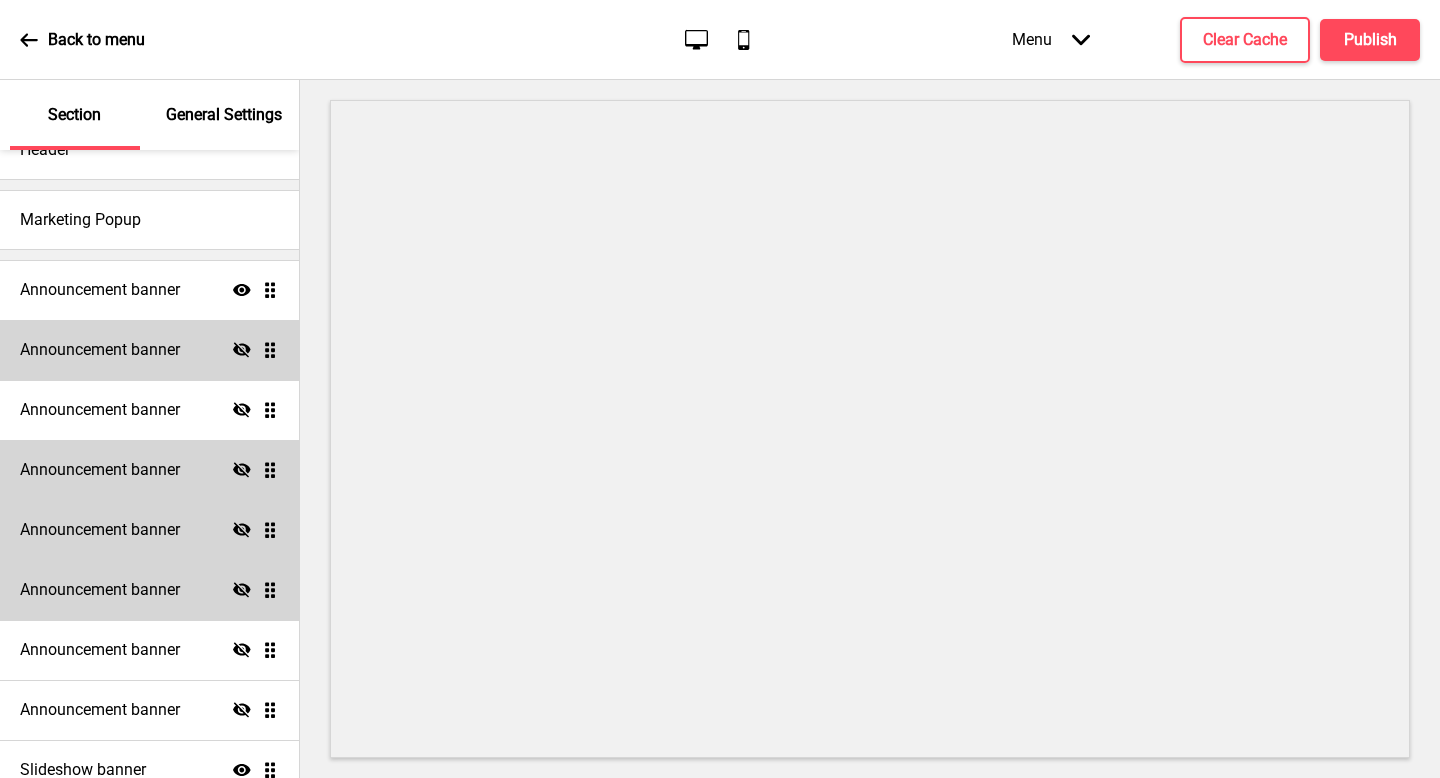 click on "Announcement banner Hide Drag" at bounding box center [149, 350] 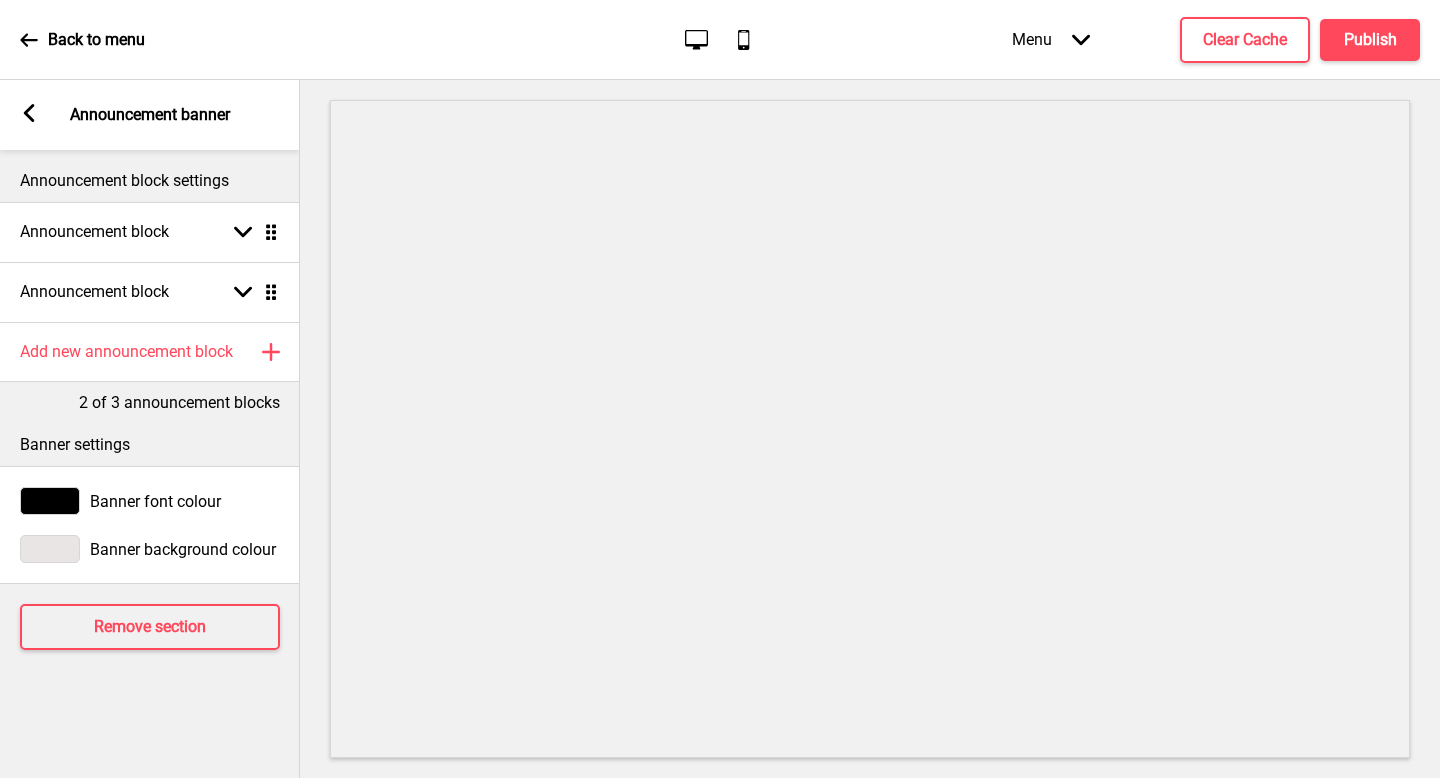 click 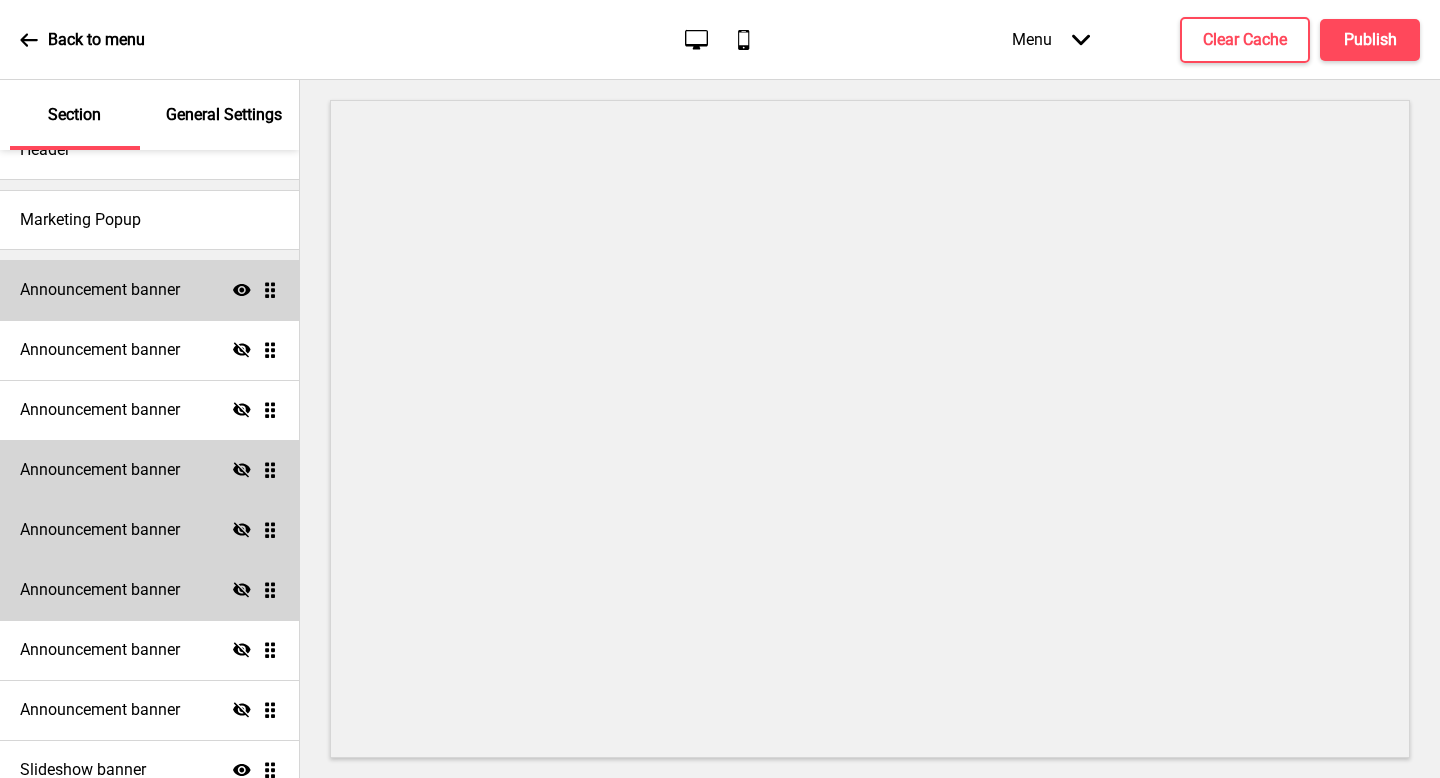 click on "Announcement banner" at bounding box center [100, 290] 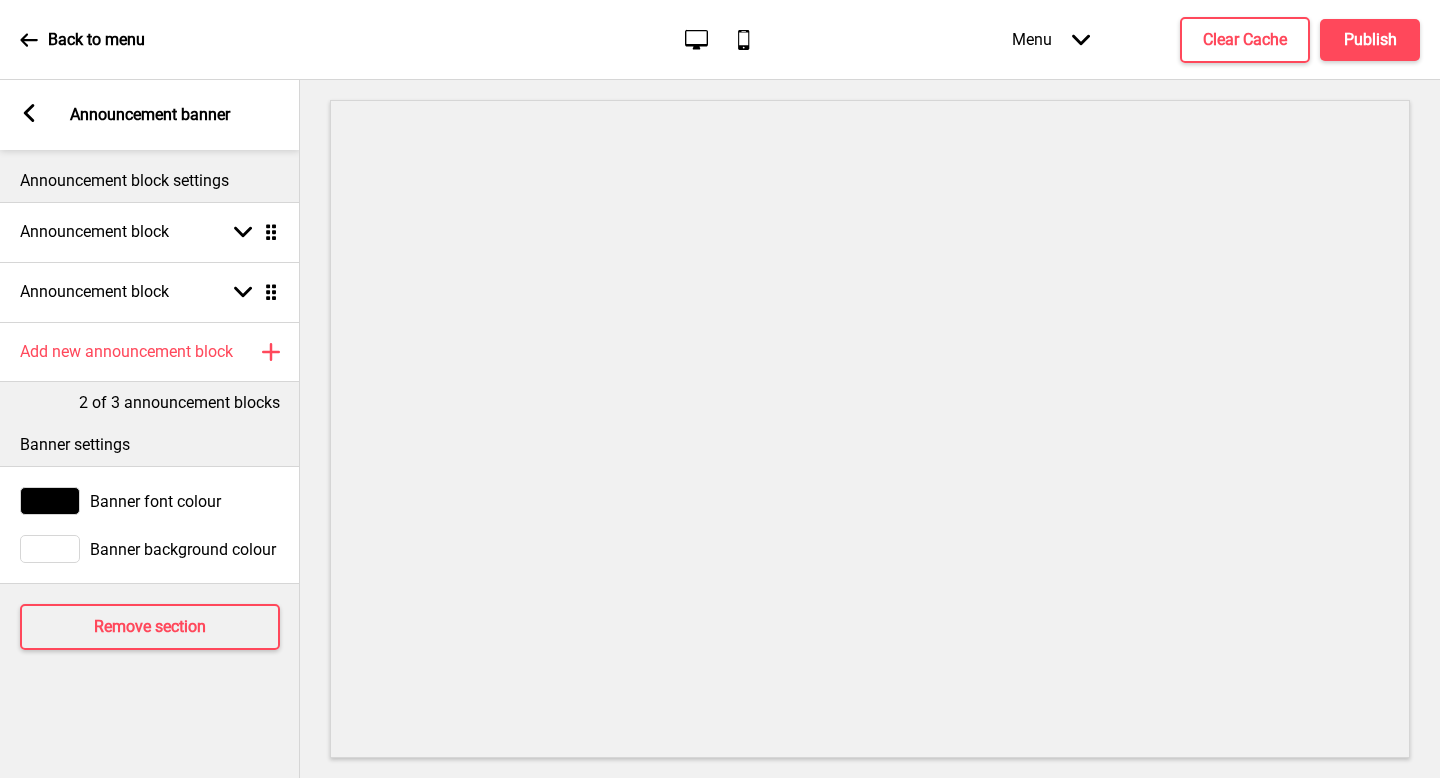 click on "Banner background colour" at bounding box center (150, 549) 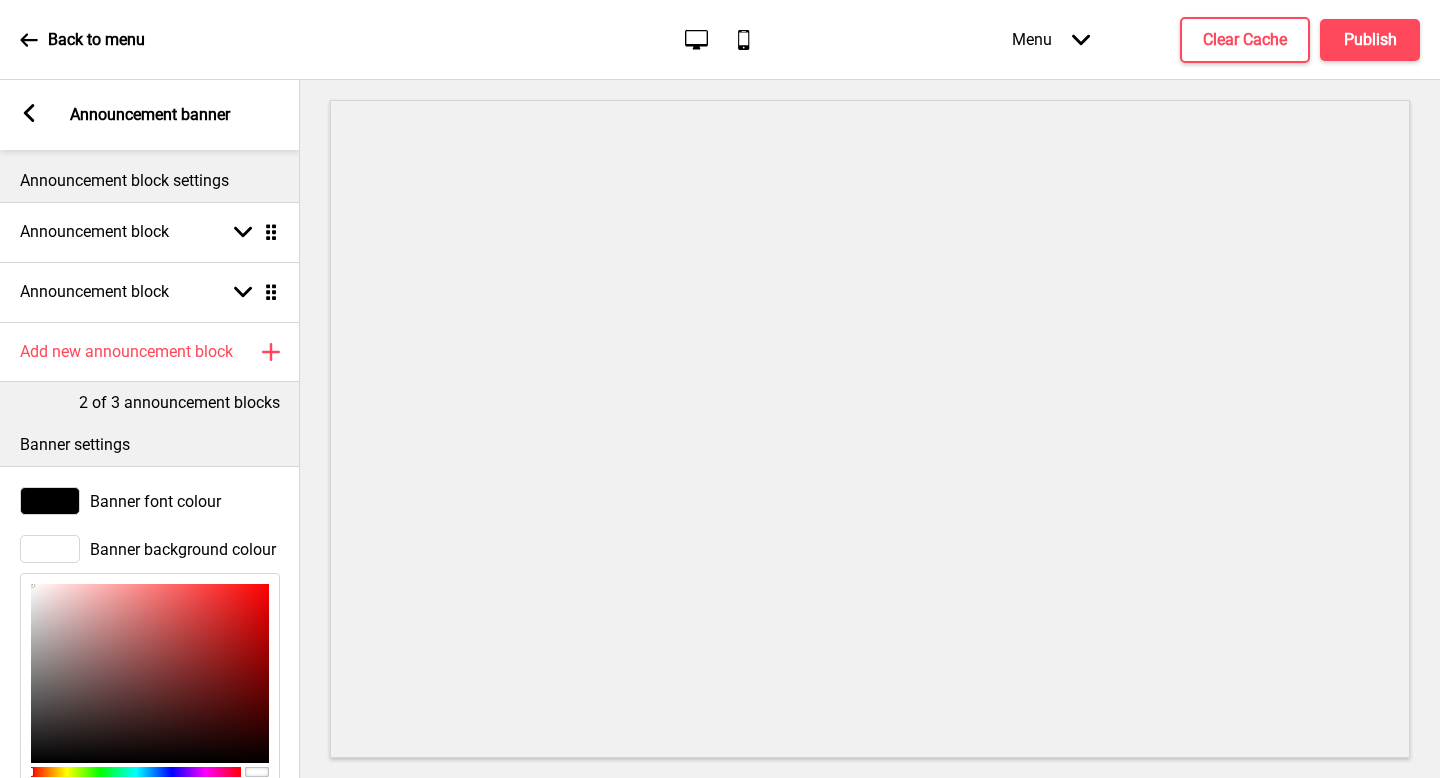 scroll, scrollTop: 146, scrollLeft: 0, axis: vertical 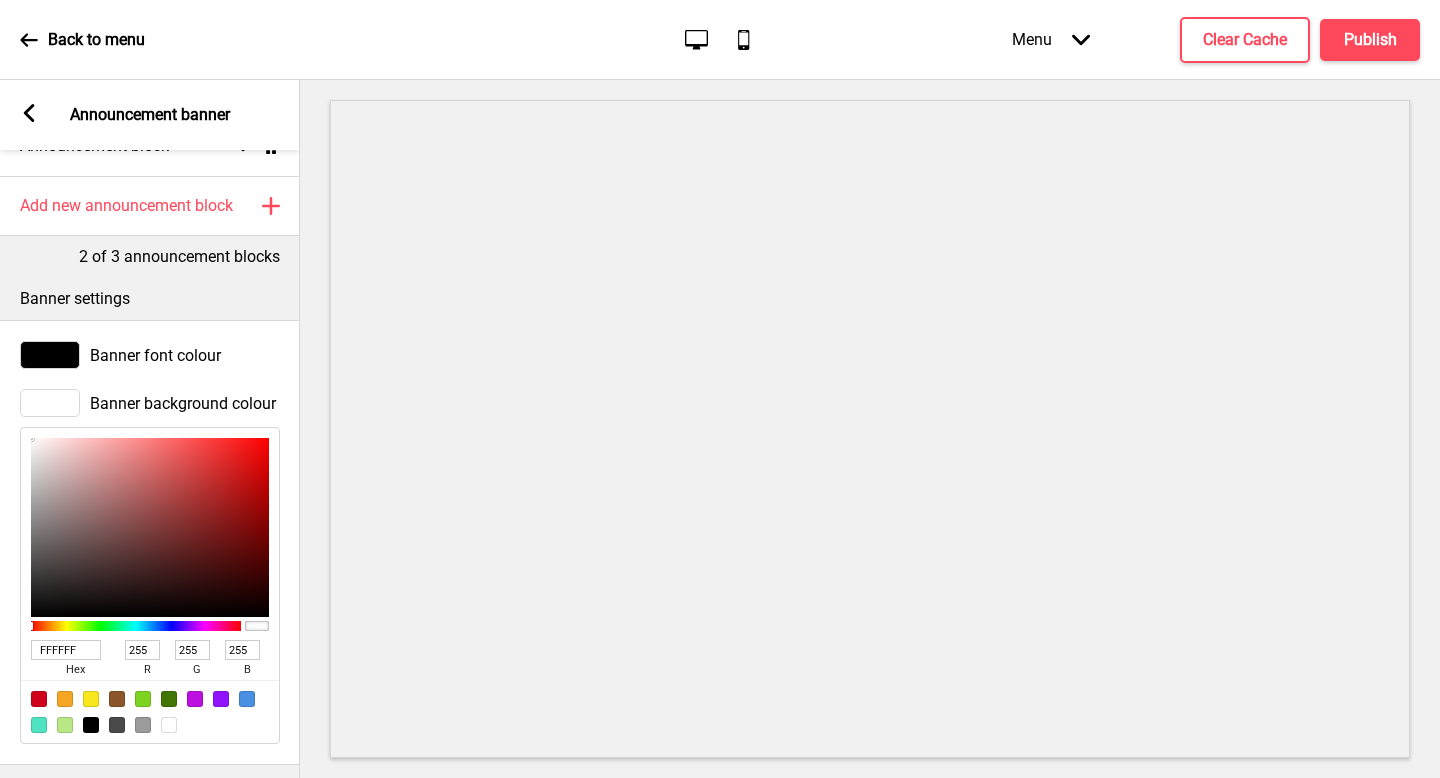 click at bounding box center (143, 725) 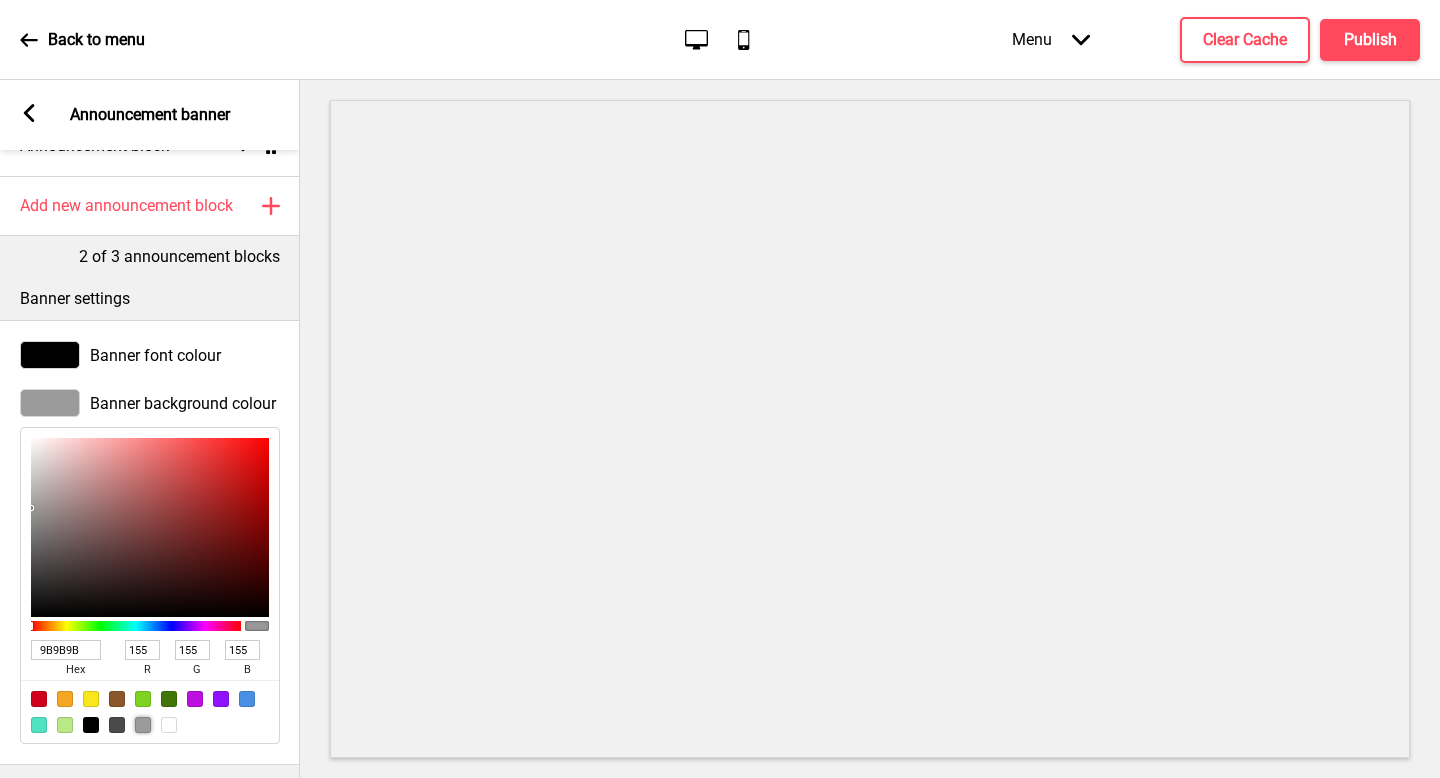type on "C2B8B8" 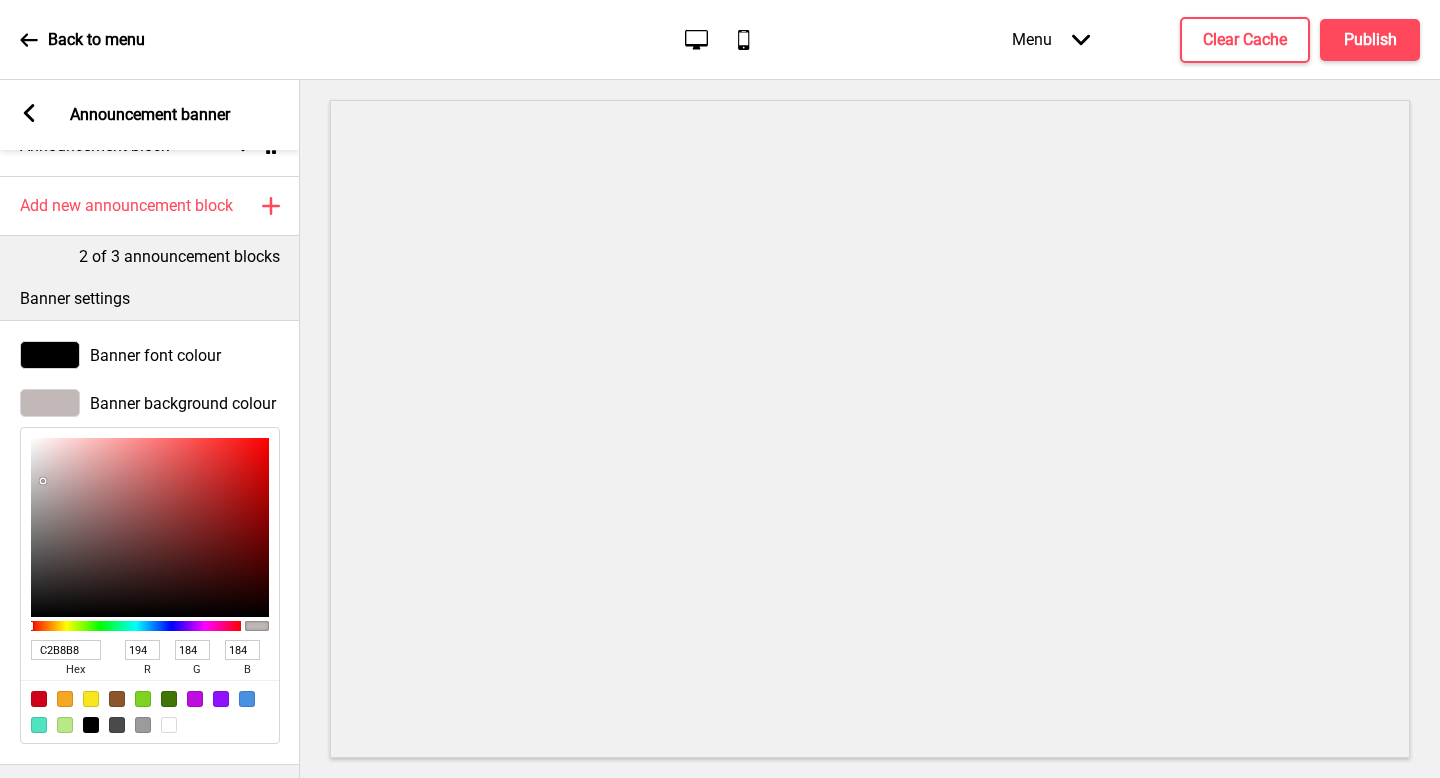 click at bounding box center (150, 527) 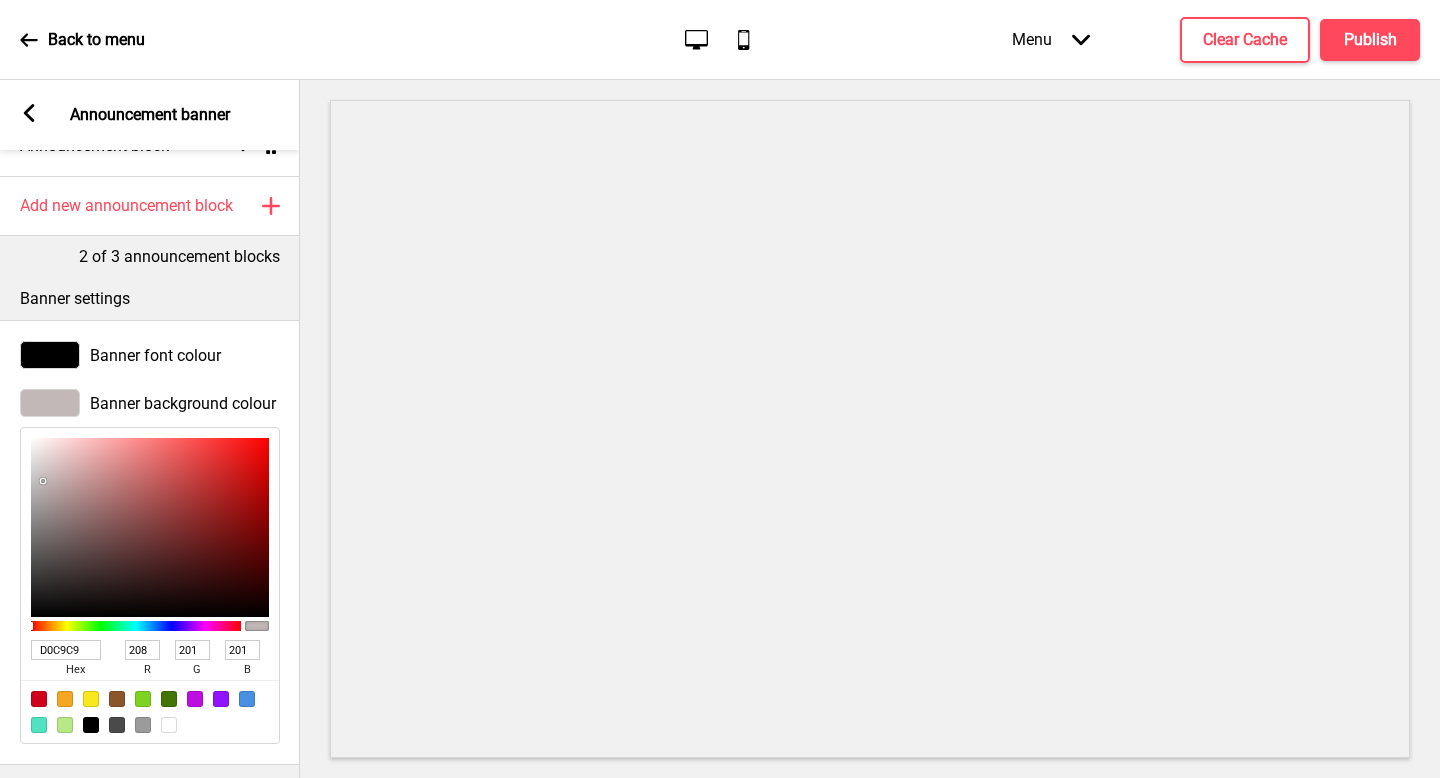 click at bounding box center [150, 527] 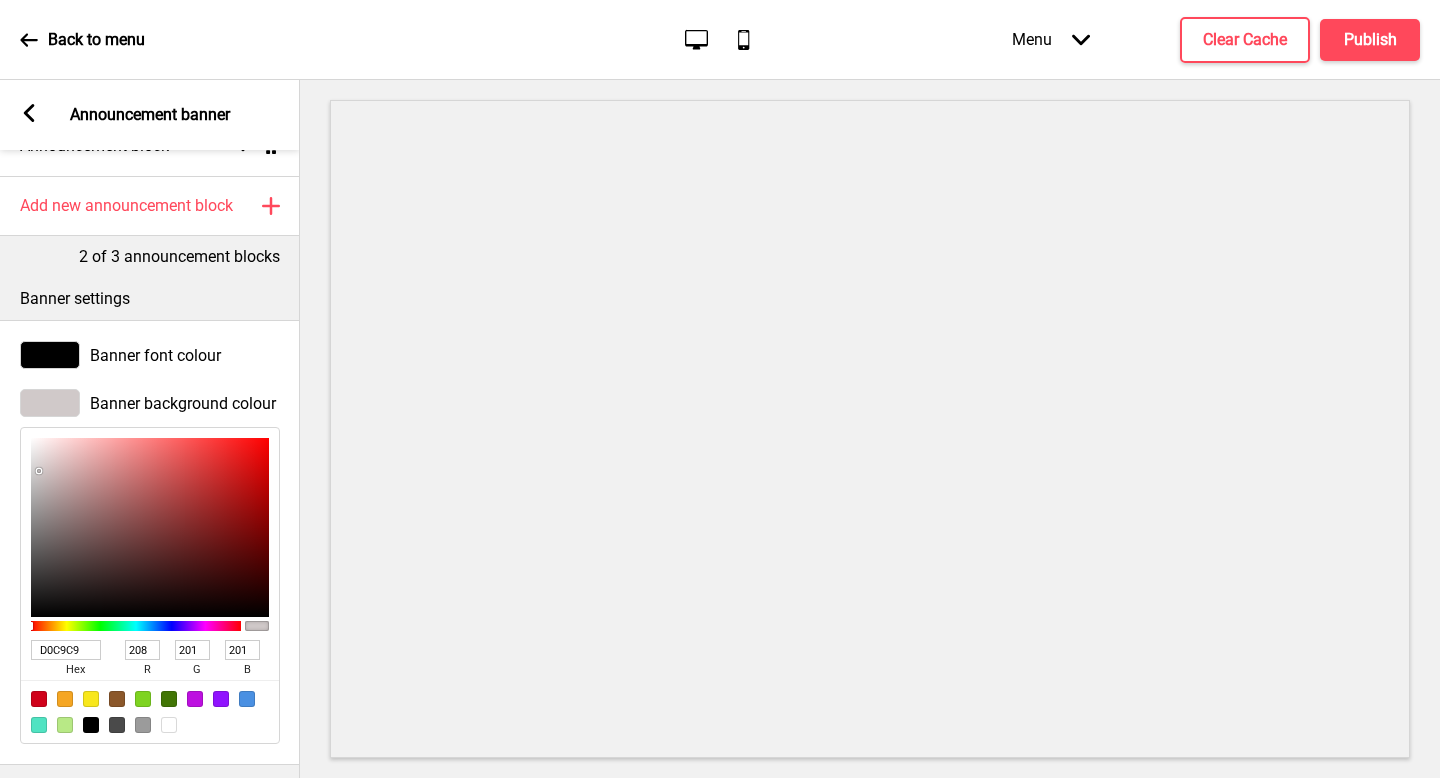 type on "D6CCCC" 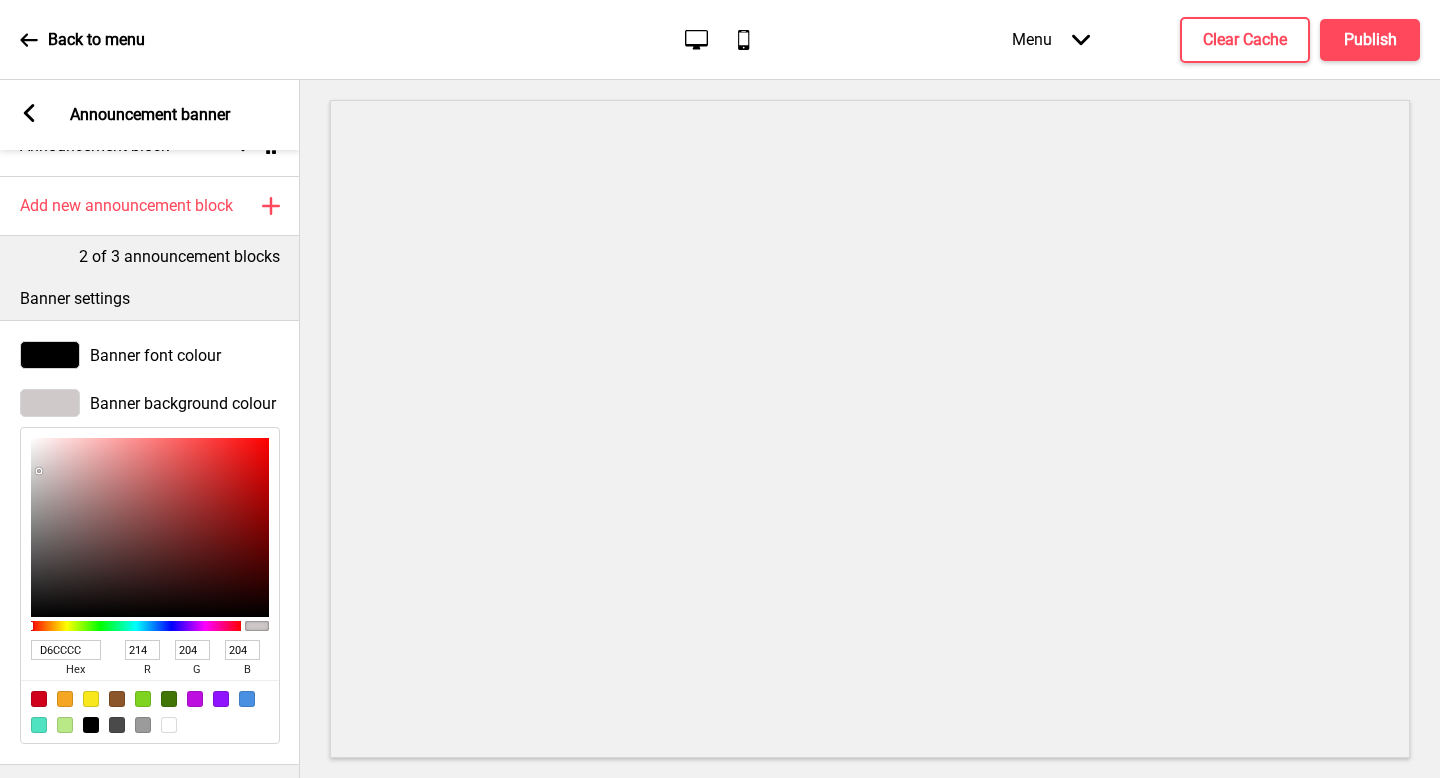 click at bounding box center [150, 527] 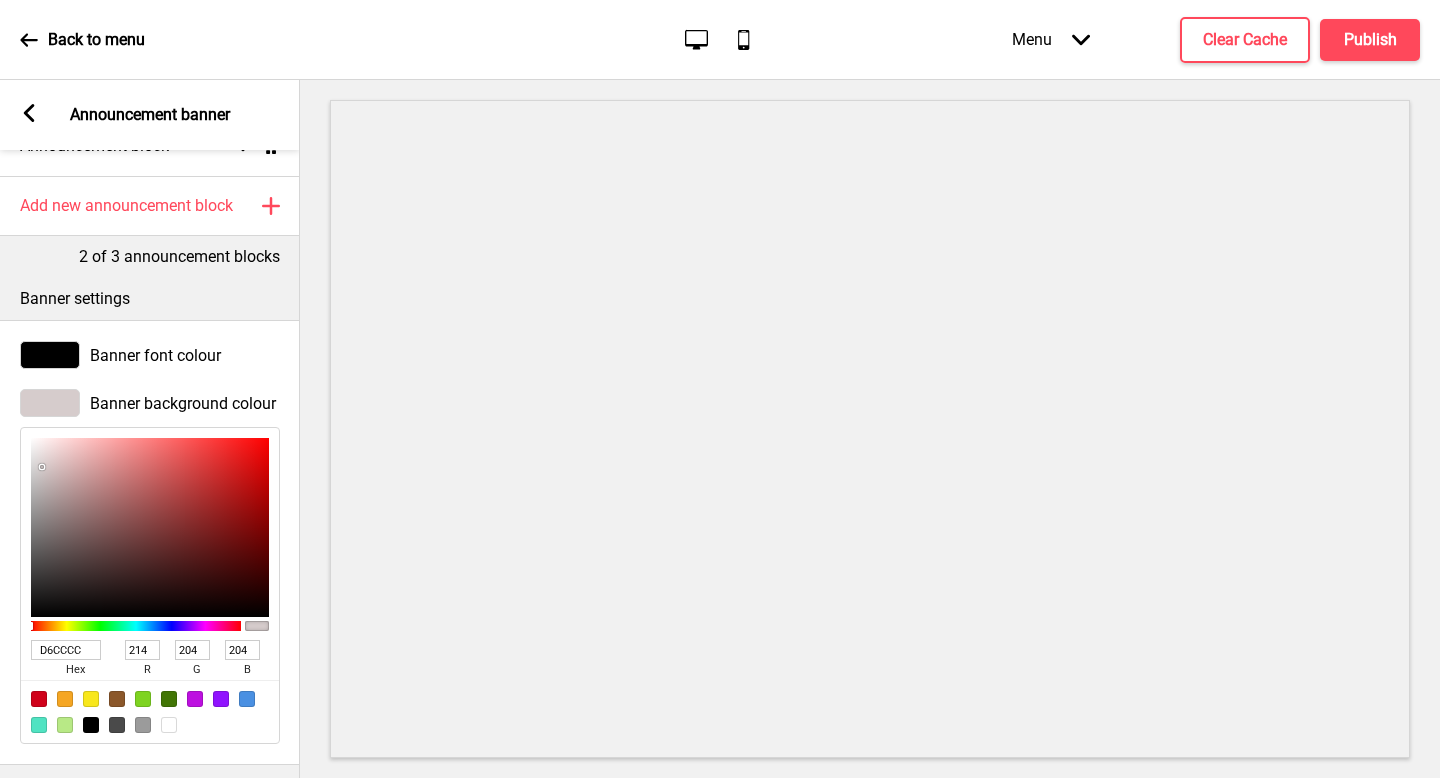 type on "ECE1E1" 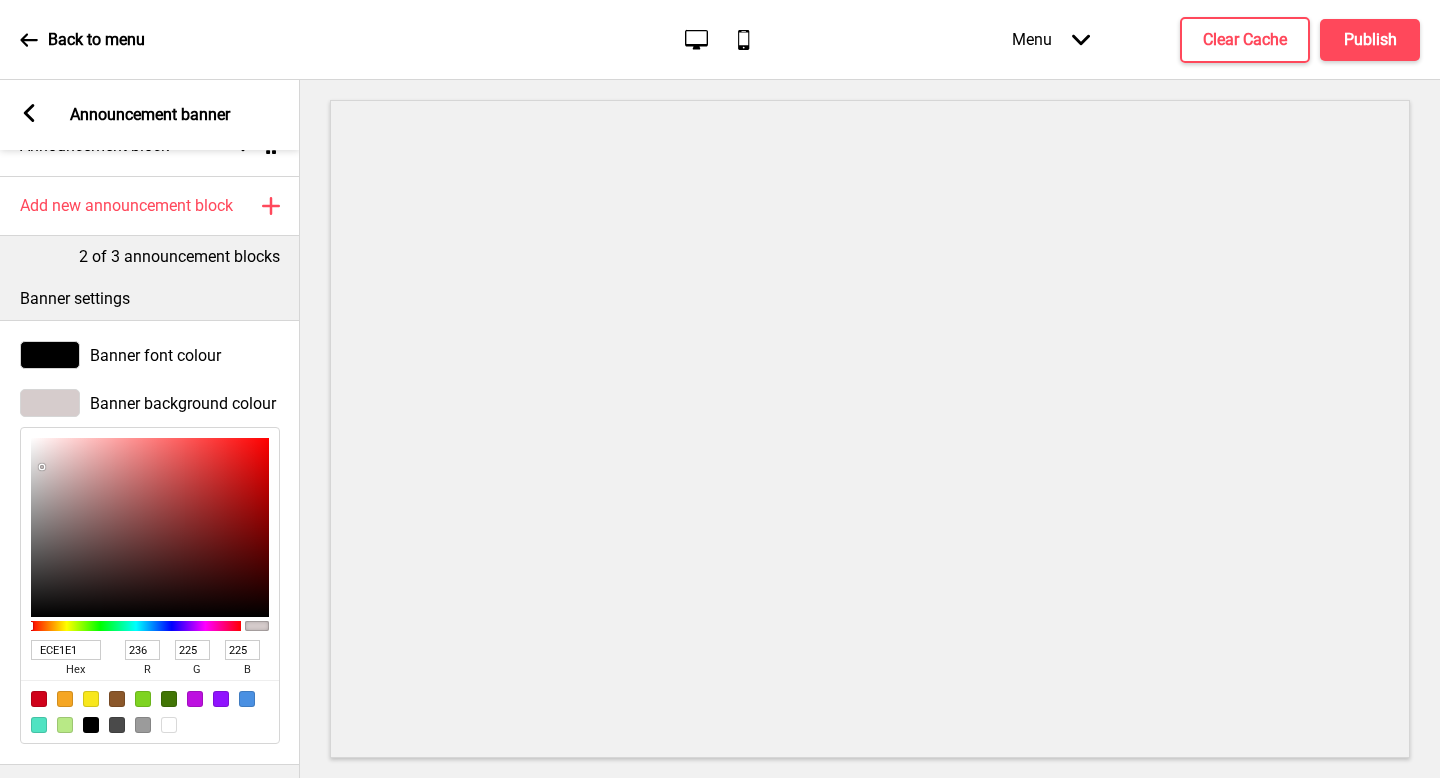 click at bounding box center (150, 527) 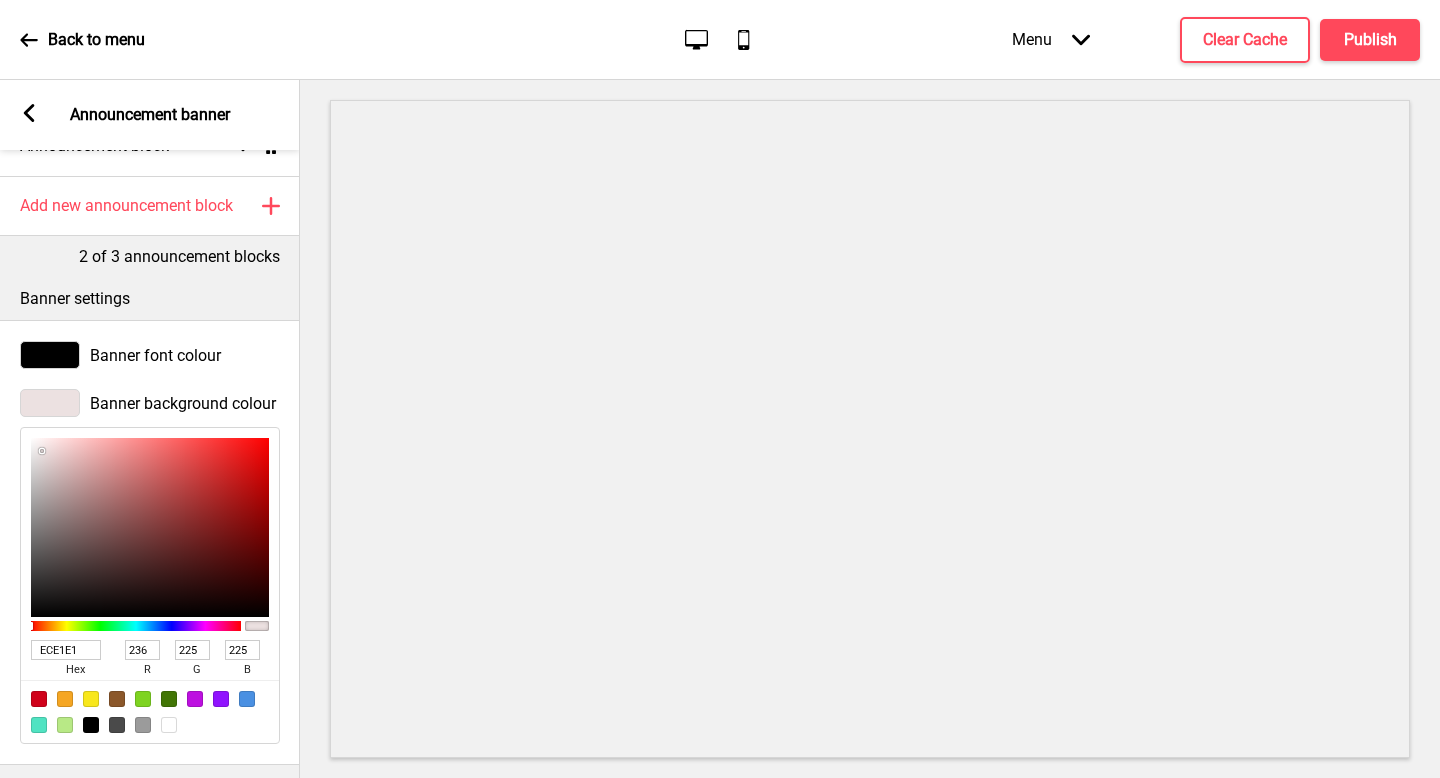 type on "ECEAEA" 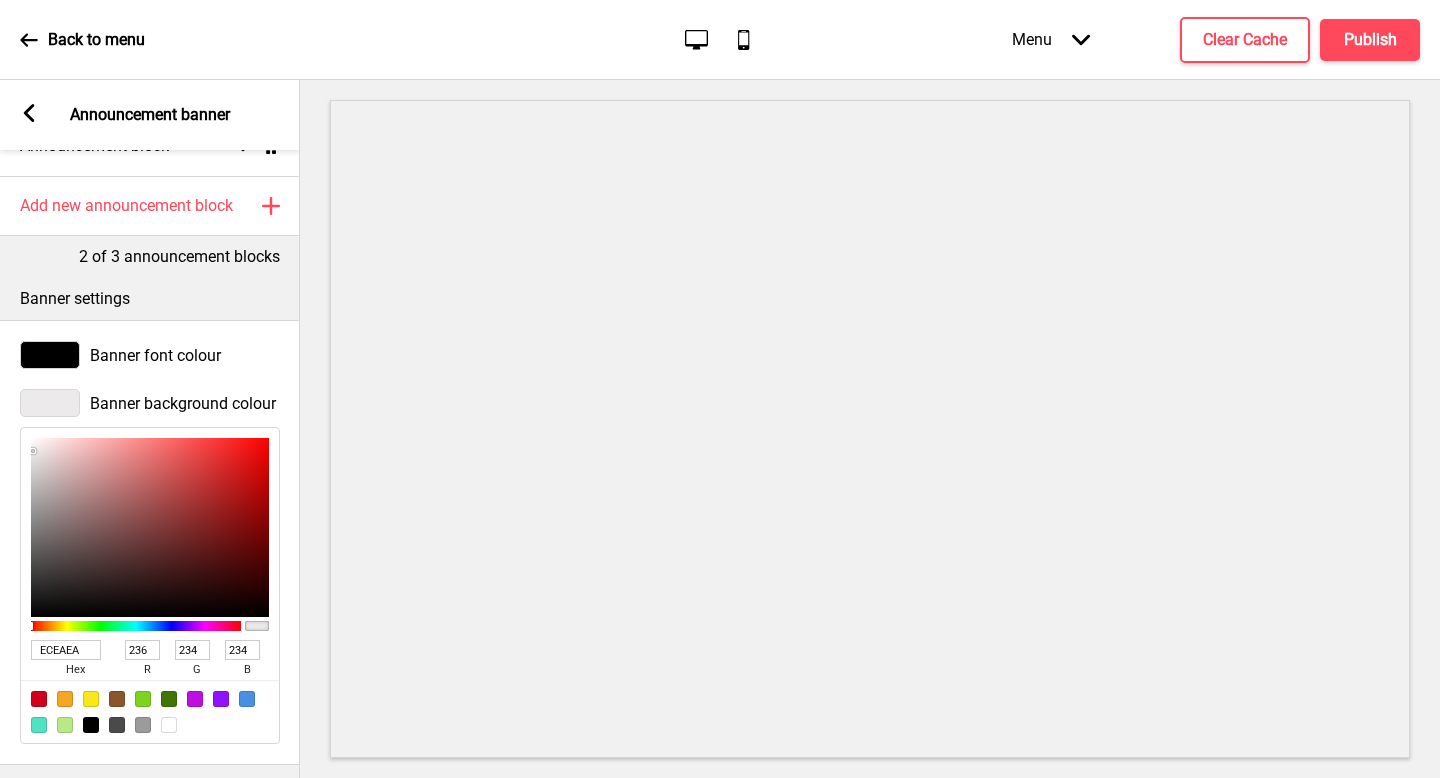 click at bounding box center [150, 527] 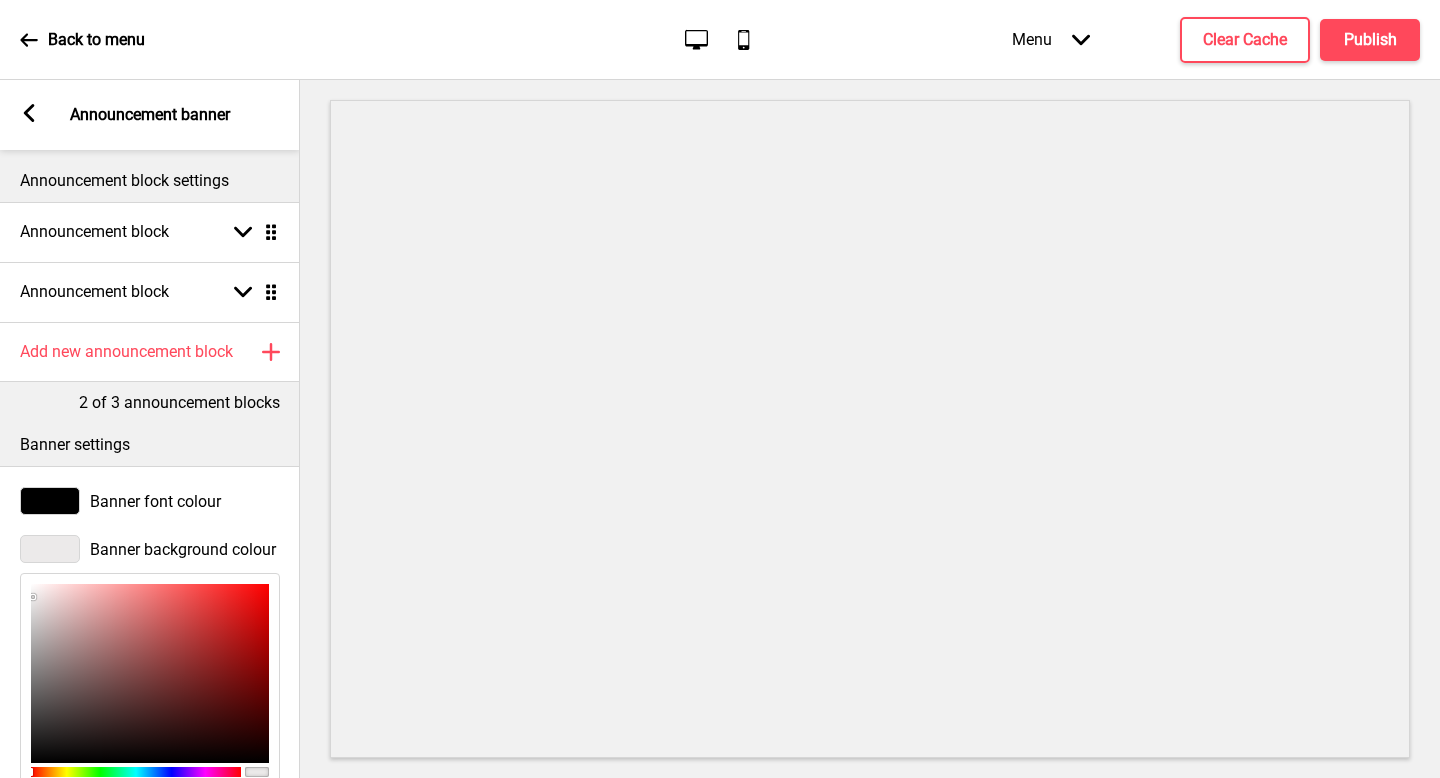 click 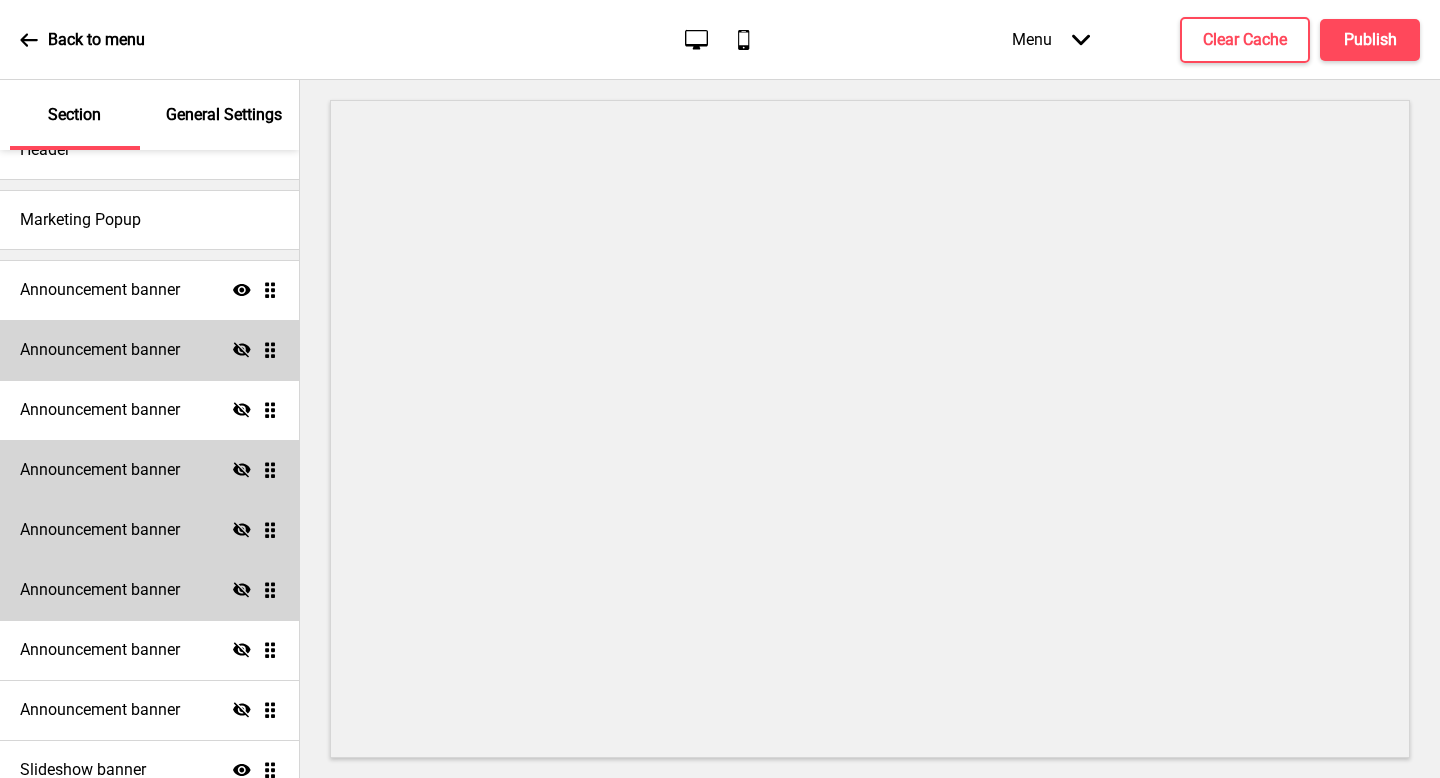 click on "Announcement banner Hide Drag" at bounding box center [149, 350] 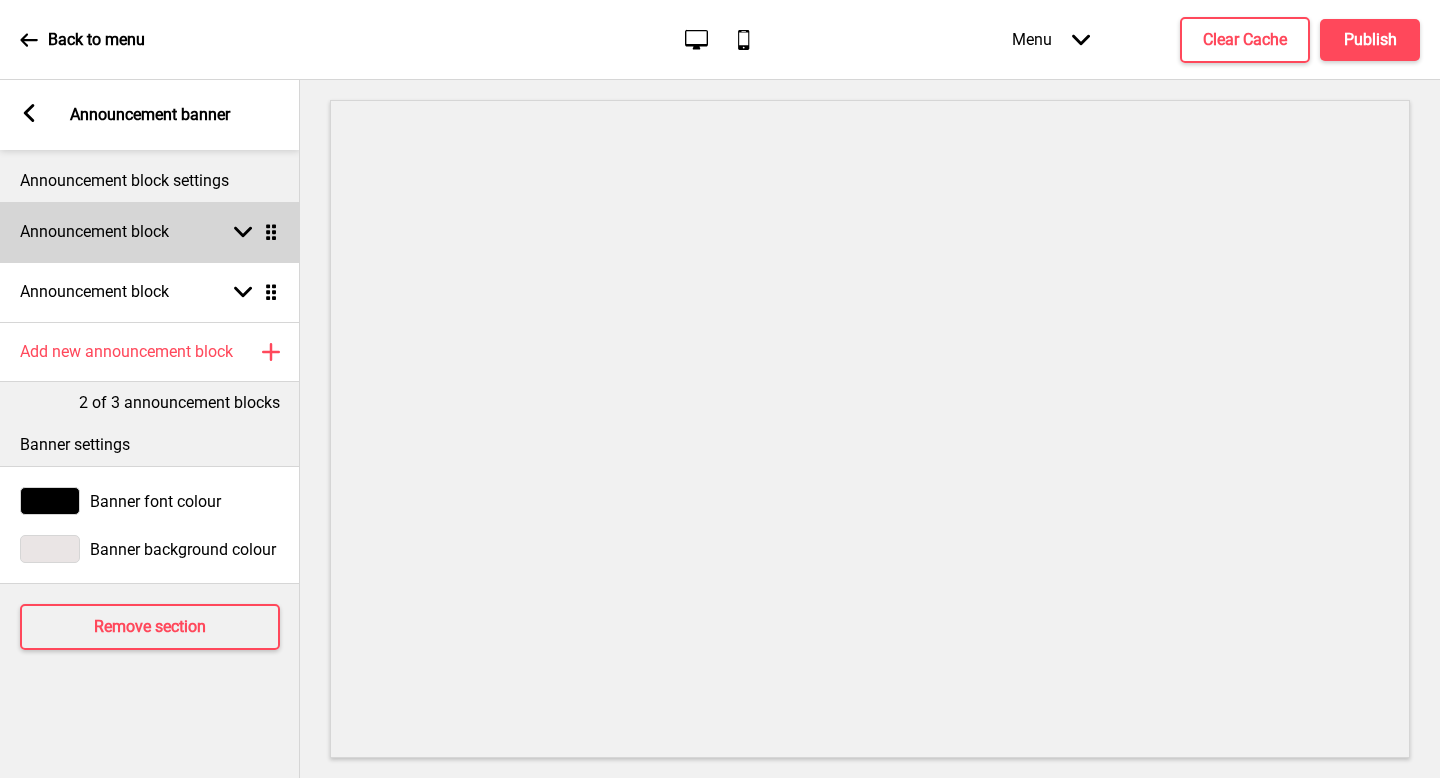 click on "Announcement block Arrow down Drag" at bounding box center [150, 232] 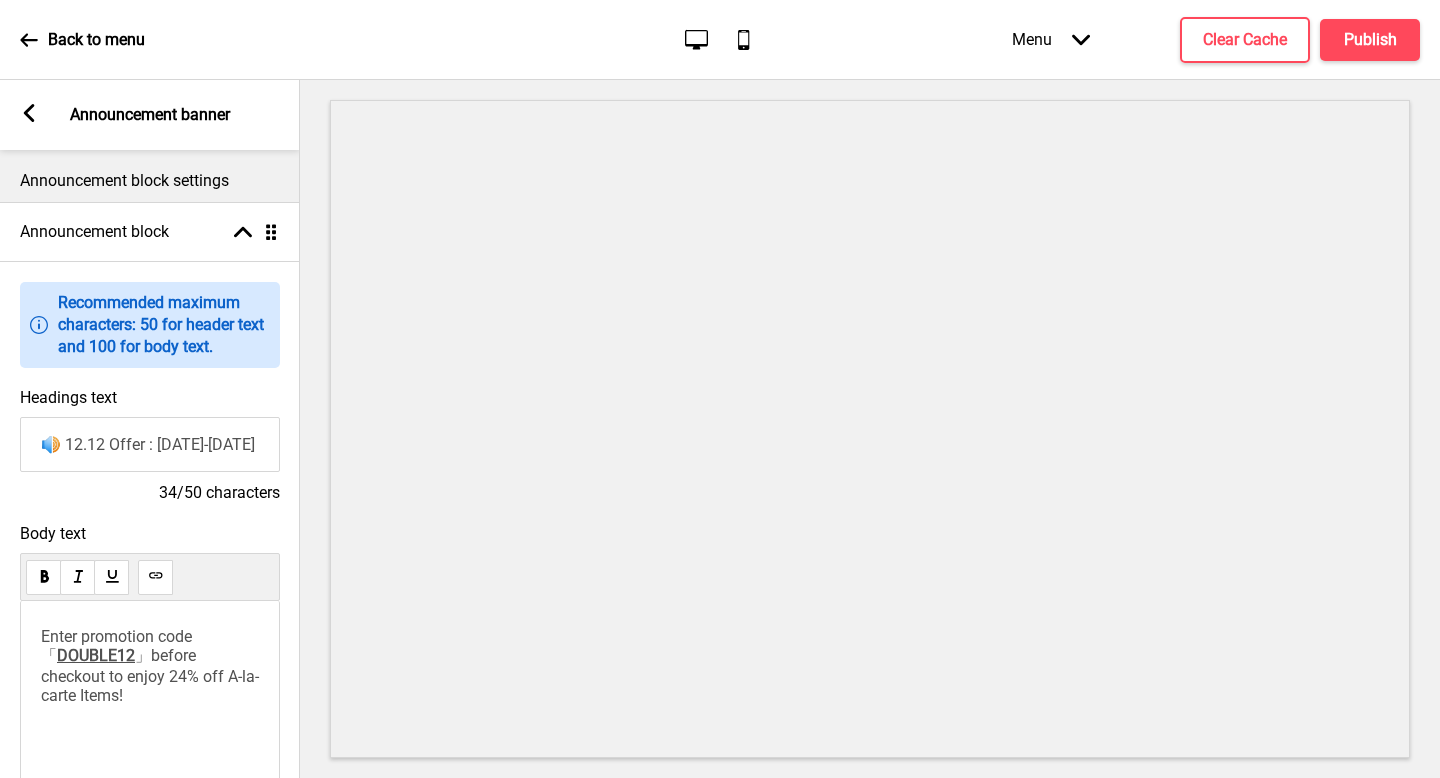 click on "🔊 12.12 Offer : 12-15 December 🔊" at bounding box center [150, 444] 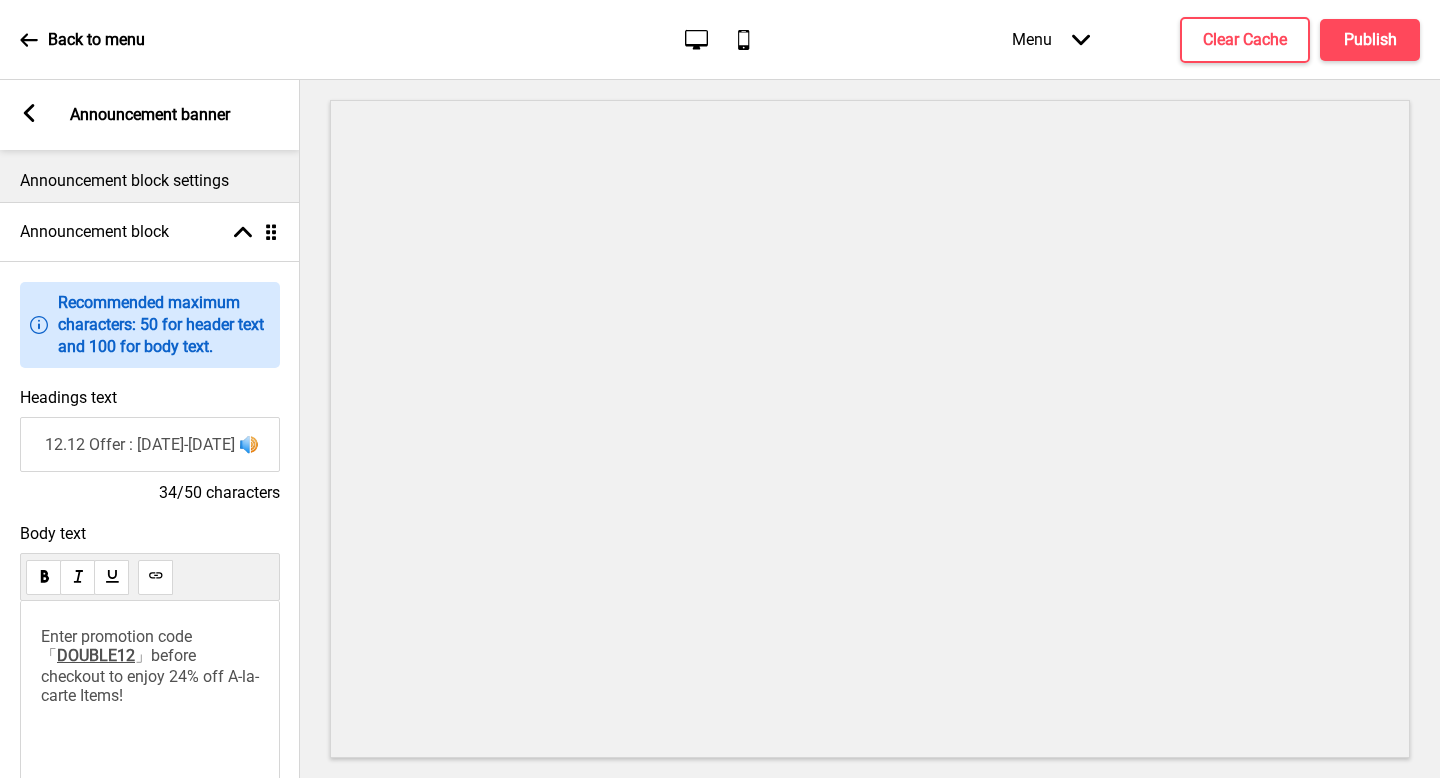 drag, startPoint x: 61, startPoint y: 438, endPoint x: 241, endPoint y: 450, distance: 180.39955 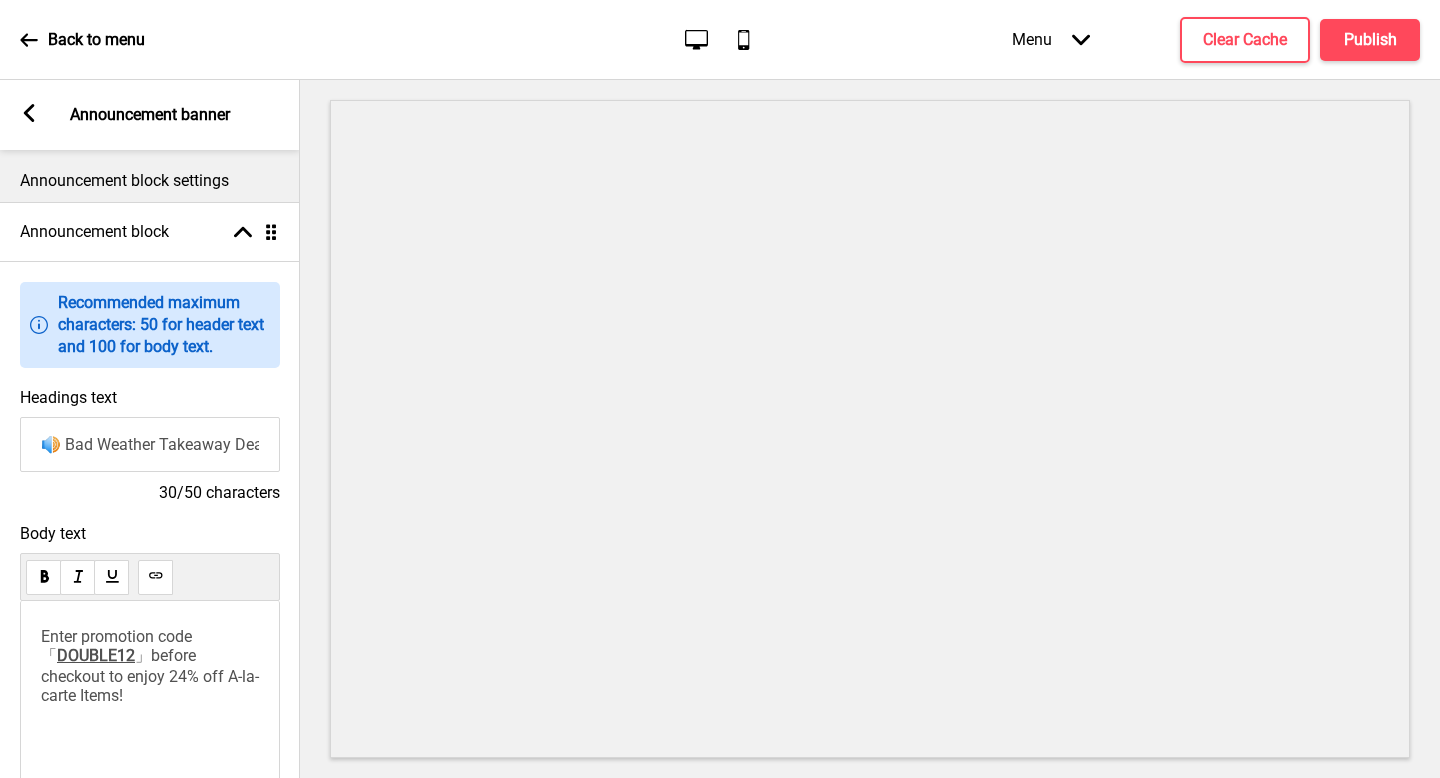 scroll, scrollTop: 0, scrollLeft: 7, axis: horizontal 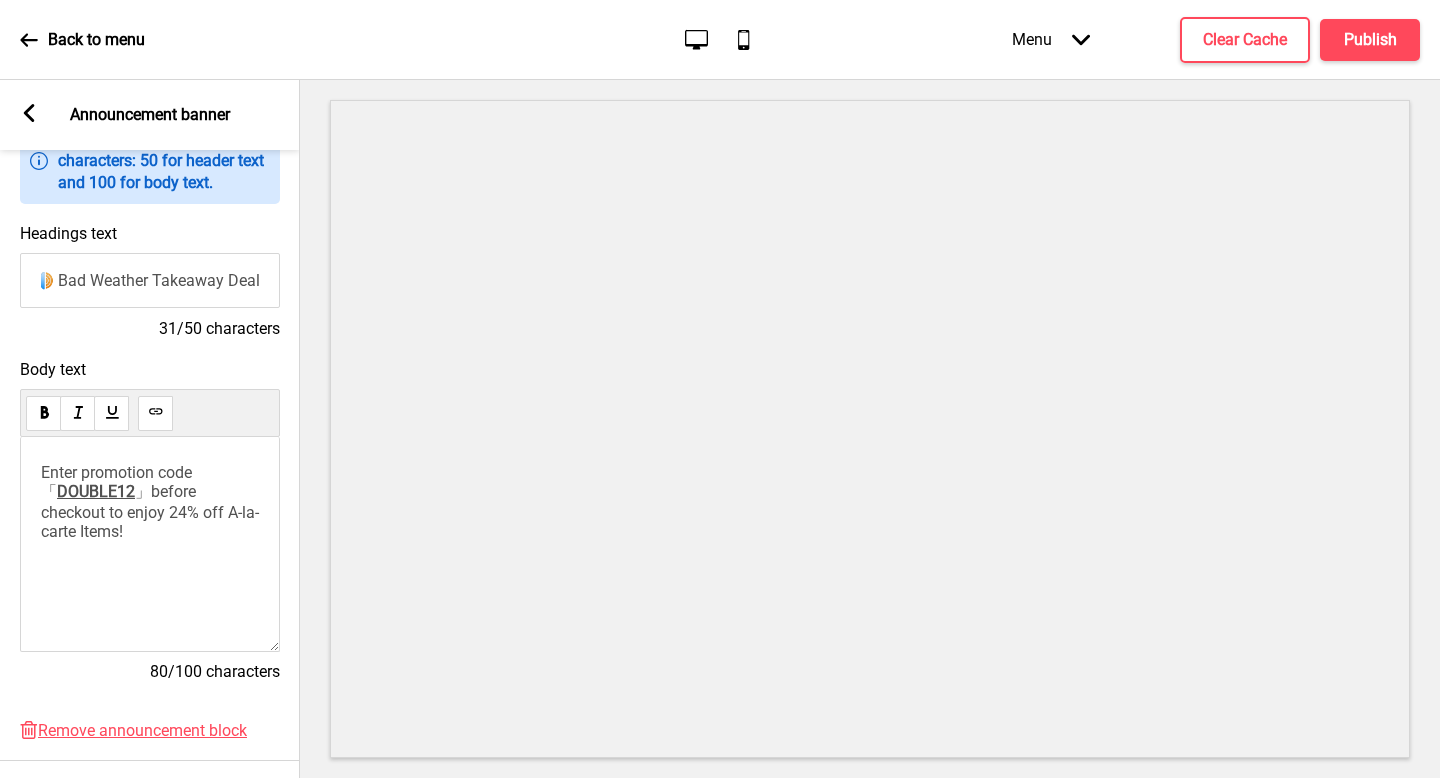 type on "🔊 Bad Weather Takeaway Deal 🔊" 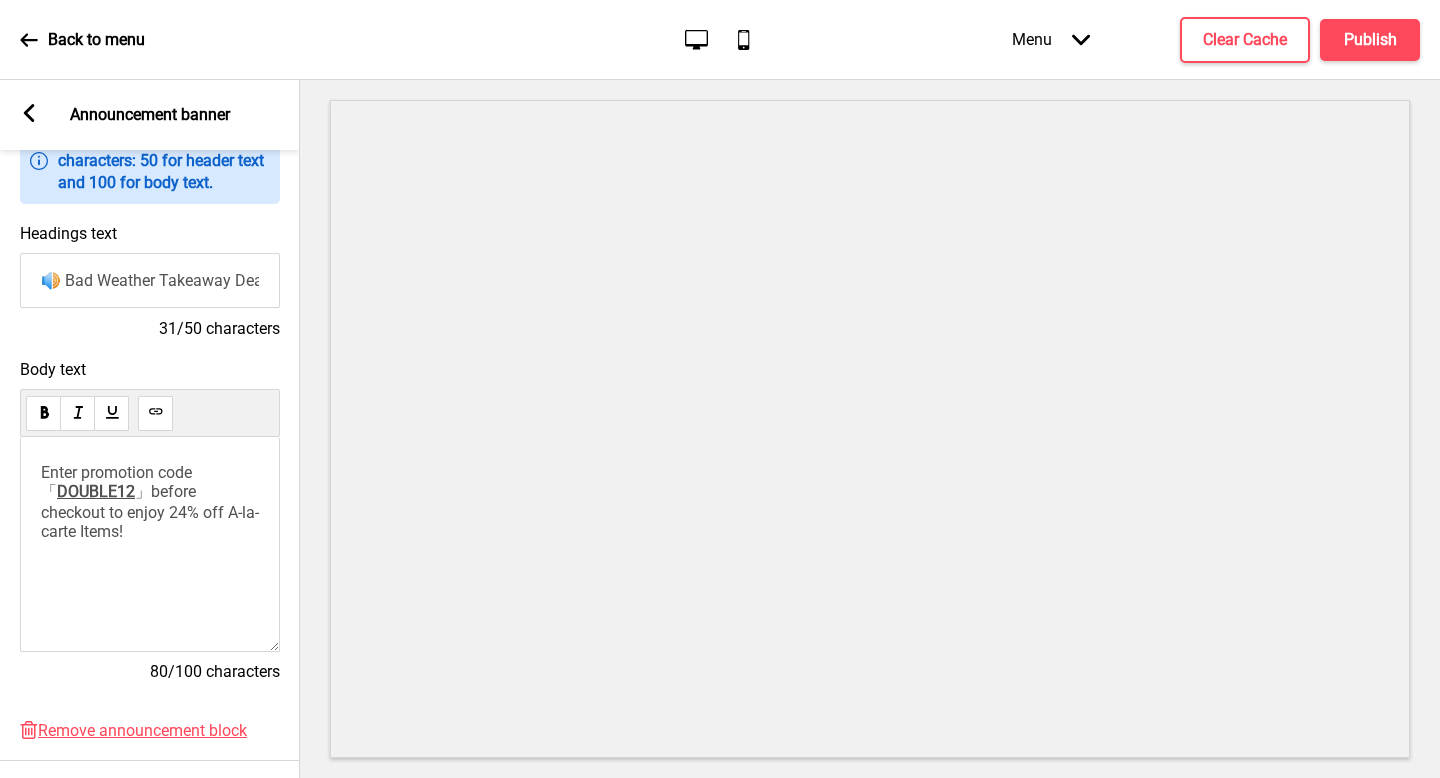 drag, startPoint x: 170, startPoint y: 533, endPoint x: 26, endPoint y: 446, distance: 168.2409 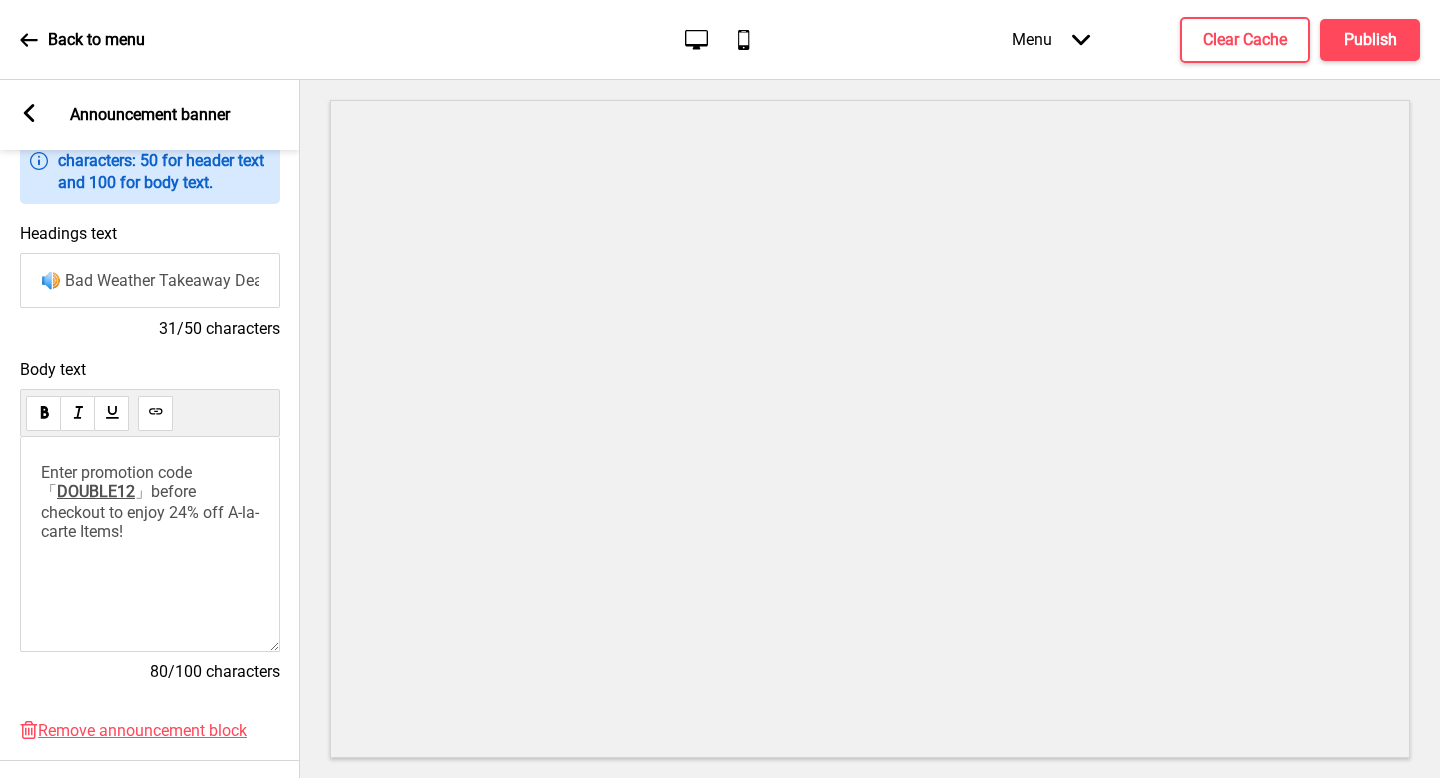 click on "Enter promotion code「 DOUBLE12 」before checkout to enjoy 24% off A-la-carte Items!" at bounding box center (150, 544) 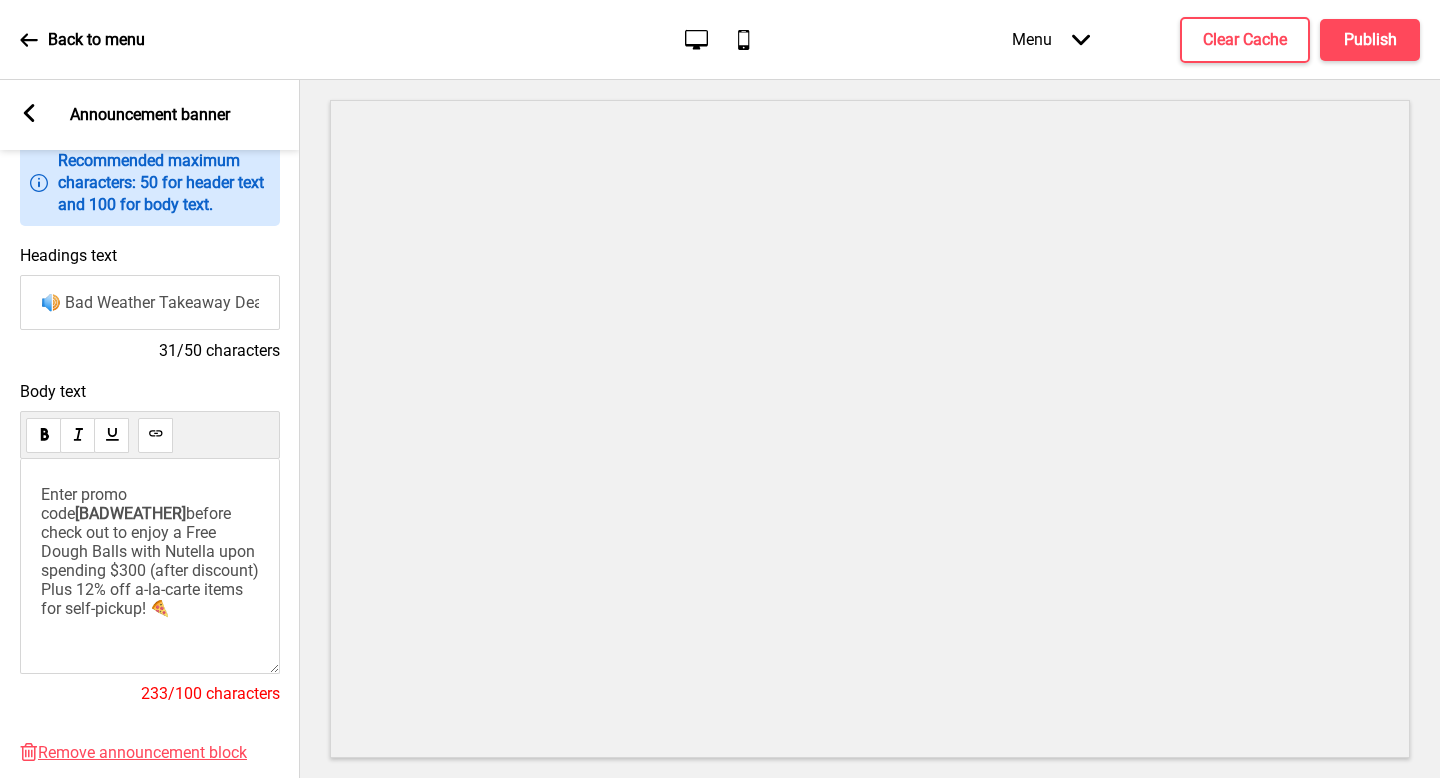 scroll, scrollTop: 133, scrollLeft: 0, axis: vertical 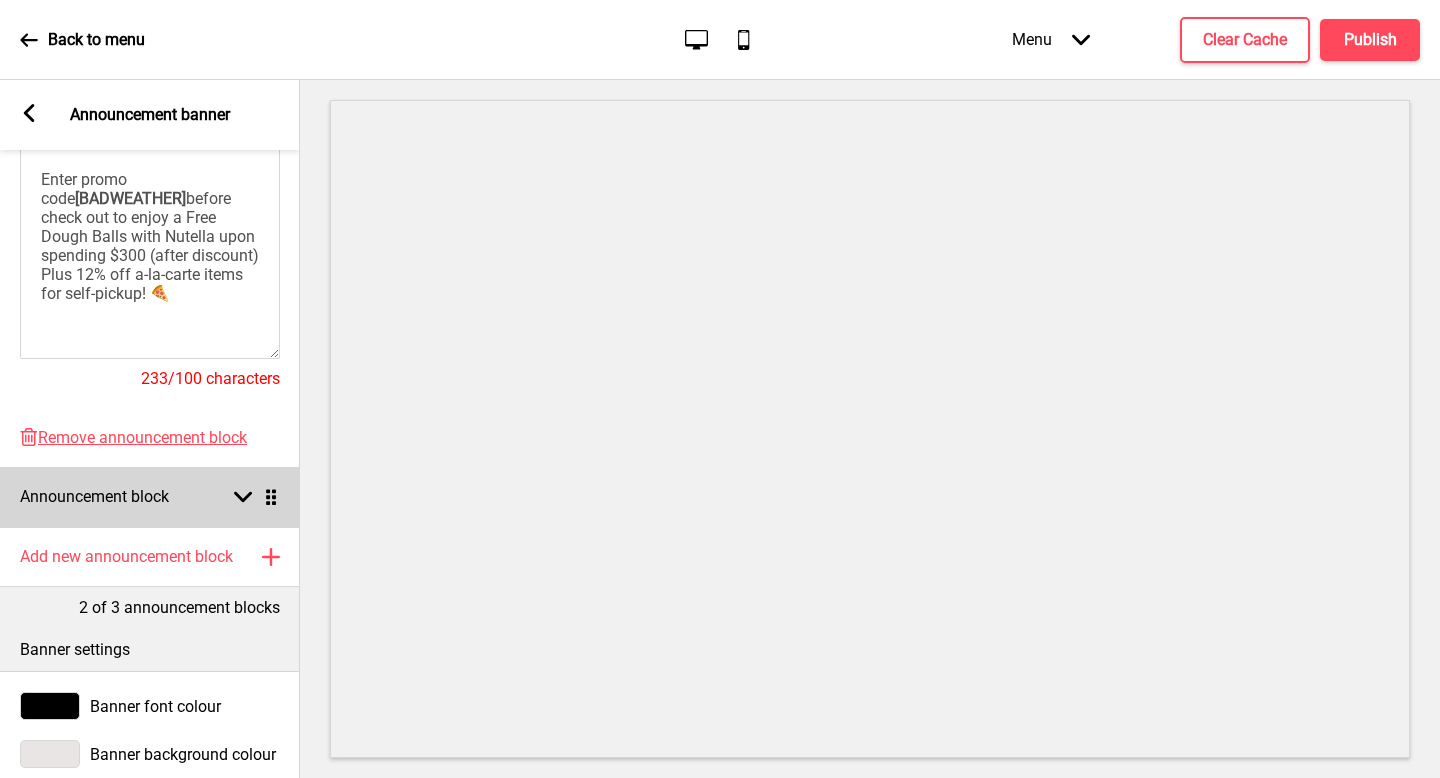 click on "Arrow down Drag" at bounding box center [252, 497] 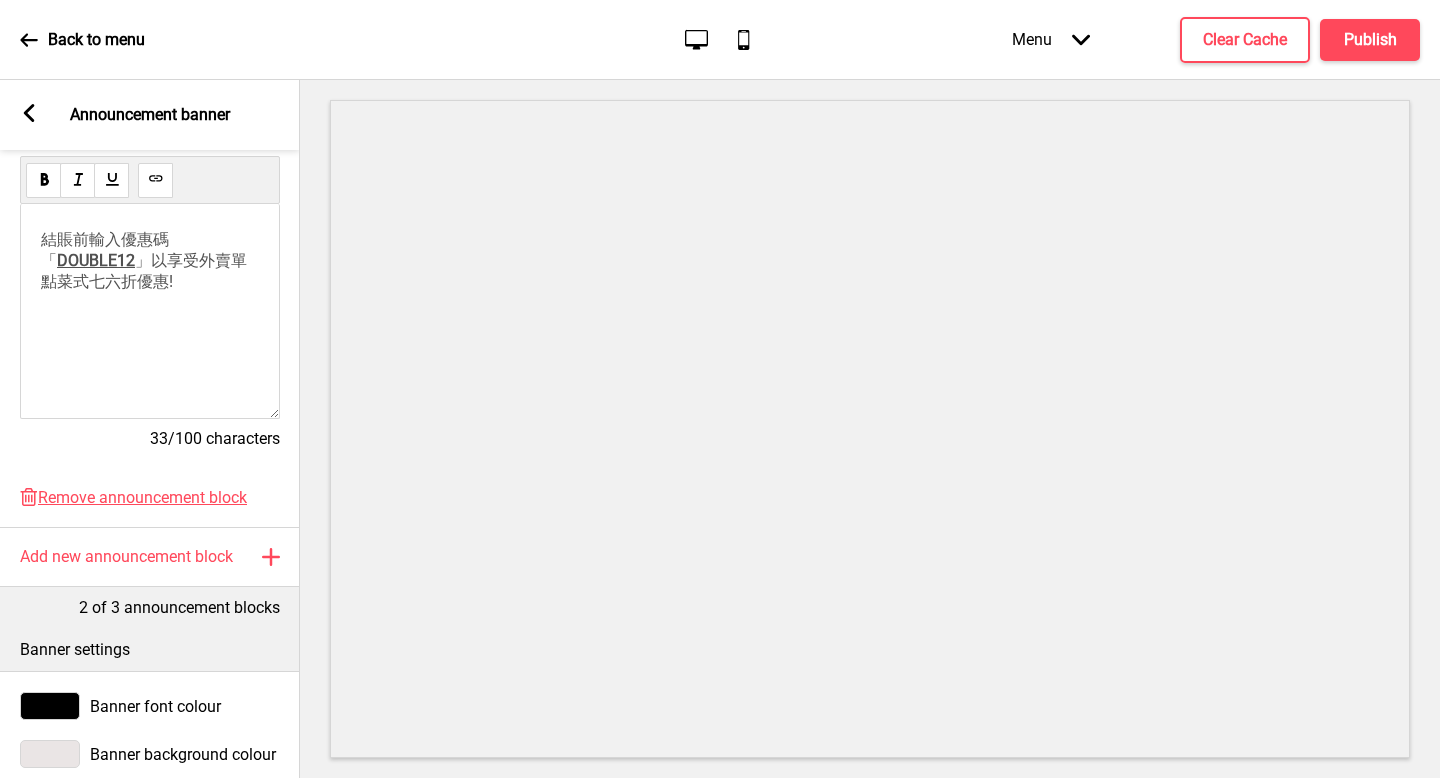 scroll, scrollTop: 451, scrollLeft: 0, axis: vertical 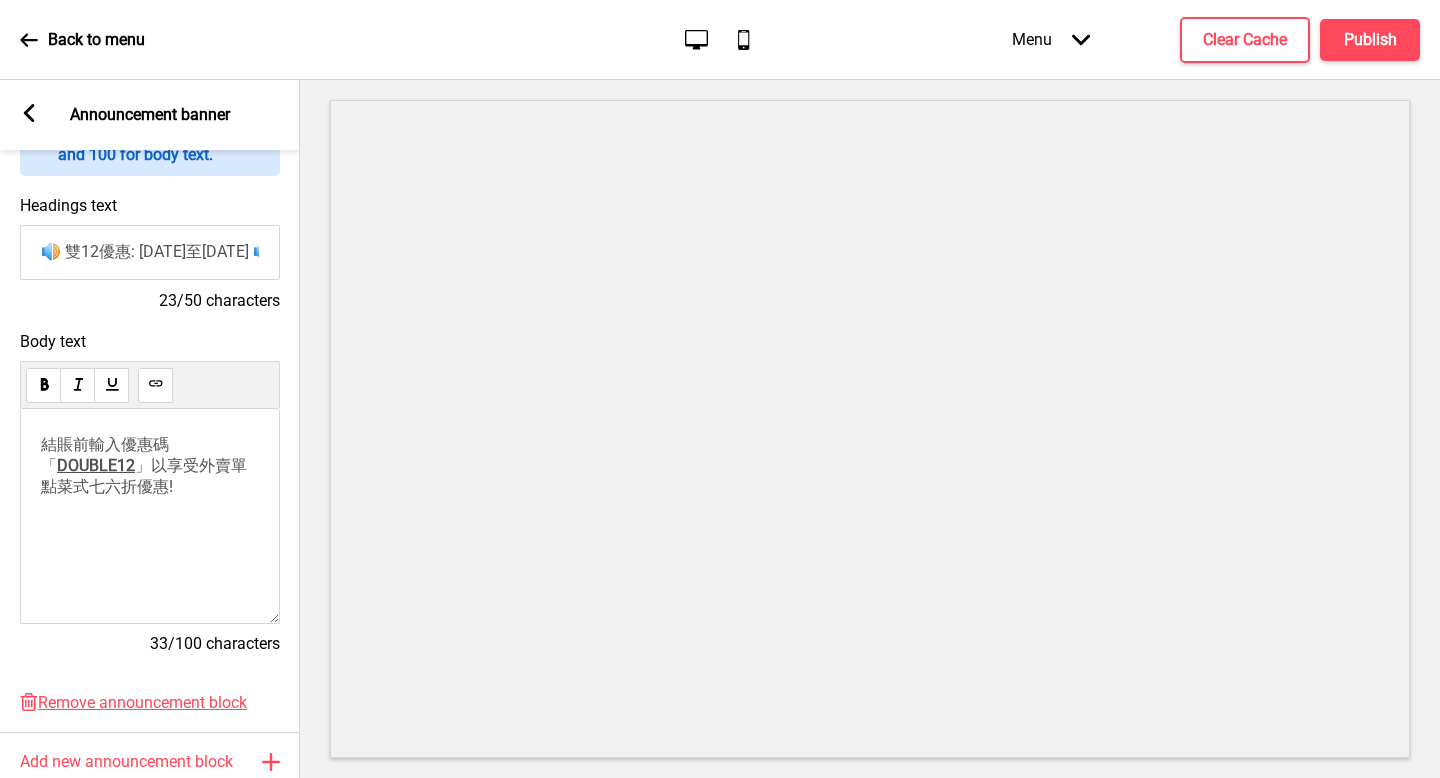 drag, startPoint x: 65, startPoint y: 250, endPoint x: 235, endPoint y: 254, distance: 170.04706 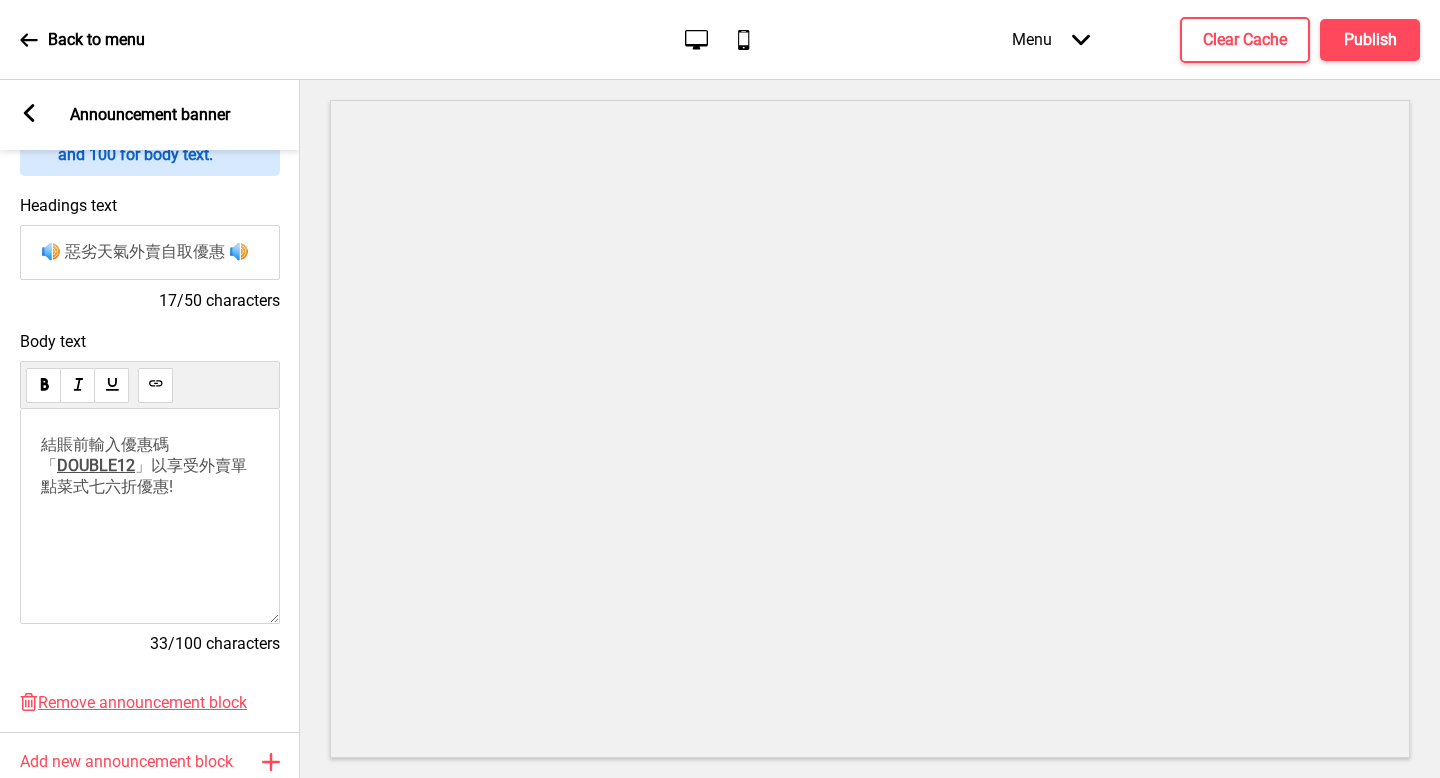 type on "🔊 惡劣天氣外賣自取優惠 🔊" 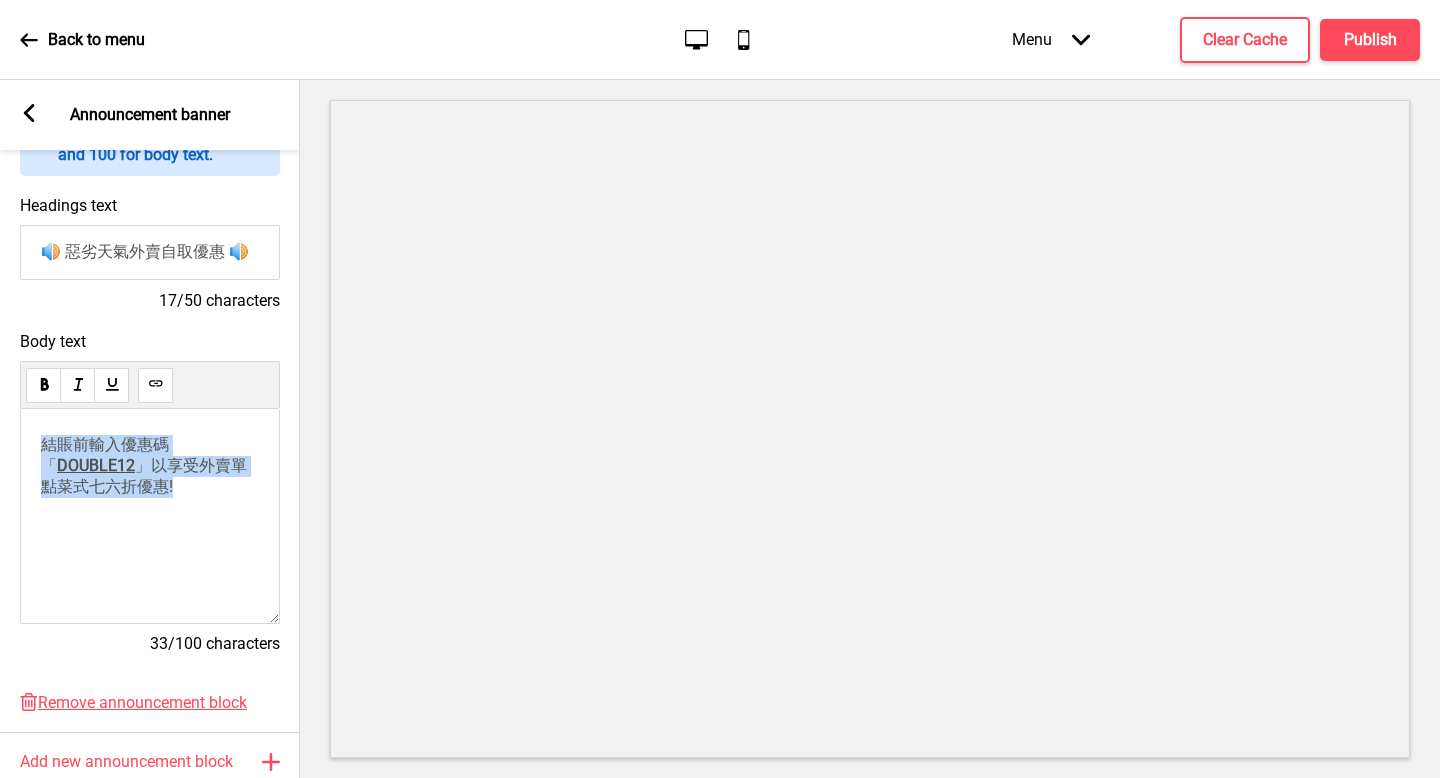 drag, startPoint x: 189, startPoint y: 488, endPoint x: 38, endPoint y: 436, distance: 159.70285 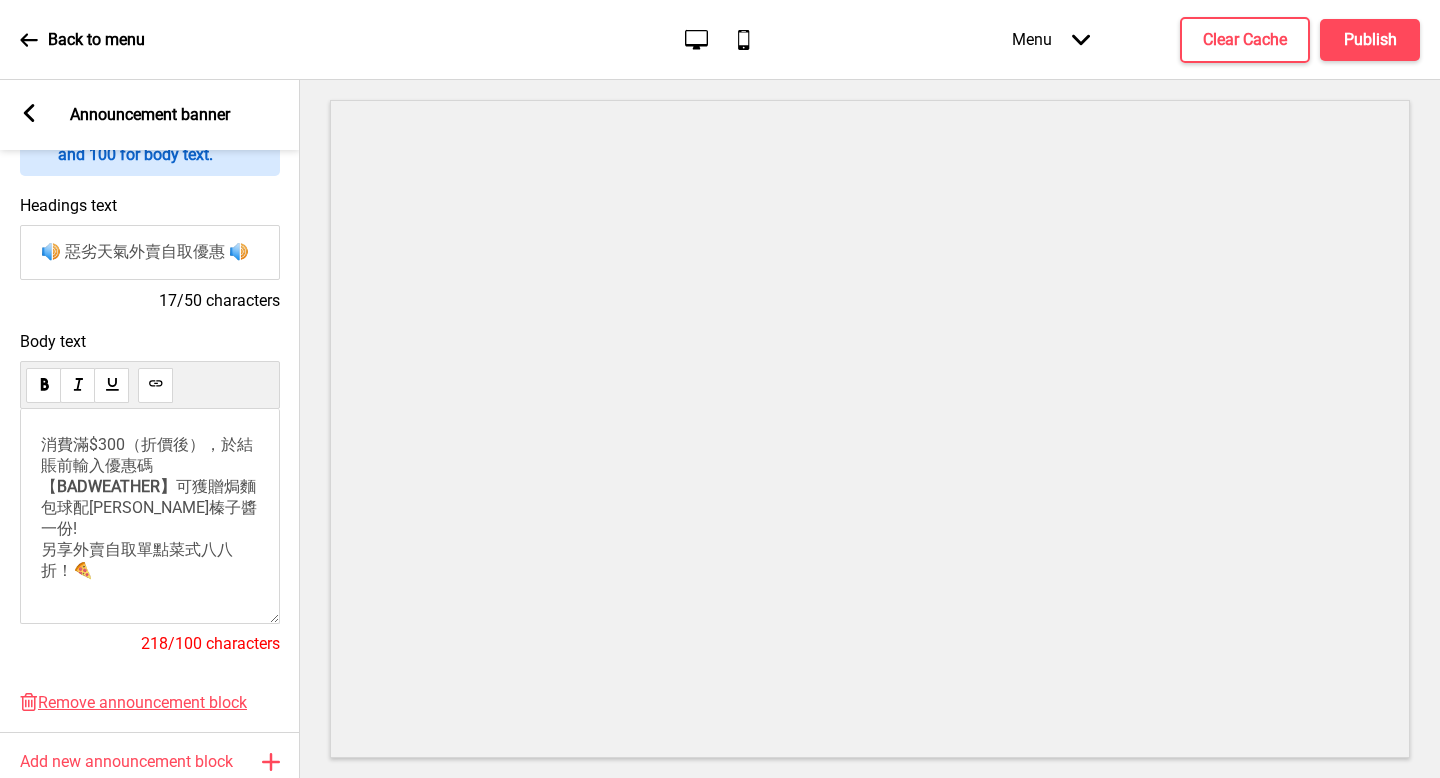 click on "消費滿$300（折價後），於結賬前輸入優惠碼【 BADWEATHER】                                              可獲贈焗麵包球配朱古力榛子醬一份!                                                                                                          另享外賣自取單點菜式八八折！🍕" at bounding box center (150, 508) 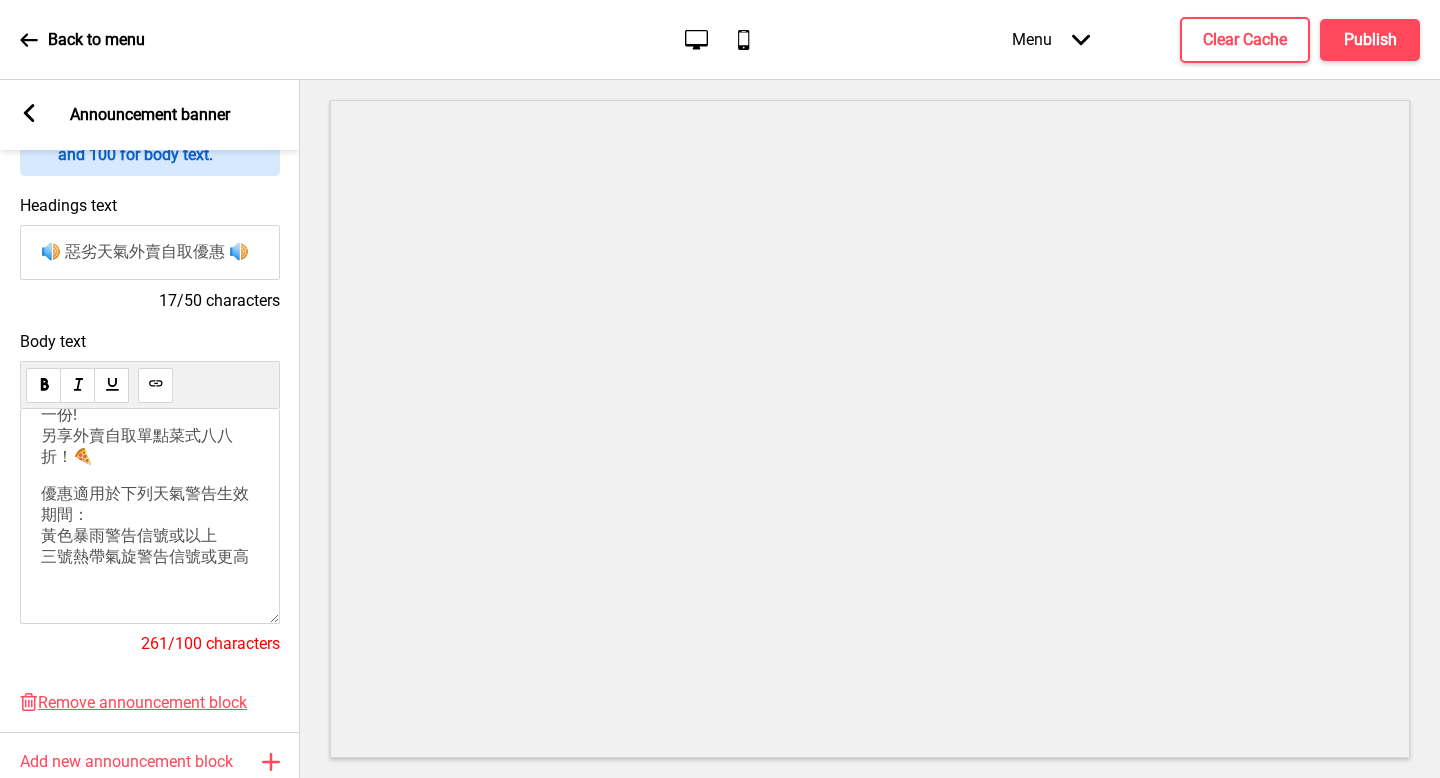 scroll, scrollTop: 0, scrollLeft: 0, axis: both 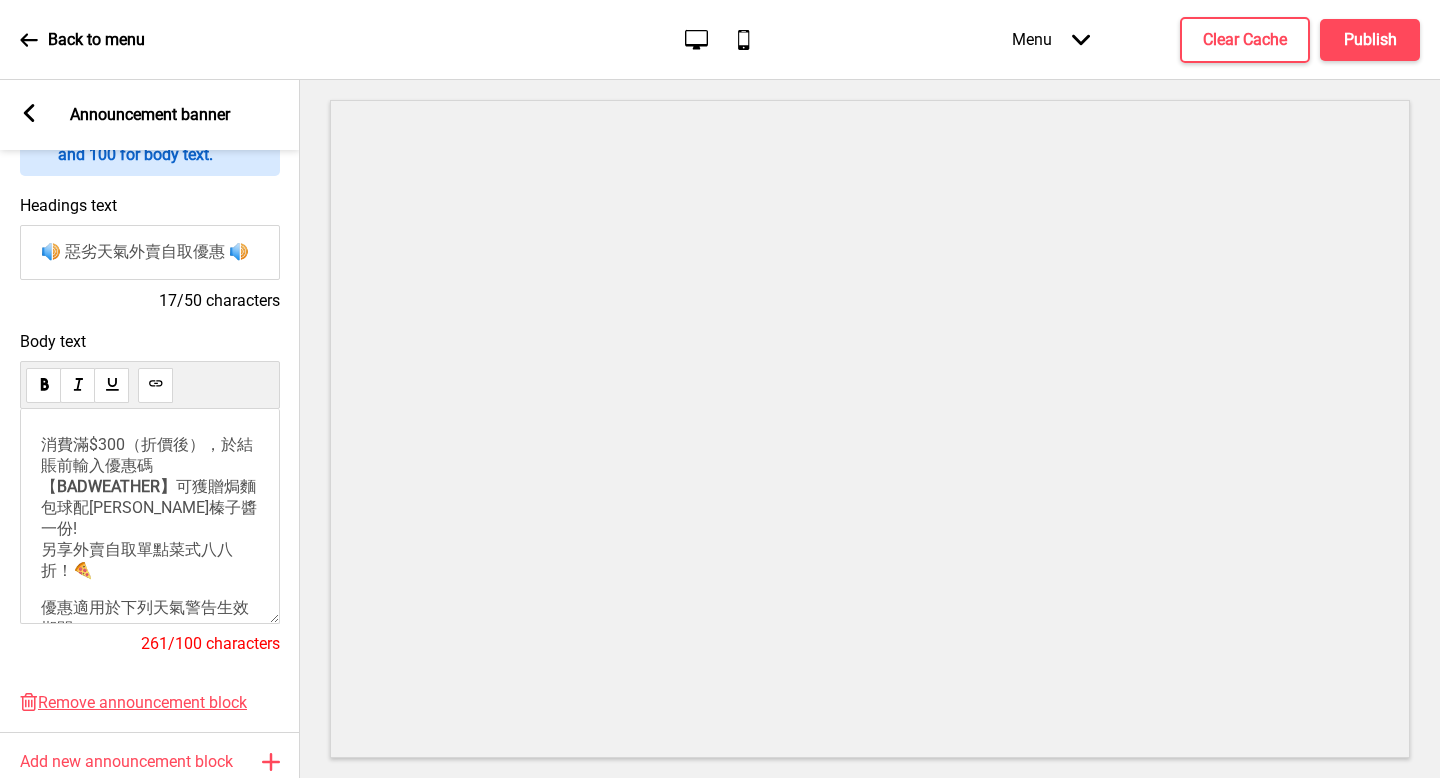 click 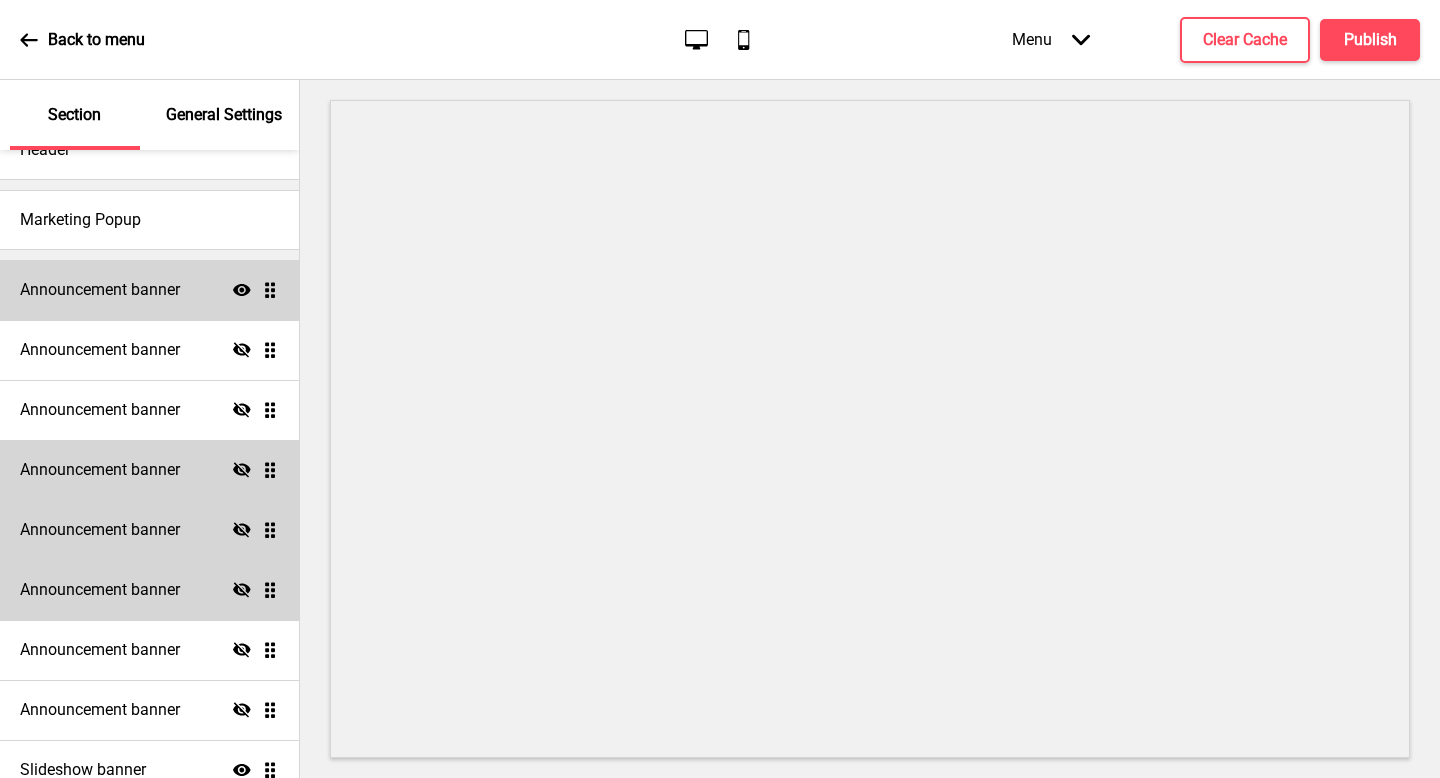 click on "Show" 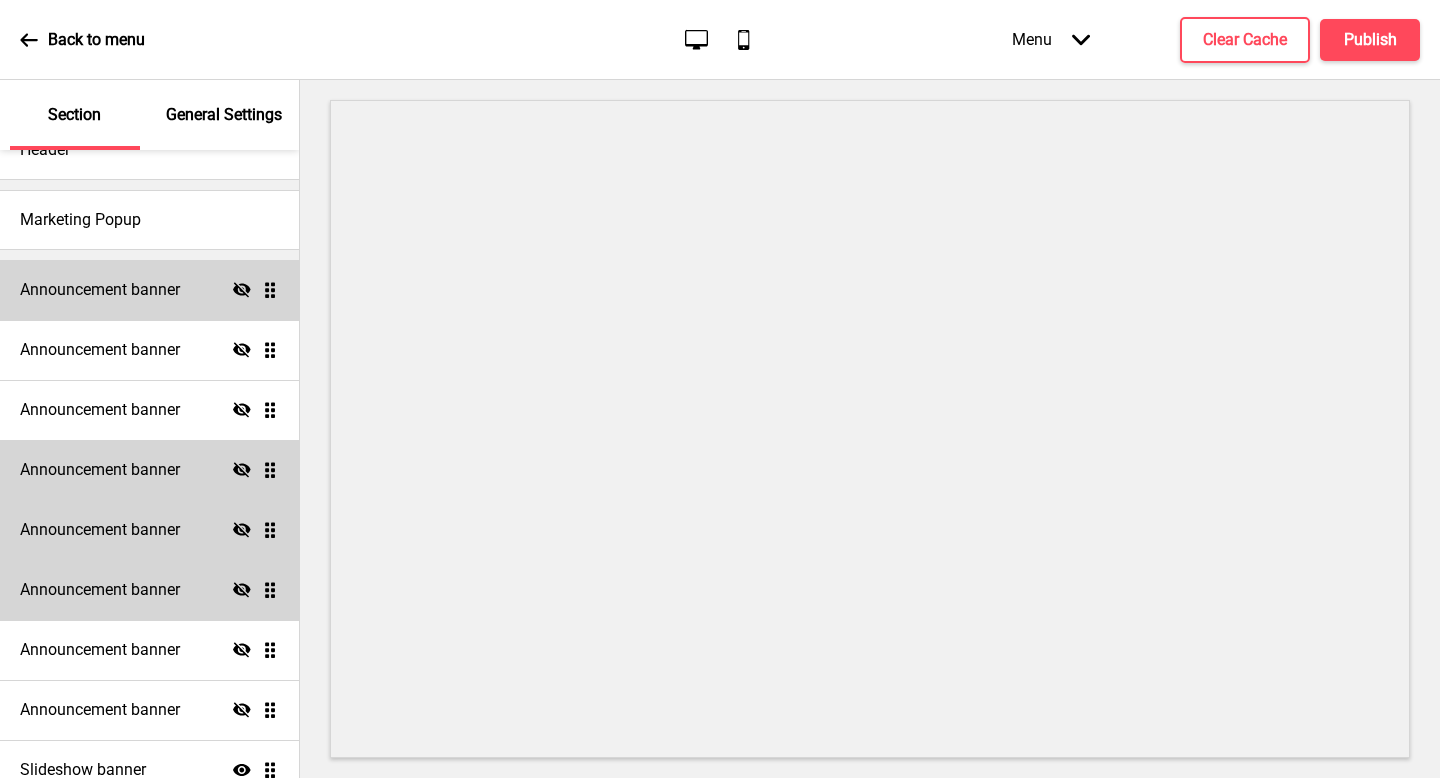 click 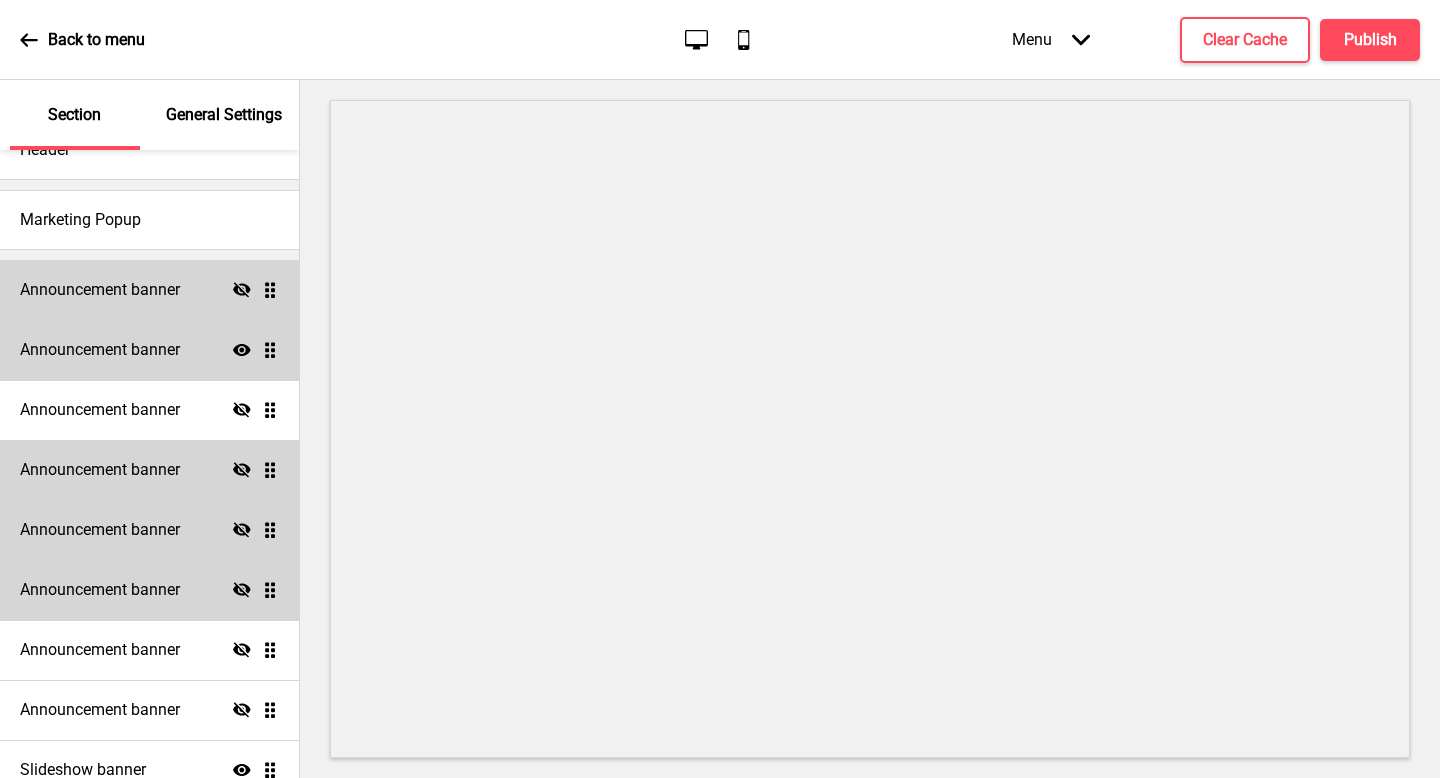 click on "Announcement banner Show Drag" at bounding box center [149, 350] 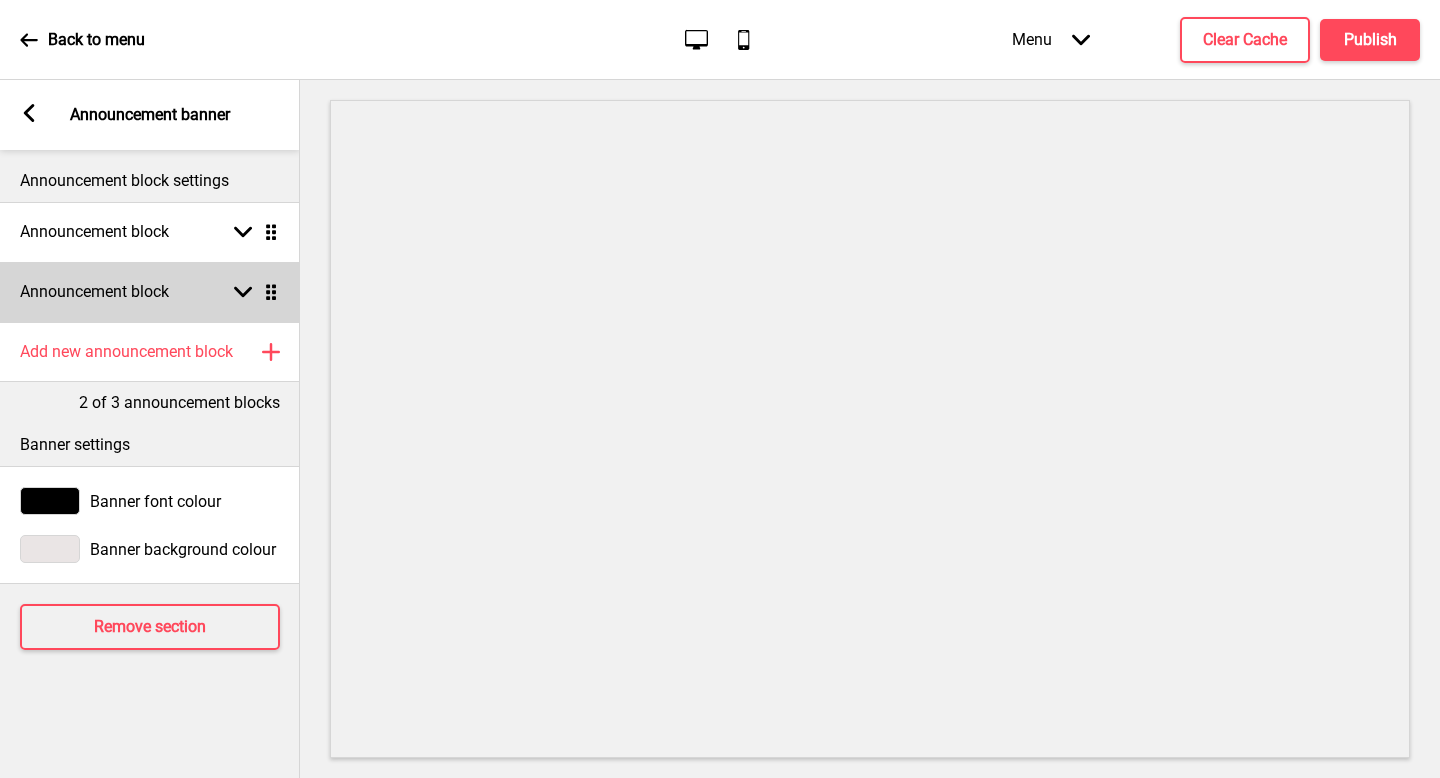 click 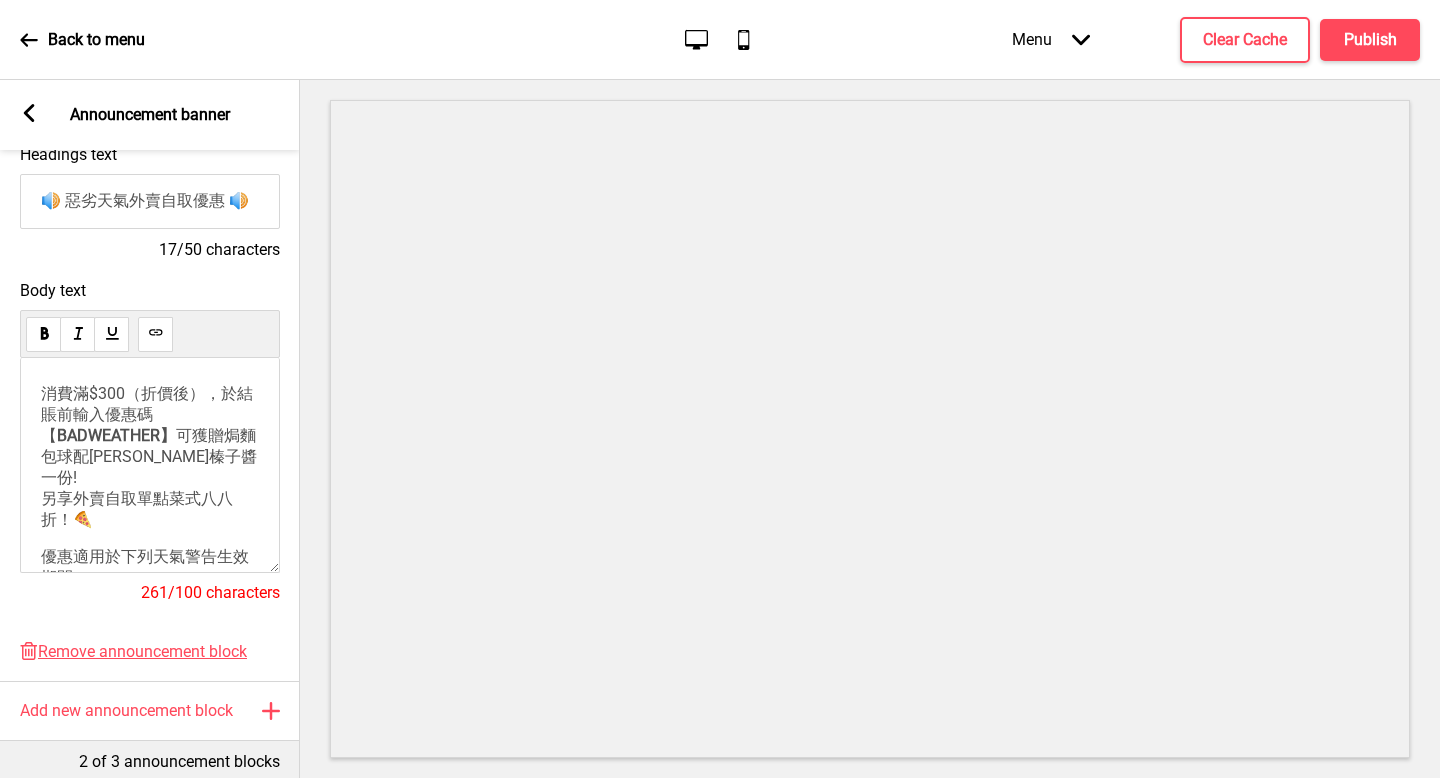 scroll, scrollTop: 312, scrollLeft: 0, axis: vertical 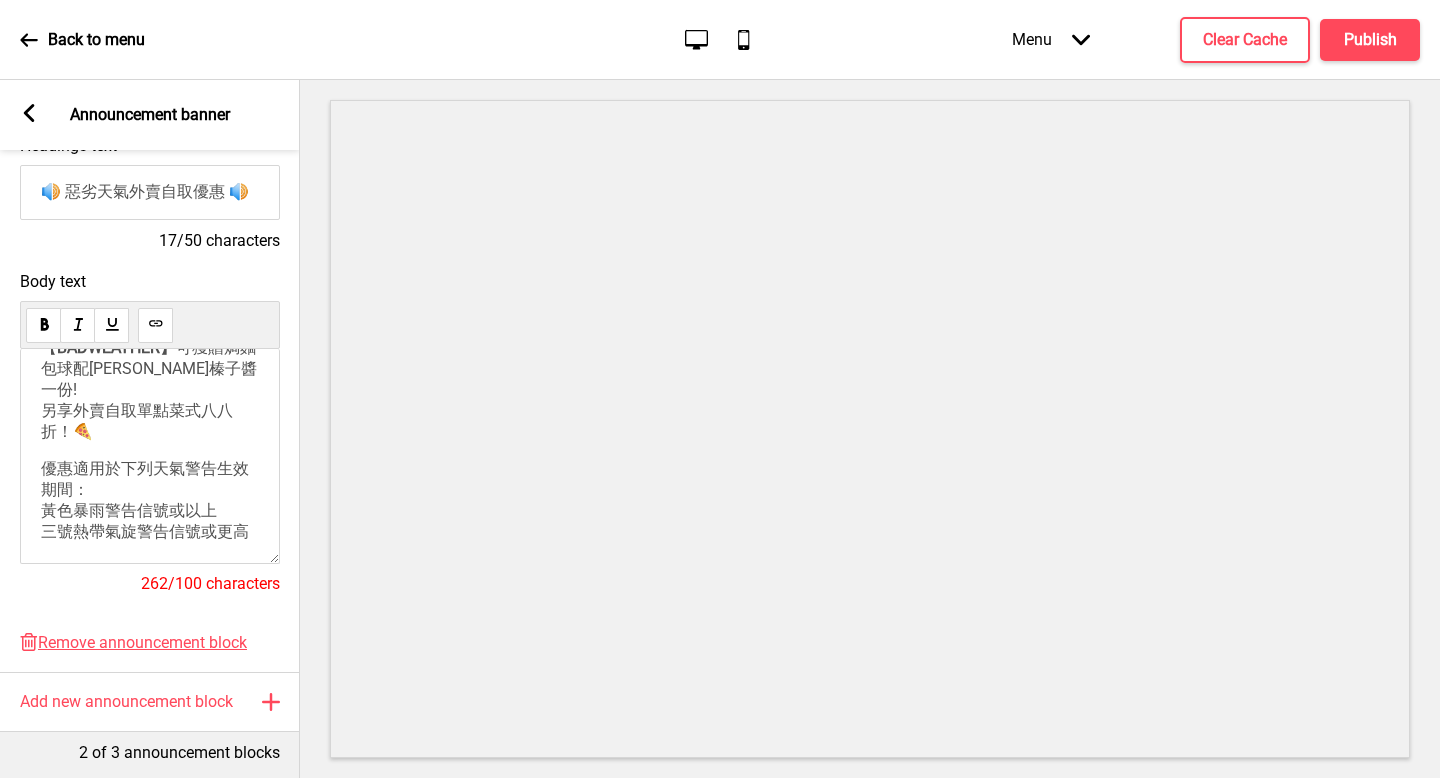 click on "優惠適用於下列天氣警告生效期間：
黃色暴雨警告信號或以上
三號熱帶氣旋警告信號或更高" at bounding box center [145, 500] 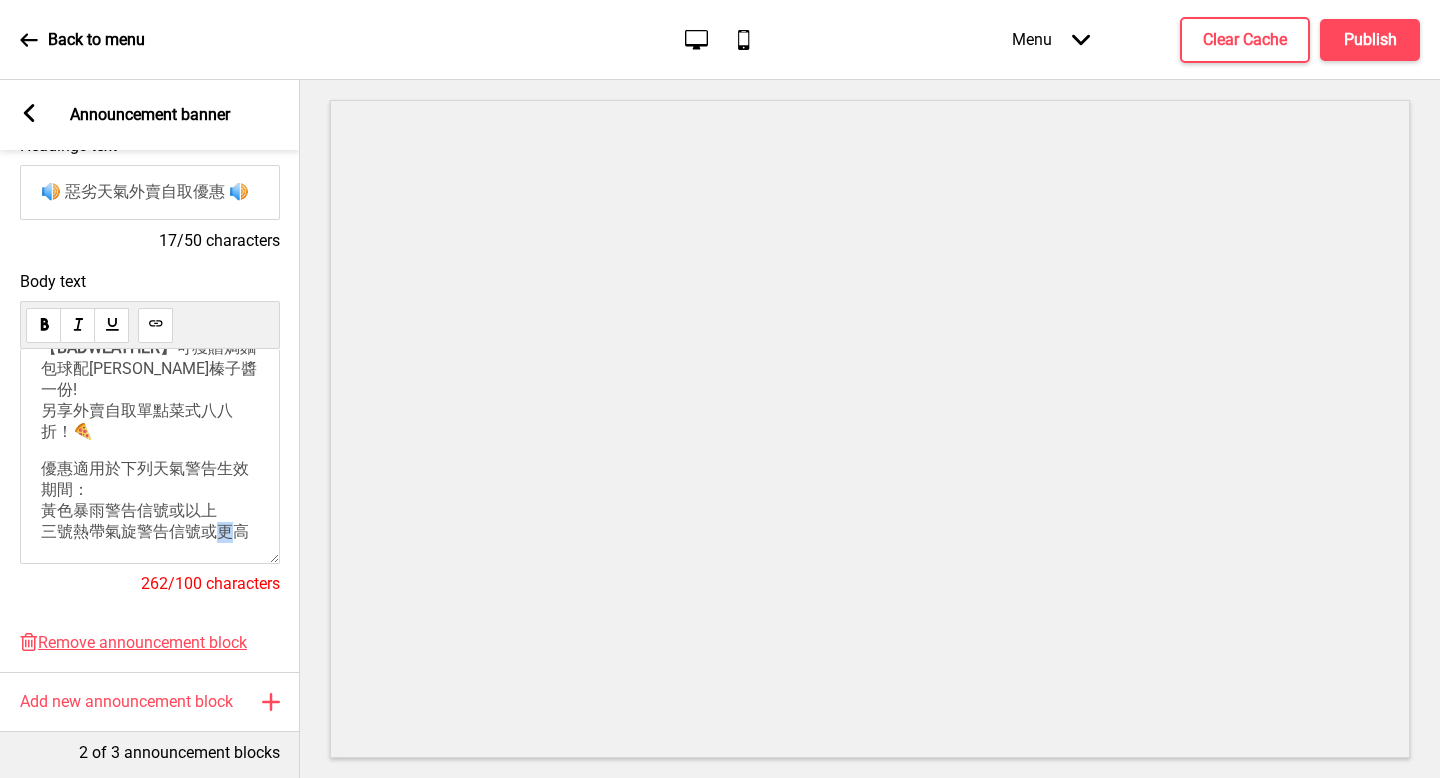 click on "優惠適用於下列天氣警告生效期間：
黃色暴雨警告信號或以上
三號熱帶氣旋警告信號或更高" at bounding box center [145, 500] 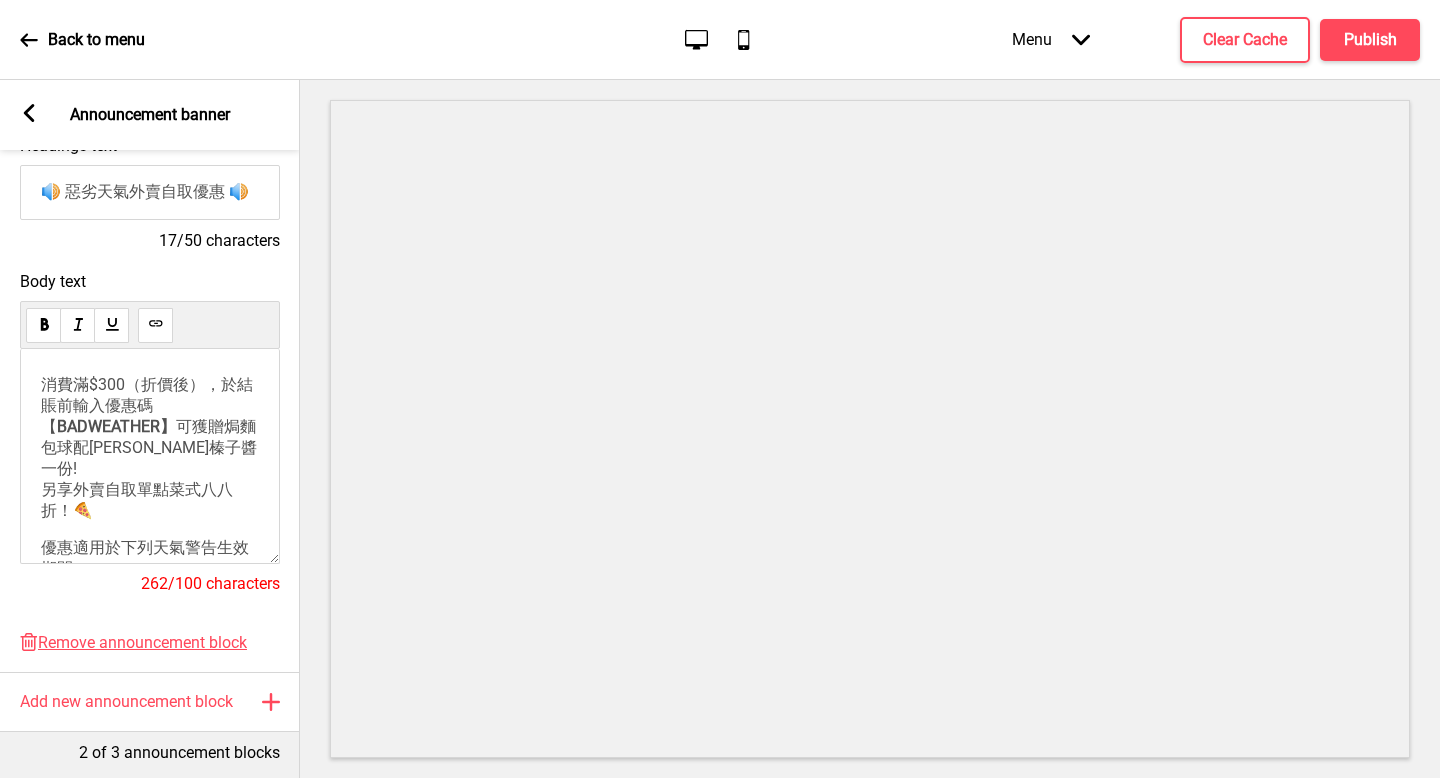 scroll, scrollTop: 264, scrollLeft: 0, axis: vertical 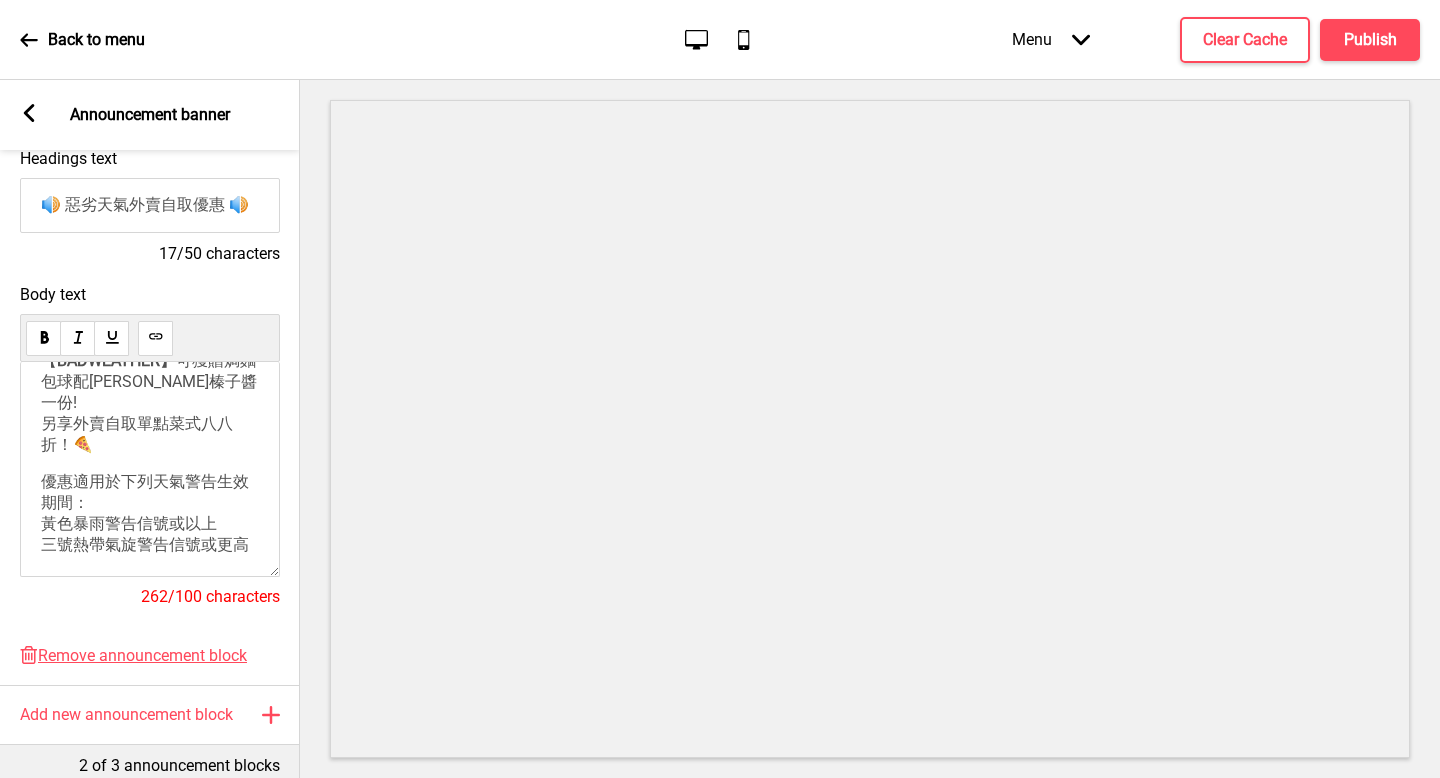 click on "消費滿$300（折價後），於結賬前輸入優惠碼【 BADWEATHER】                                              可獲贈焗麵包球配朱古力榛子醬一份!                                                                                                          另享外賣自取單點菜式八八折！🍕
優惠適用於下列天氣警告生效期間：
黃色暴雨警告信號或以上
三號熱帶氣旋警告信號或更高" at bounding box center [150, 432] 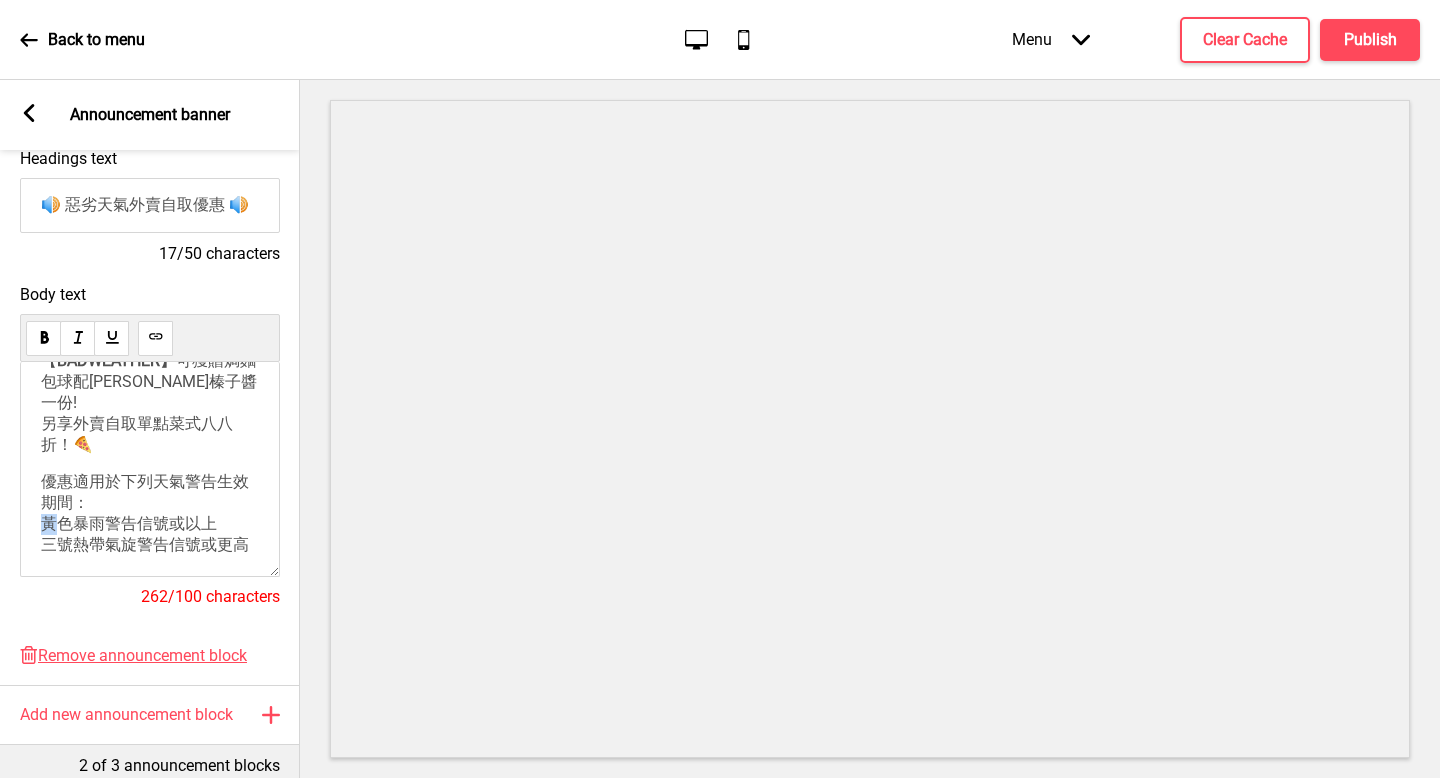 click on "消費滿$300（折價後），於結賬前輸入優惠碼【 BADWEATHER】                                              可獲贈焗麵包球配朱古力榛子醬一份!                                                                                                          另享外賣自取單點菜式八八折！🍕
優惠適用於下列天氣警告生效期間：
黃色暴雨警告信號或以上
三號熱帶氣旋警告信號或更高" at bounding box center [150, 432] 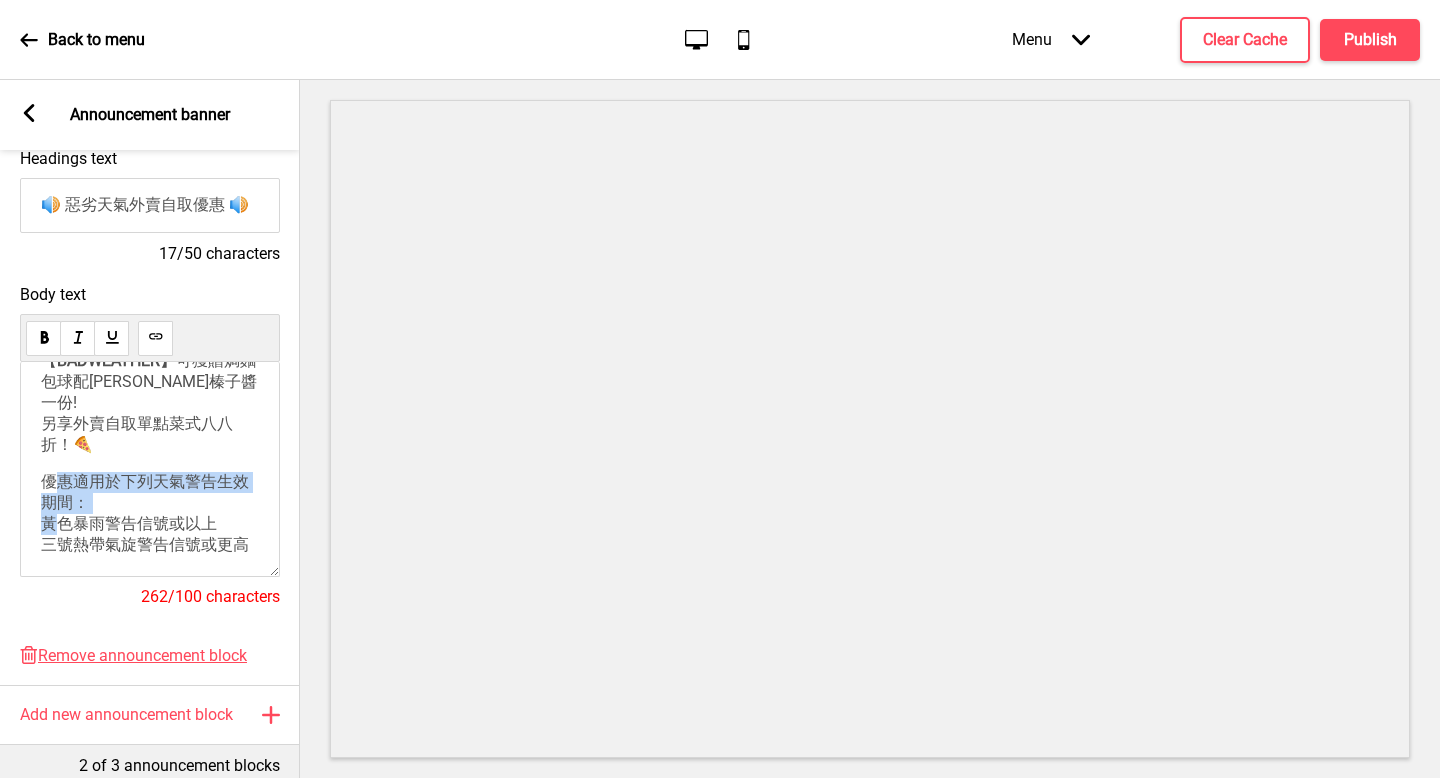 click on "消費滿$300（折價後），於結賬前輸入優惠碼【 BADWEATHER】                                              可獲贈焗麵包球配朱古力榛子醬一份!                                                                                                          另享外賣自取單點菜式八八折！🍕
優惠適用於下列天氣警告生效期間：
黃色暴雨警告信號或以上
三號熱帶氣旋警告信號或更高" at bounding box center (150, 432) 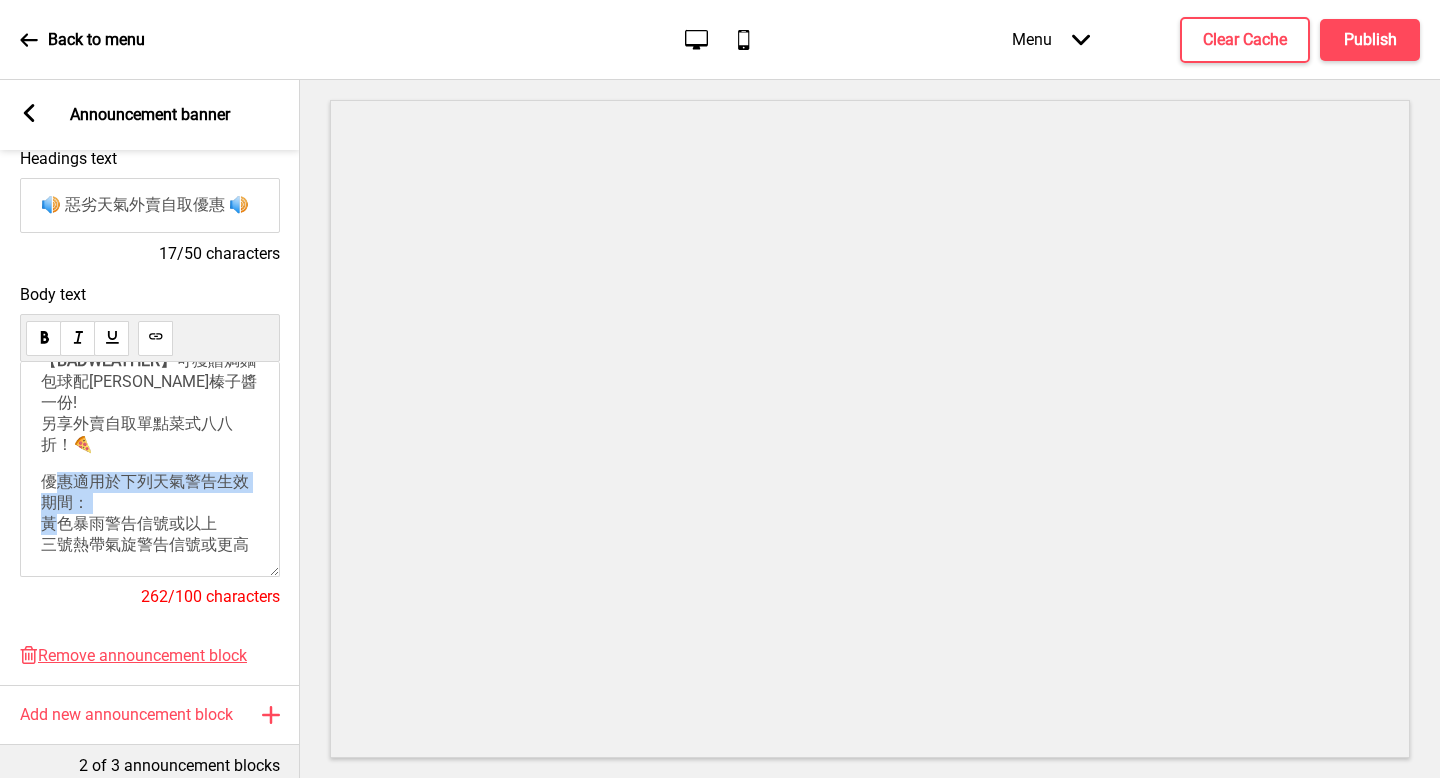 copy on "優惠適用於下列天氣警告生效期間：
黃色暴雨警告信號或以上
三號熱帶氣旋警告信號或更高" 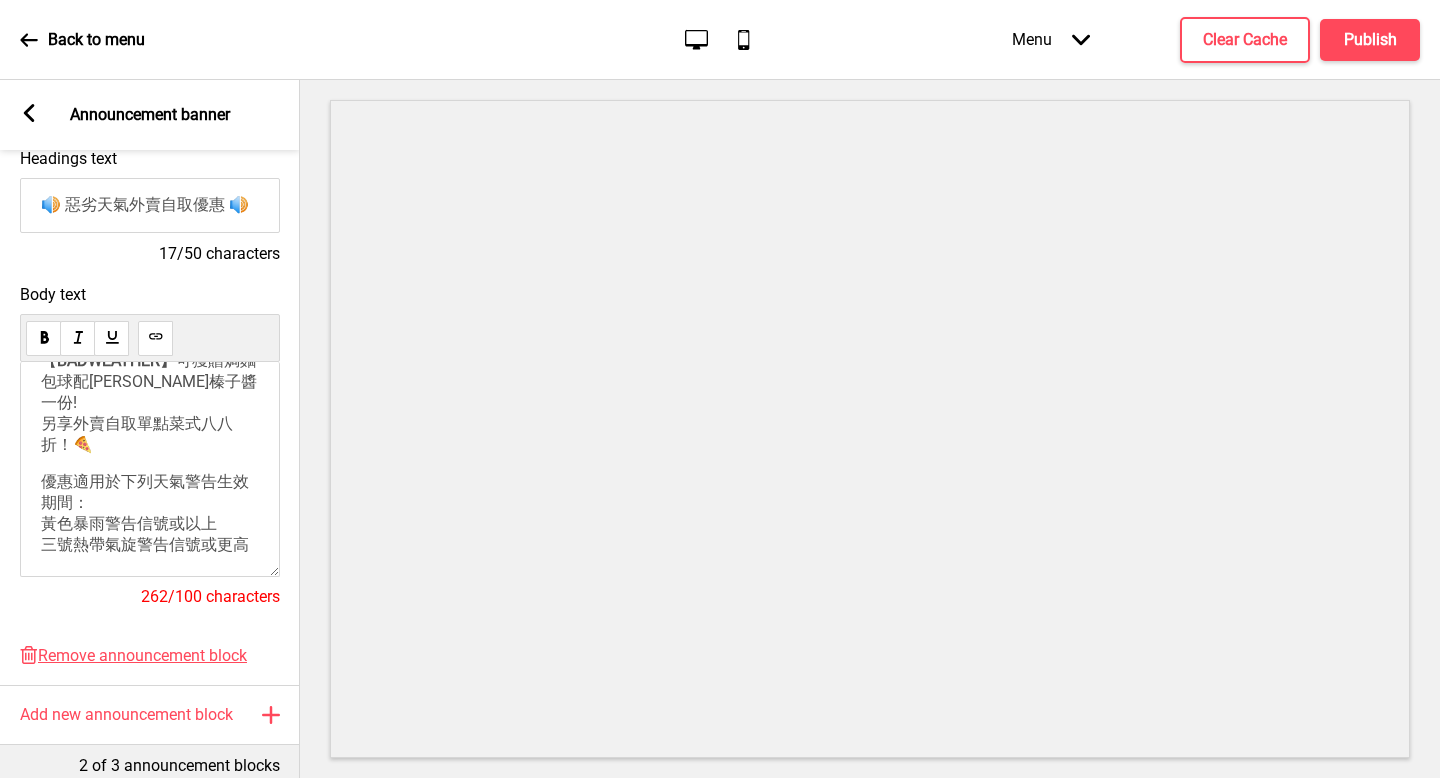 scroll, scrollTop: 0, scrollLeft: 0, axis: both 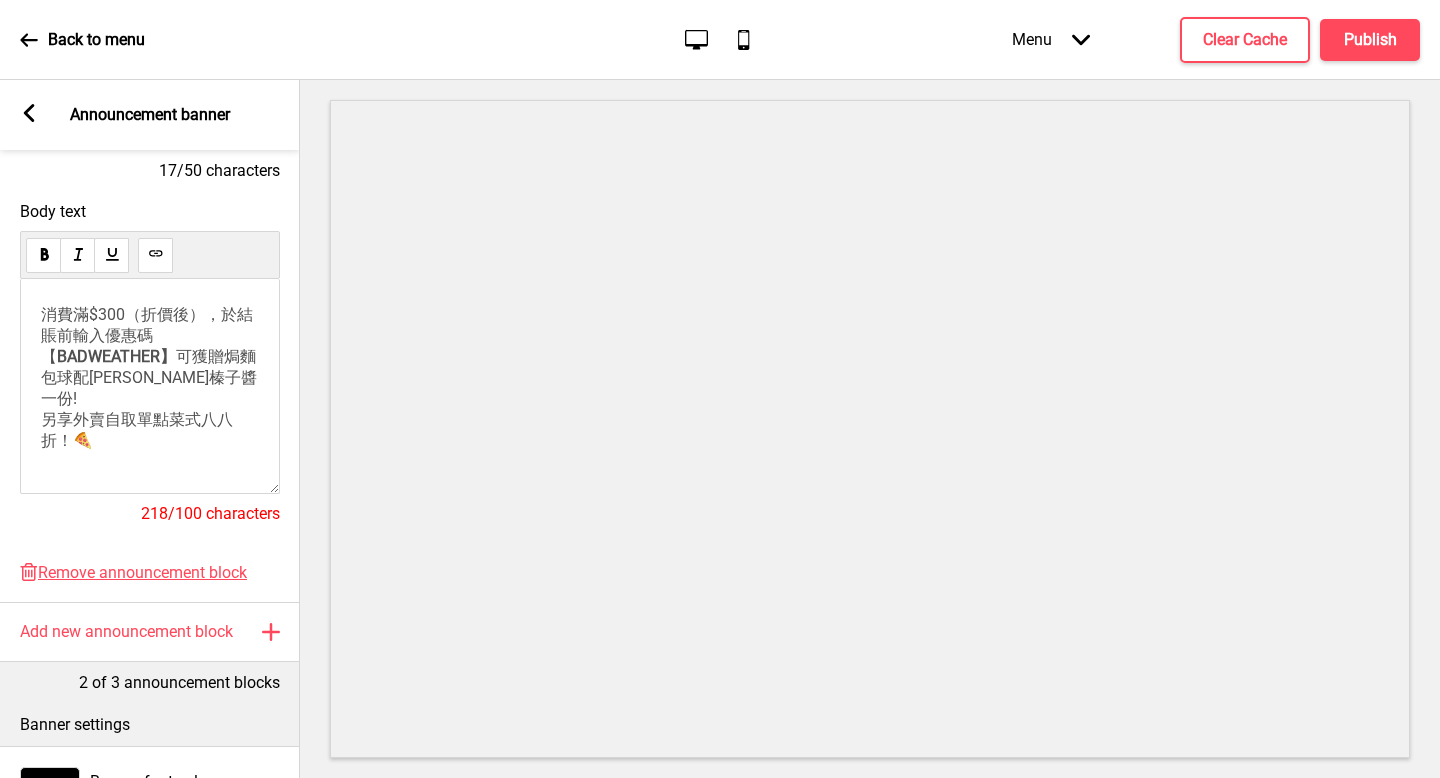 click on "消費滿$300（折價後），於結賬前輸入優惠碼【 BADWEATHER】                                              可獲贈焗麵包球配朱古力榛子醬一份!                                                                                                          另享外賣自取單點菜式八八折！🍕" at bounding box center [150, 386] 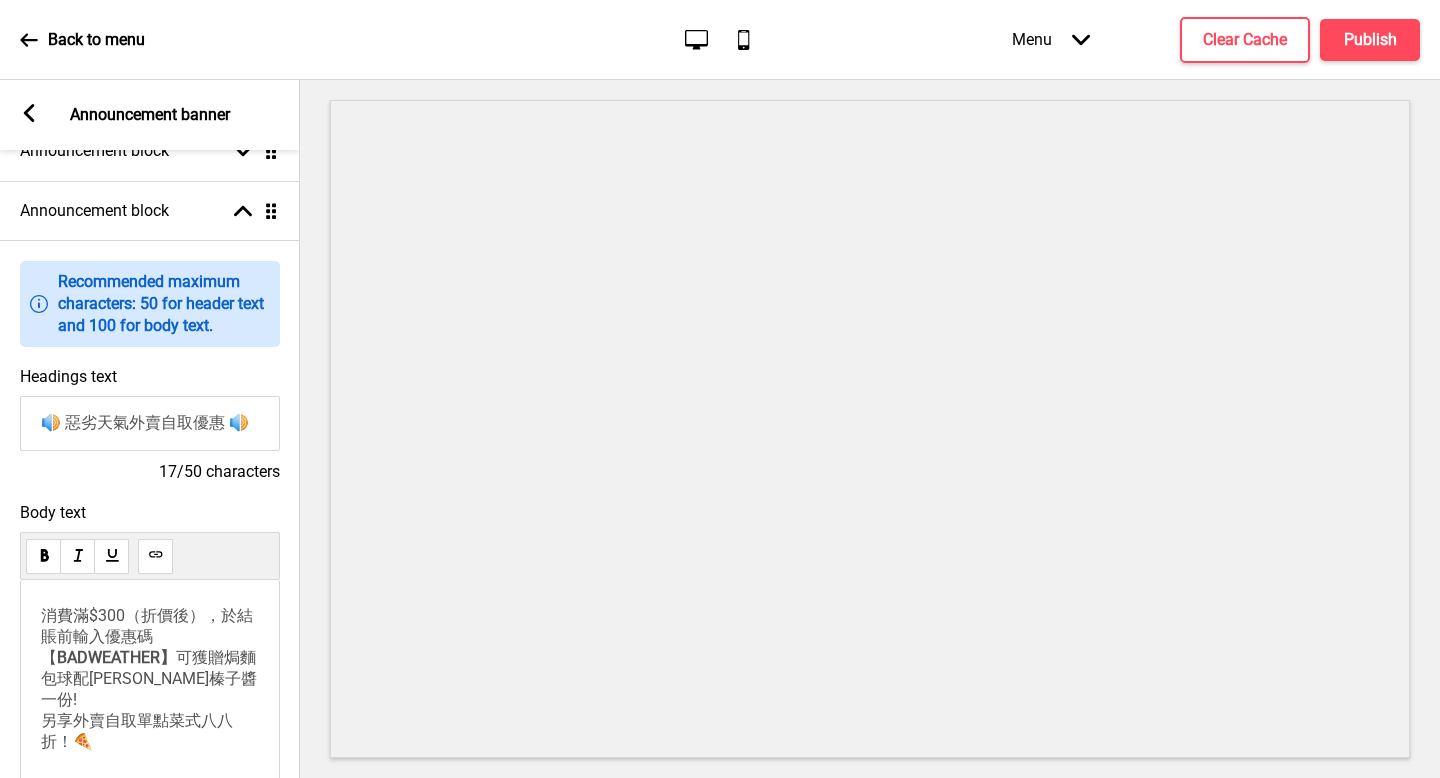 scroll, scrollTop: 0, scrollLeft: 0, axis: both 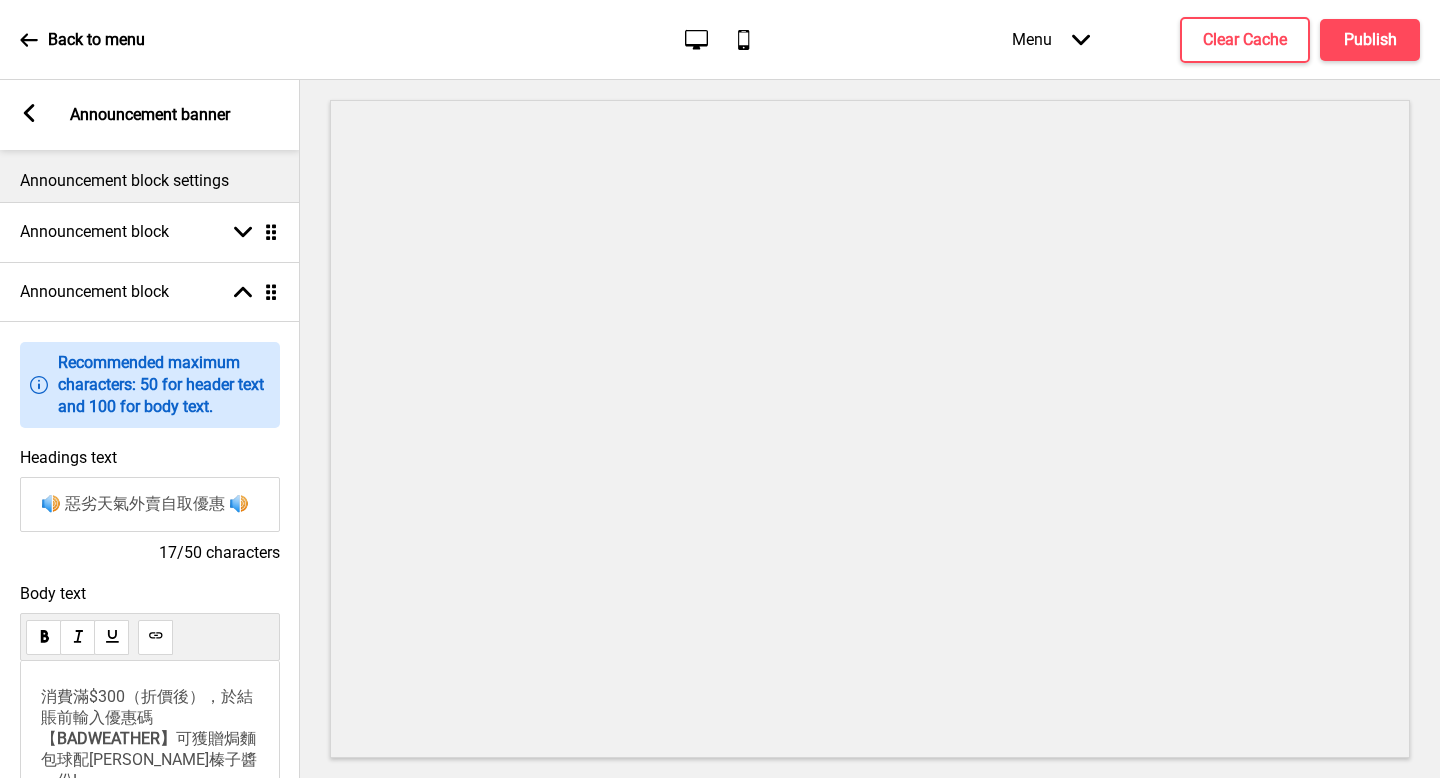 click 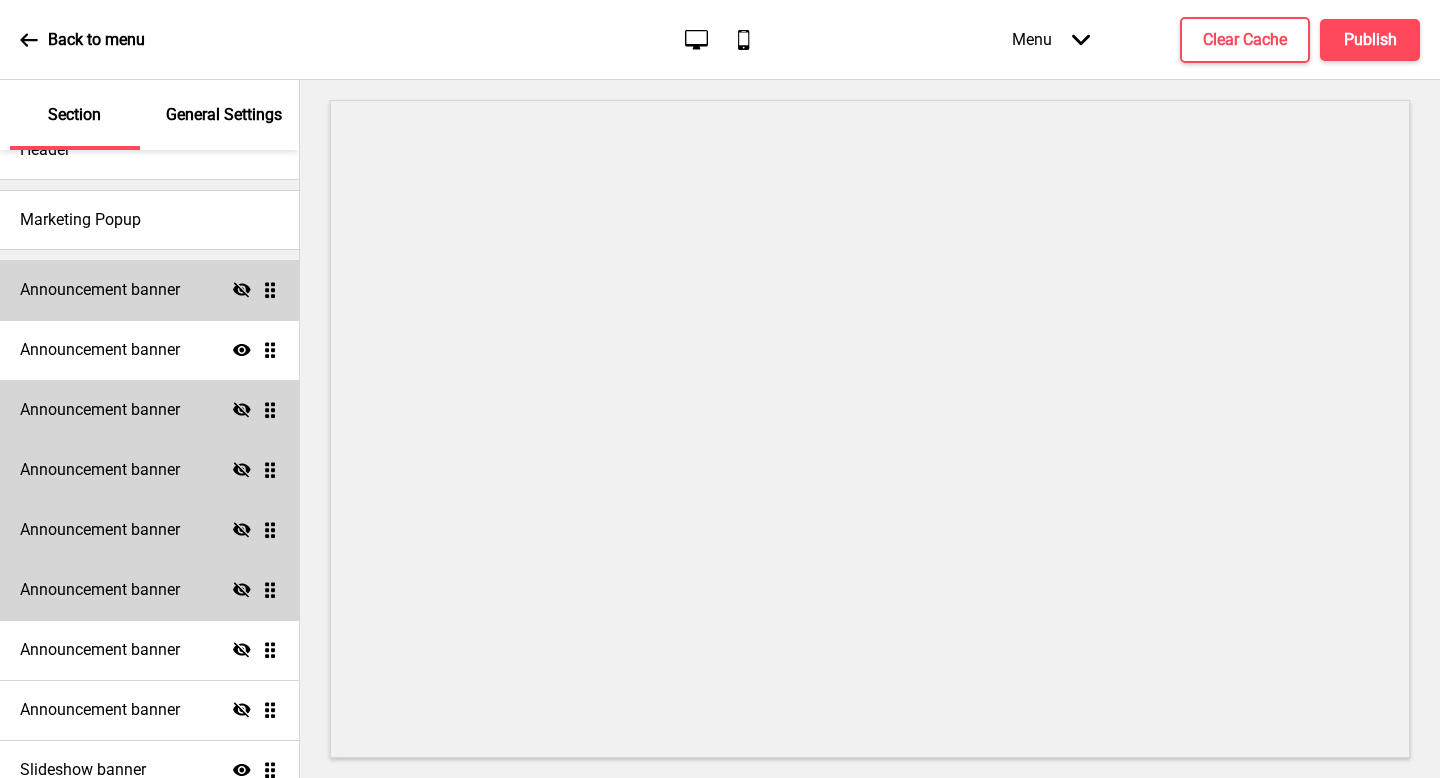 click on "Announcement banner Hide Drag" at bounding box center [149, 410] 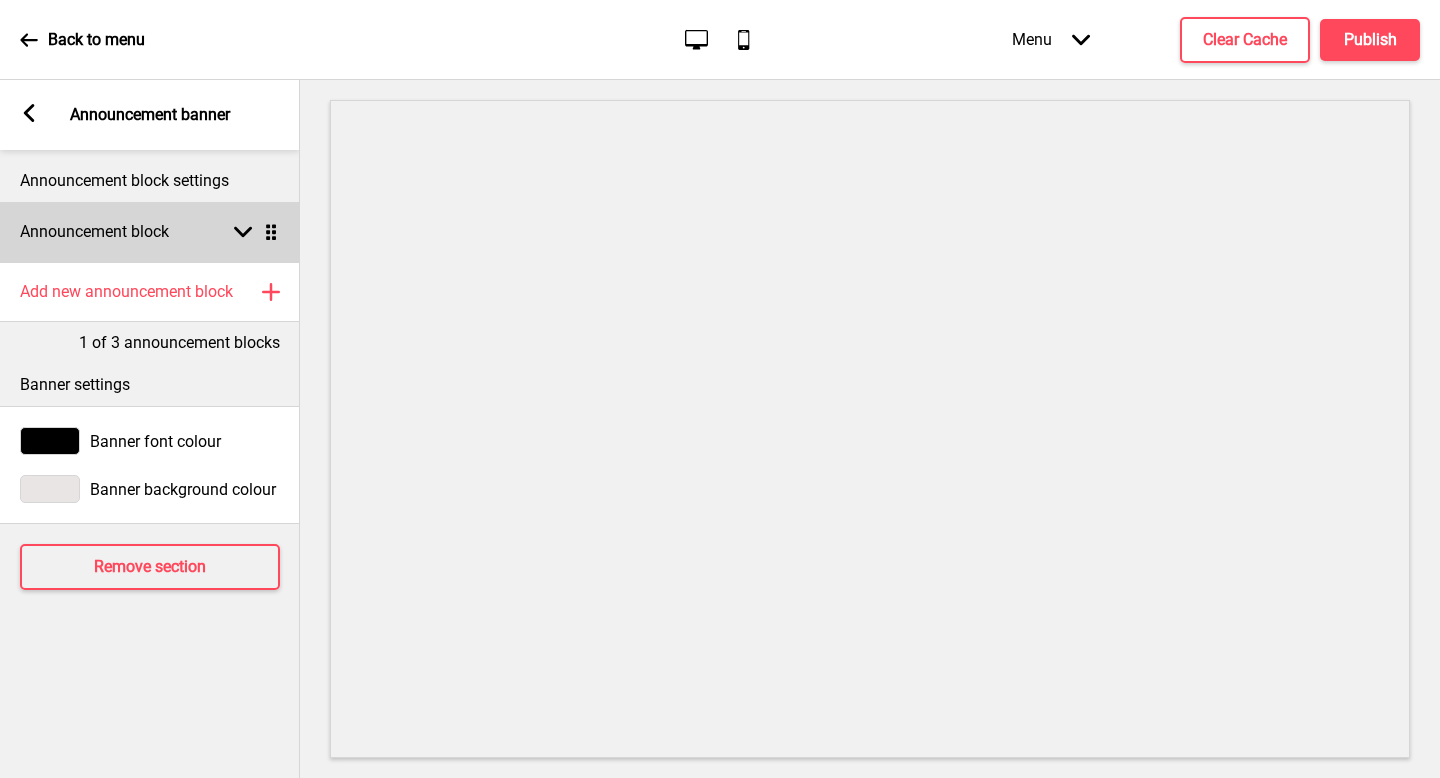 click on "Announcement block Arrow down Drag" at bounding box center (150, 232) 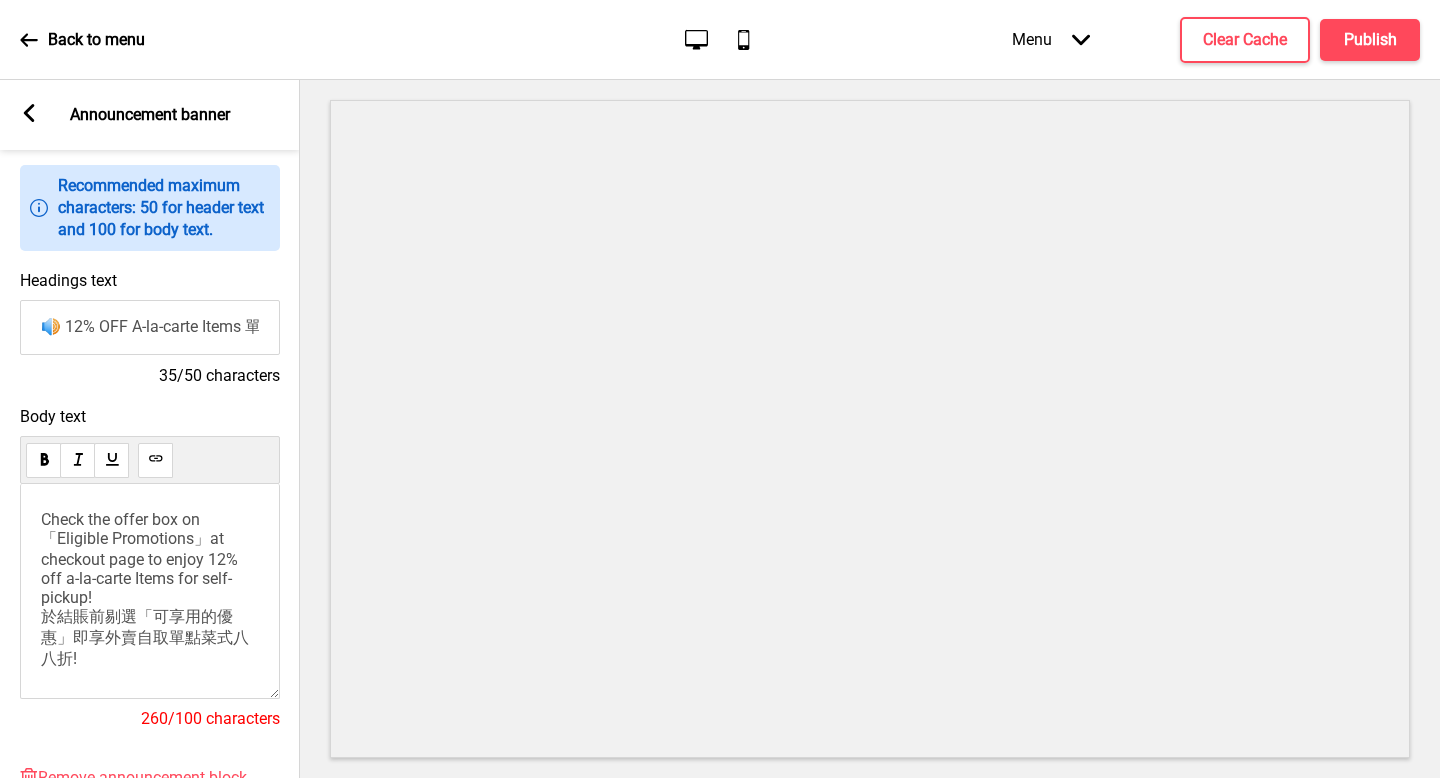 scroll, scrollTop: 0, scrollLeft: 0, axis: both 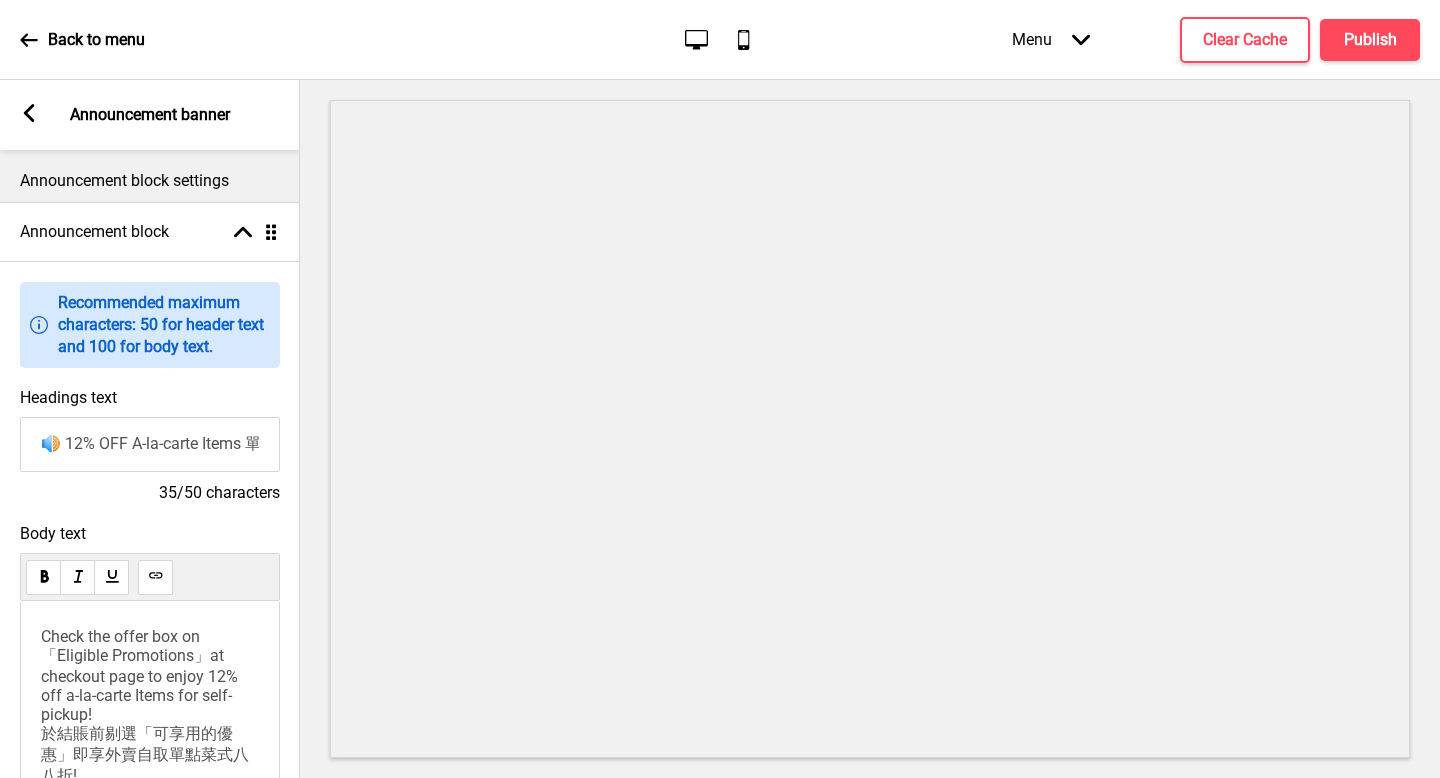 click on "Arrow left Announcement banner" at bounding box center [150, 115] 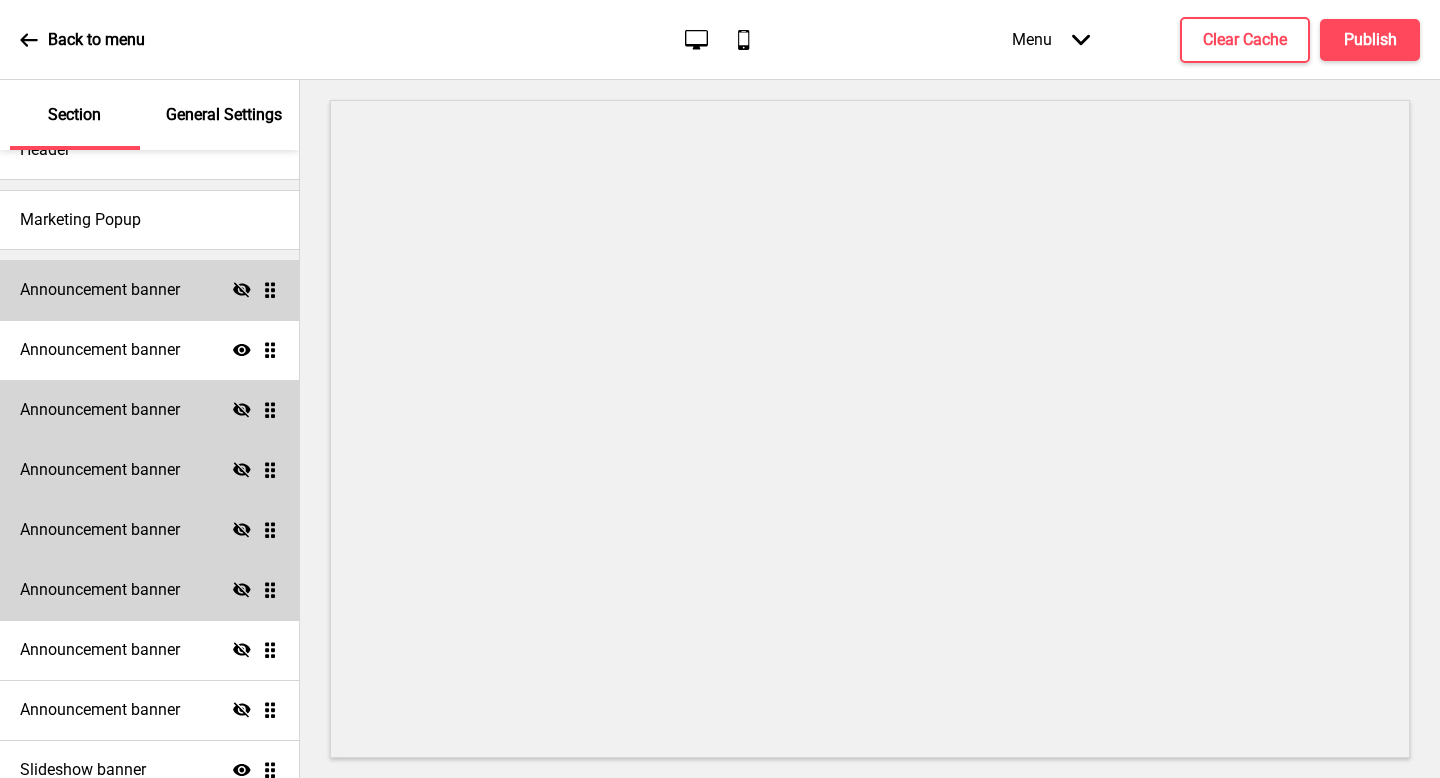 click on "Hide" 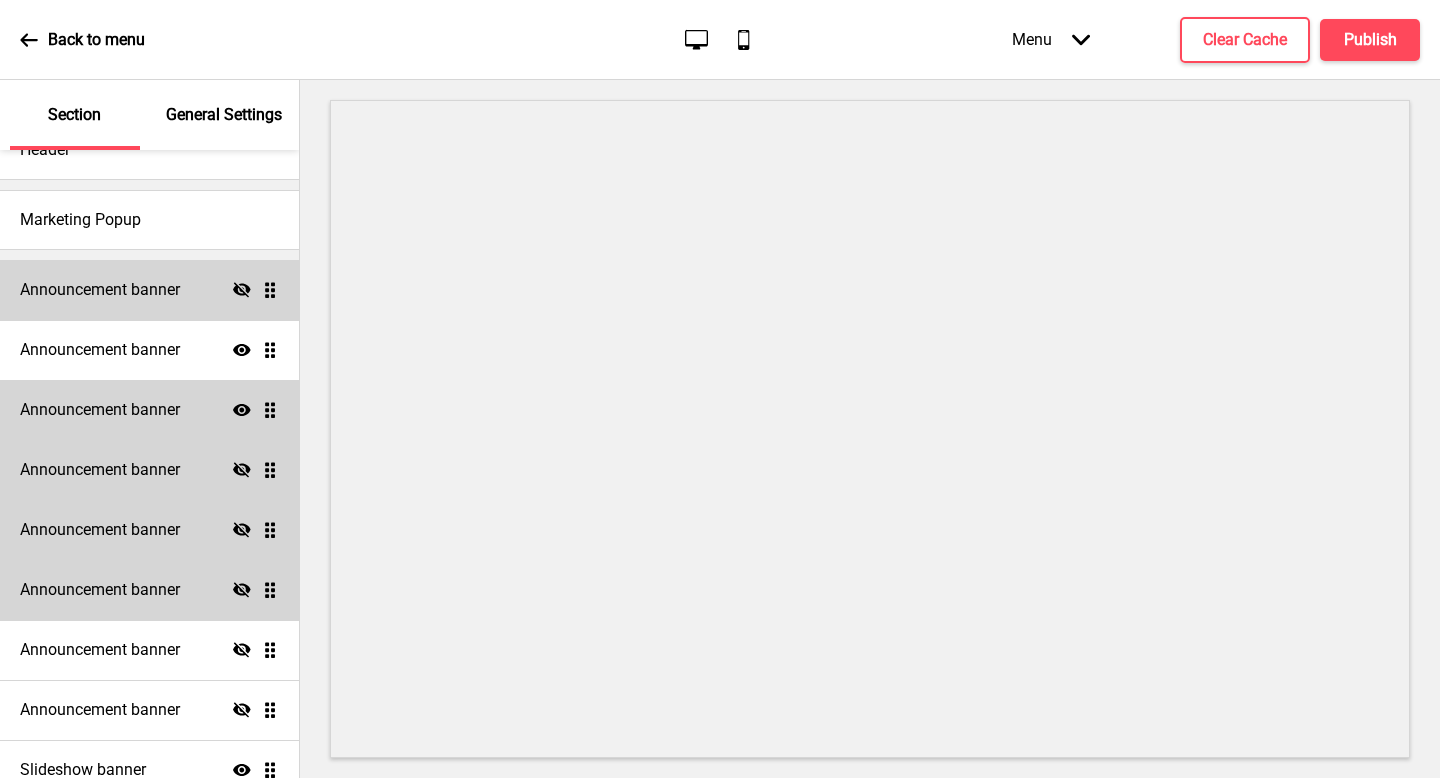 click 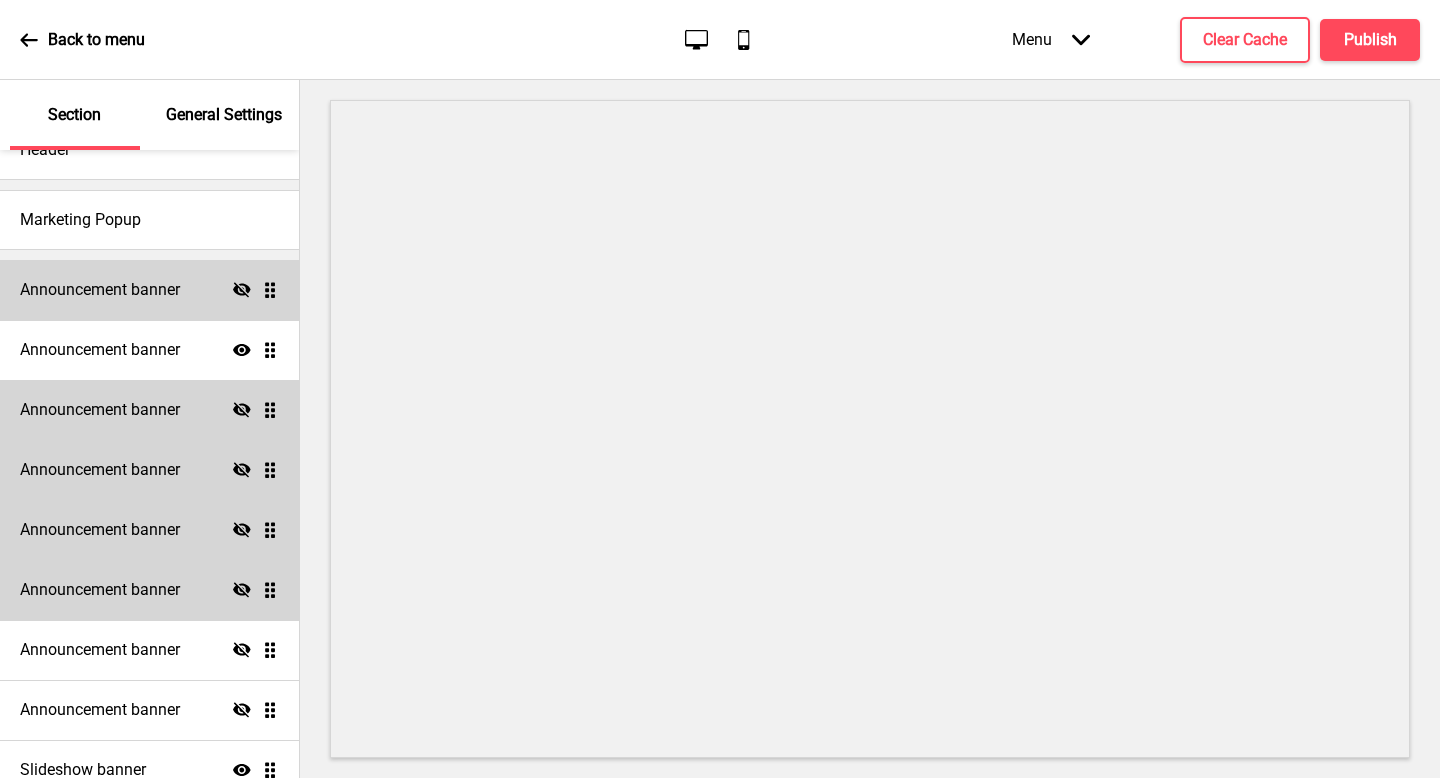click on "Hide" 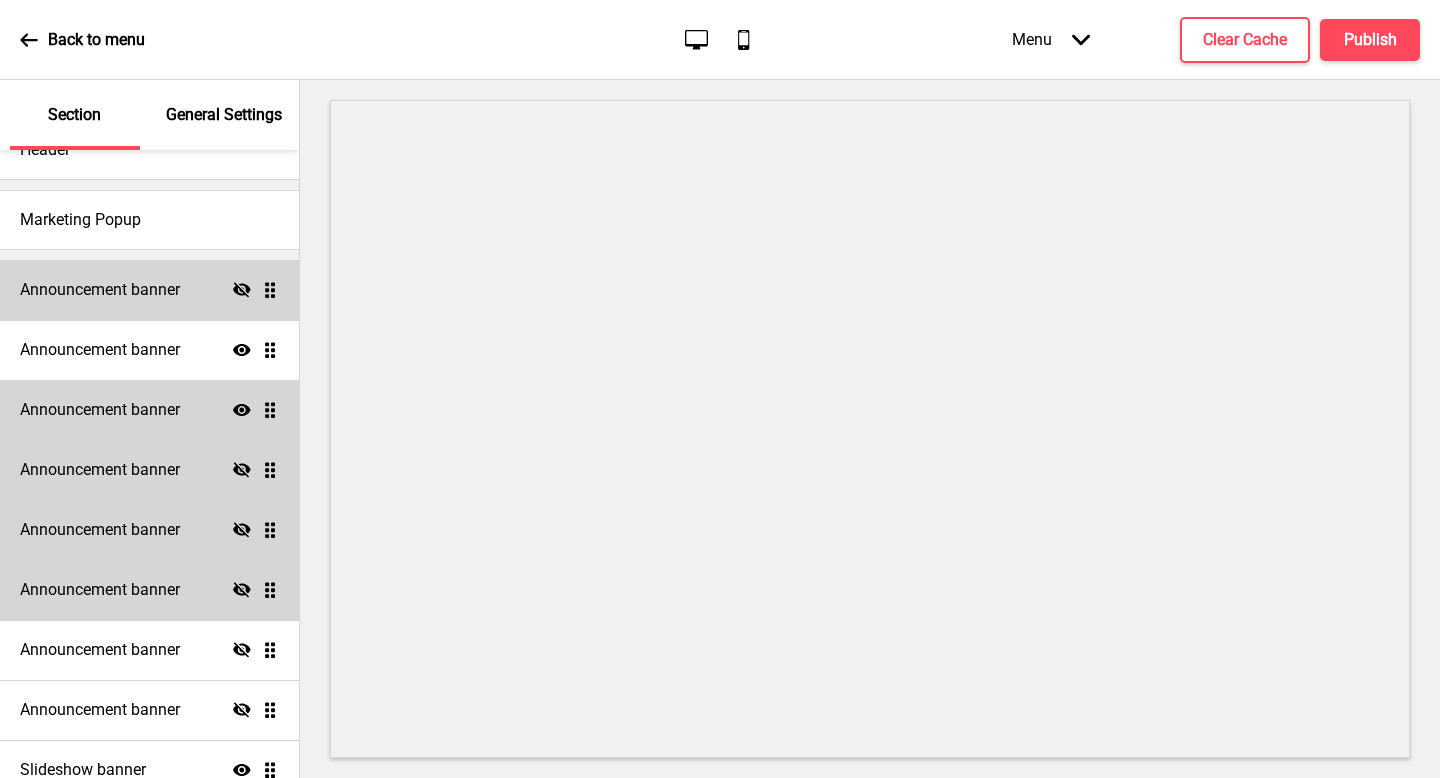 click on "Announcement banner Show Drag" at bounding box center [149, 410] 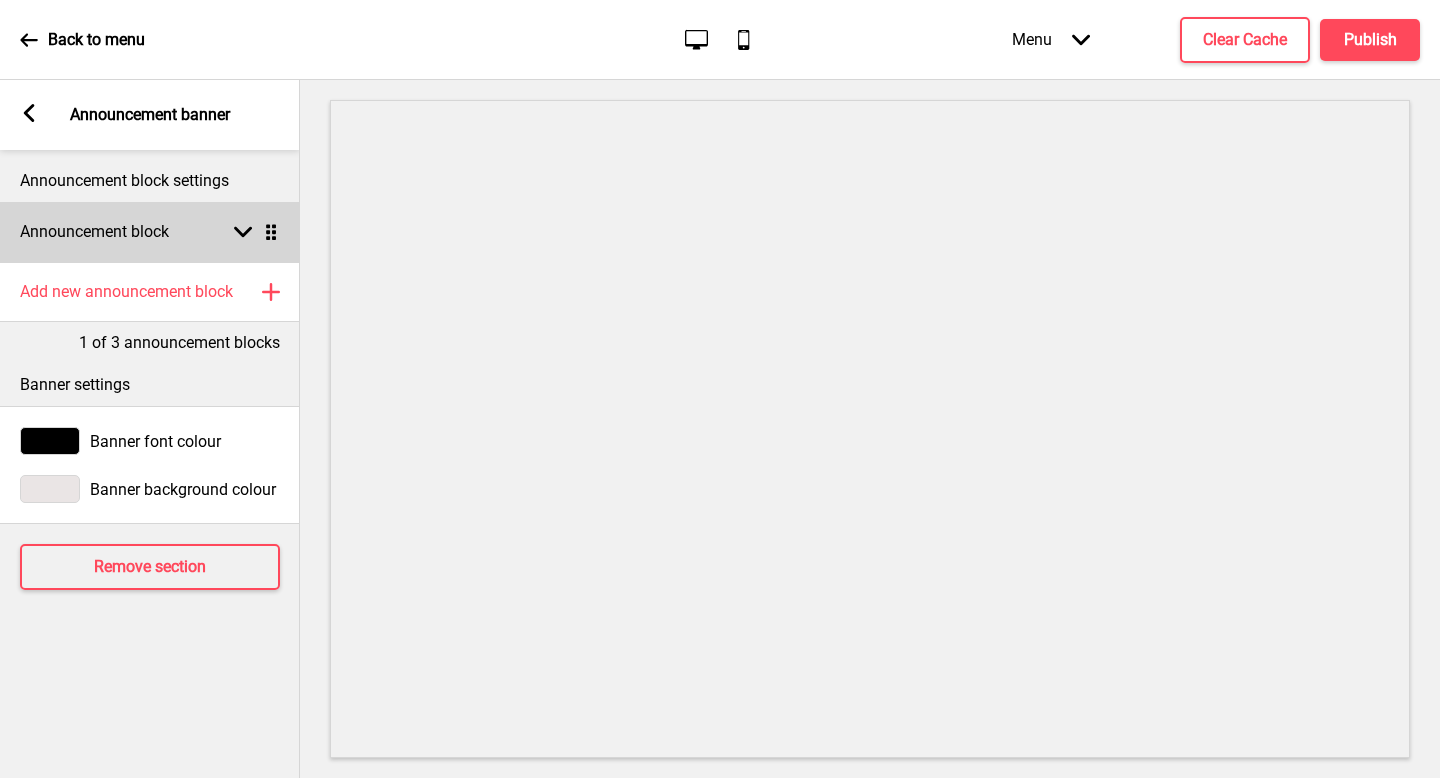 click on "Announcement block Arrow down Drag" at bounding box center [150, 232] 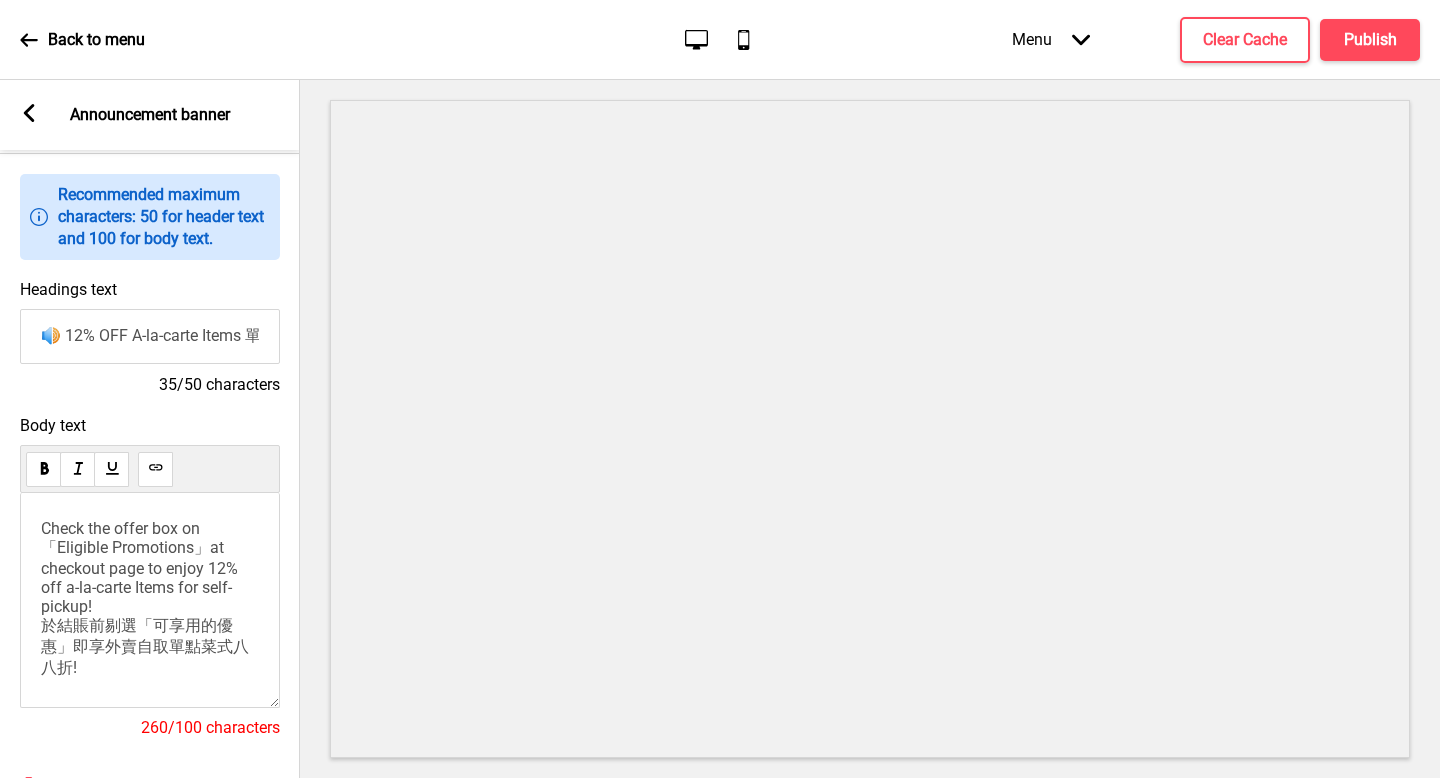 scroll, scrollTop: 151, scrollLeft: 0, axis: vertical 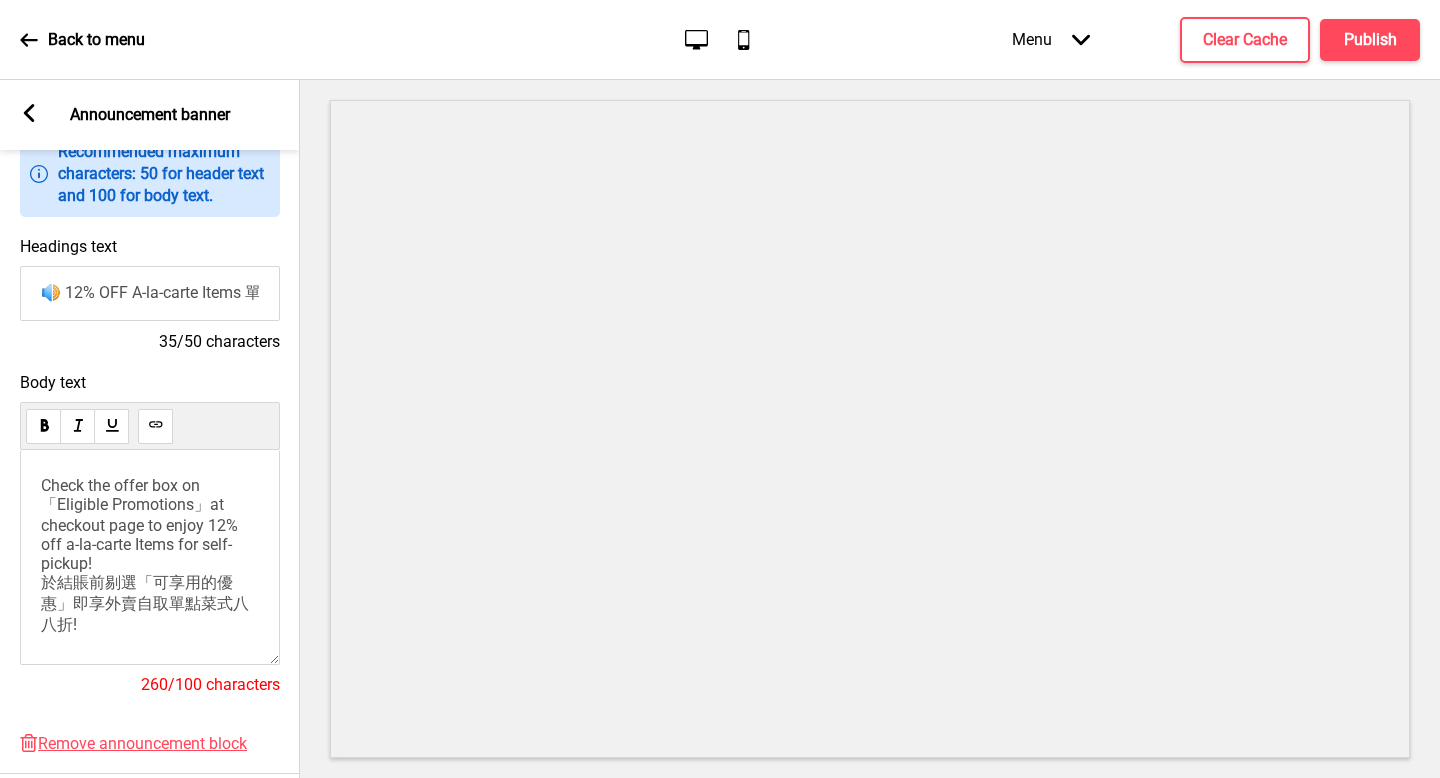 click on "Check the offer box on「Eligible Promotions」at checkout page to enjoy 12% off a-la-carte Items for self-pickup!                                                                                                                          於結賬前剔選「可享用的優惠」即享外賣自取單點菜式八八折!" at bounding box center [310, 555] 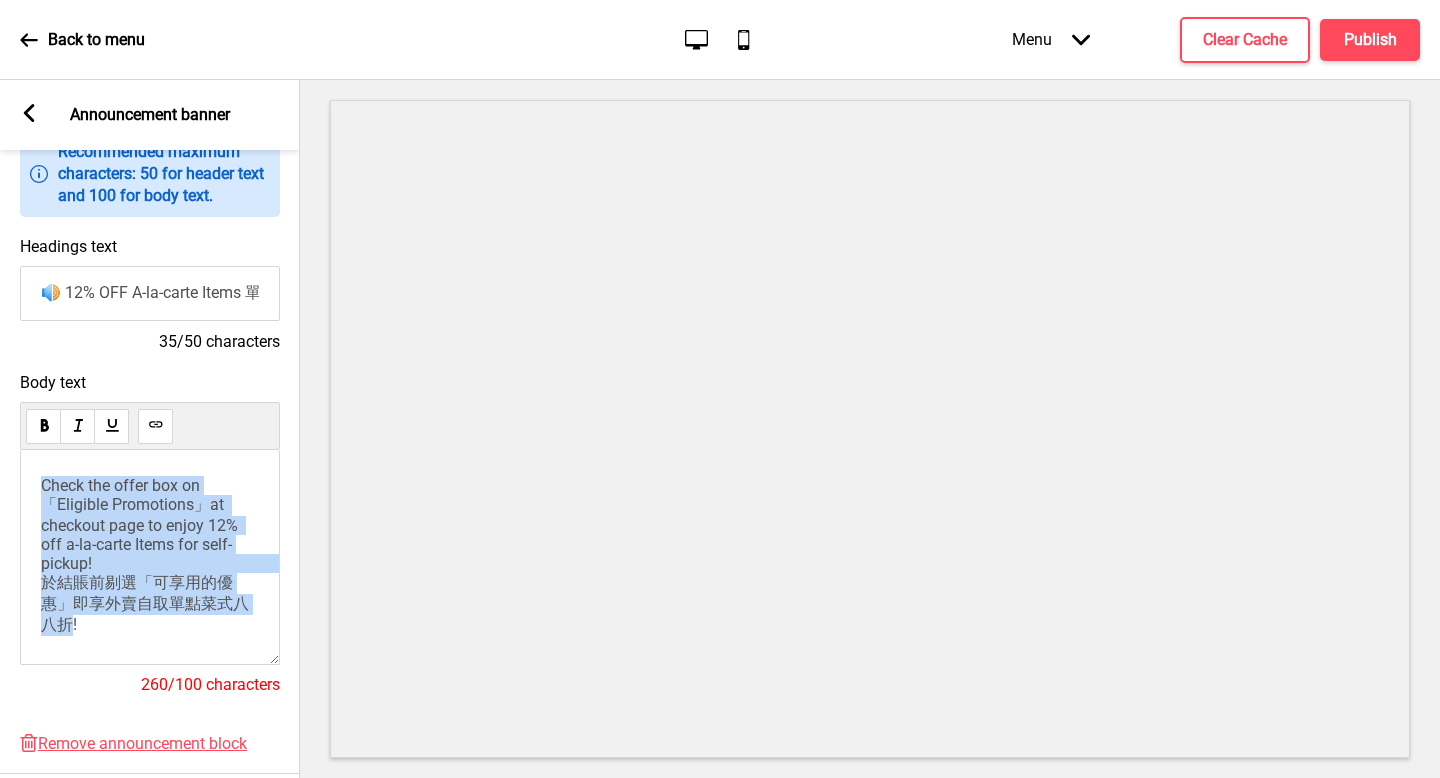 drag, startPoint x: 248, startPoint y: 600, endPoint x: 46, endPoint y: 485, distance: 232.44139 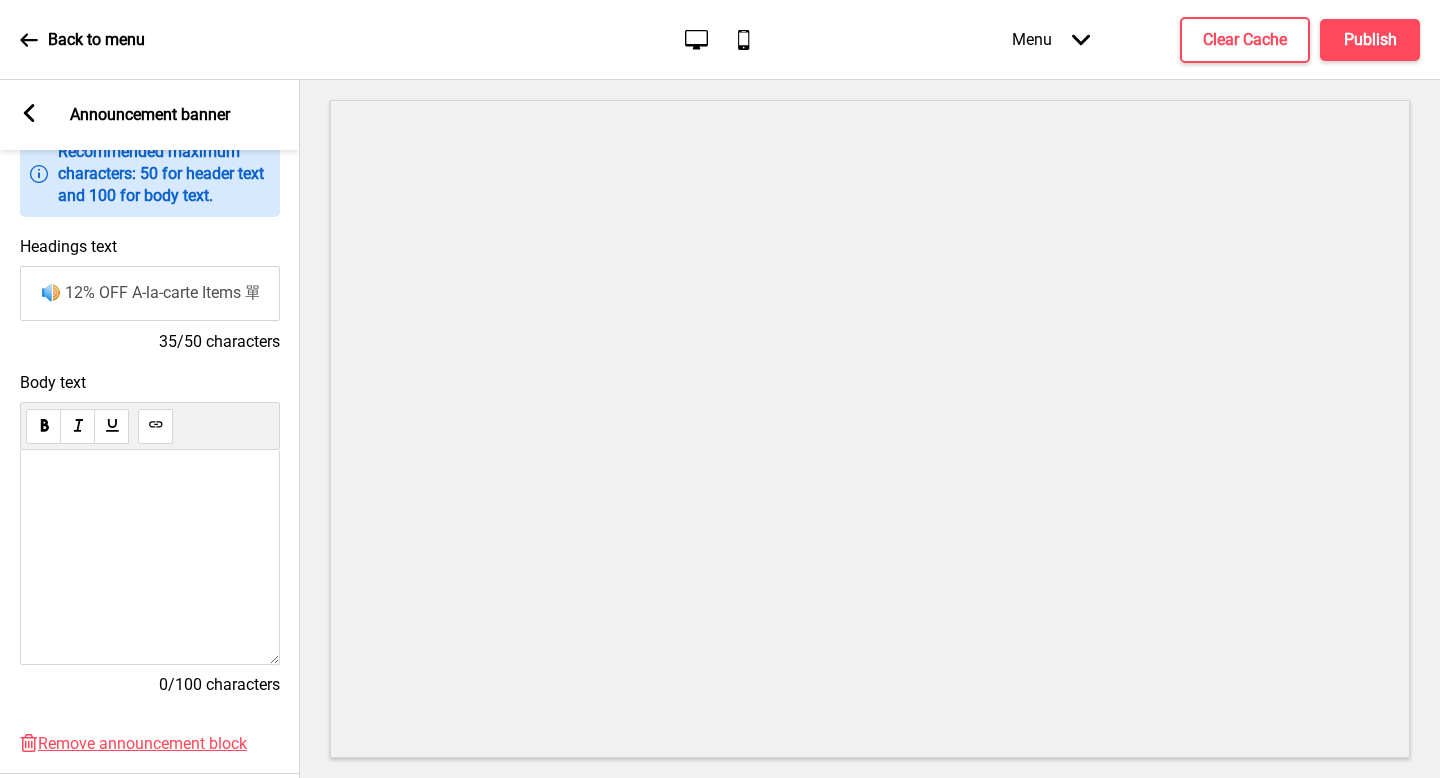 scroll, scrollTop: 0, scrollLeft: 0, axis: both 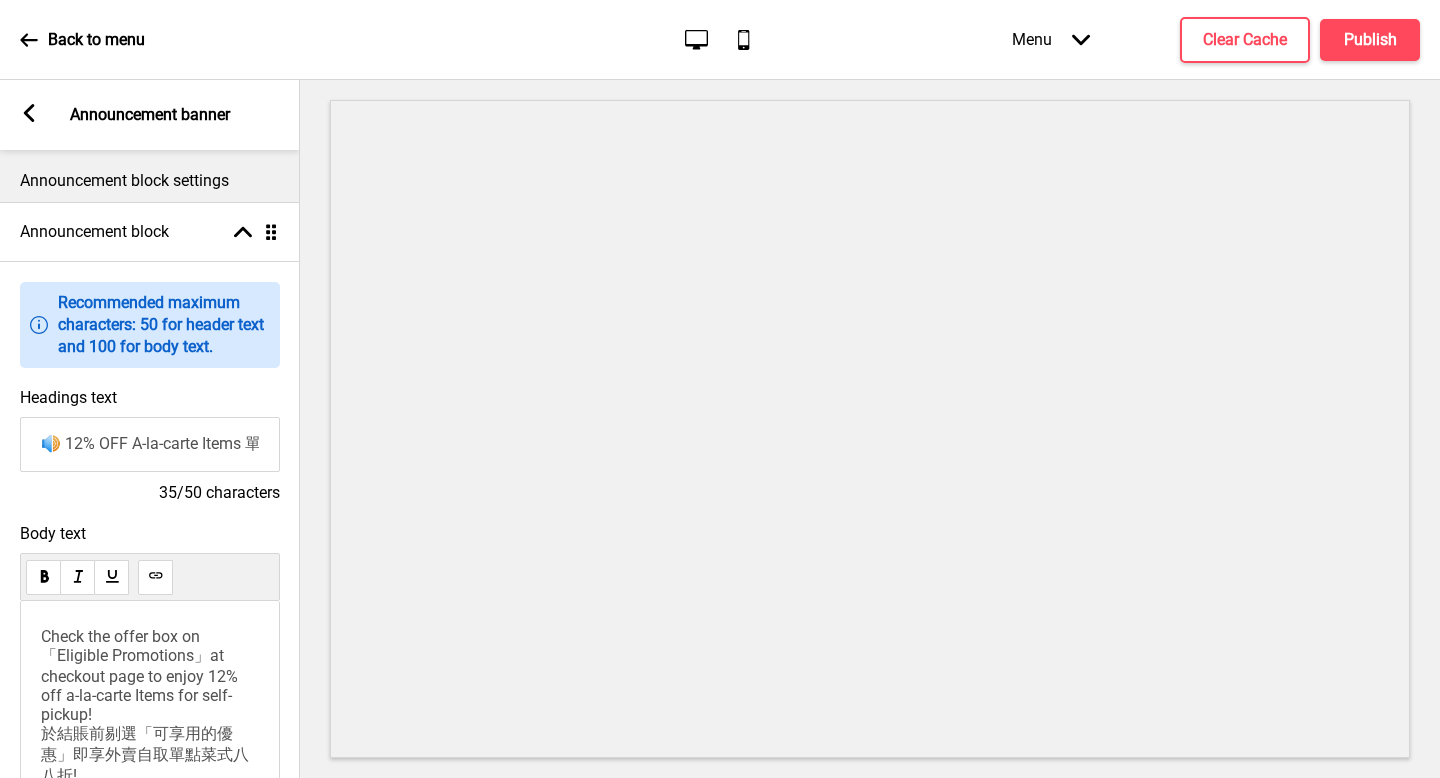 click 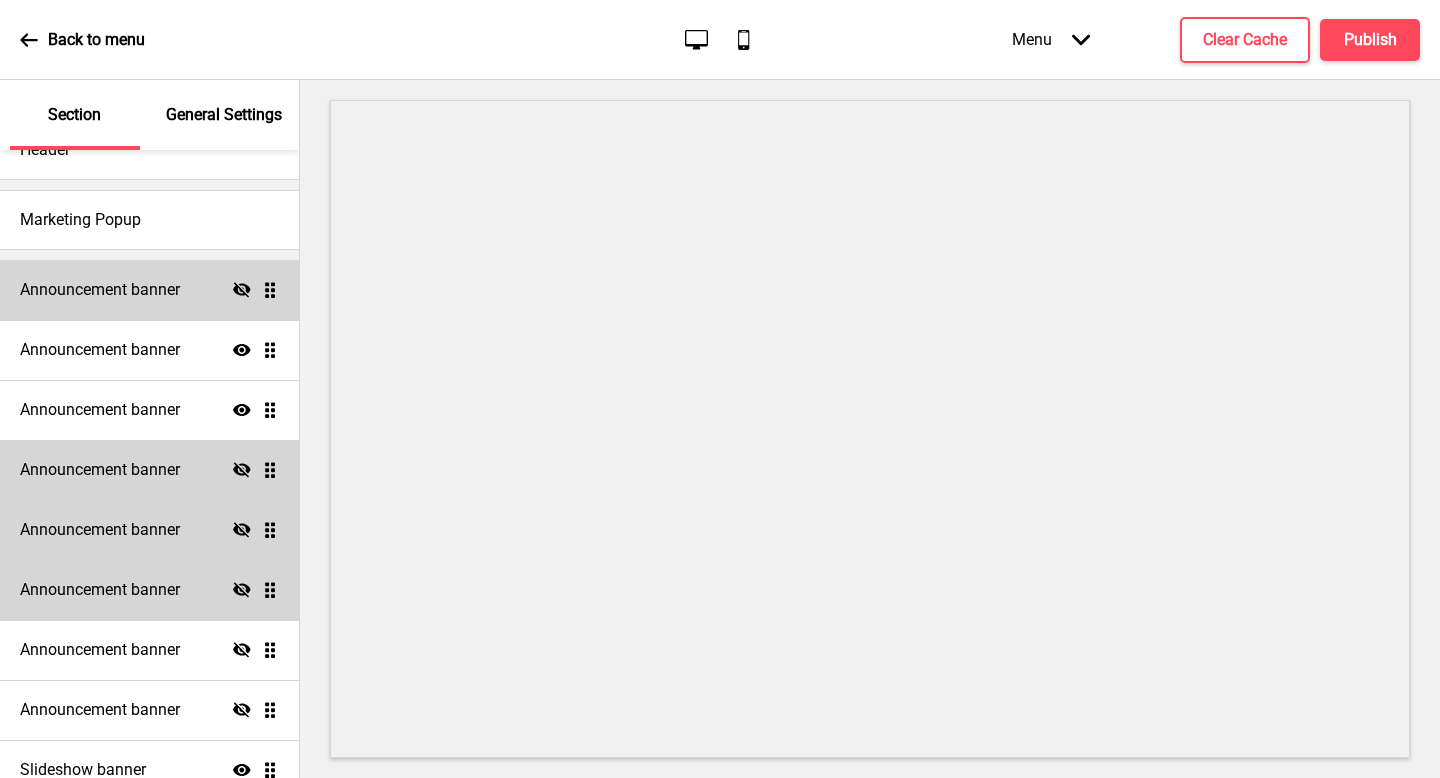 click 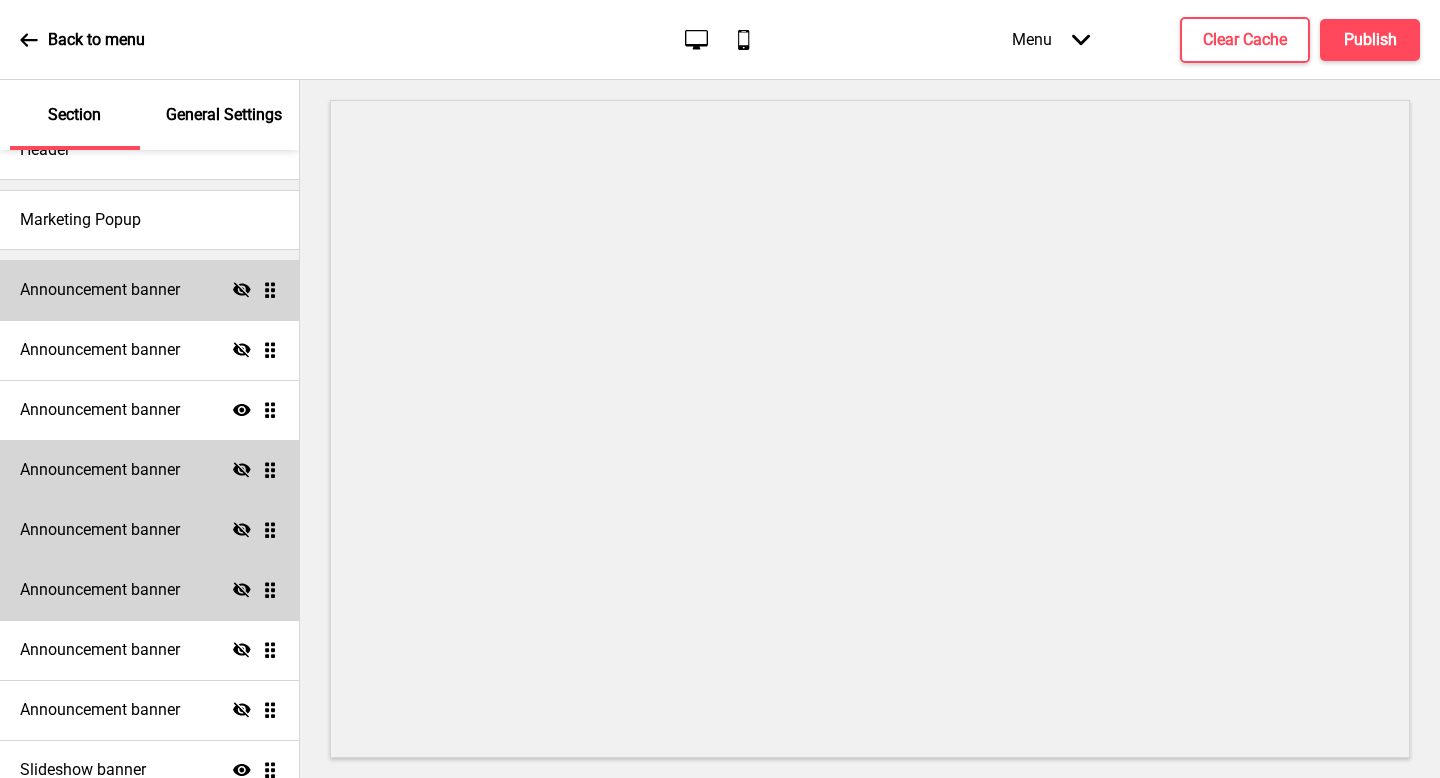 click 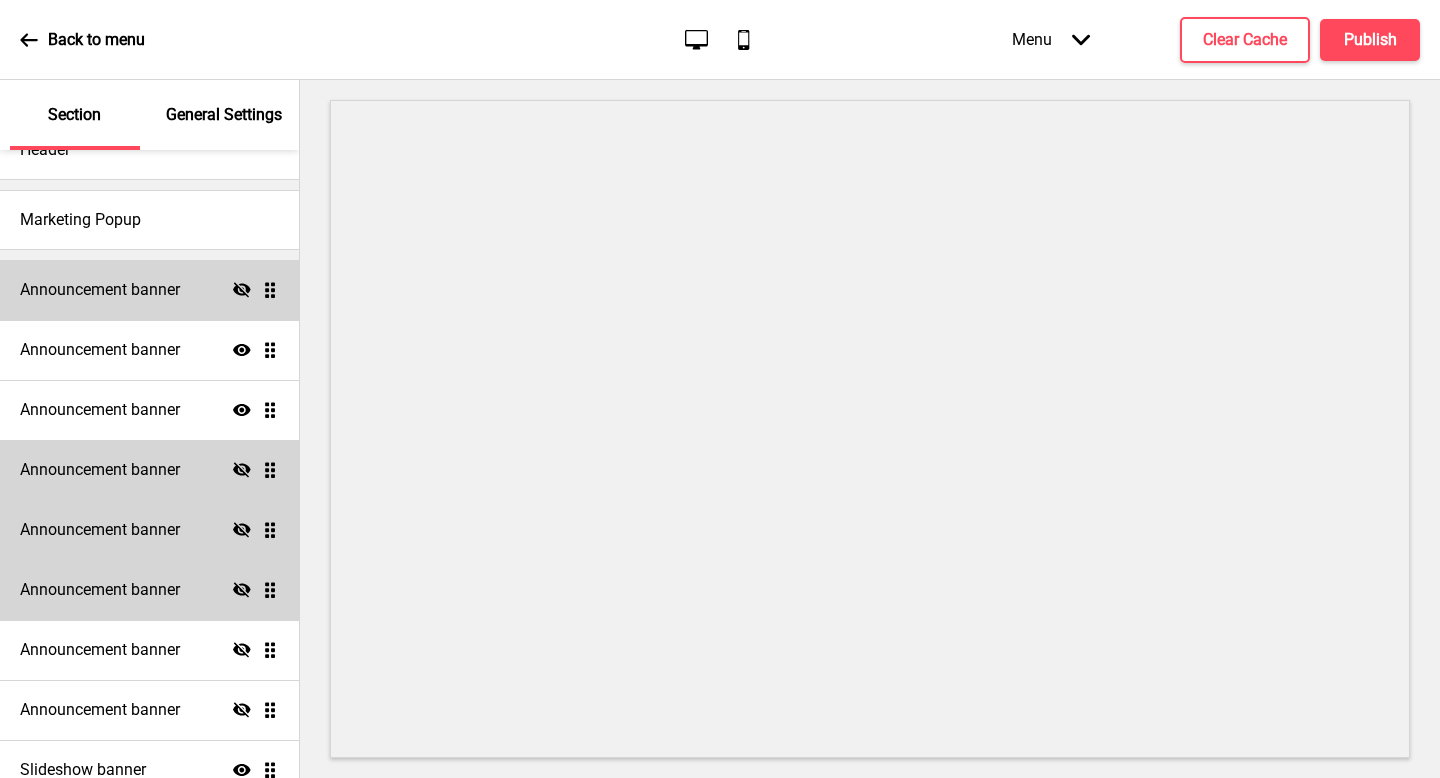 click on "Show" 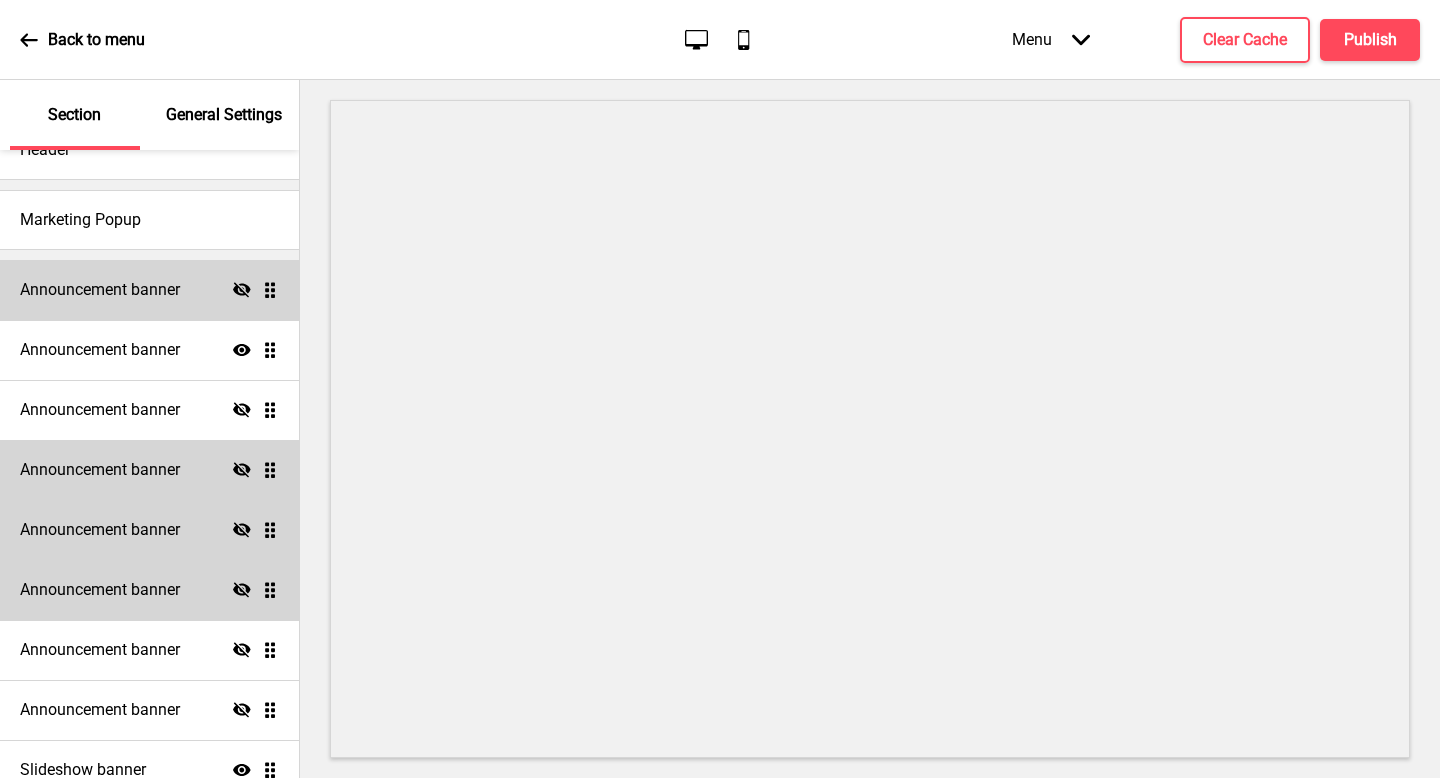 click 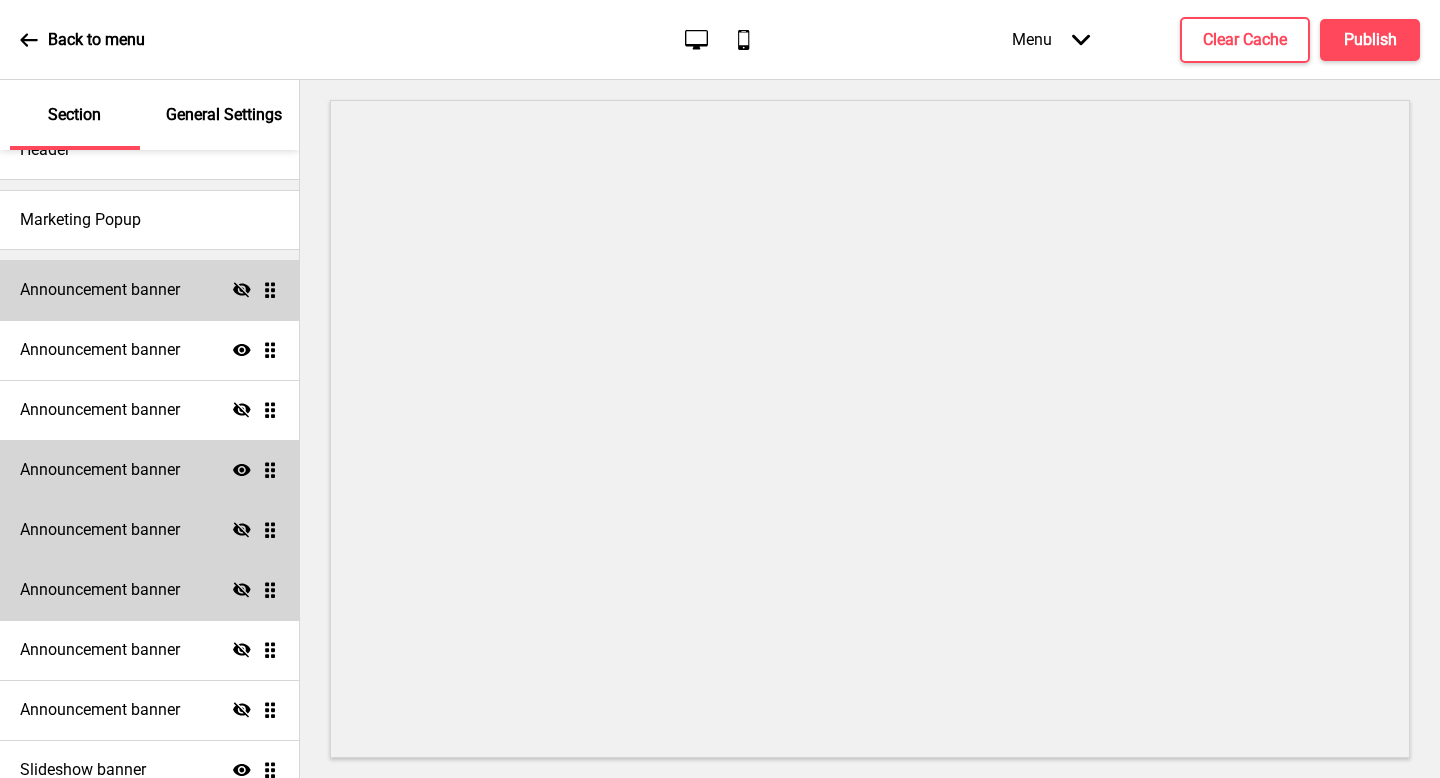 click 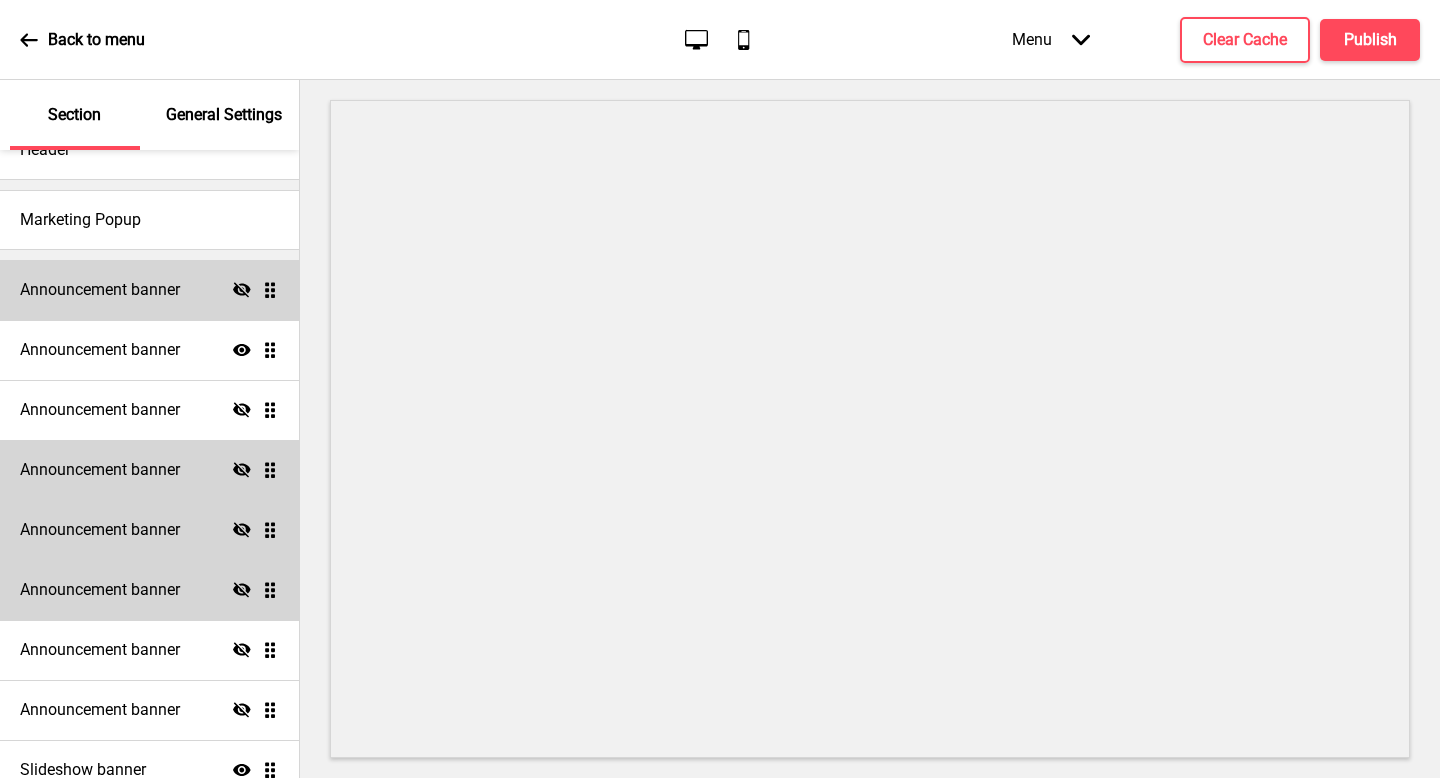 click on "Hide" 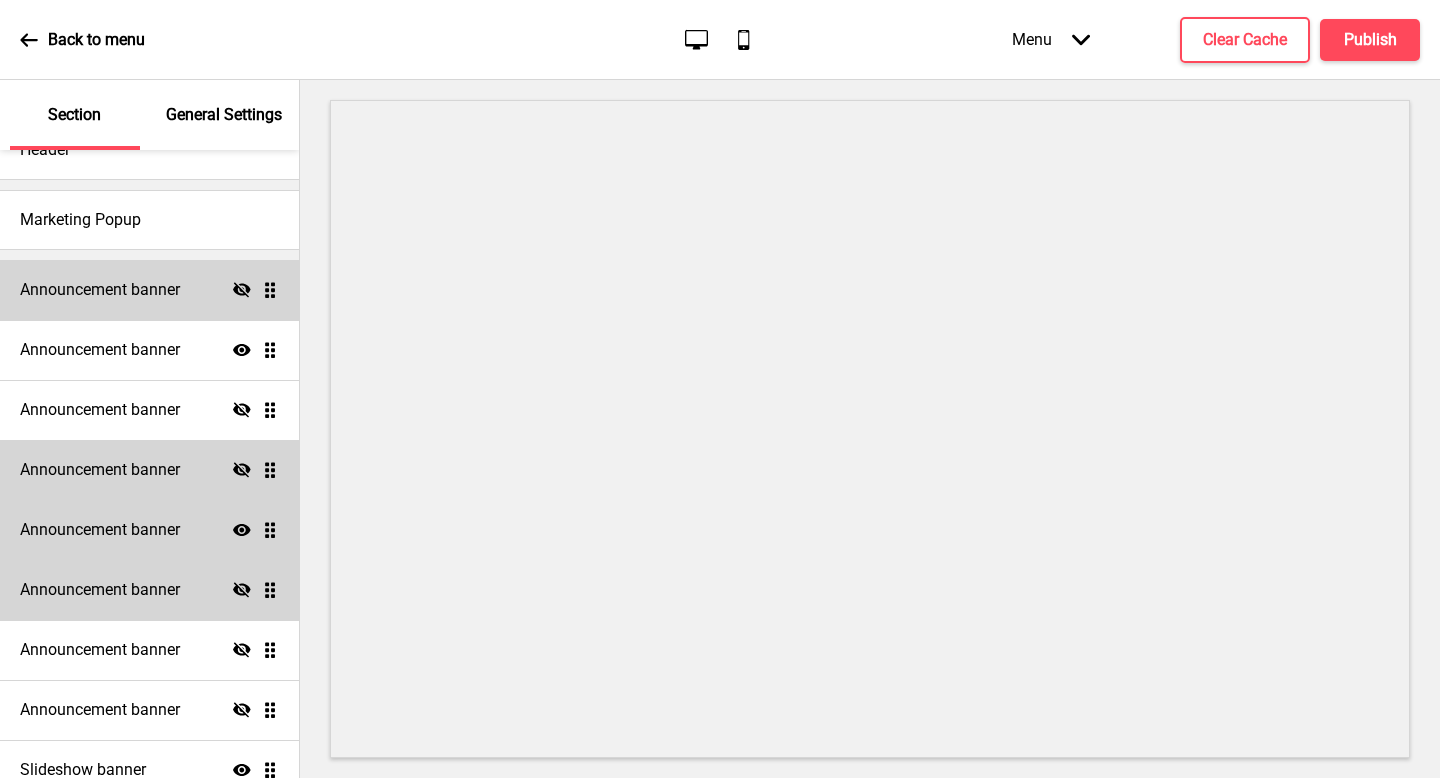 click on "Show" 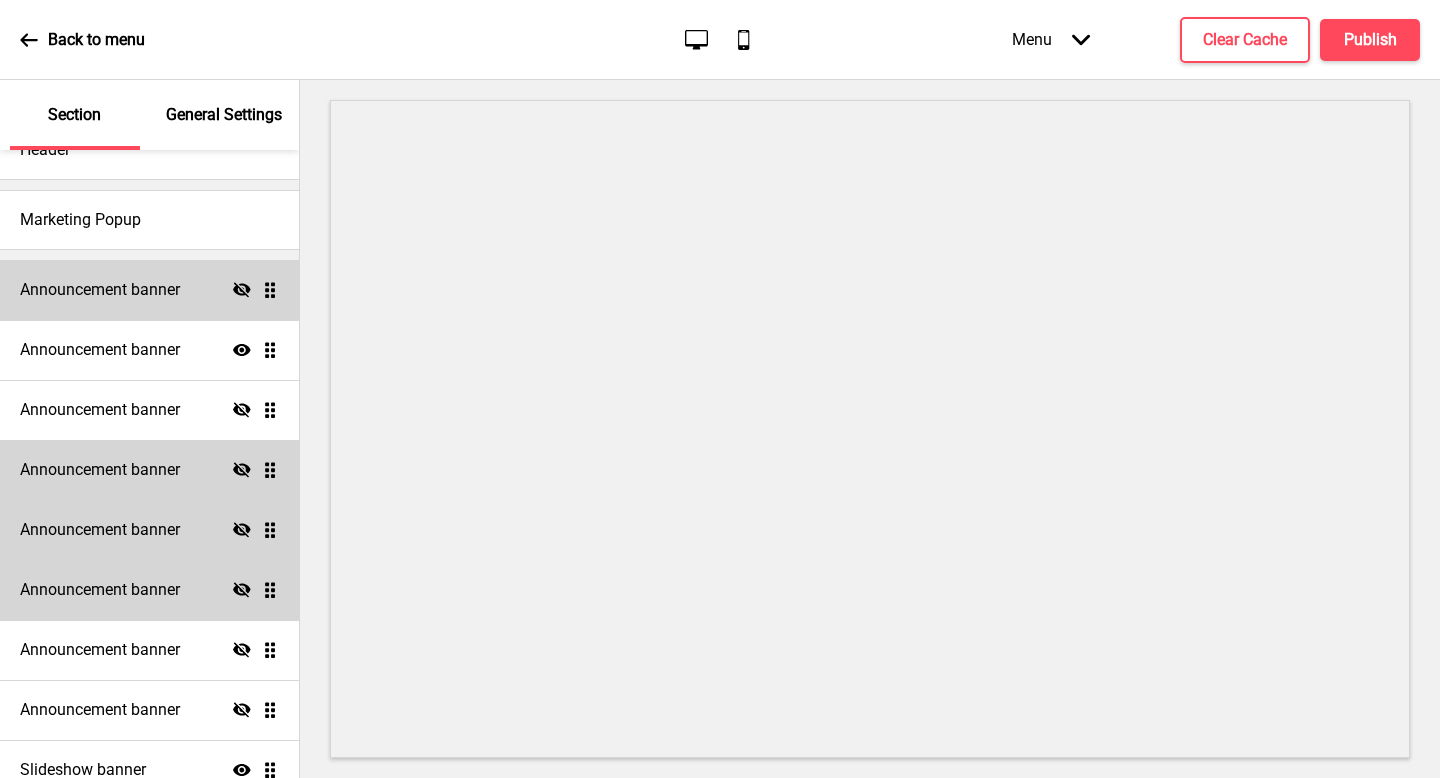 click on "Announcement banner Hide Drag" at bounding box center [149, 590] 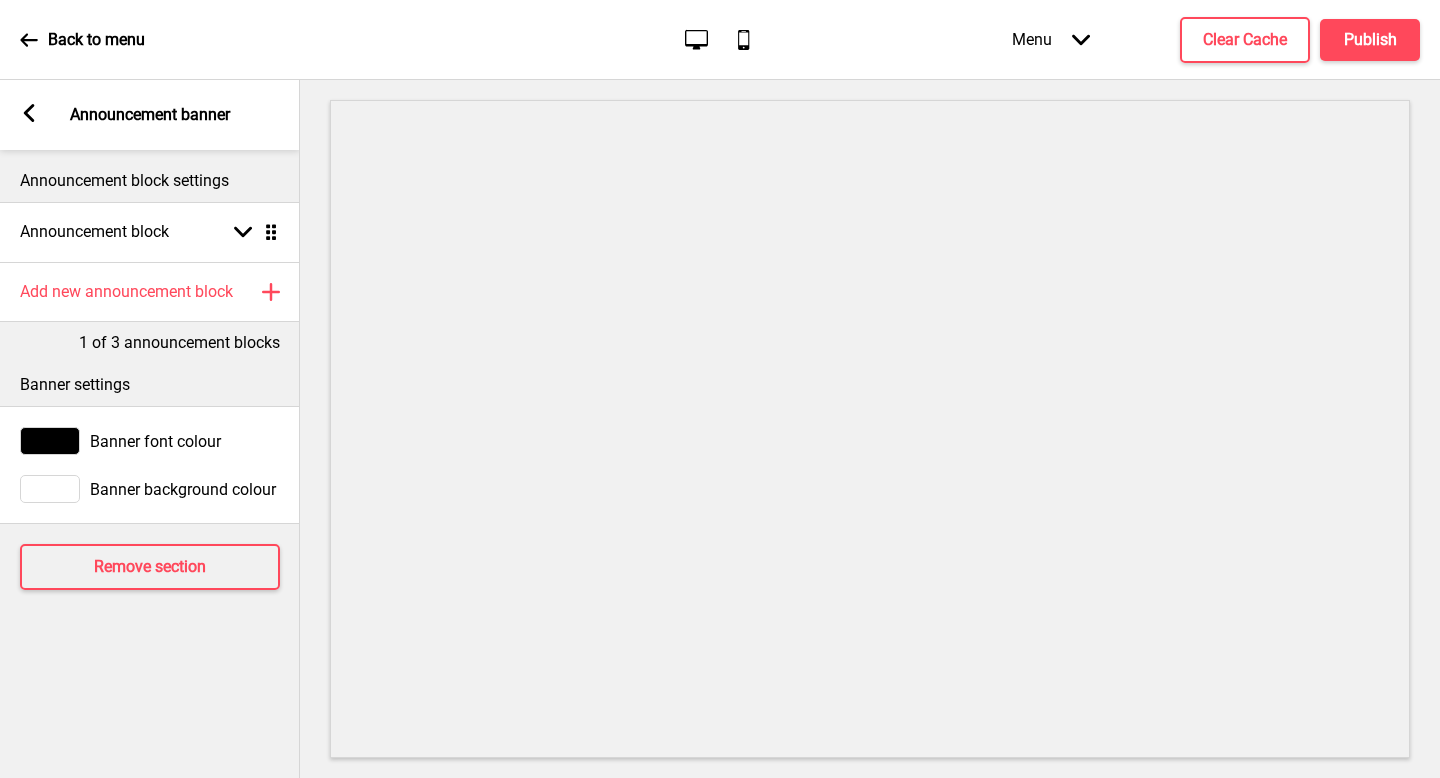 click on "Arrow left Announcement banner" at bounding box center (150, 115) 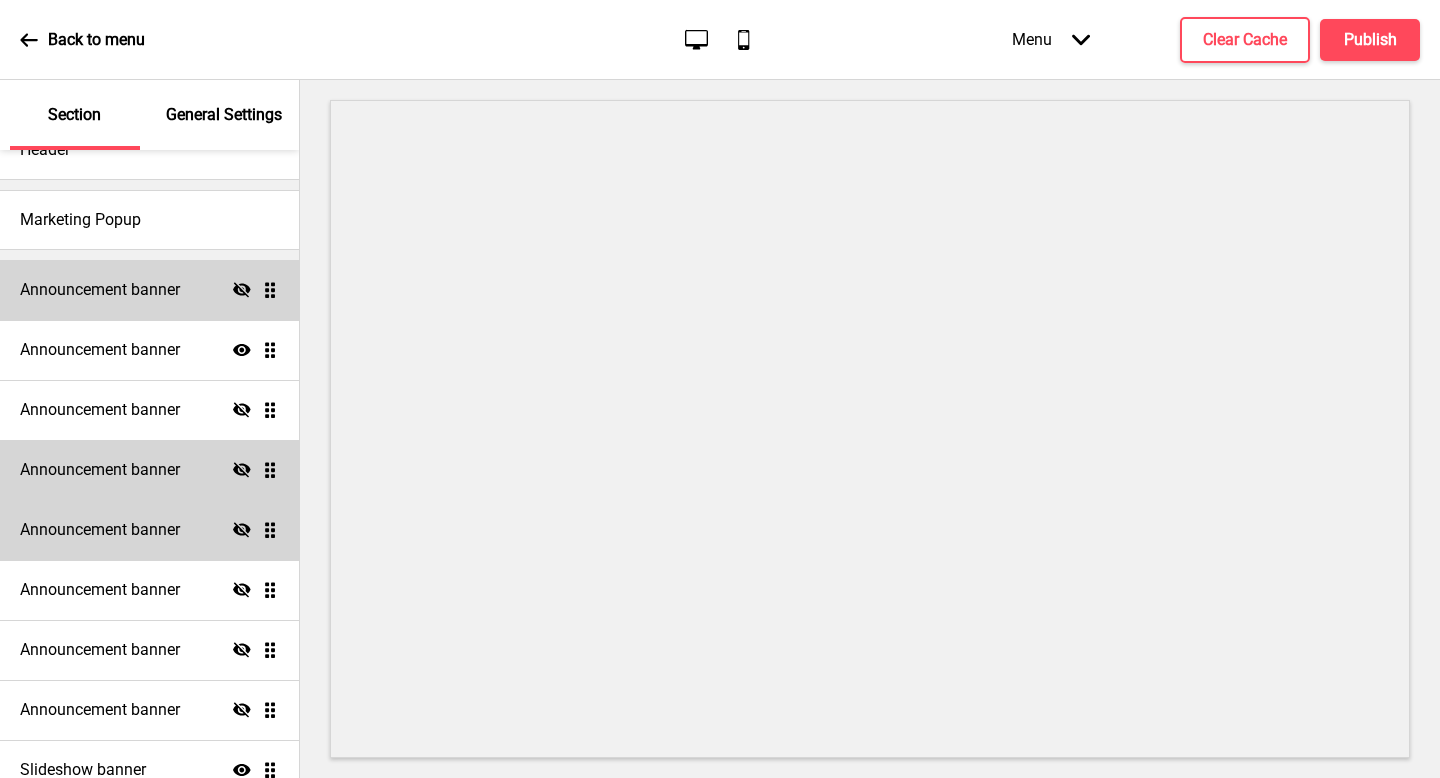 click on "Hide" 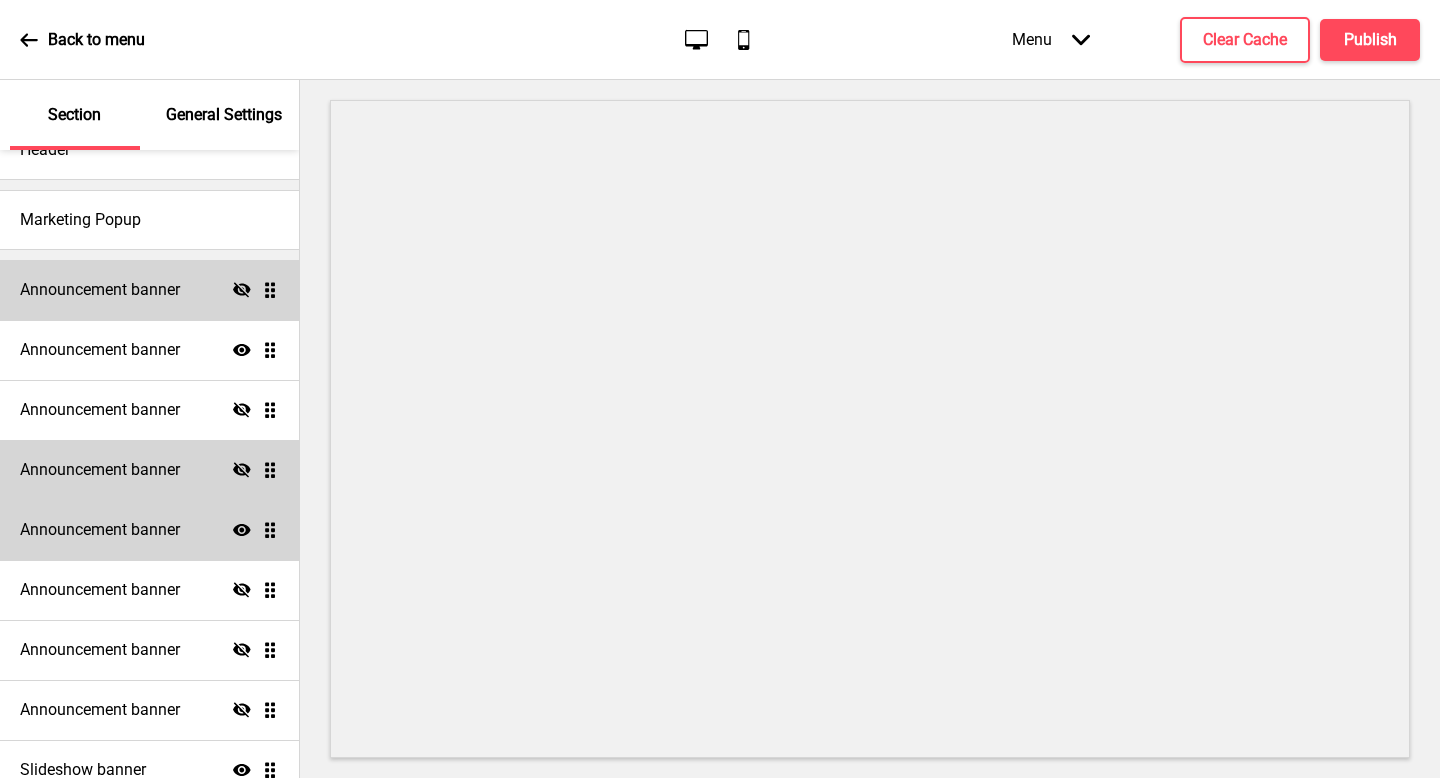 click on "Show" 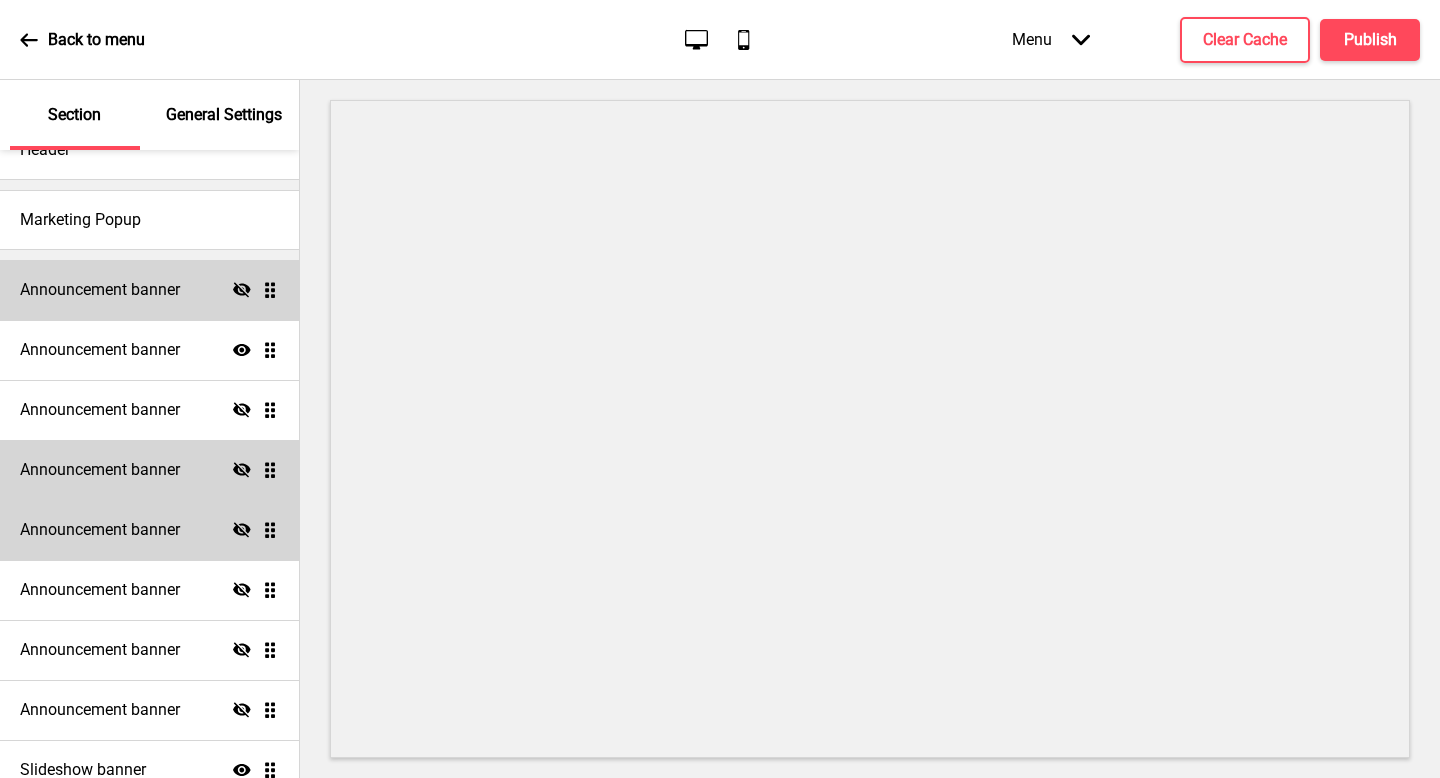 click on "Hide" 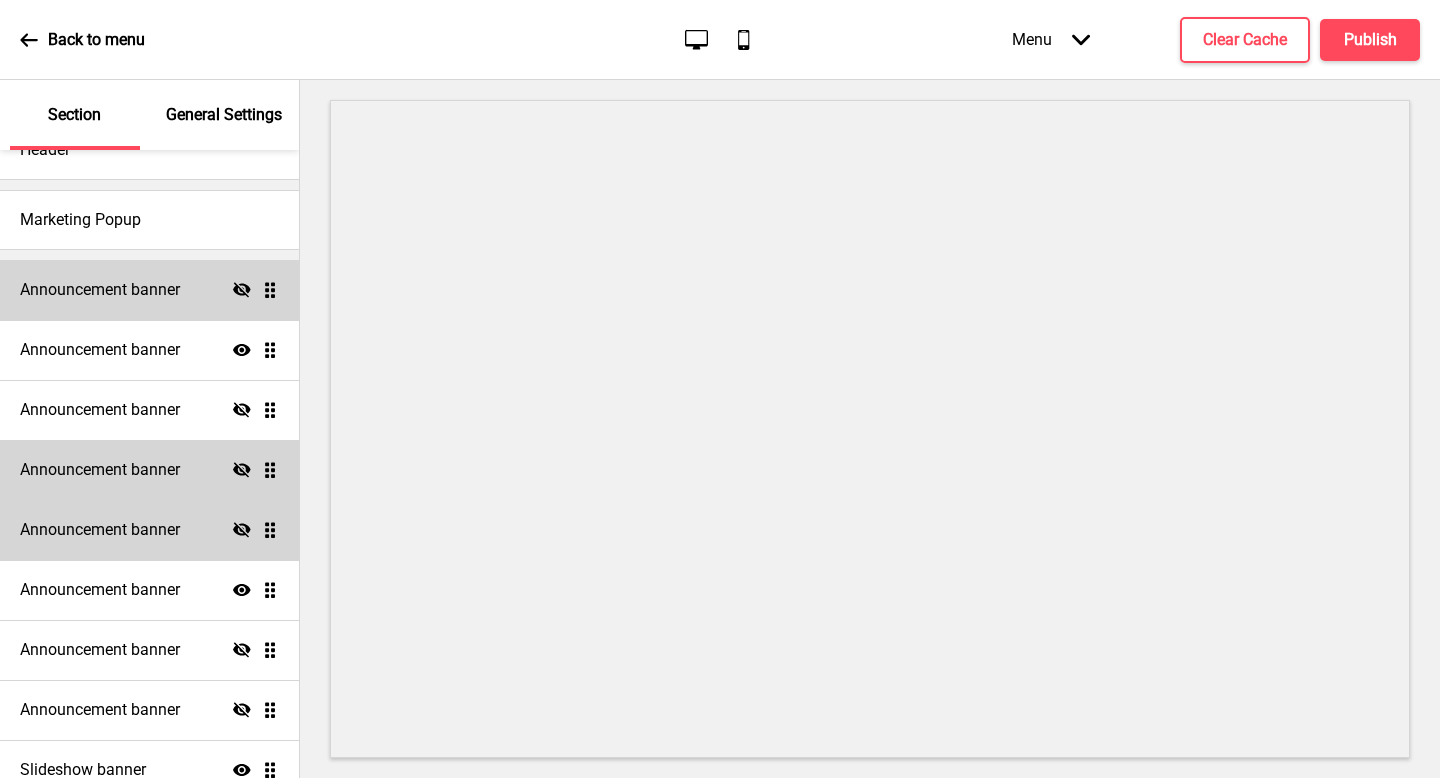 click on "Show" 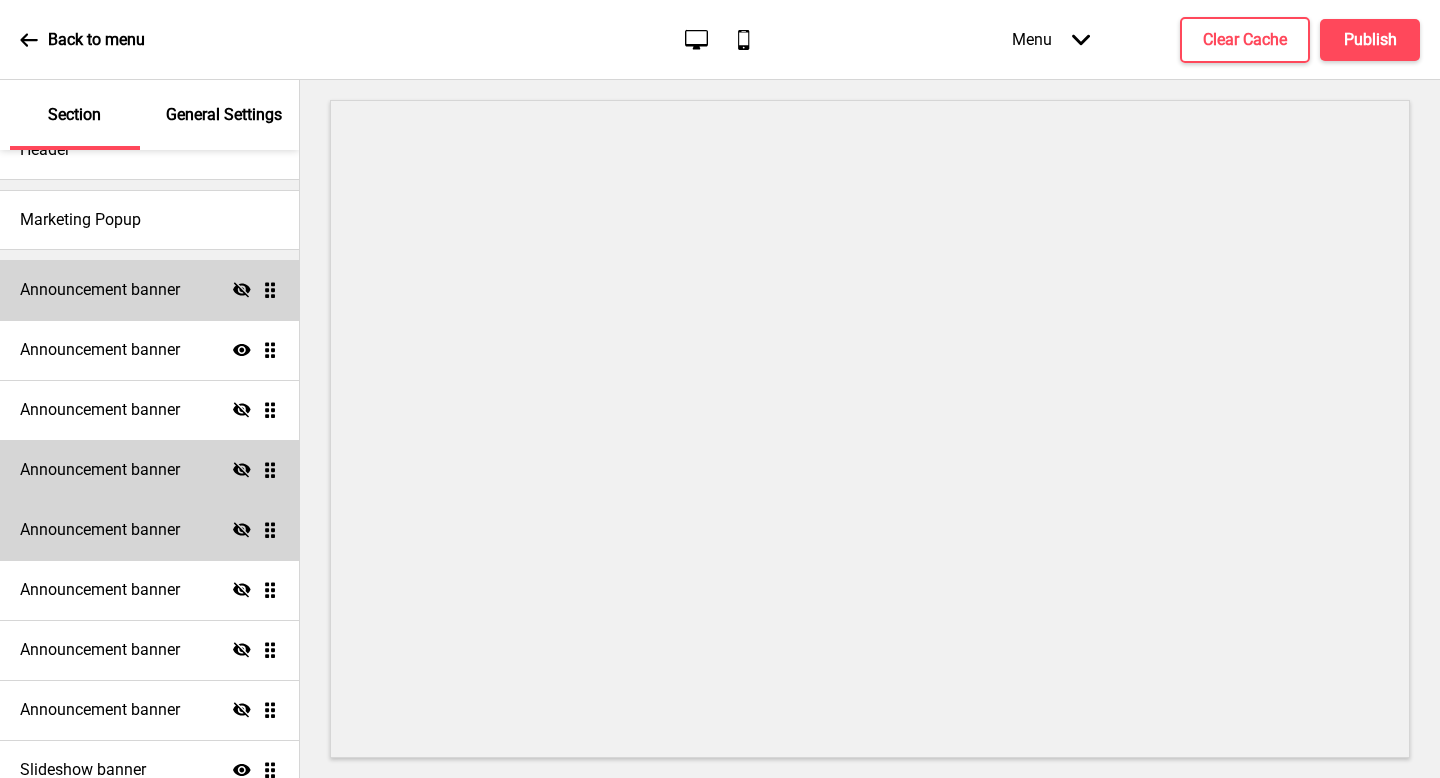 click on "Hide" 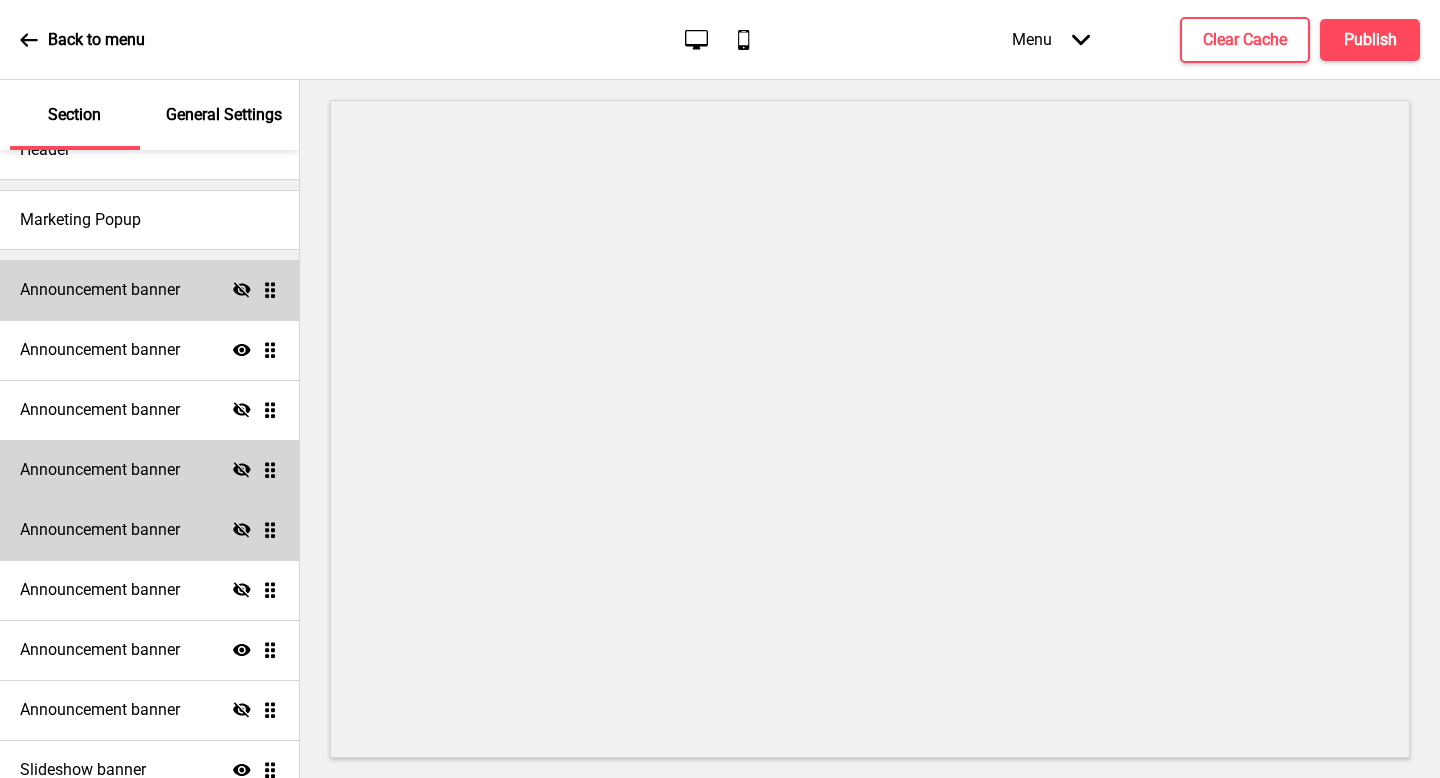 click on "Show" 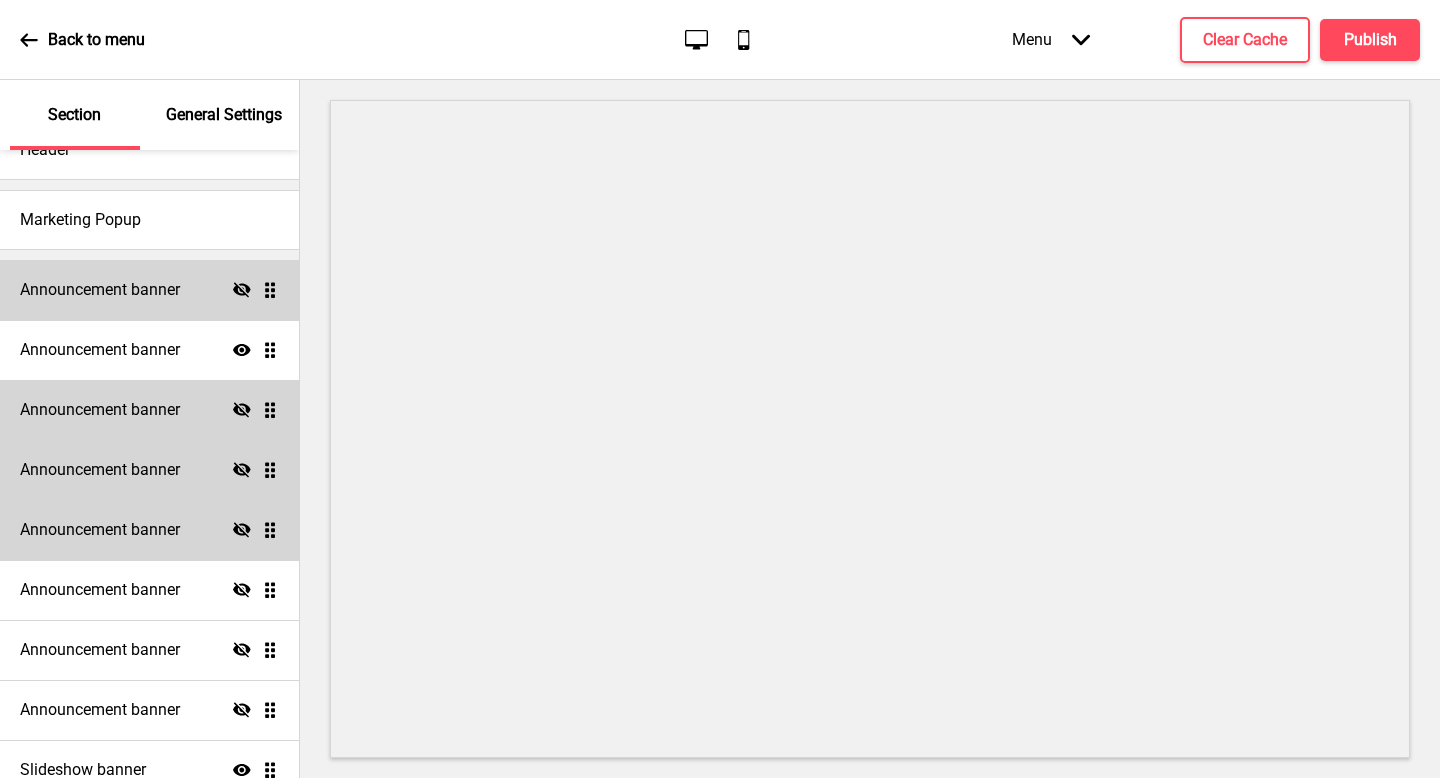 click on "Announcement banner Hide Drag" at bounding box center [149, 410] 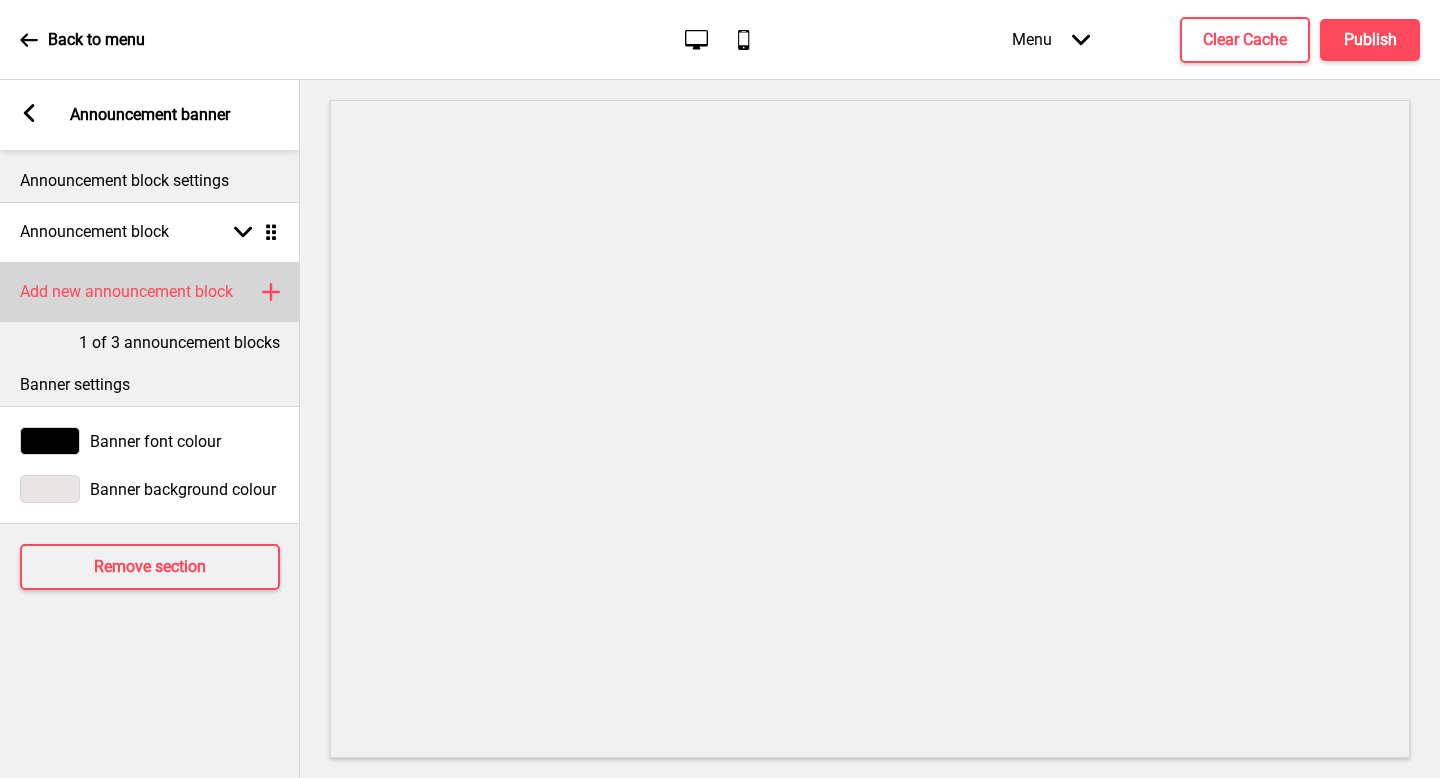click on "Add new announcement block" at bounding box center [126, 292] 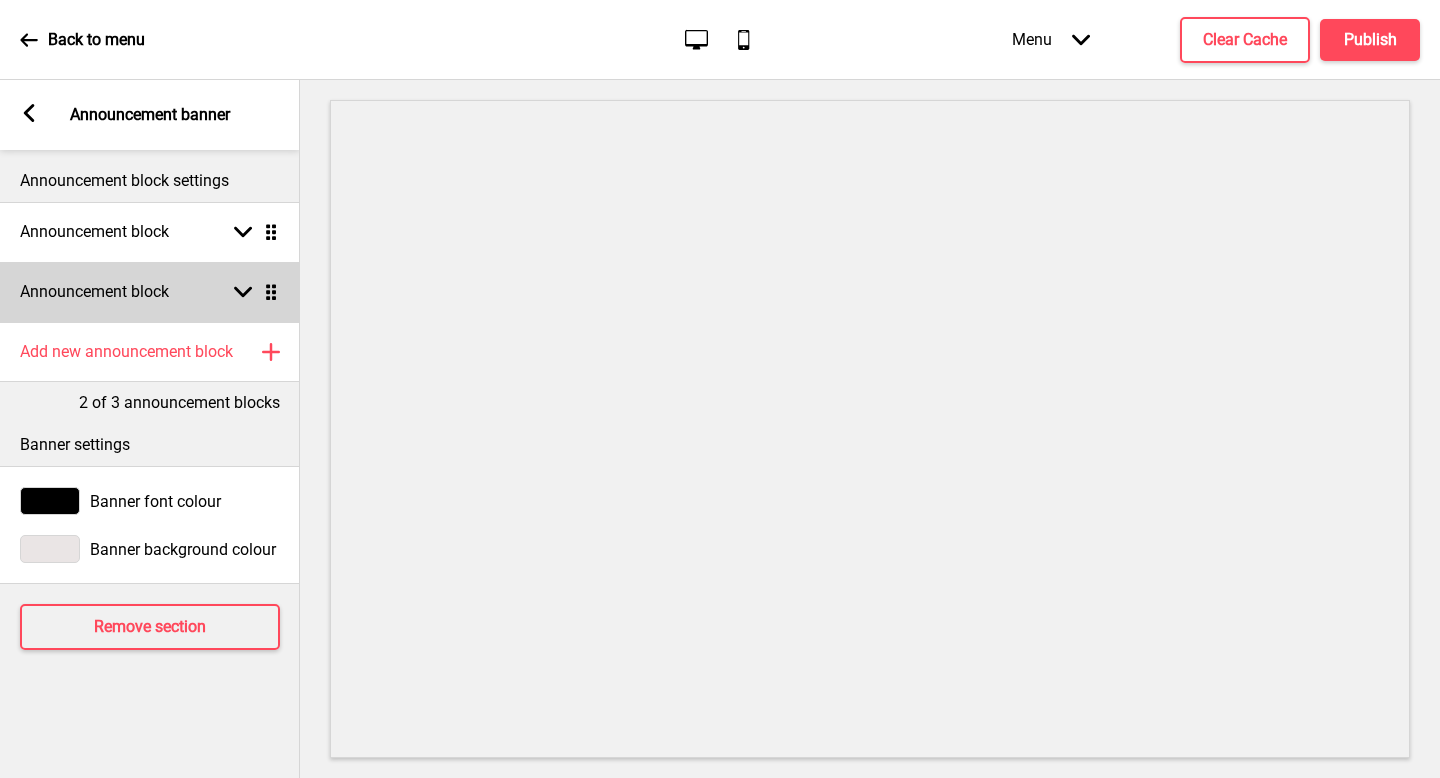 click on "Announcement block Arrow down Drag Announcement block Arrow down Drag" at bounding box center [150, 262] 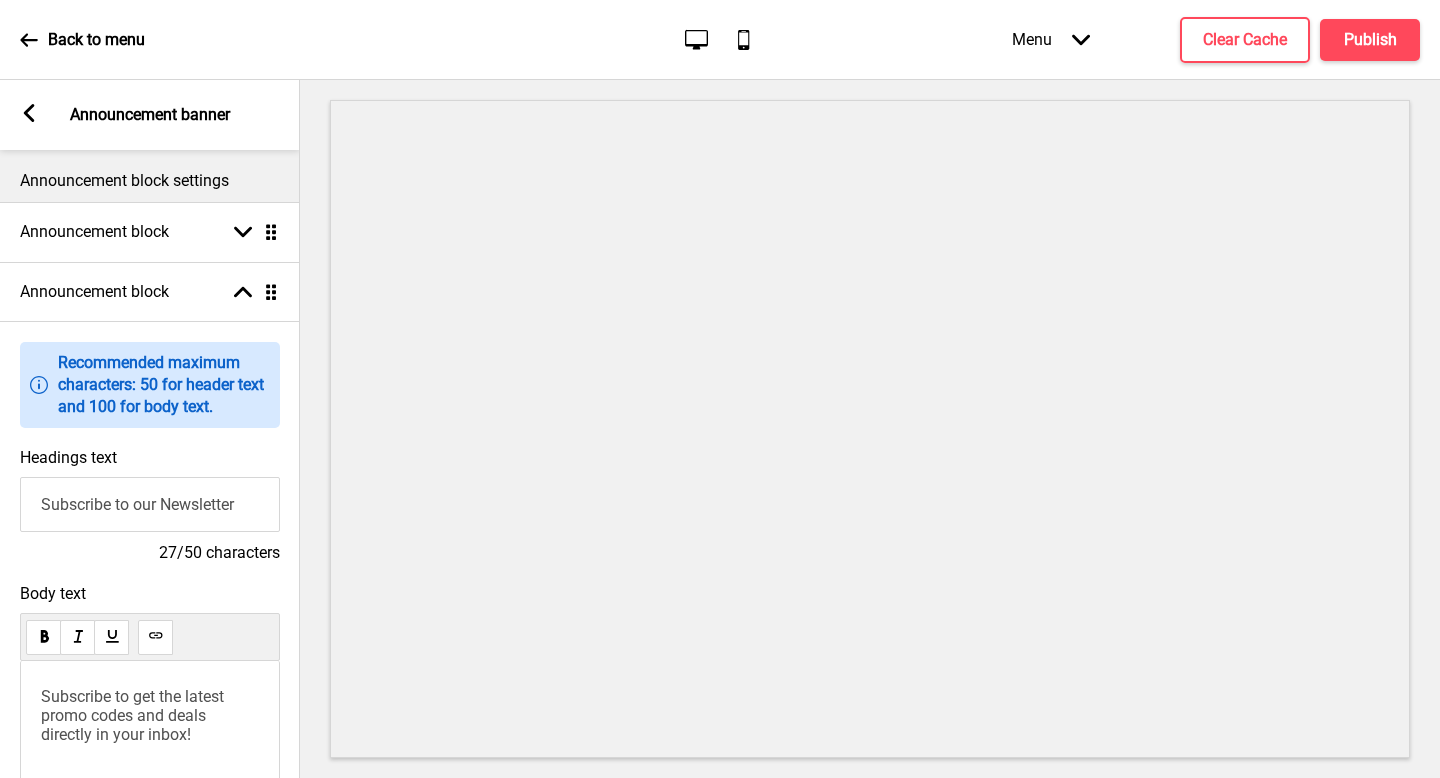 scroll, scrollTop: 574, scrollLeft: 0, axis: vertical 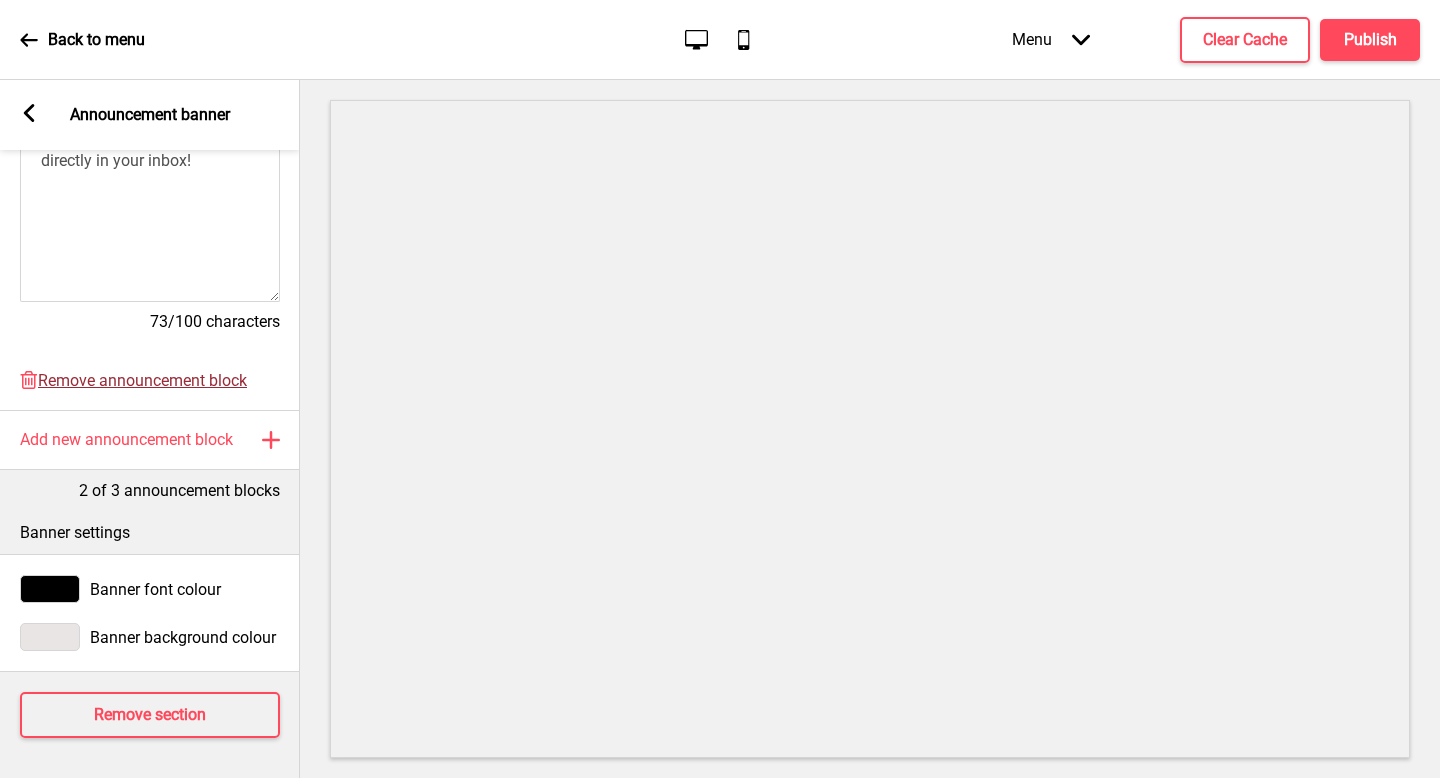 click on "Remove announcement block" at bounding box center [142, 380] 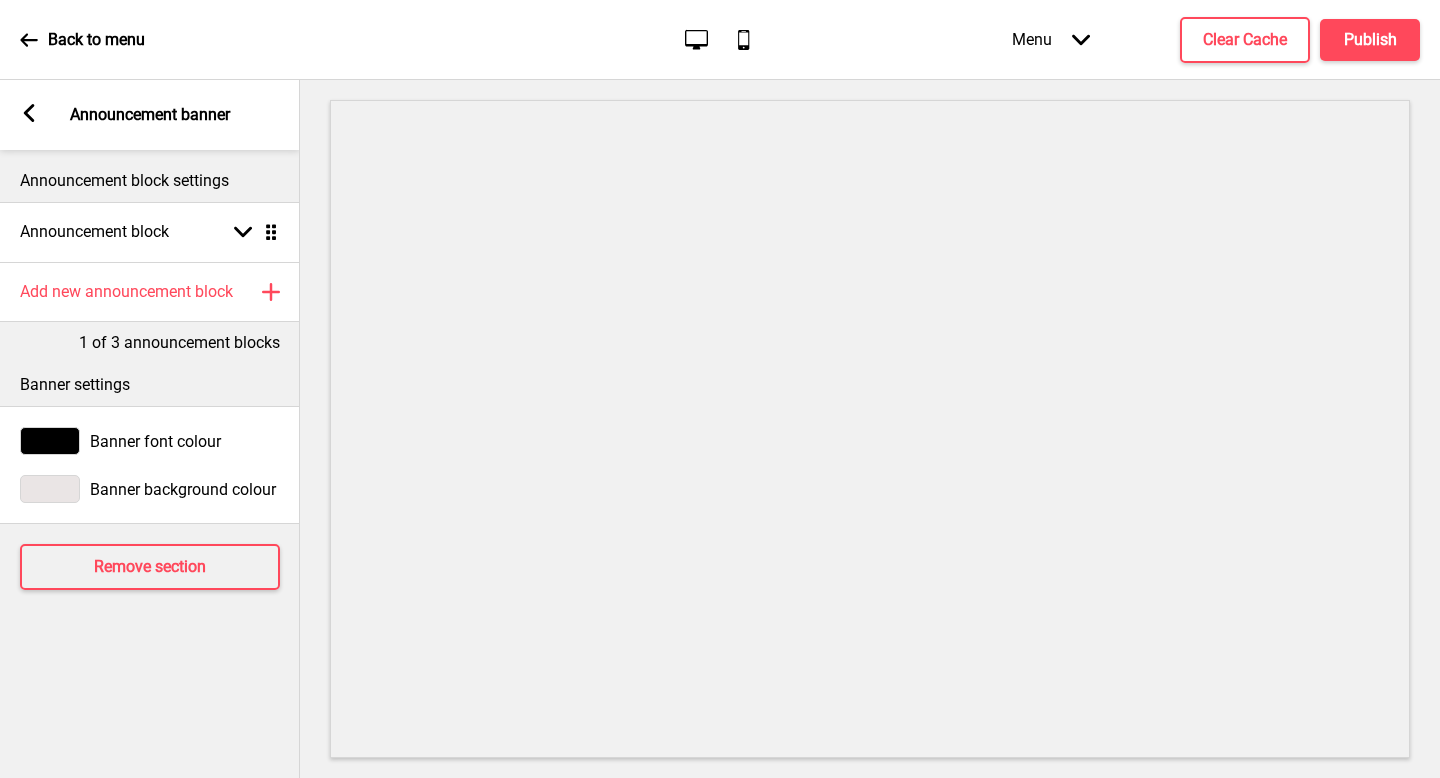 scroll, scrollTop: 0, scrollLeft: 0, axis: both 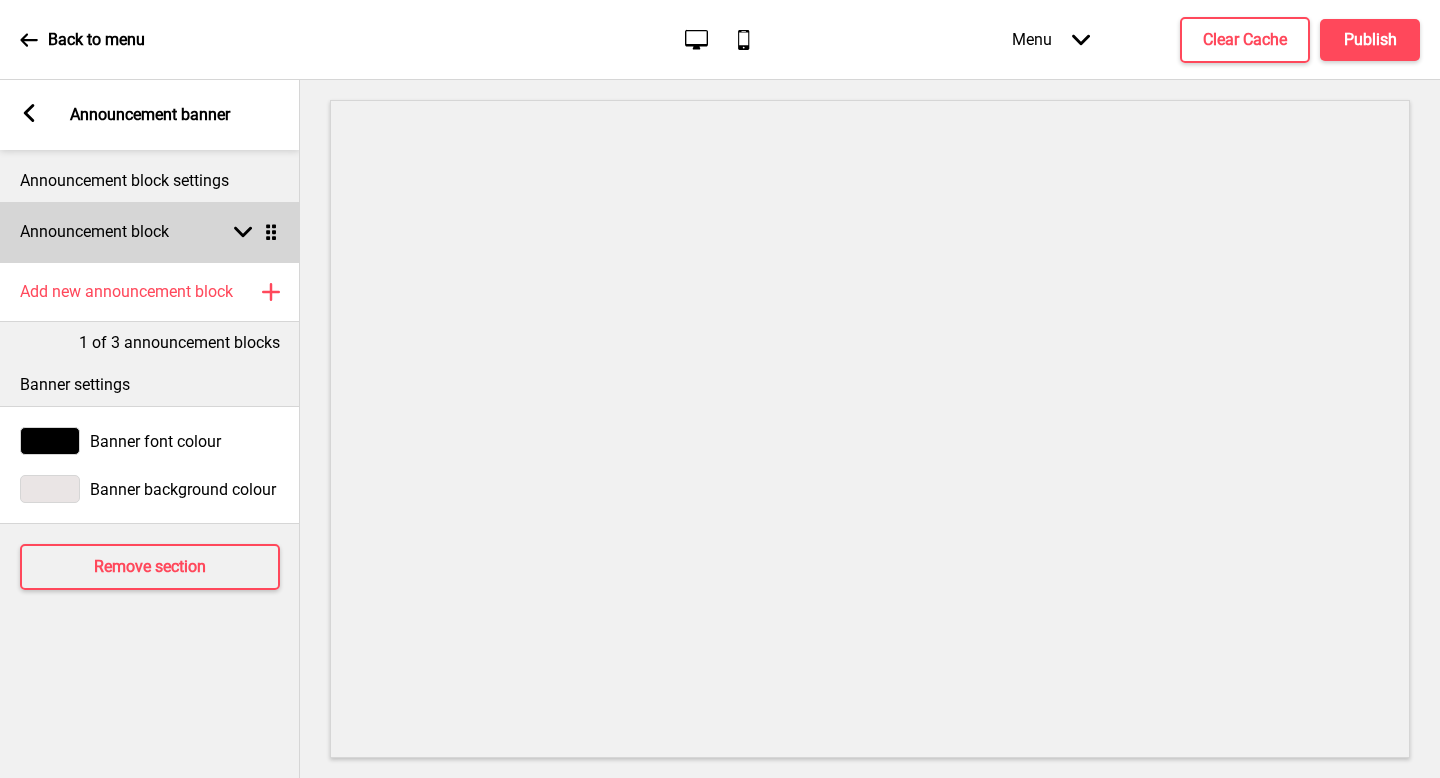 click on "Announcement block Arrow down Drag" at bounding box center (150, 232) 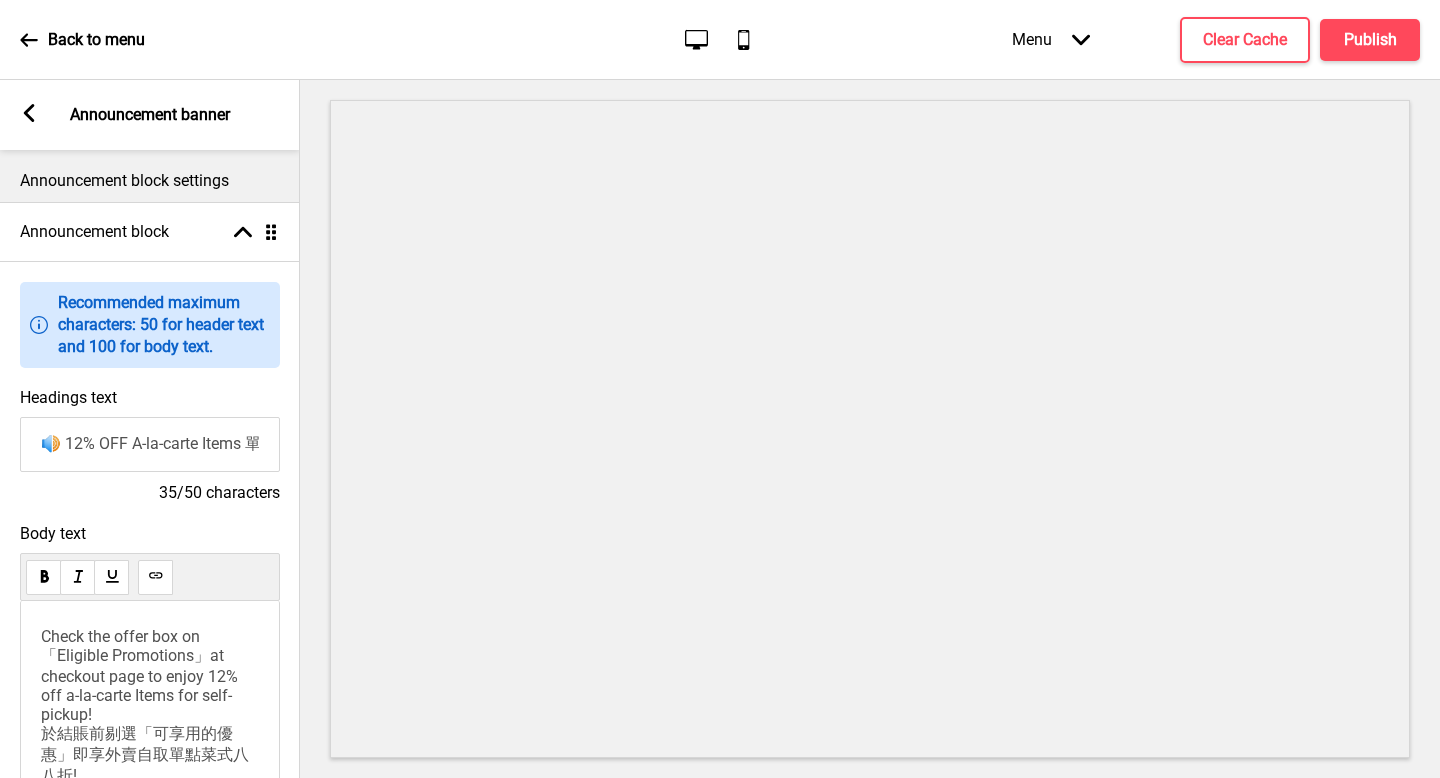 click on "Check the offer box on「Eligible Promotions」at checkout page to enjoy 12% off a-la-carte Items for self-pickup!                                                                                                                          於結賬前剔選「可享用的優惠」即享外賣自取單點菜式八八折!" at bounding box center (310, 706) 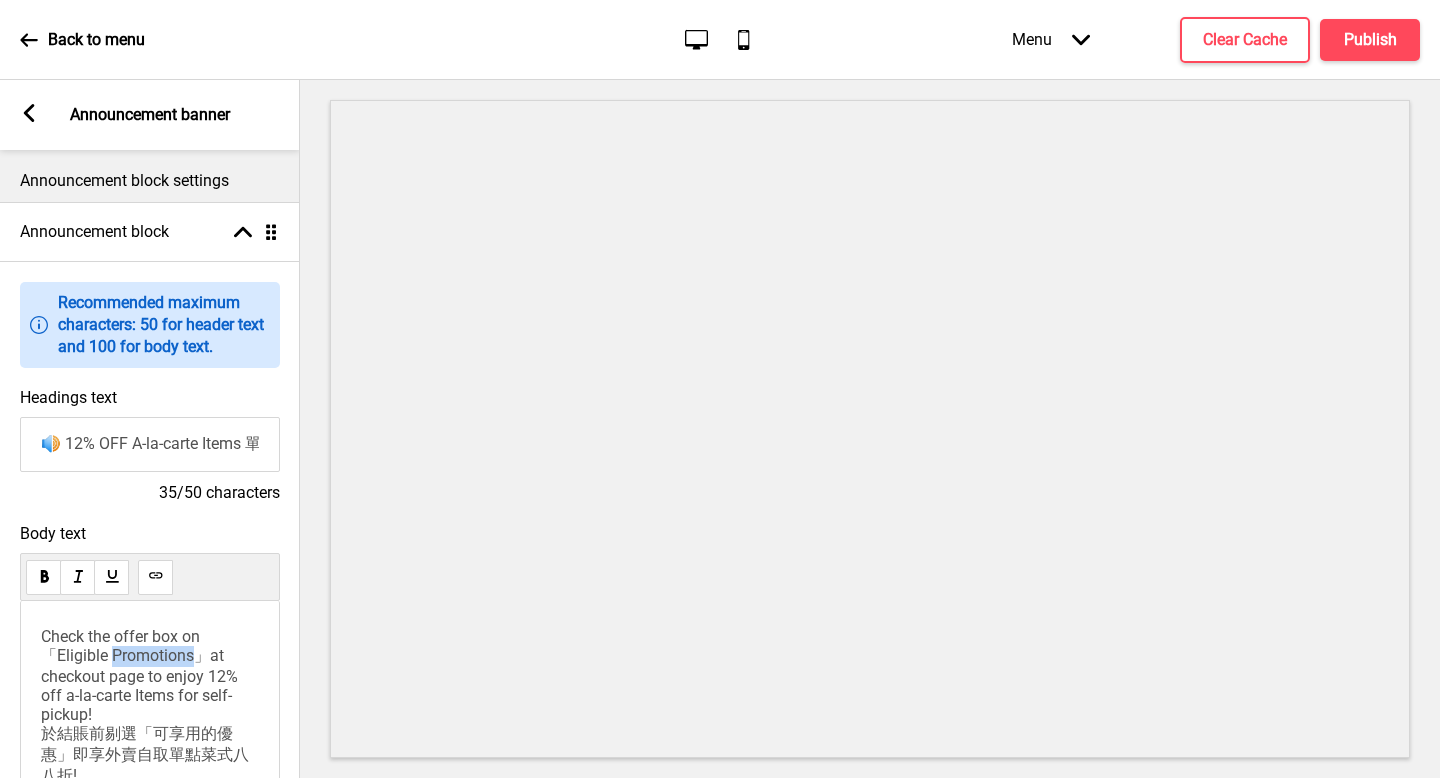 click on "Check the offer box on「Eligible Promotions」at checkout page to enjoy 12% off a-la-carte Items for self-pickup!                                                                                                                          於結賬前剔選「可享用的優惠」即享外賣自取單點菜式八八折!" at bounding box center (310, 706) 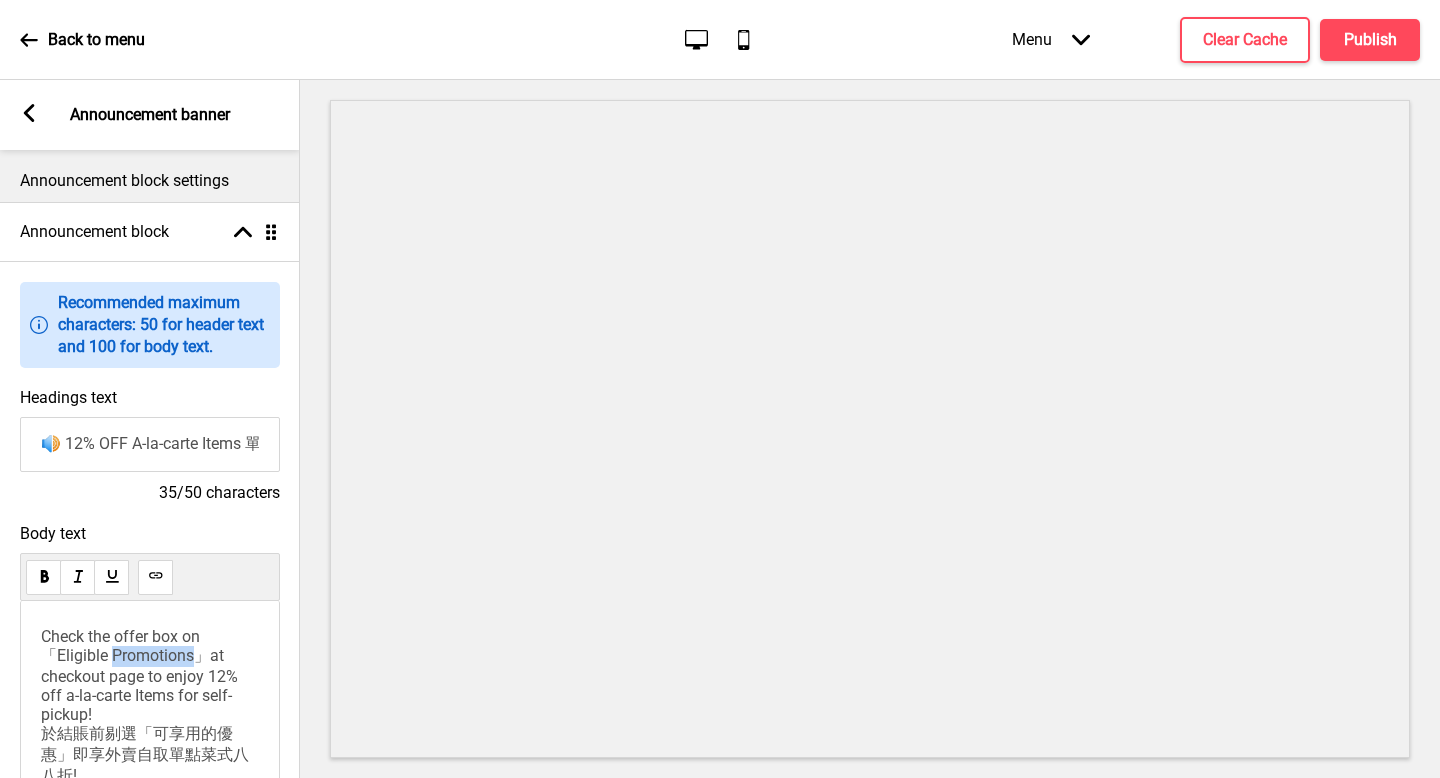 click on "Check the offer box on「Eligible Promotions」at checkout page to enjoy 12% off a-la-carte Items for self-pickup!                                                                                                                          於結賬前剔選「可享用的優惠」即享外賣自取單點菜式八八折!" at bounding box center [310, 706] 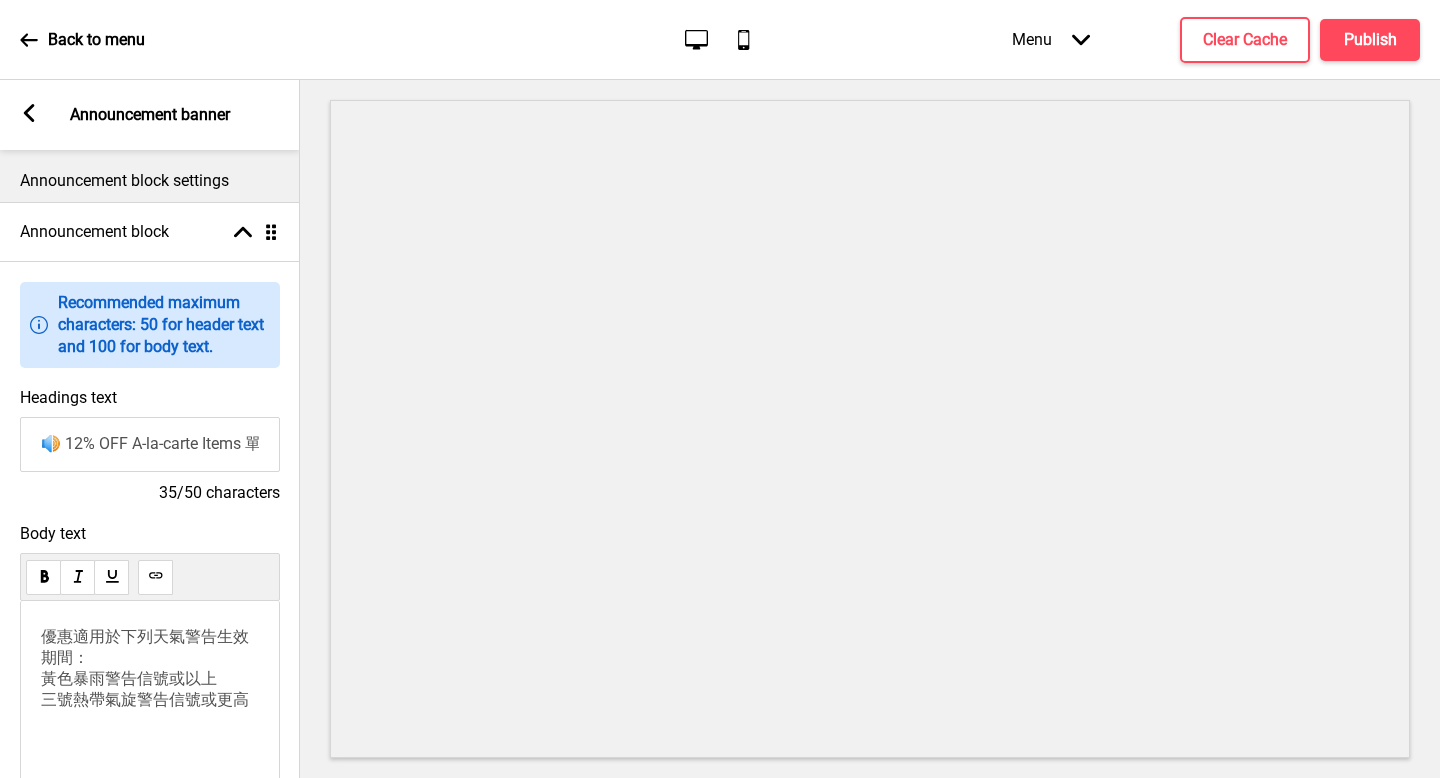 click on "優惠適用於下列天氣警告生效期間：
黃色暴雨警告信號或以上
三號熱帶氣旋警告信號或更高" at bounding box center (145, 668) 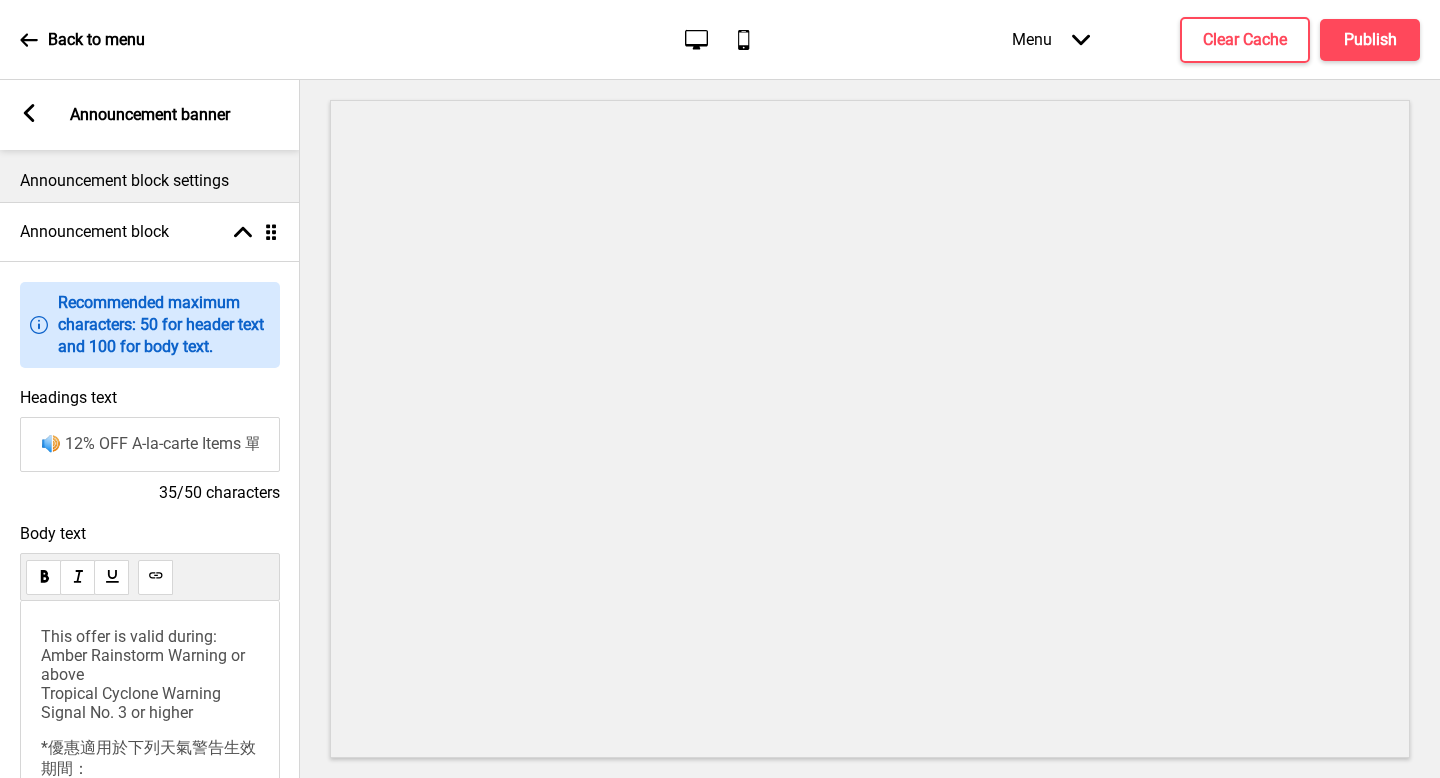 click on "This offer is valid during:
Amber Rainstorm Warning or above
Tropical Cyclone Warning Signal No. 3 or higher" at bounding box center [145, 674] 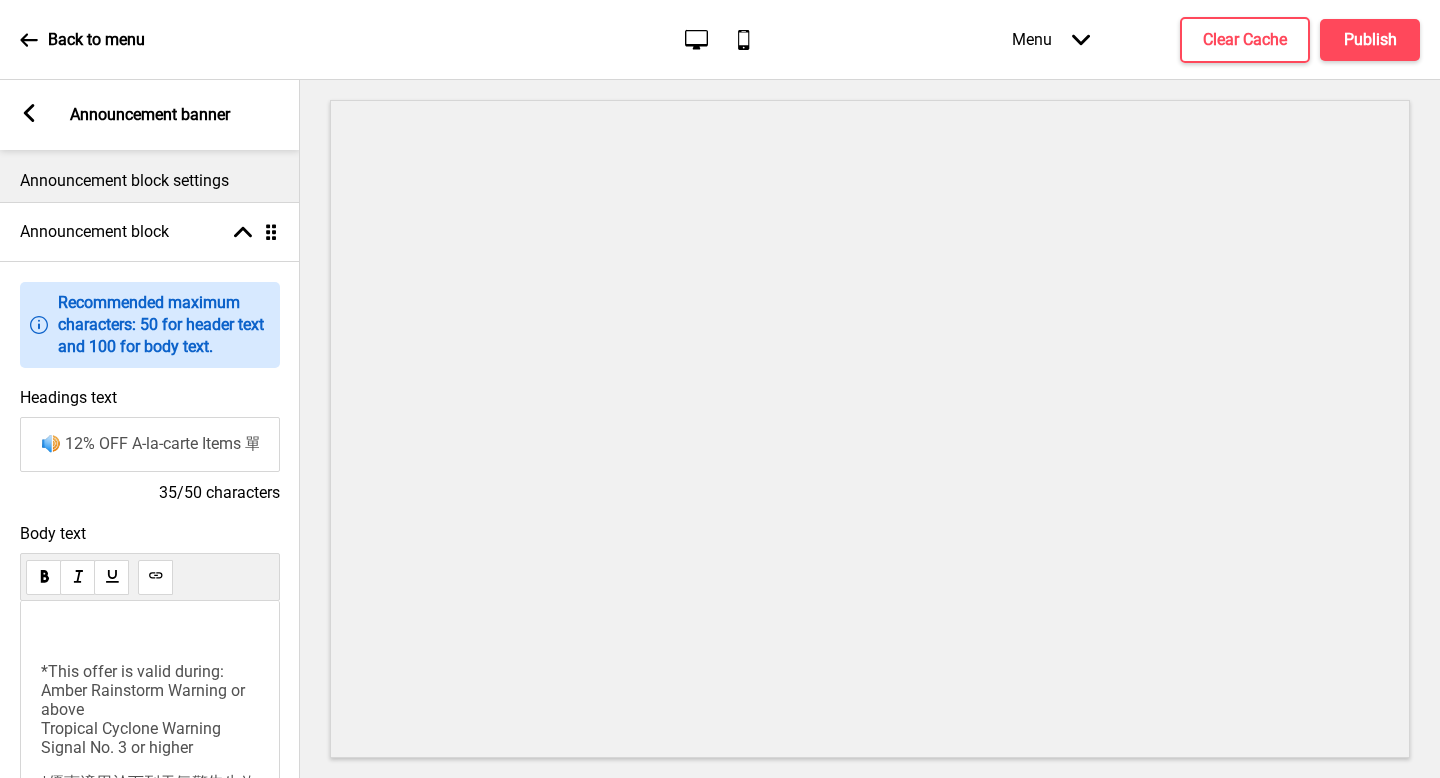 click on "﻿ *This offer is valid during:
Amber Rainstorm Warning or above
Tropical Cyclone Warning Signal No. 3 or higher *優惠適用於下列天氣警告生效期間：
黃色暴雨警告信號或以上
三號熱帶氣旋警告信號或更高" at bounding box center (150, 708) 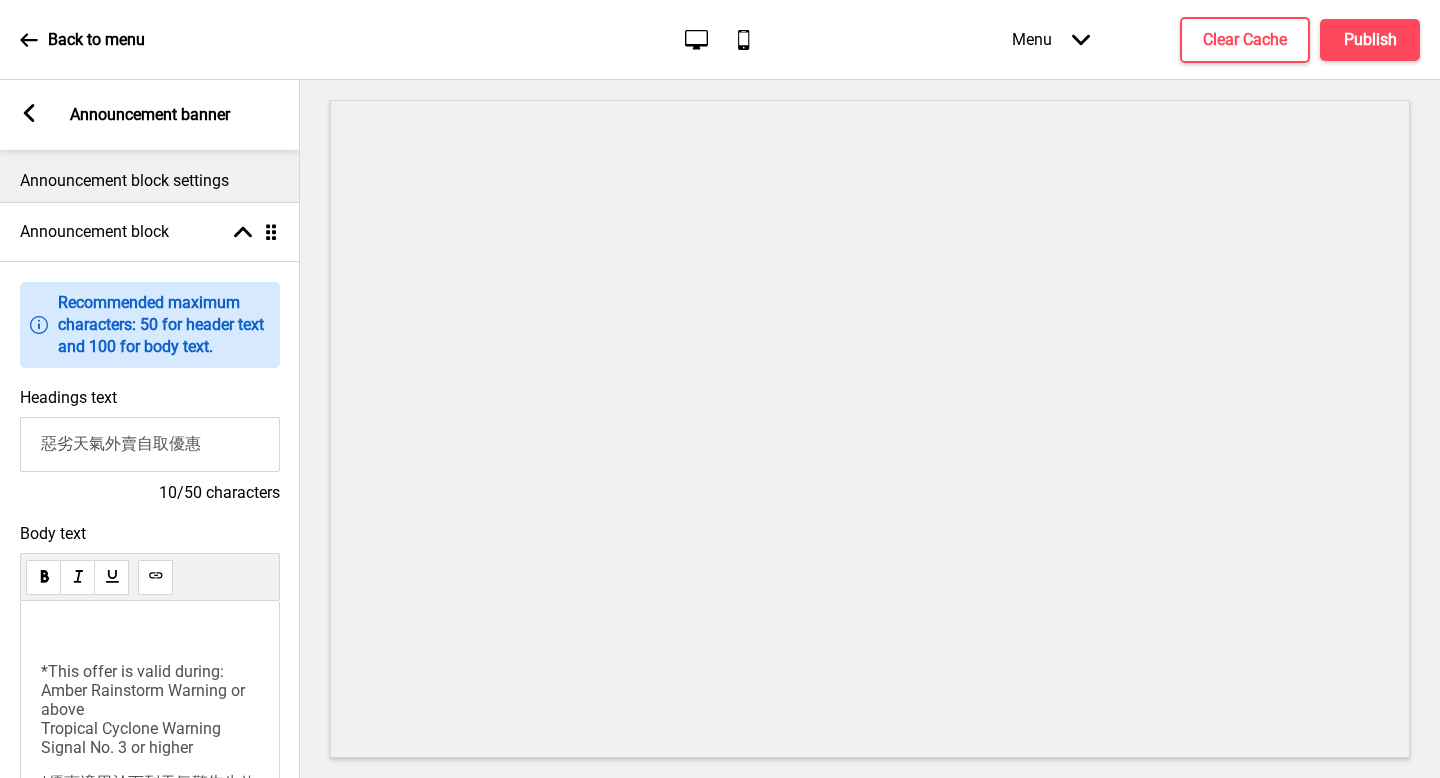 click on "惡劣天氣外賣自取優惠" at bounding box center (150, 444) 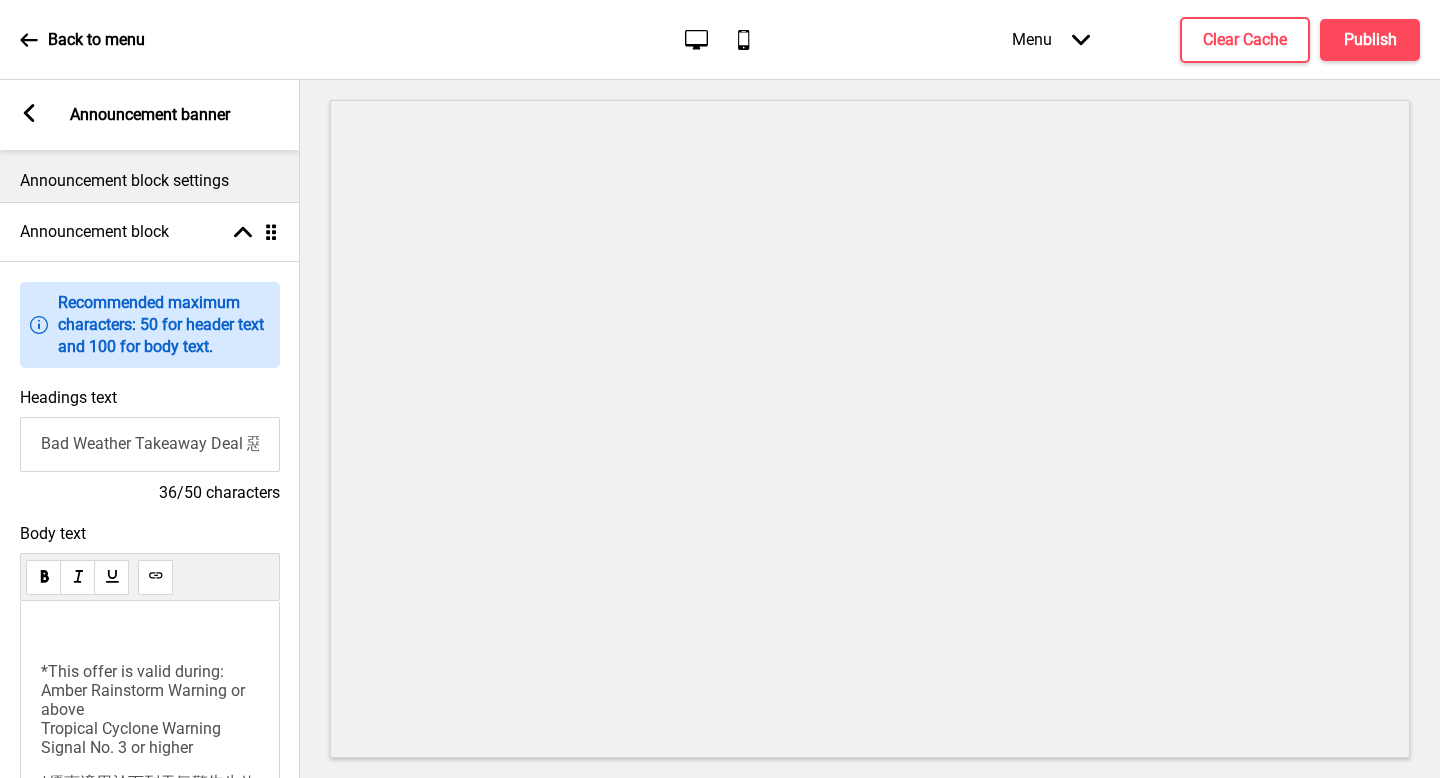 type on "Bad Weather Takeaway Deal 惡劣天氣外賣自取優惠" 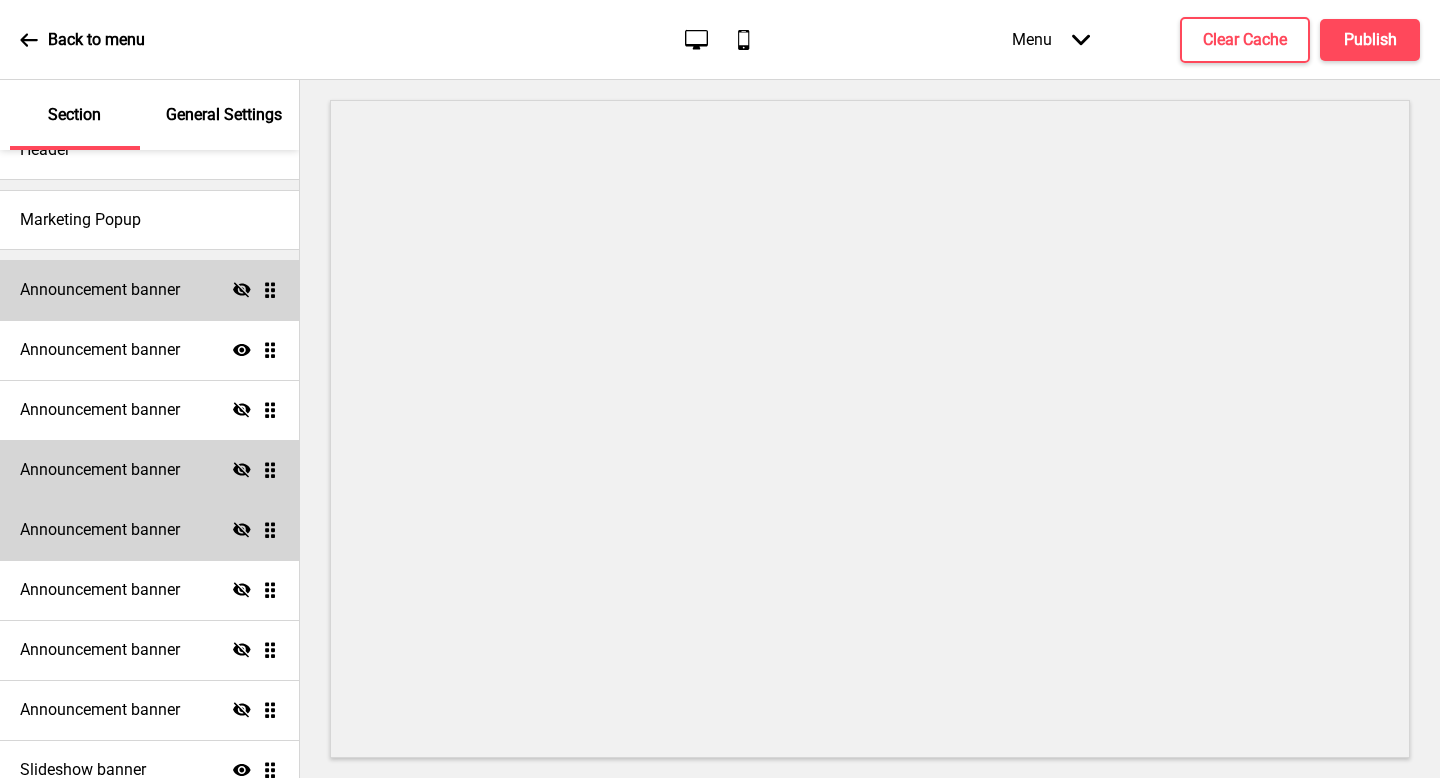 click on "Hide" 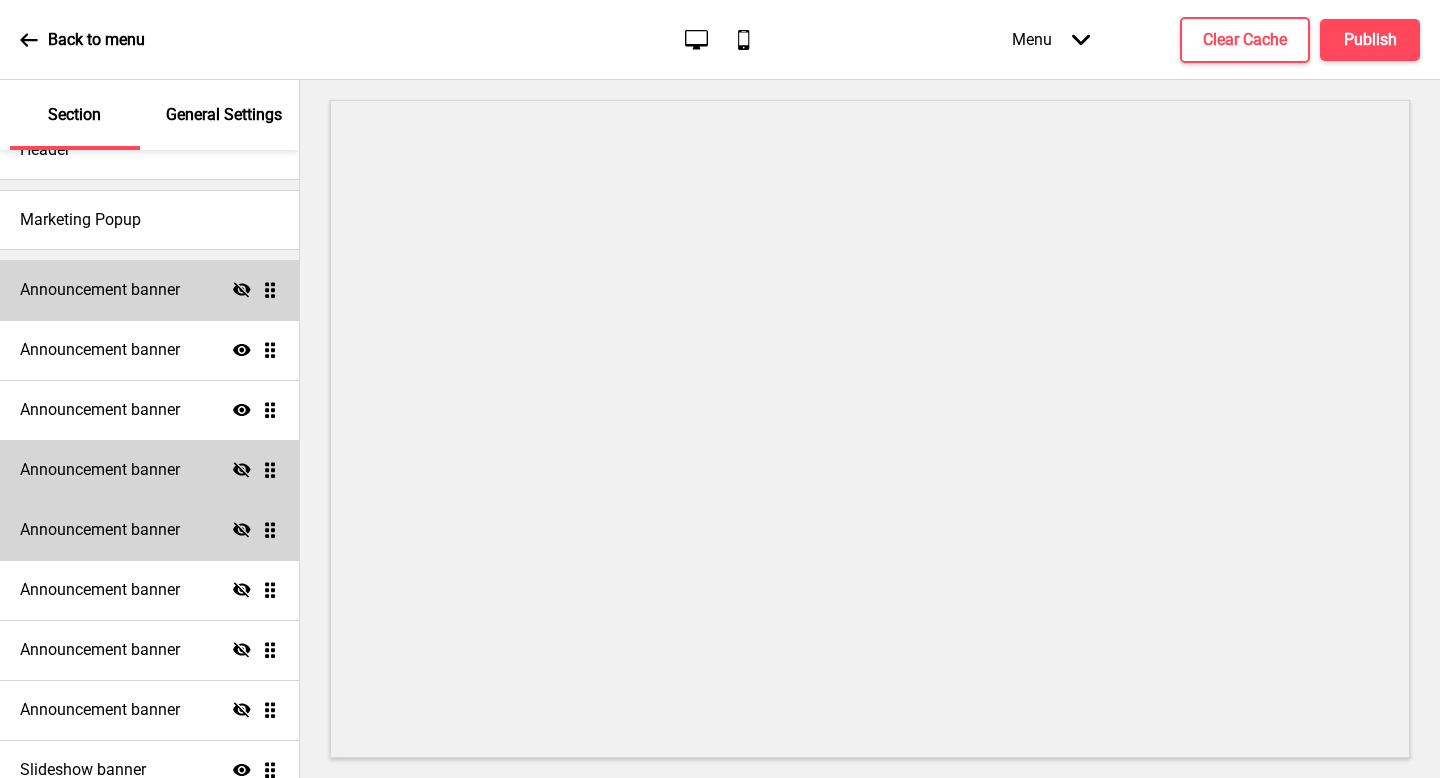 click on "Show" 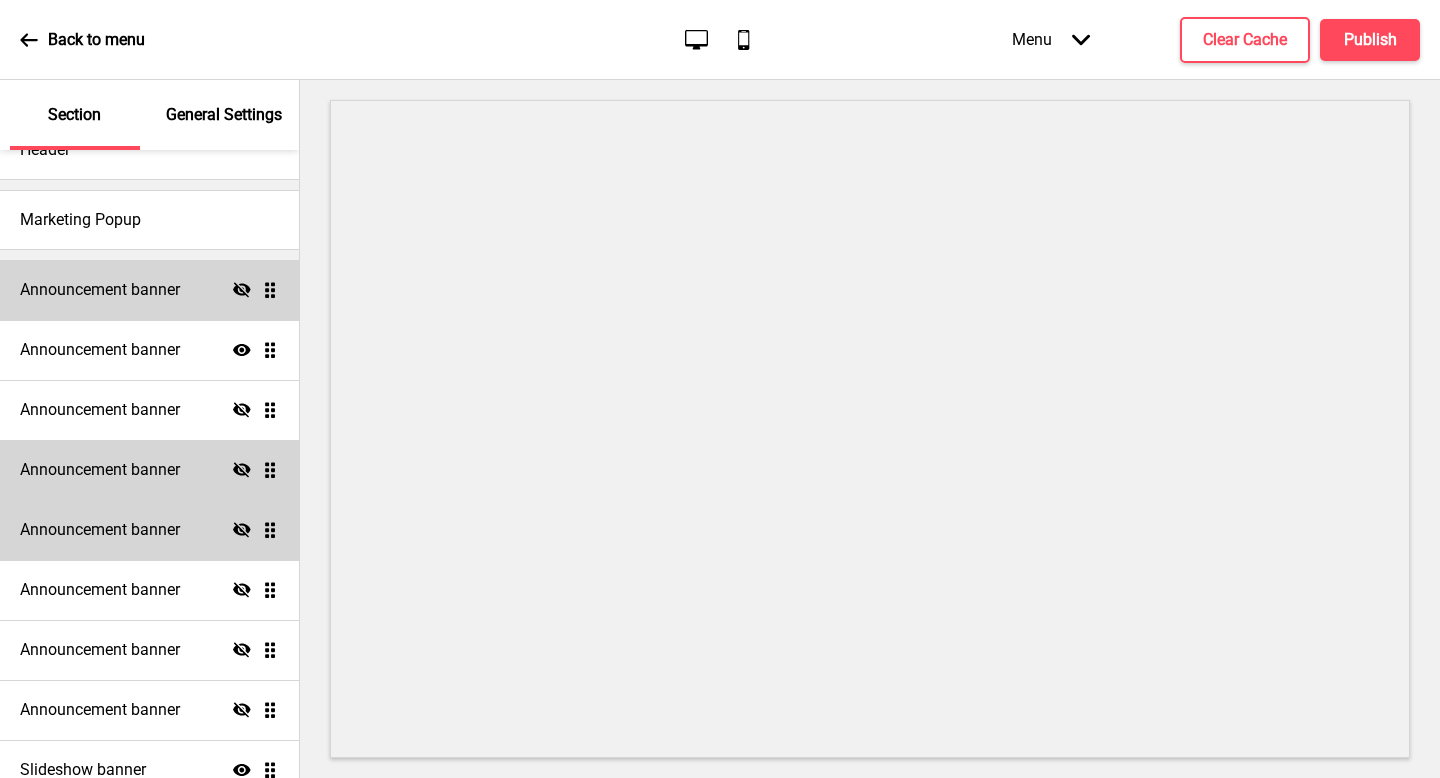 click 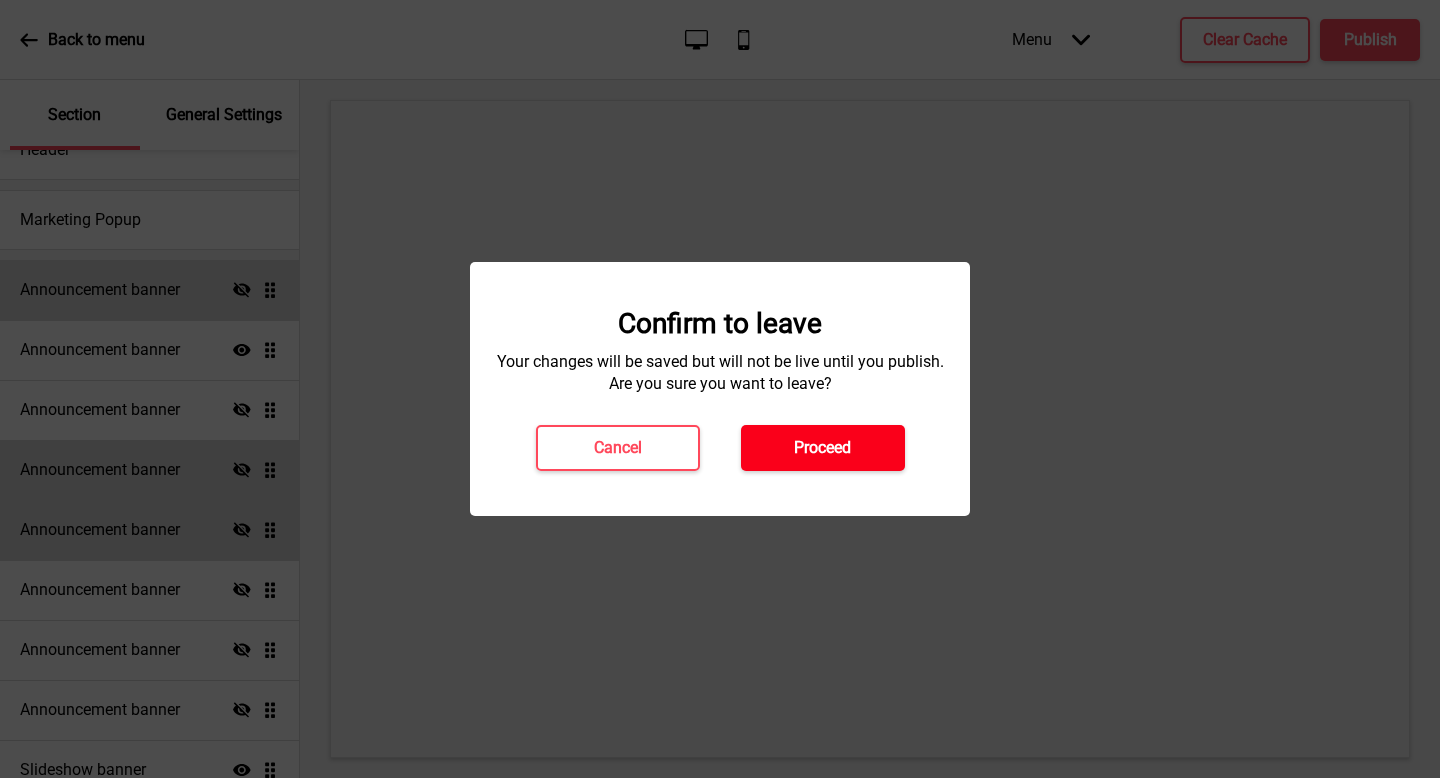 click on "Proceed" at bounding box center [822, 448] 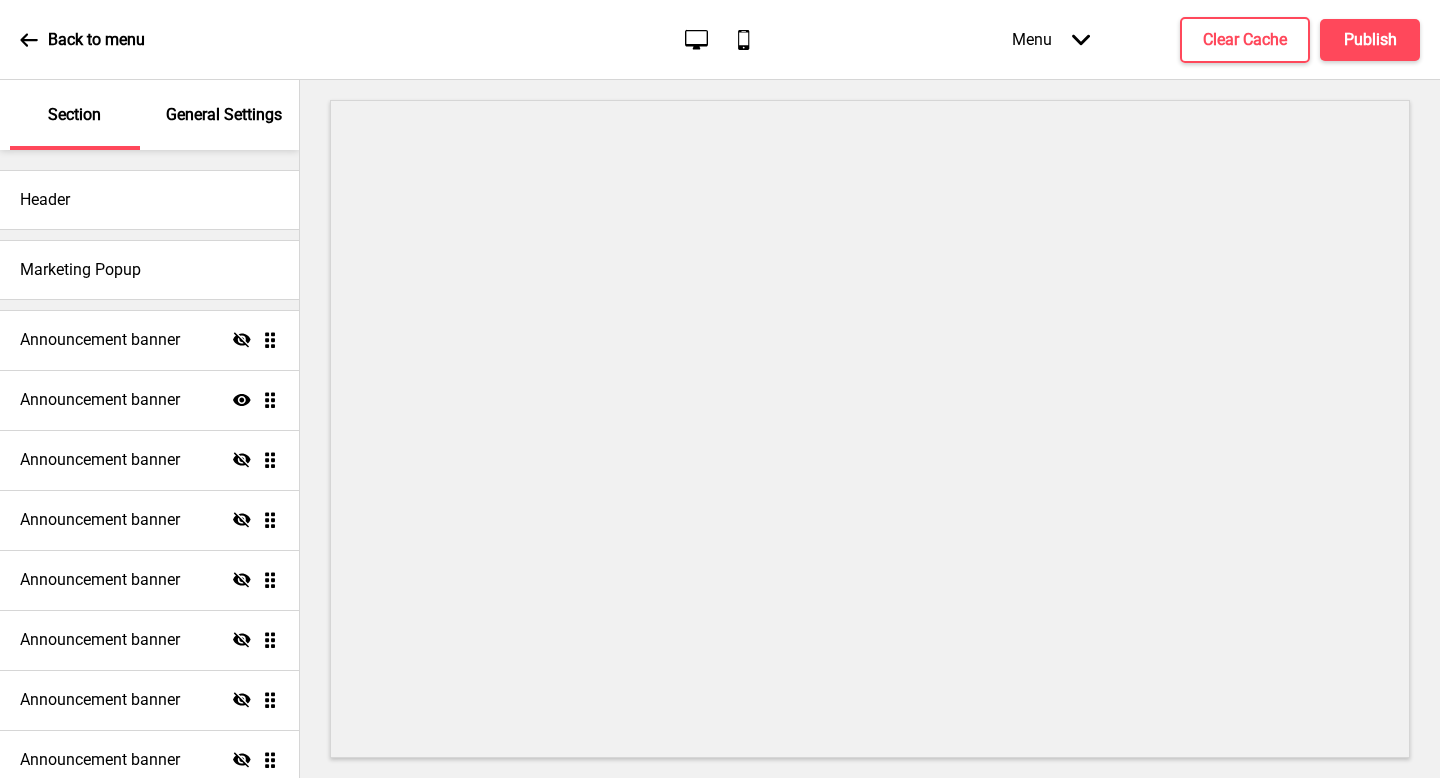 scroll, scrollTop: 0, scrollLeft: 0, axis: both 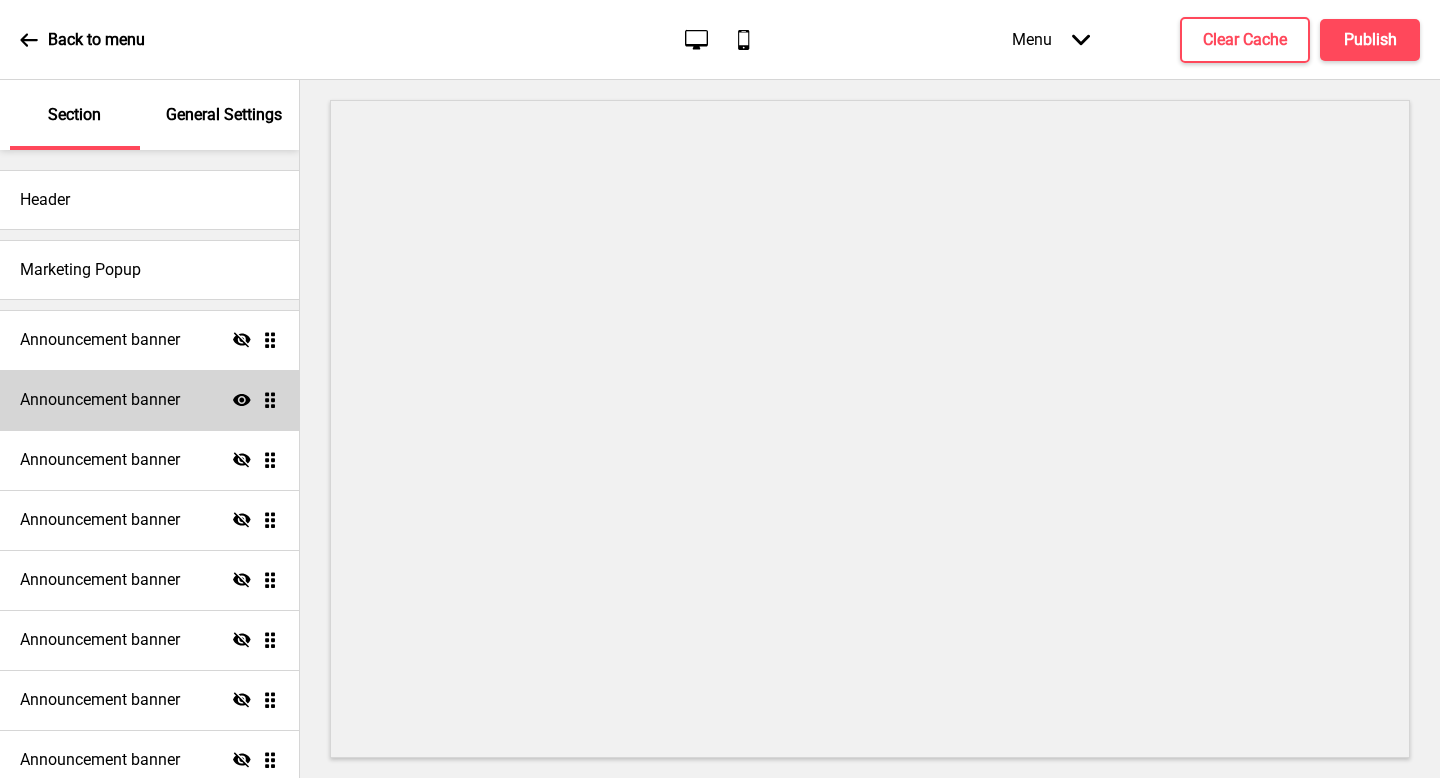click on "Announcement banner Show Drag" at bounding box center (149, 400) 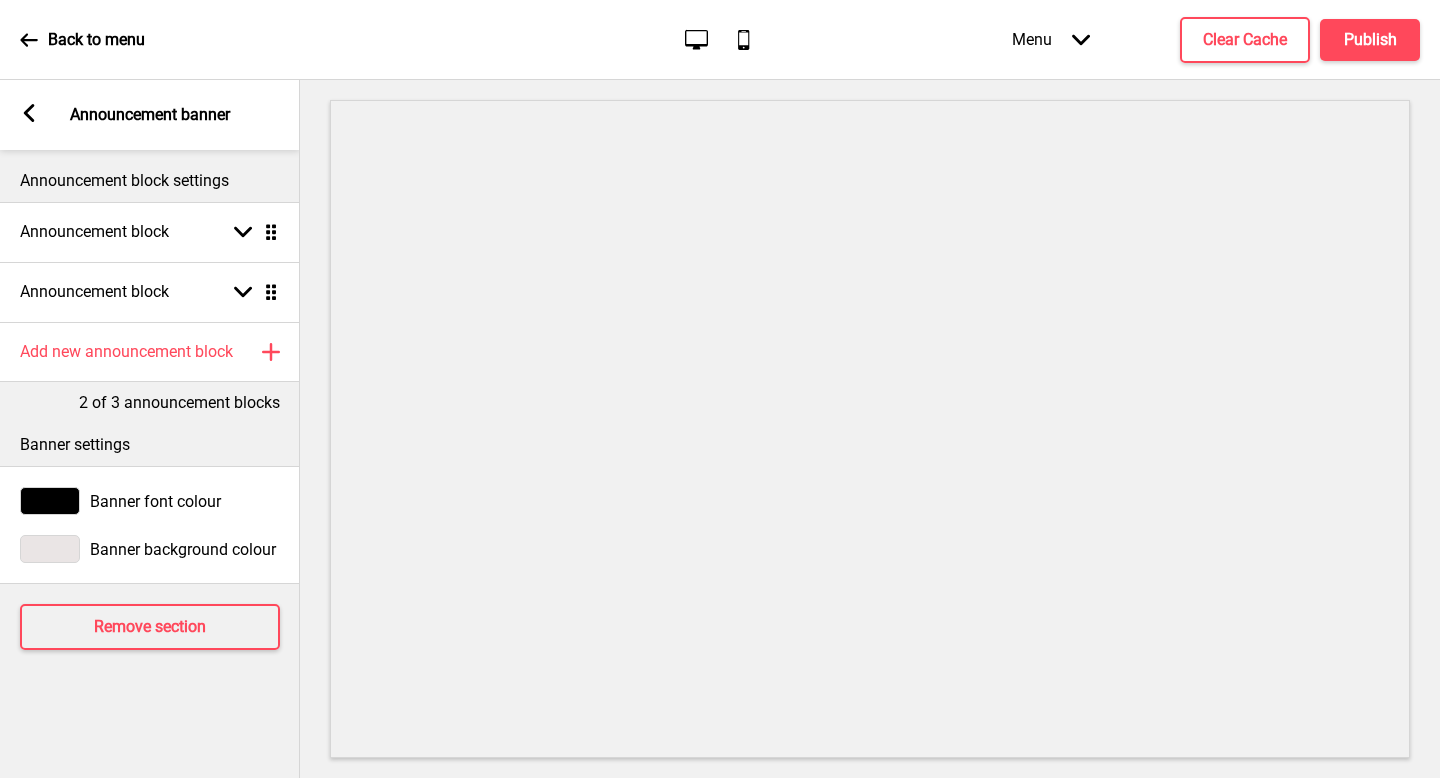 click 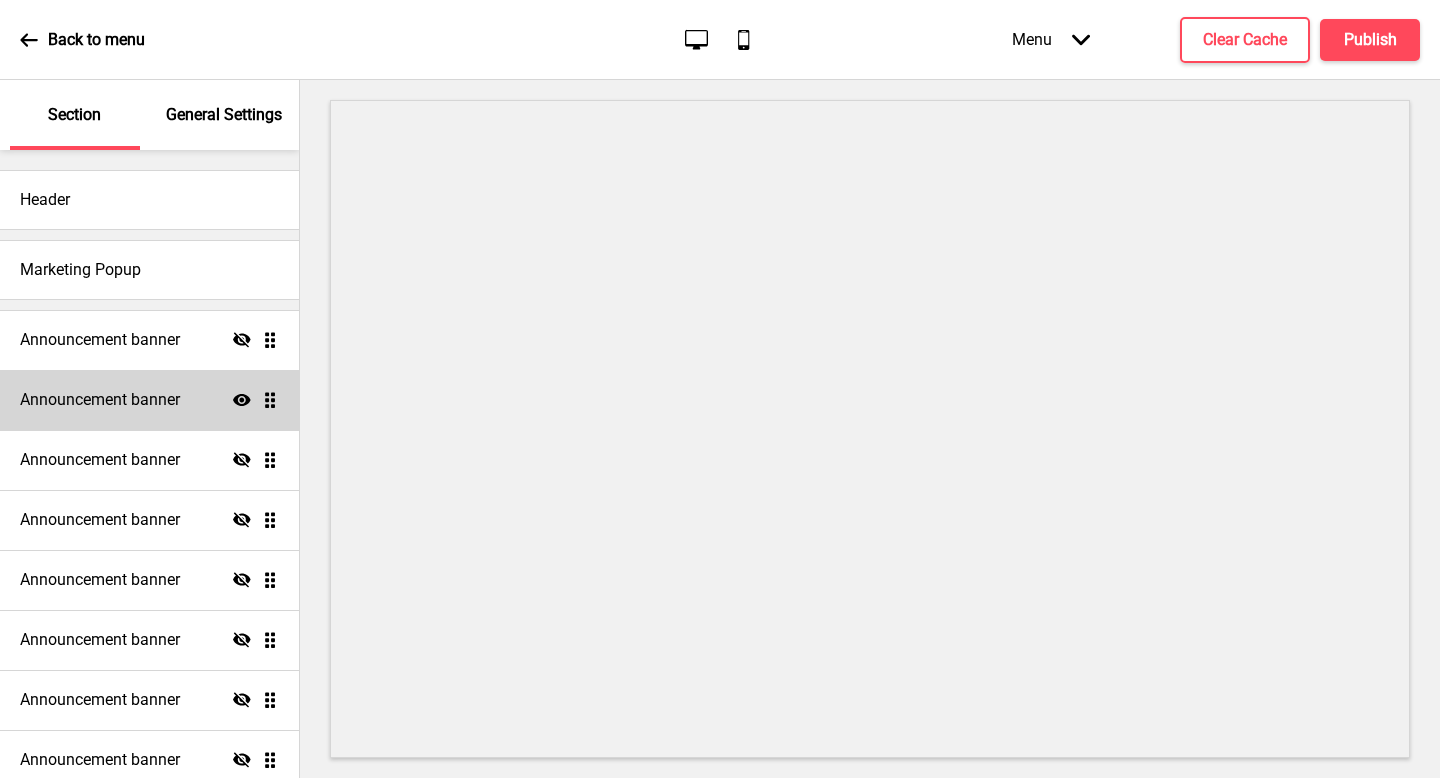 click 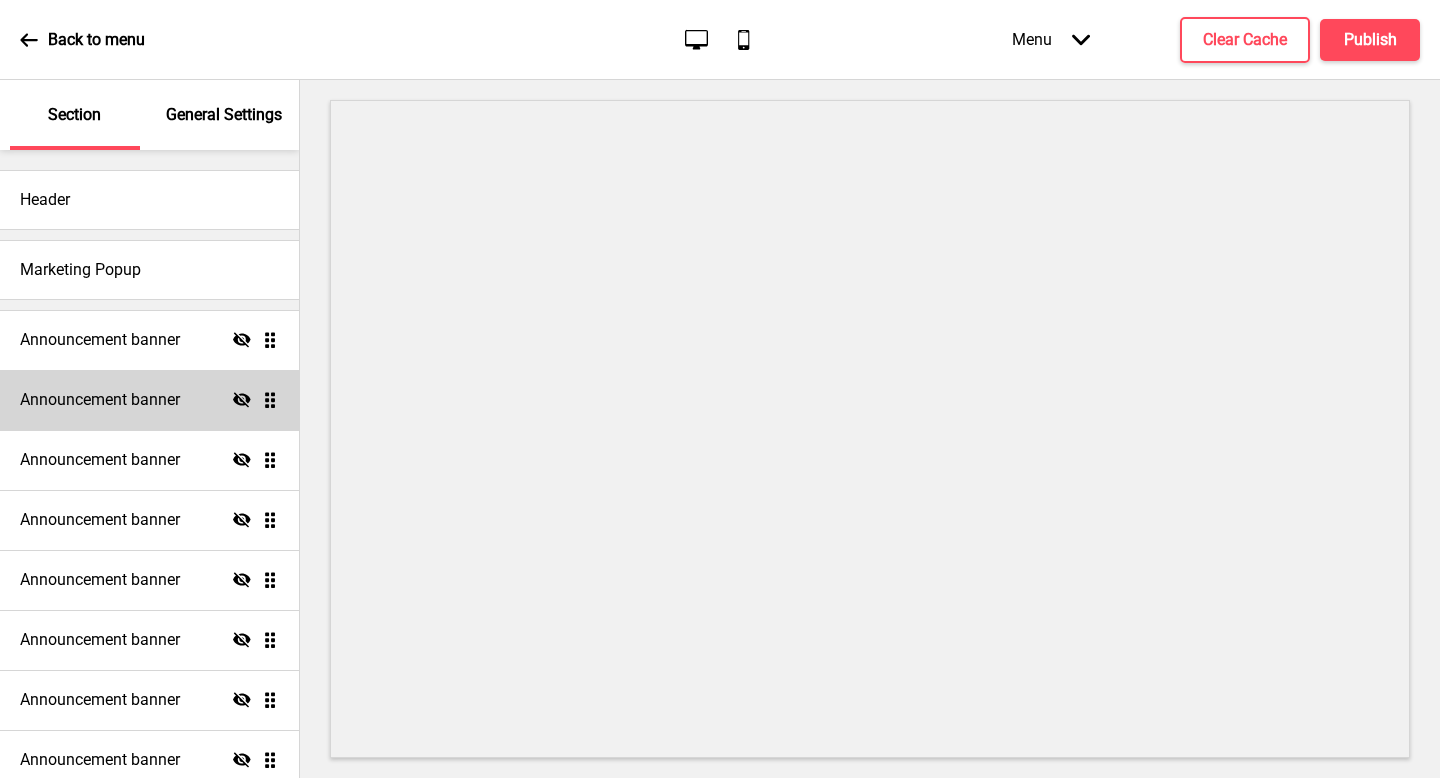 click 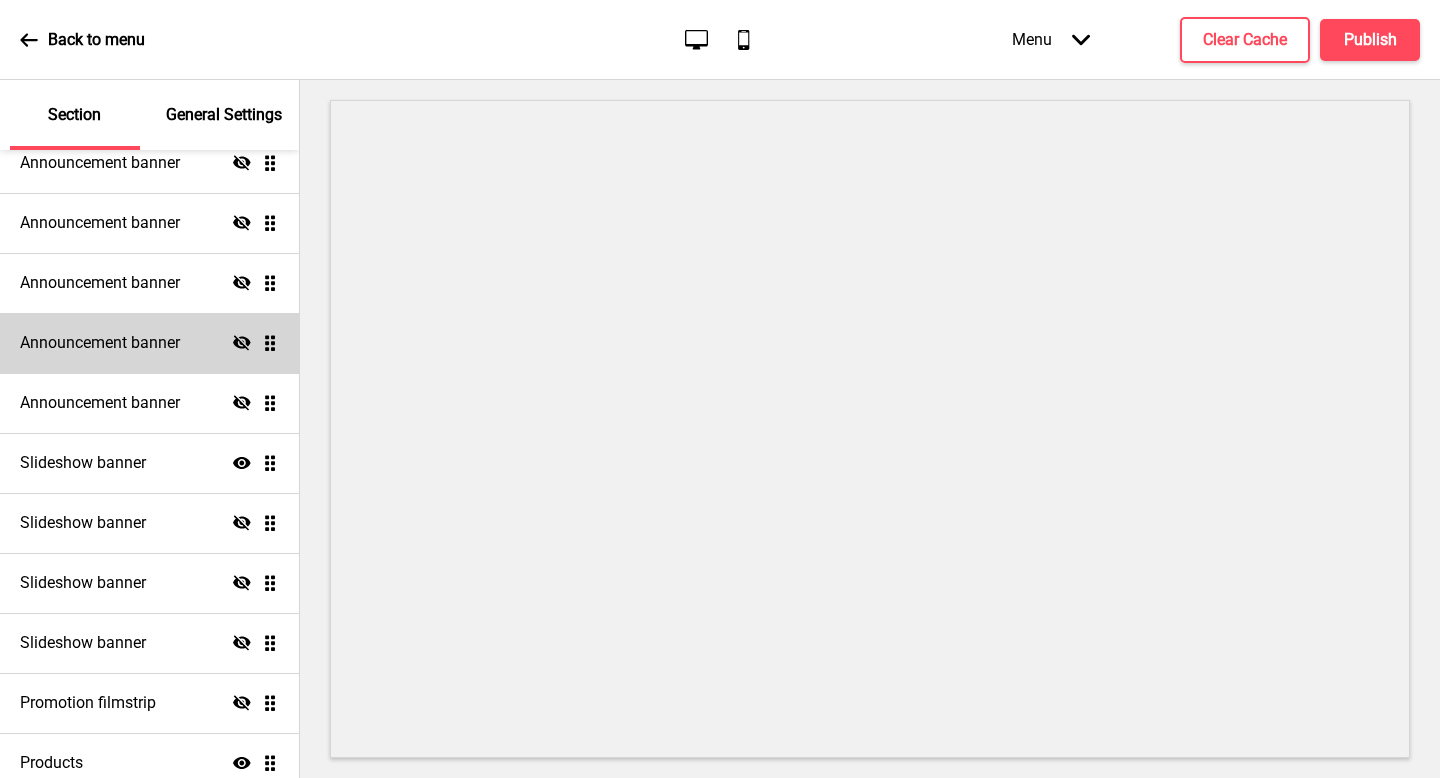 scroll, scrollTop: 502, scrollLeft: 0, axis: vertical 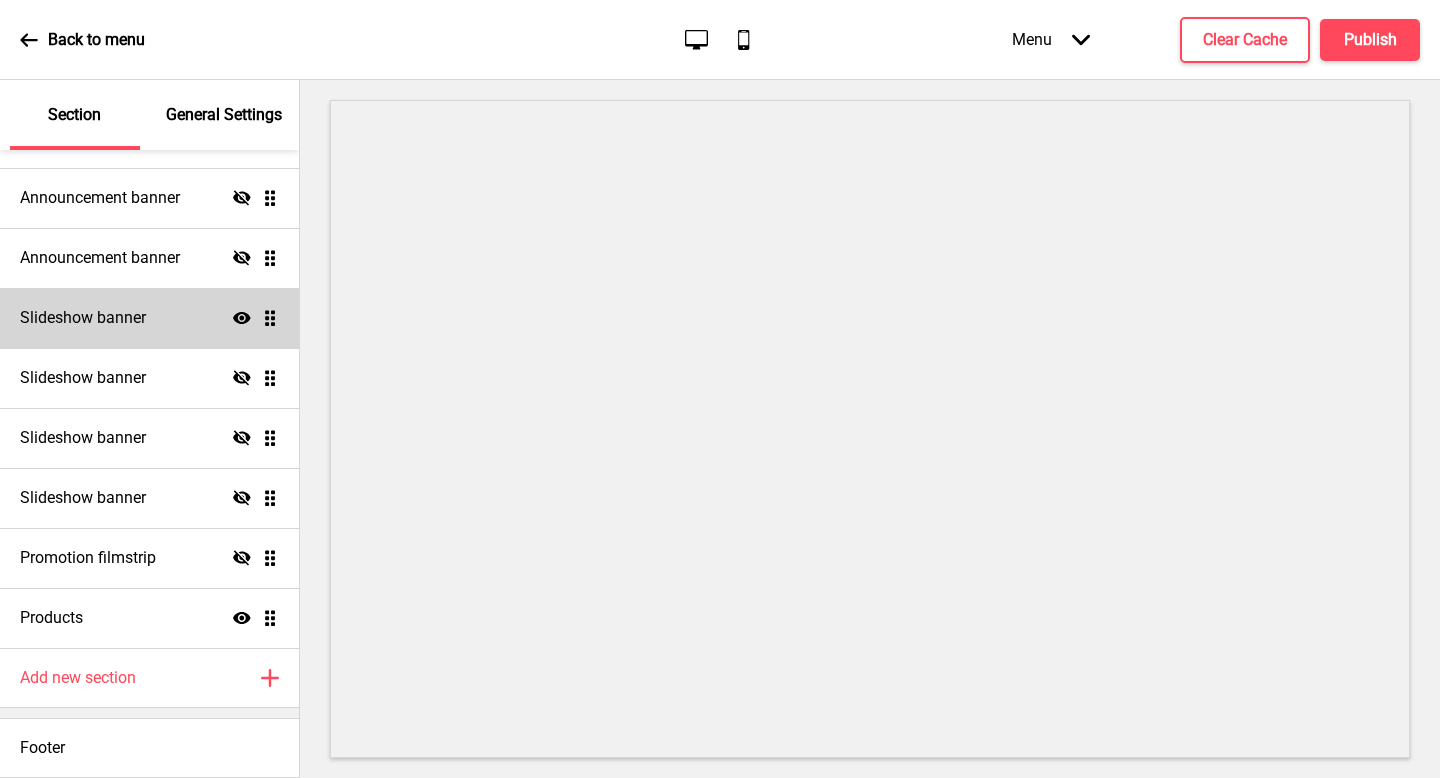 click on "Announcement banner Hide Drag Announcement banner Show Drag Announcement banner Hide Drag Announcement banner Hide Drag Announcement banner Hide Drag Announcement banner Hide Drag Announcement banner Hide Drag Announcement banner Hide Drag Slideshow banner Show Drag Slideshow banner Hide Drag Slideshow banner Hide Drag Slideshow banner Hide Drag Promotion filmstrip Hide Drag Products Show Drag" at bounding box center [149, 228] 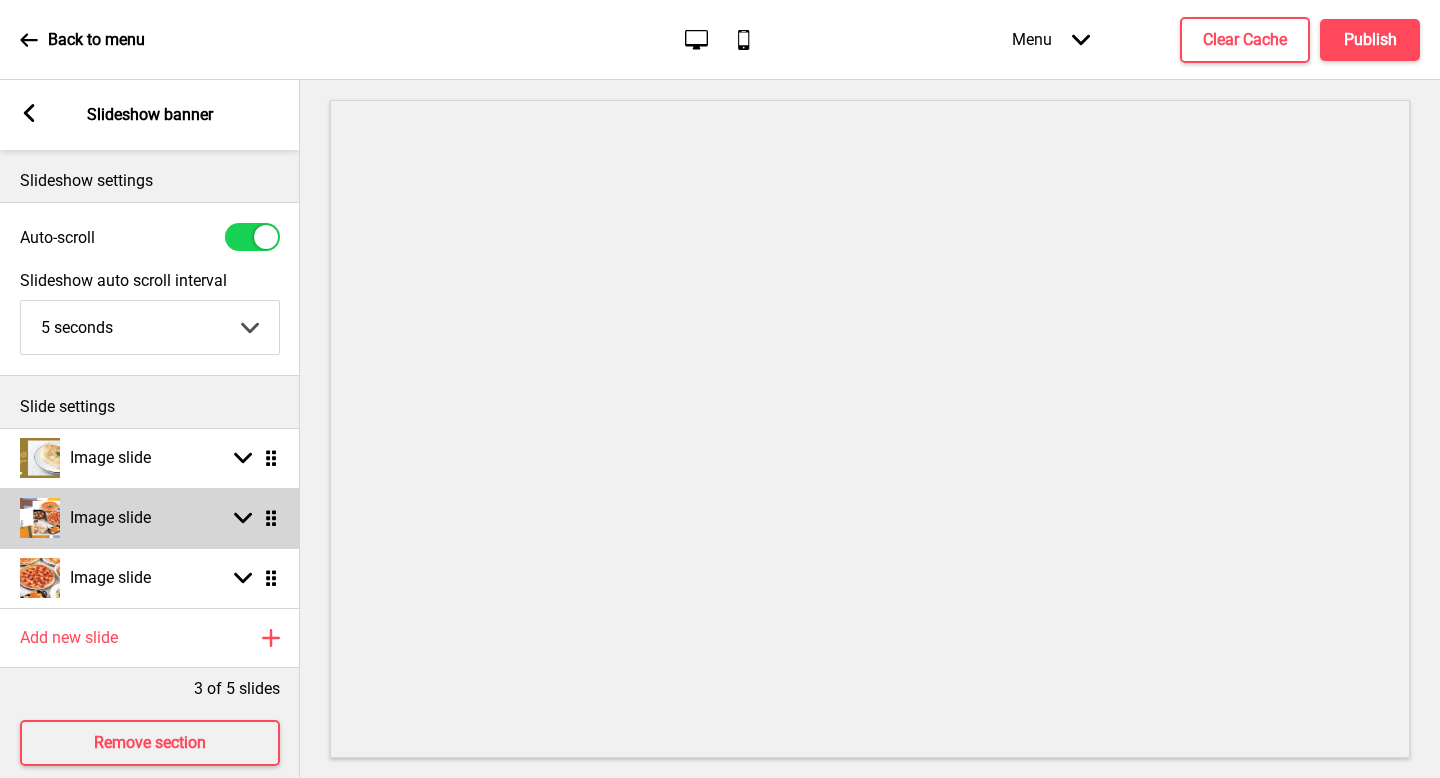 scroll, scrollTop: 28, scrollLeft: 0, axis: vertical 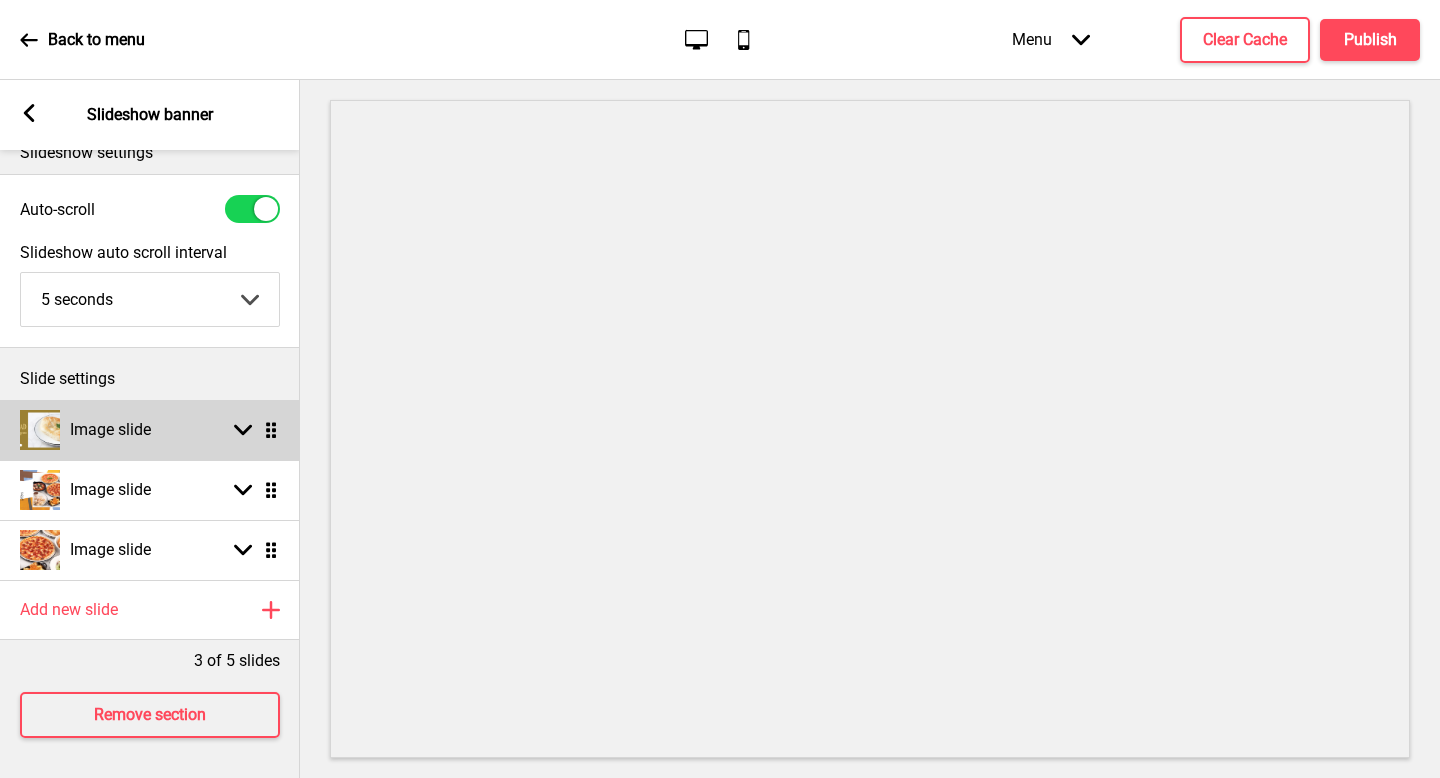 click 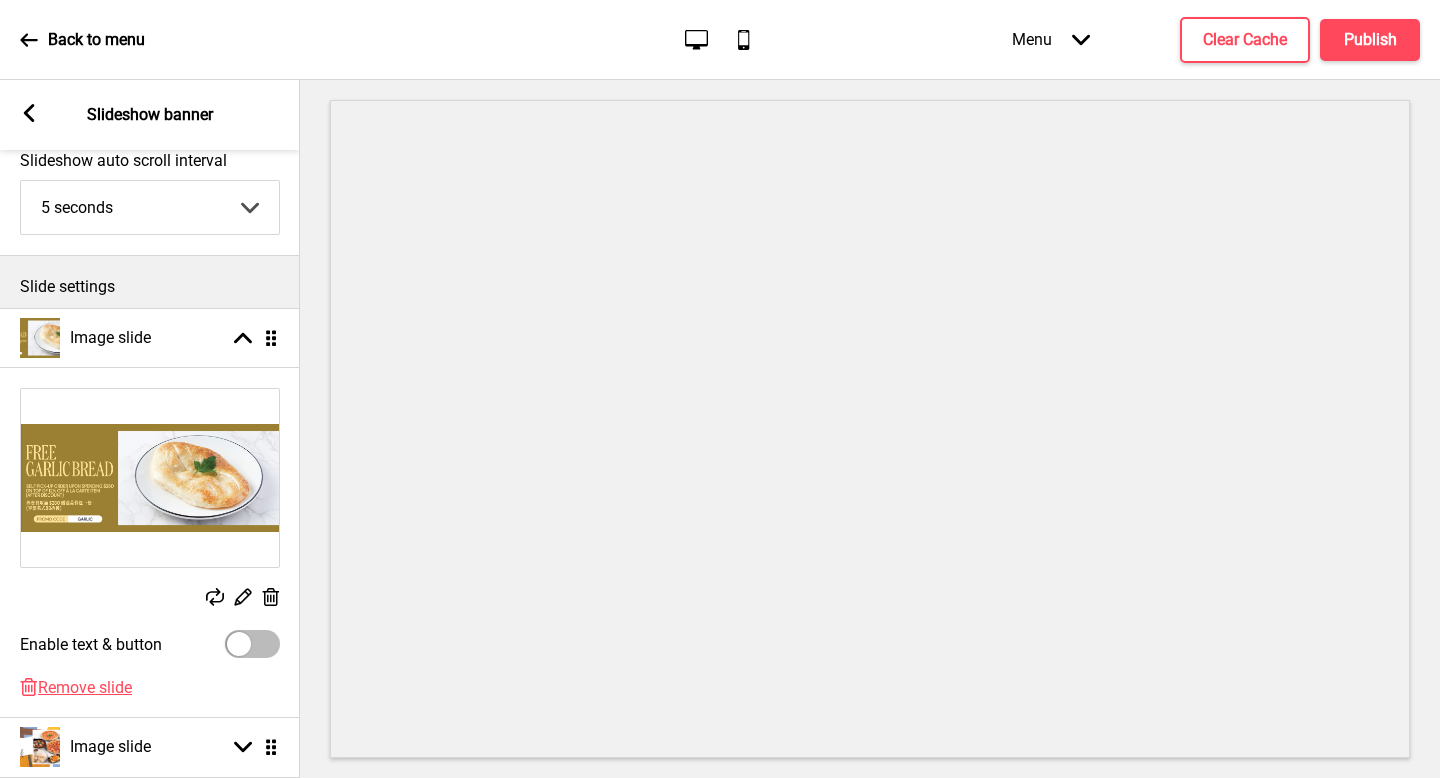scroll, scrollTop: 128, scrollLeft: 0, axis: vertical 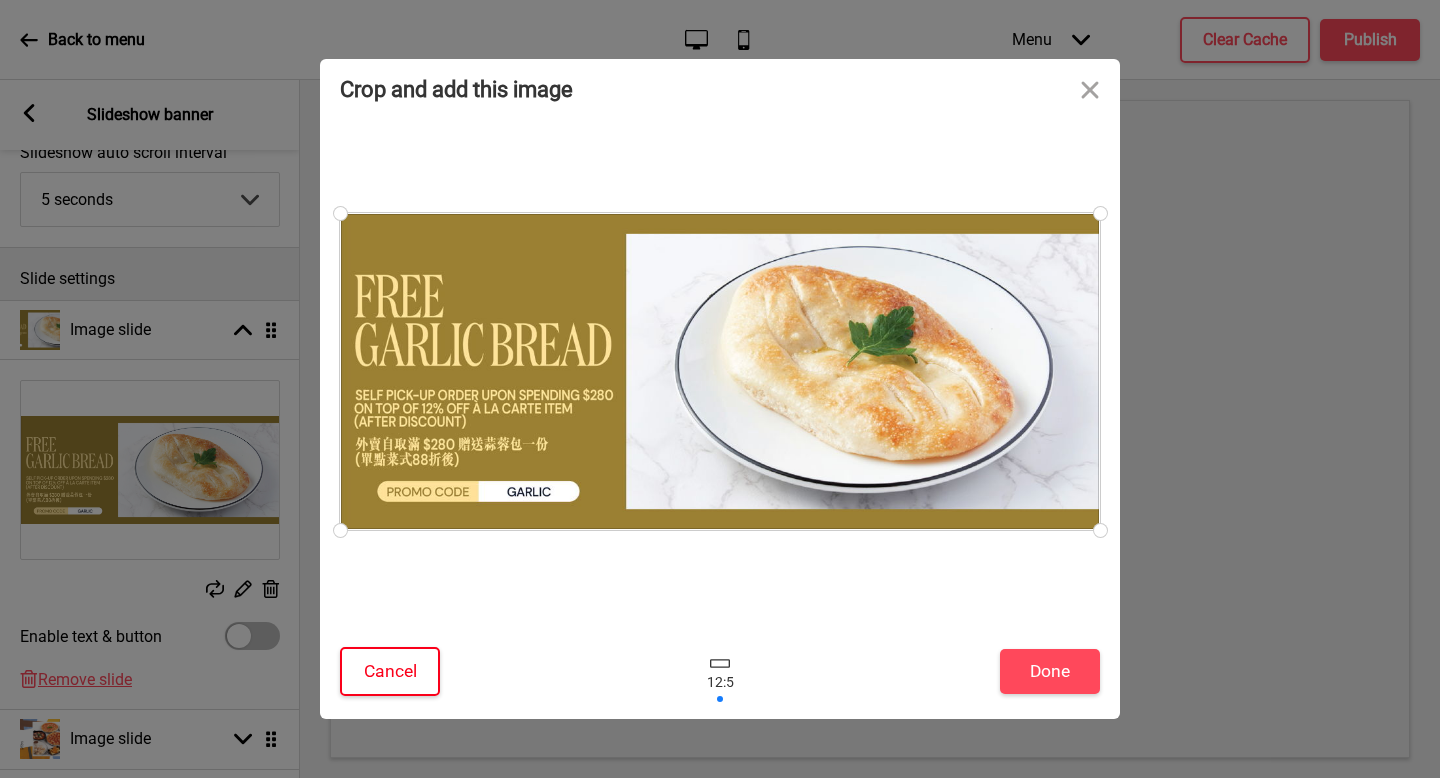 click on "Cancel" at bounding box center (390, 671) 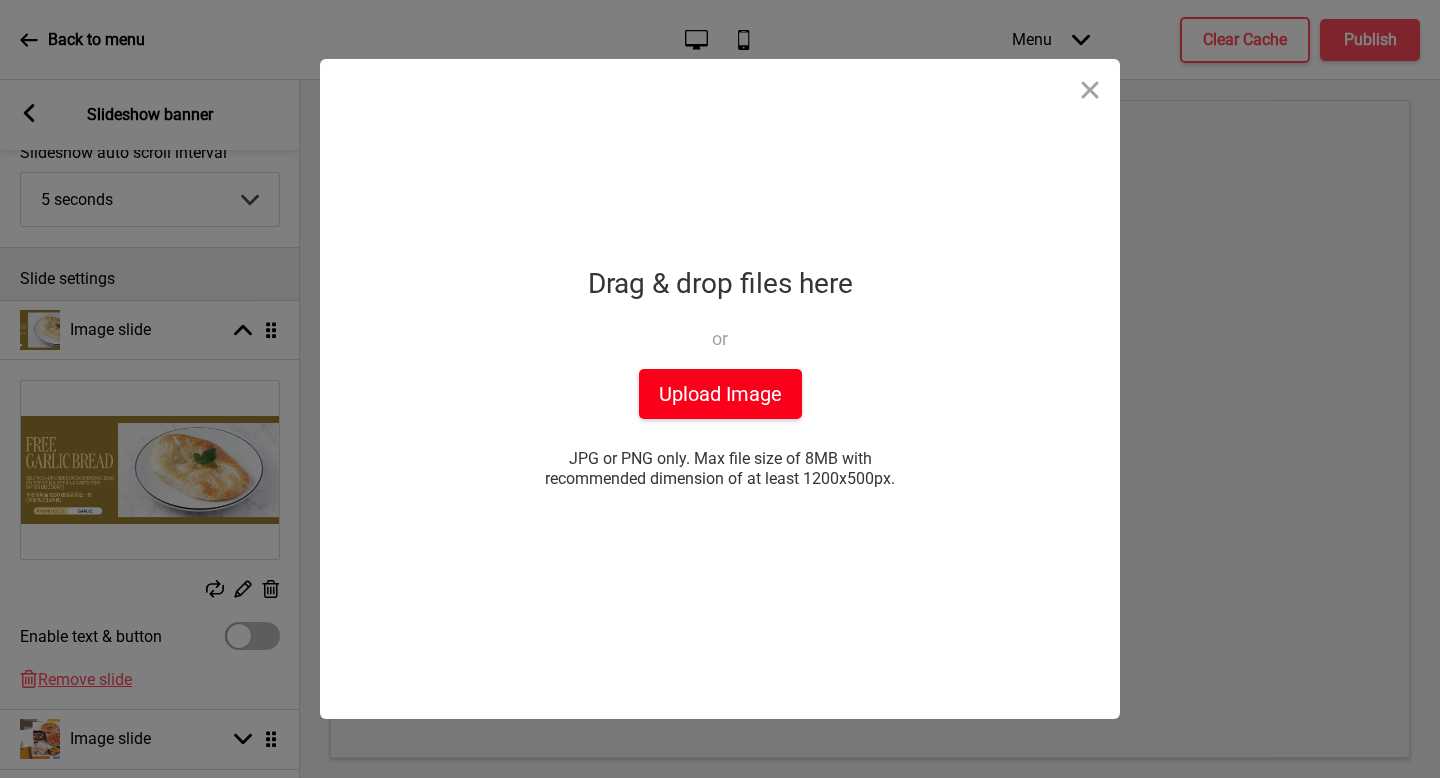 click on "Upload Image" at bounding box center (720, 394) 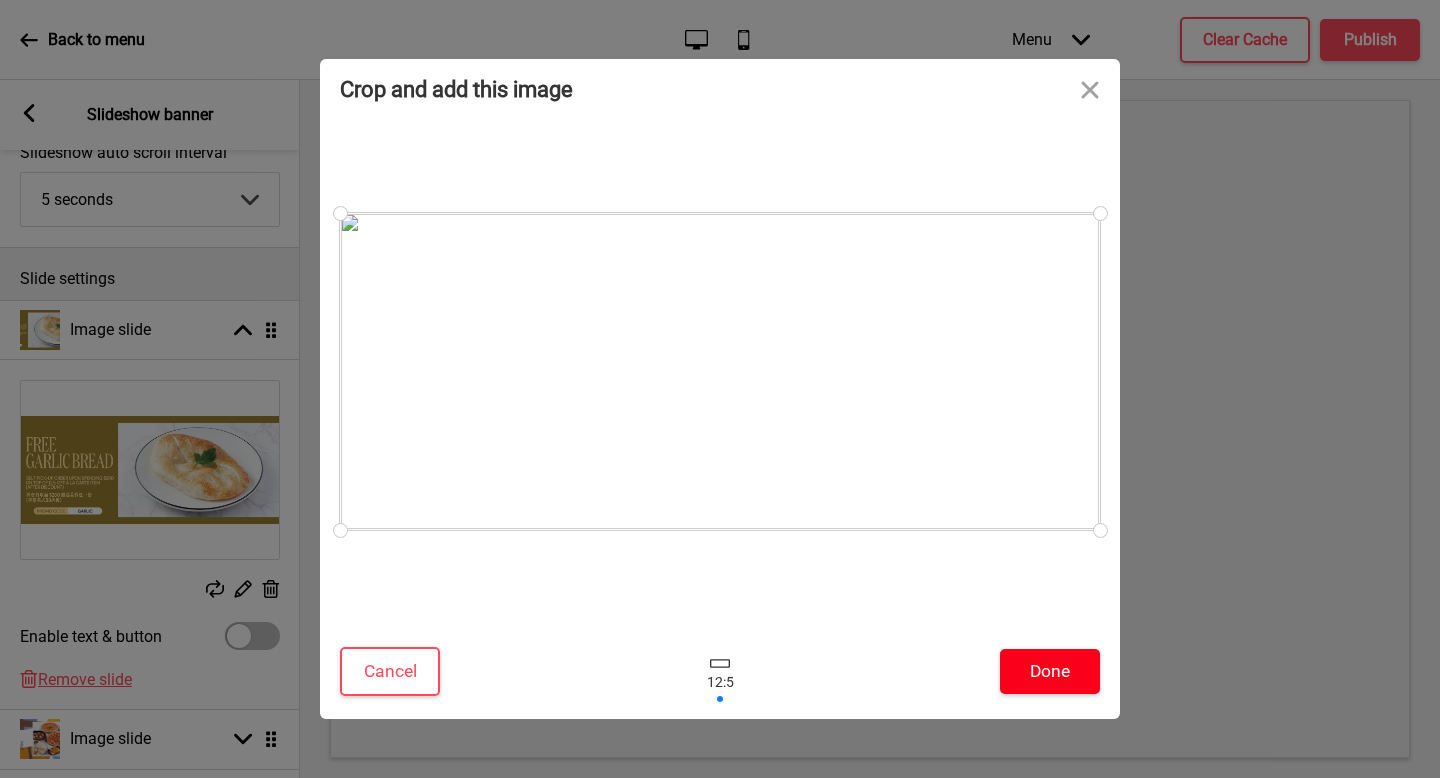 click on "Done" at bounding box center (1050, 671) 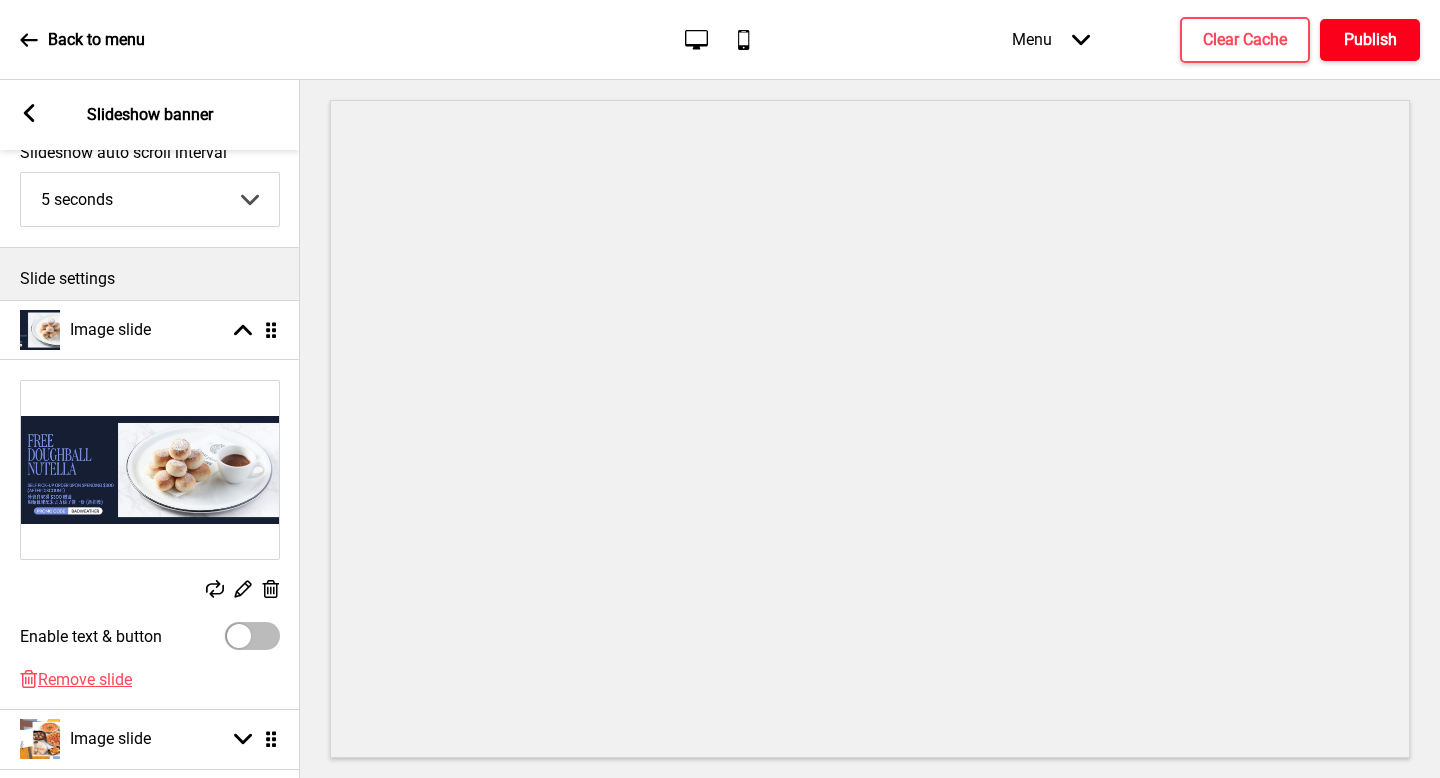click on "Publish" at bounding box center (1370, 40) 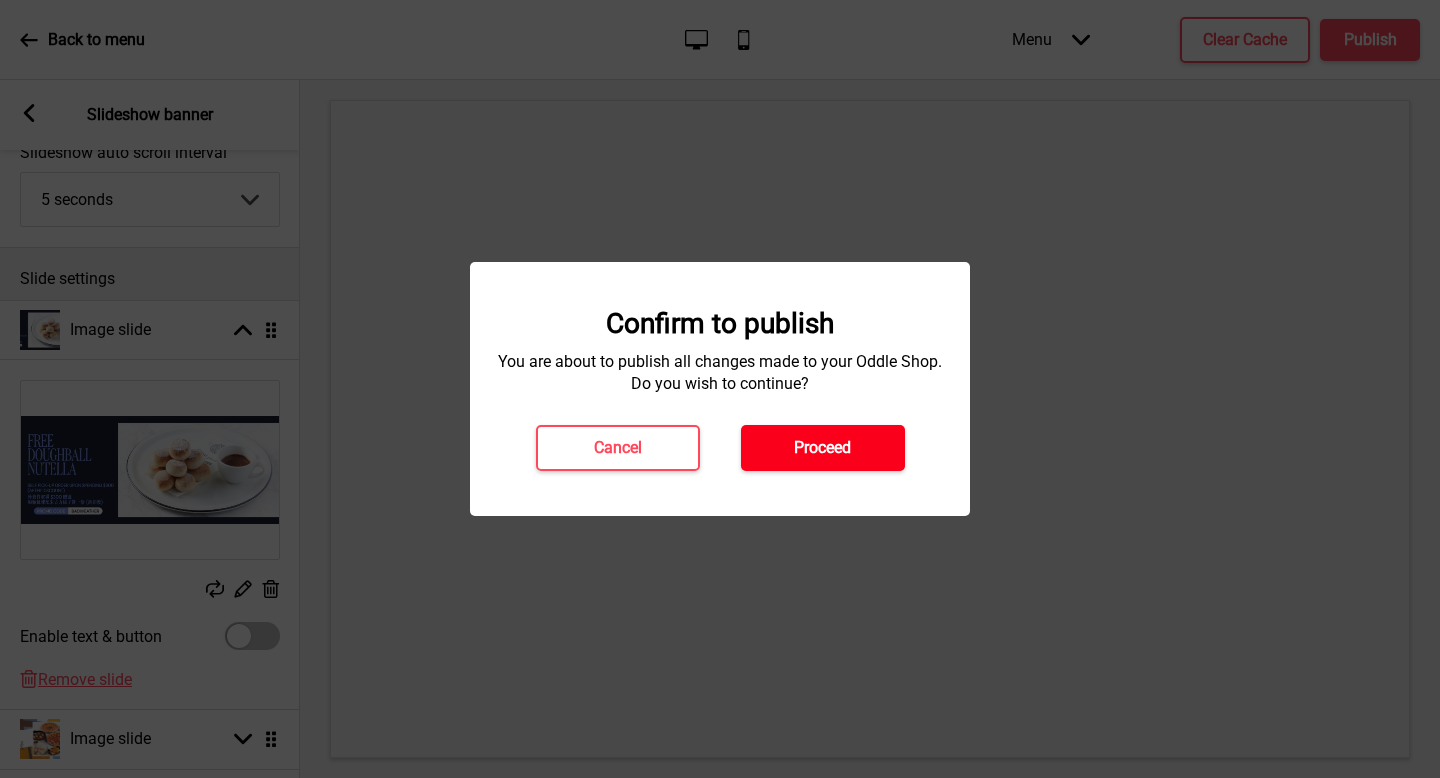 click on "Proceed" at bounding box center [822, 448] 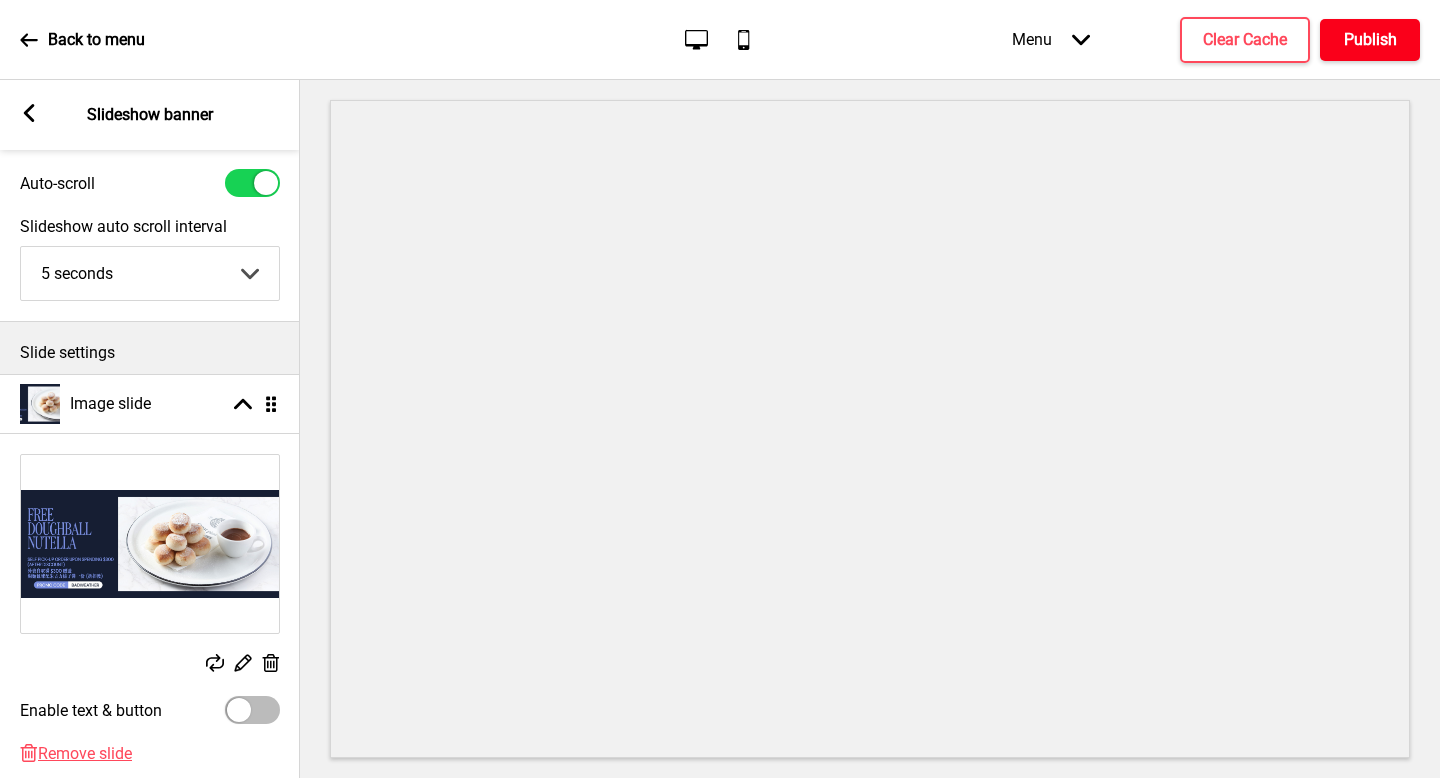 scroll, scrollTop: 31, scrollLeft: 0, axis: vertical 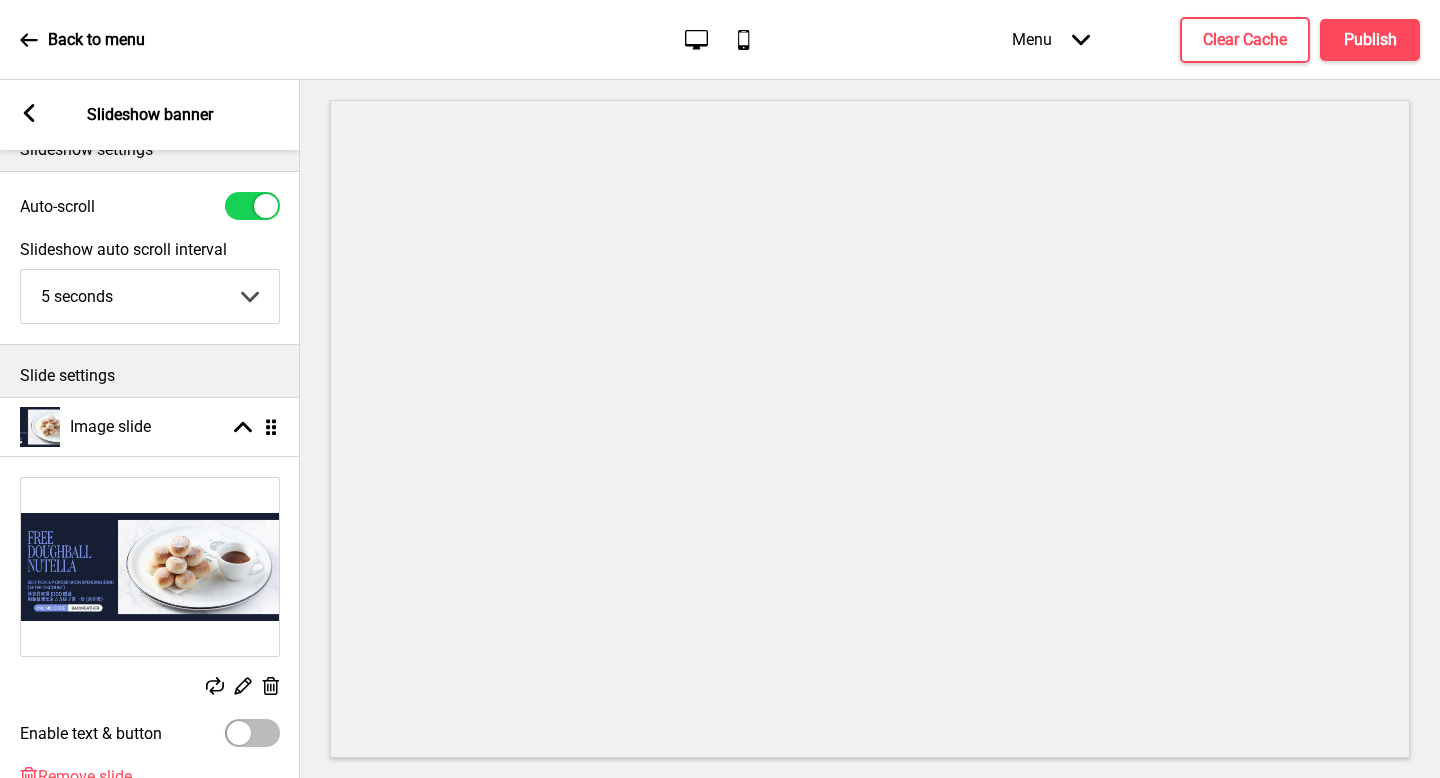 click on "Arrow left Slideshow banner" at bounding box center (150, 115) 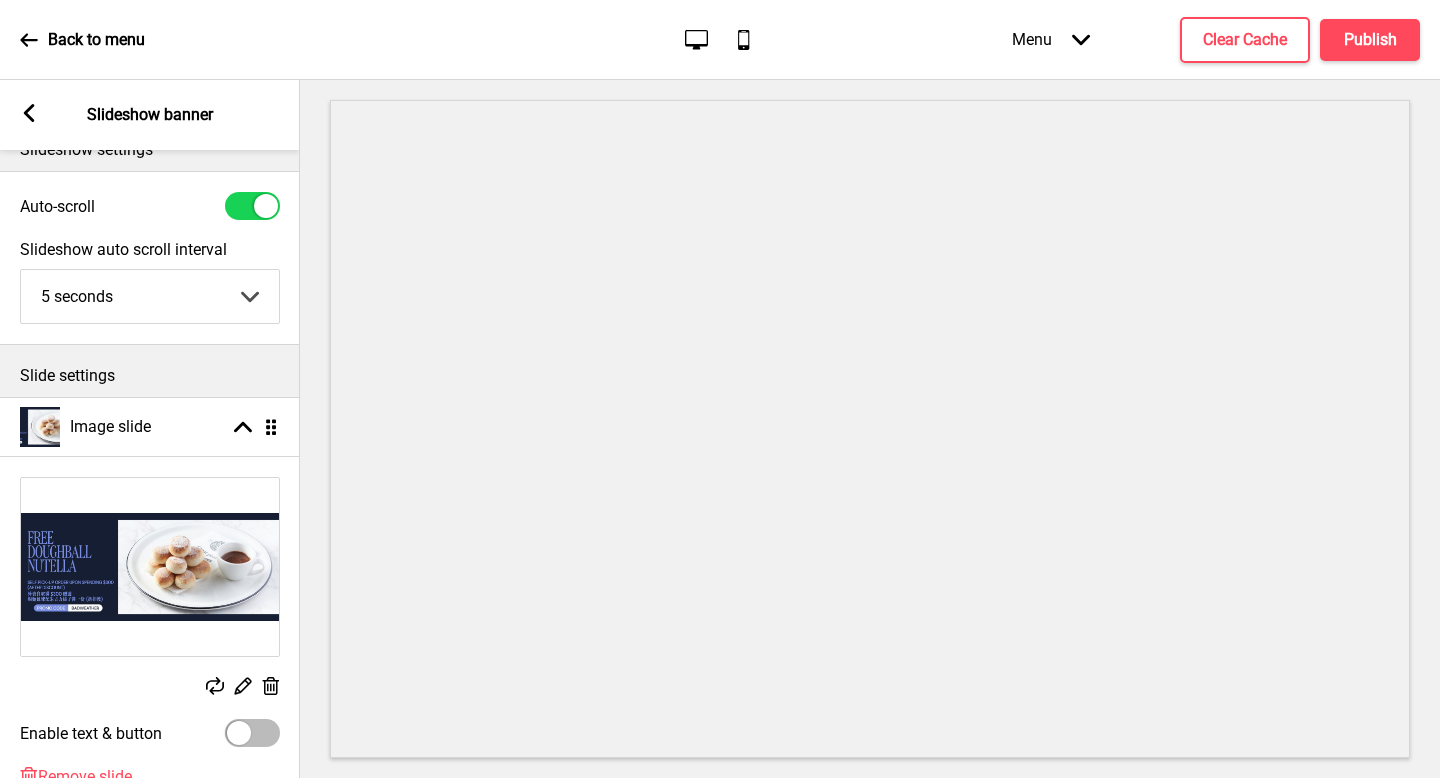 click 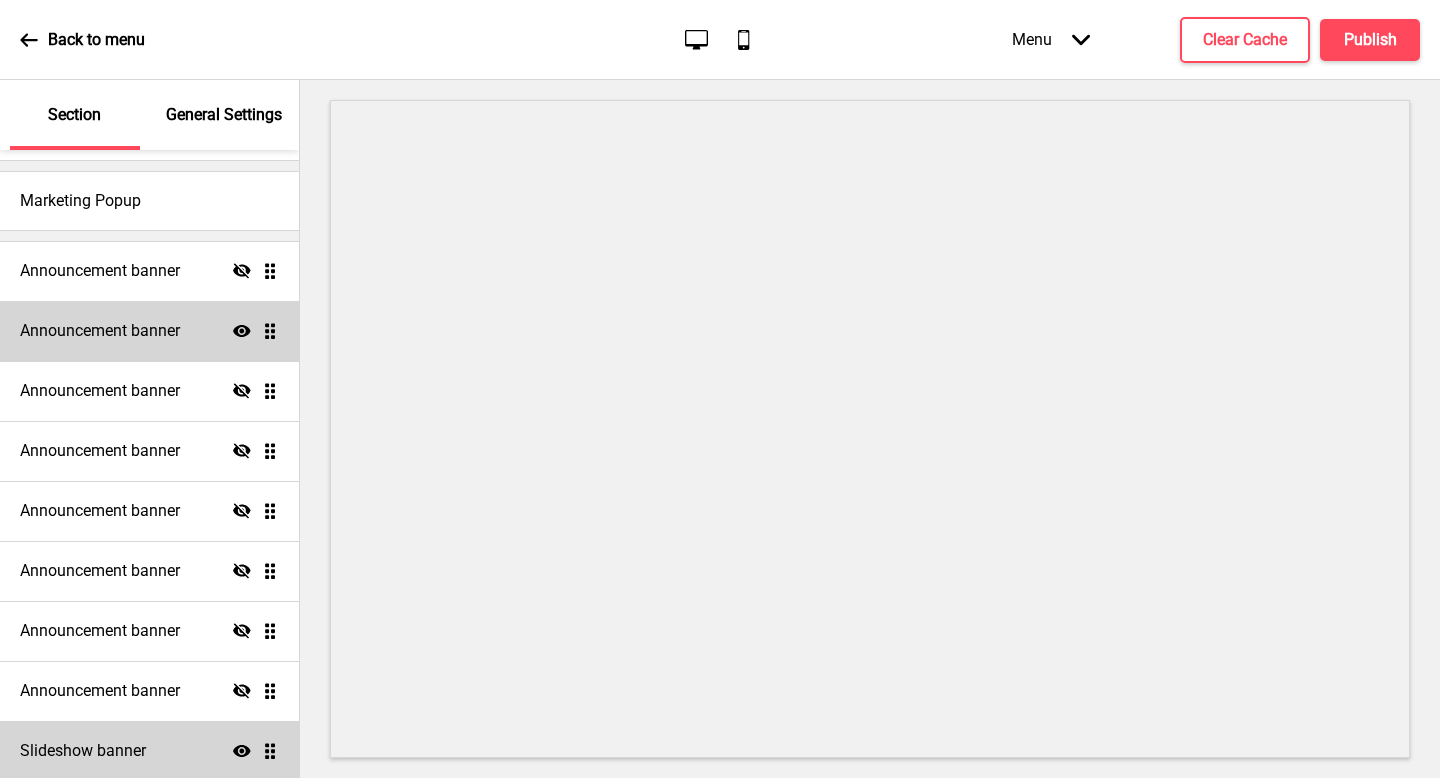 scroll, scrollTop: 0, scrollLeft: 0, axis: both 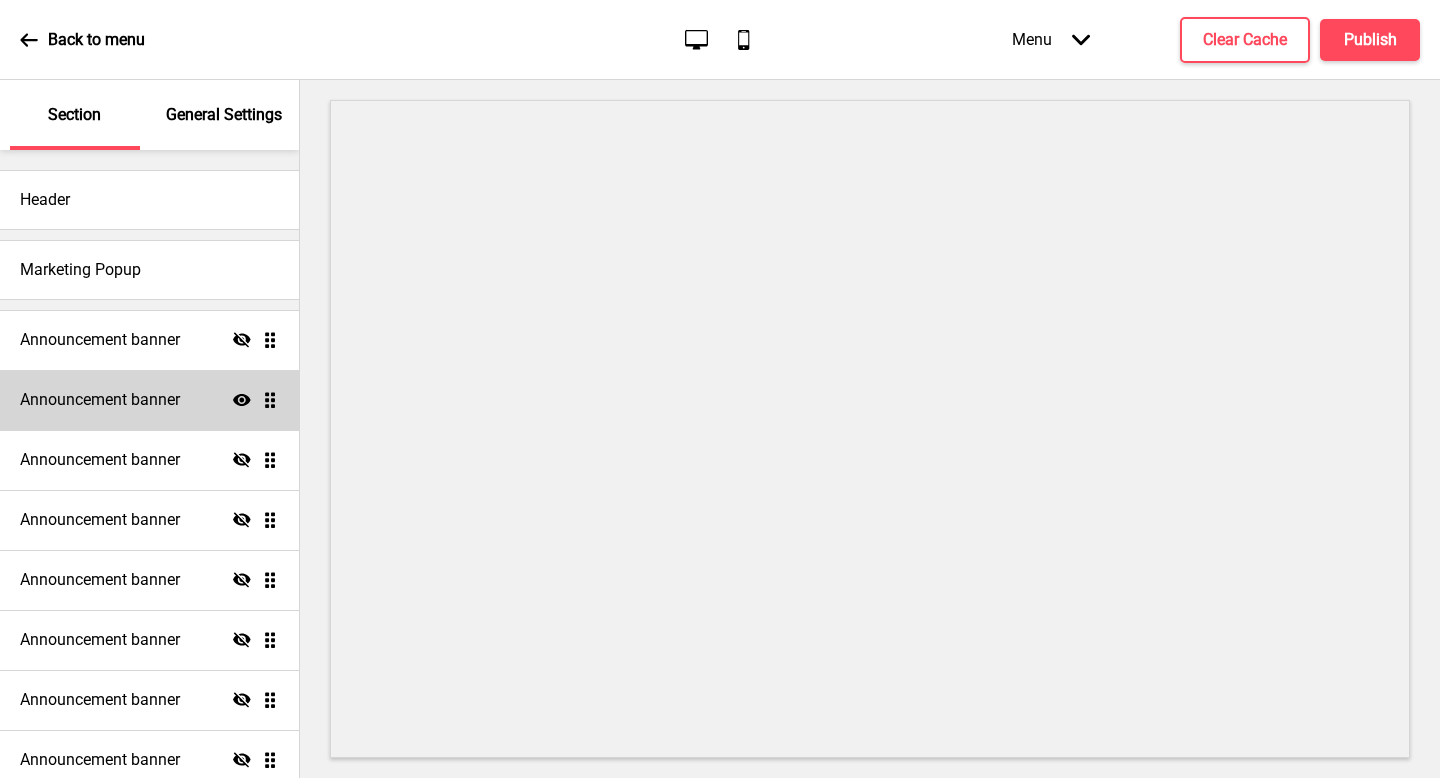 click on "Announcement banner" at bounding box center [100, 400] 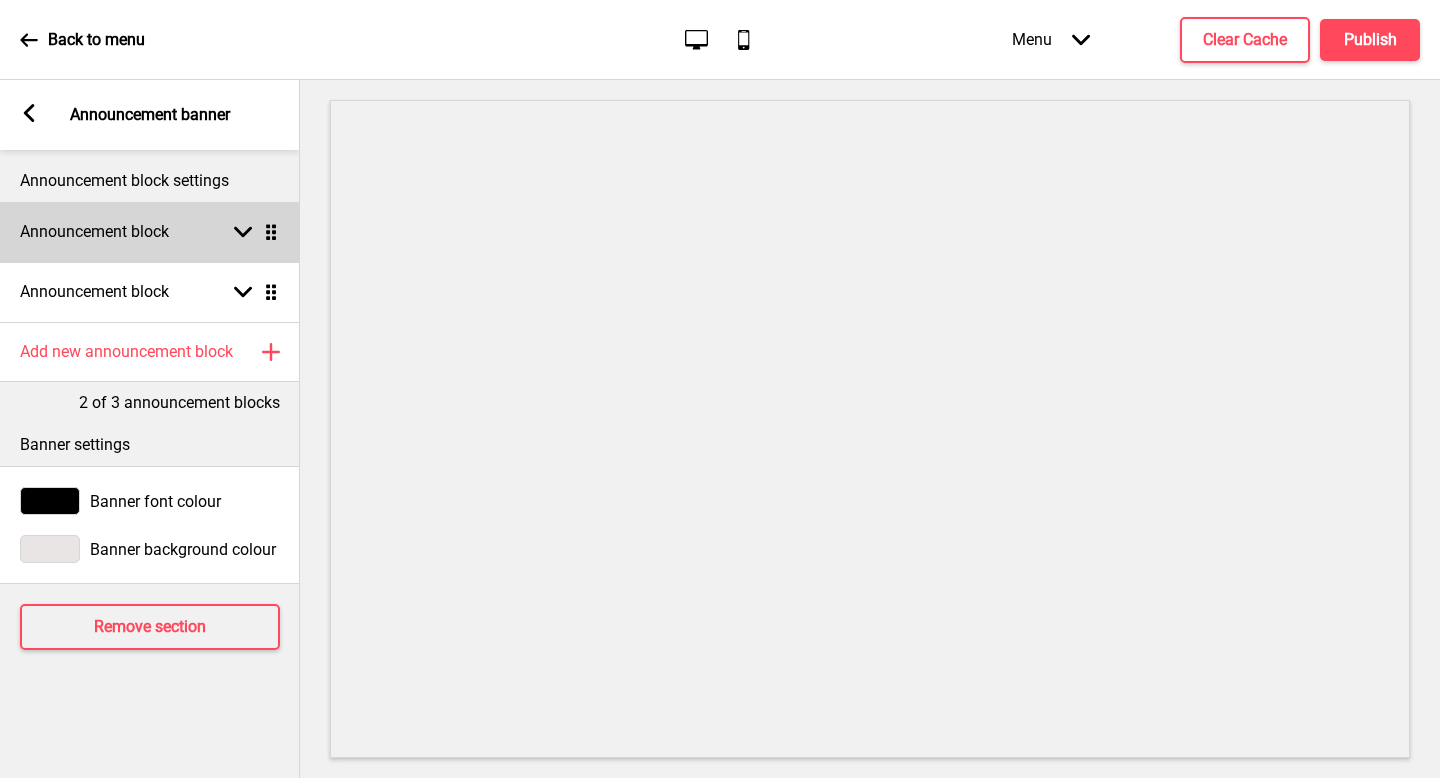 click 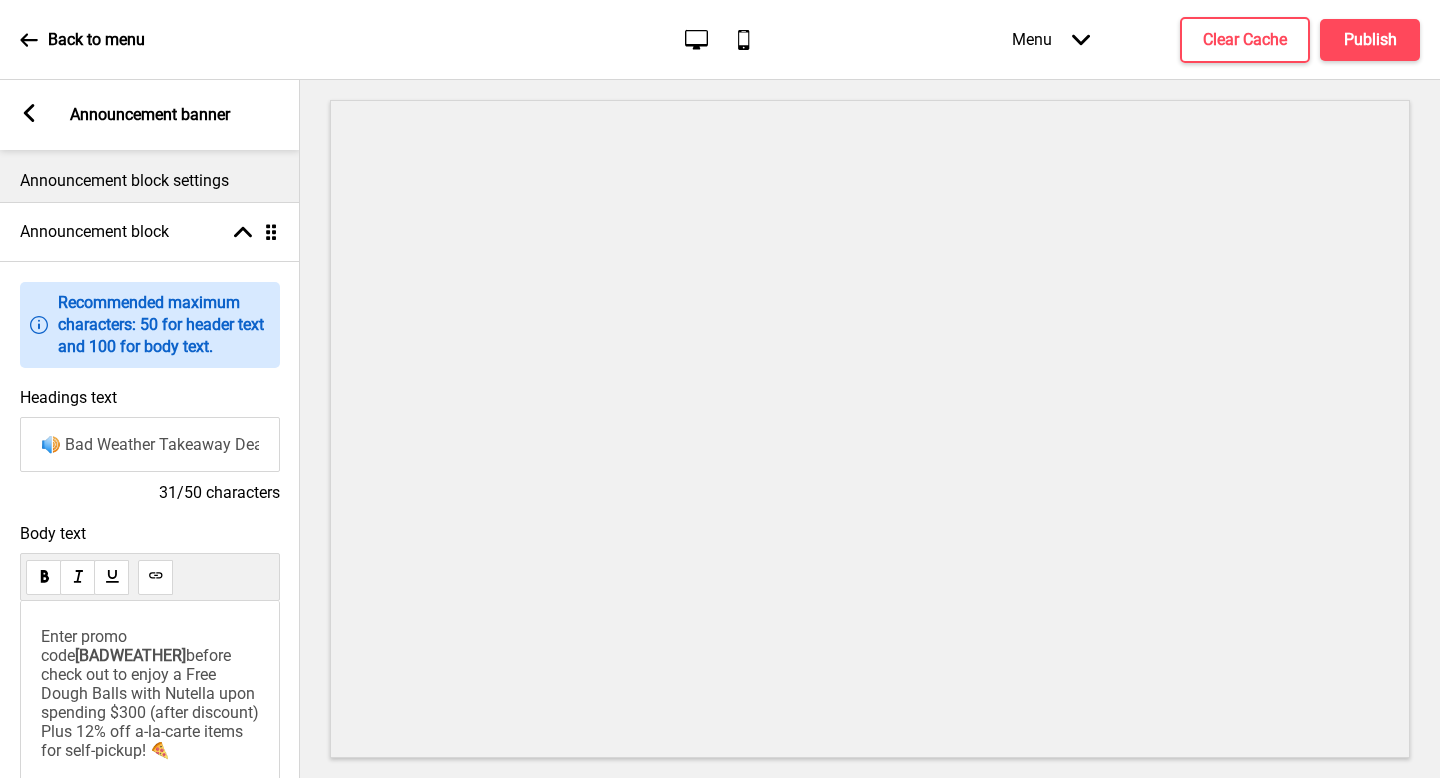 scroll, scrollTop: 2, scrollLeft: 0, axis: vertical 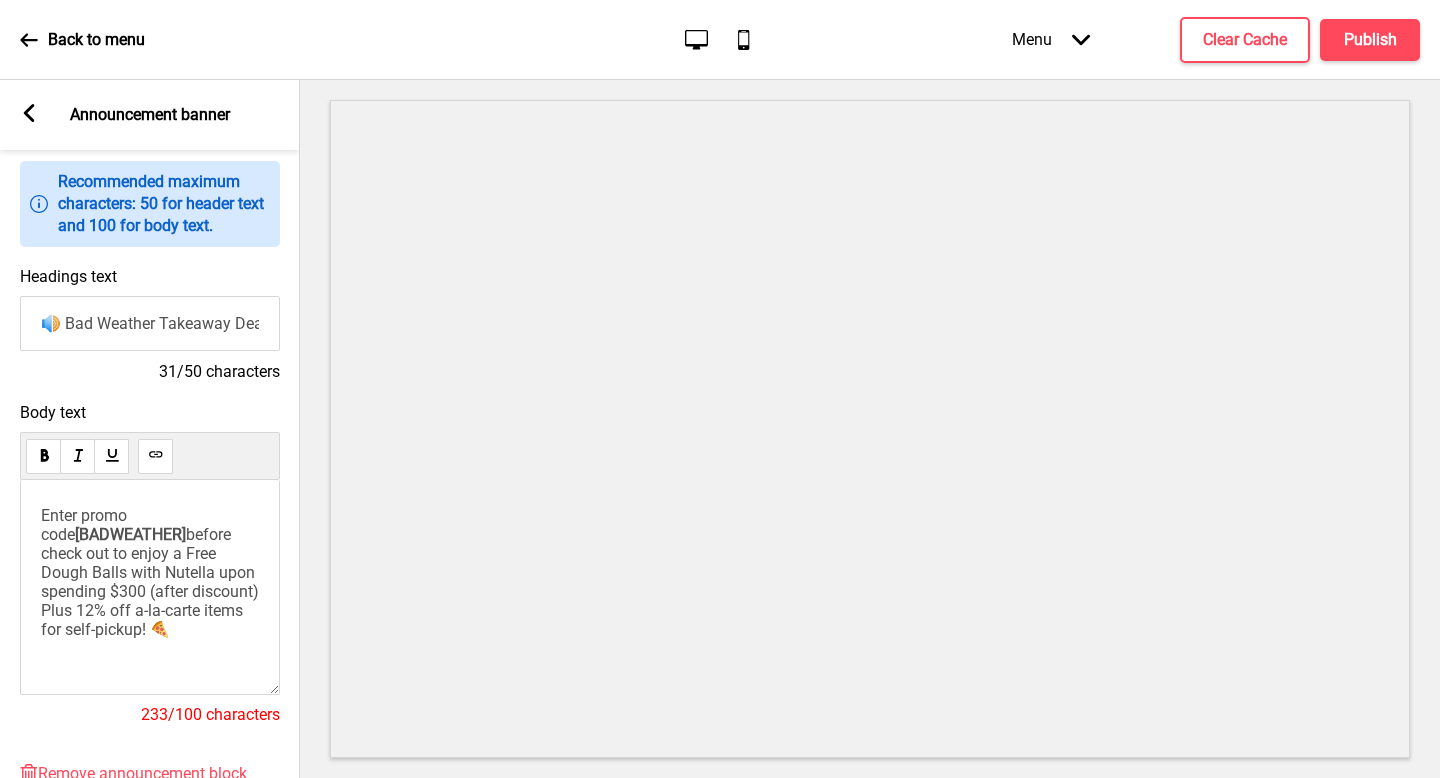 click on "Enter promo code  [BADWEATHER]  before check out to enjoy a Free Dough Balls with Nutella upon spending $300 (after discount)                                                               Plus 12% off a-[PERSON_NAME] items for self-pickup! 🍕" at bounding box center (150, 587) 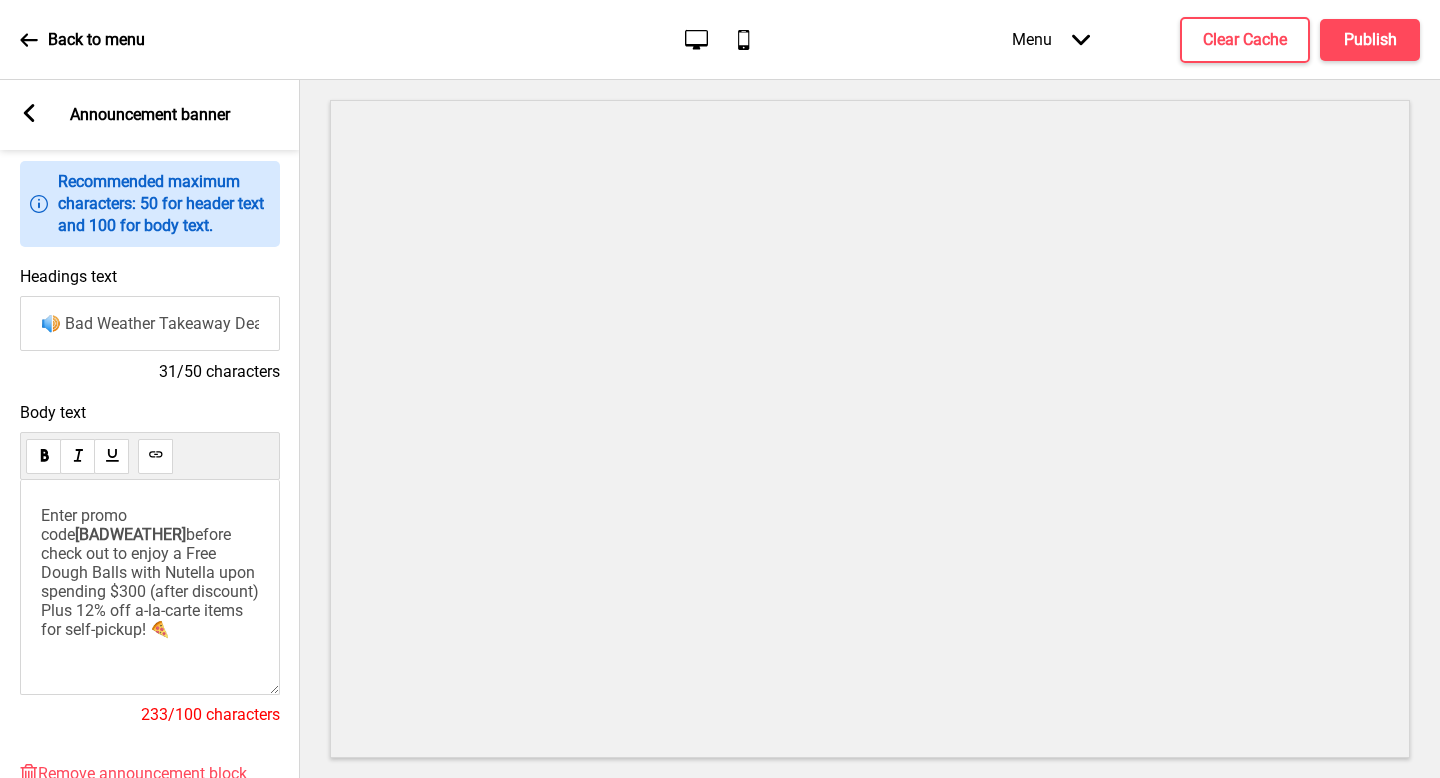 click on "Plus 12% off a-la-carte items for self-pickup! 🍕" at bounding box center (144, 620) 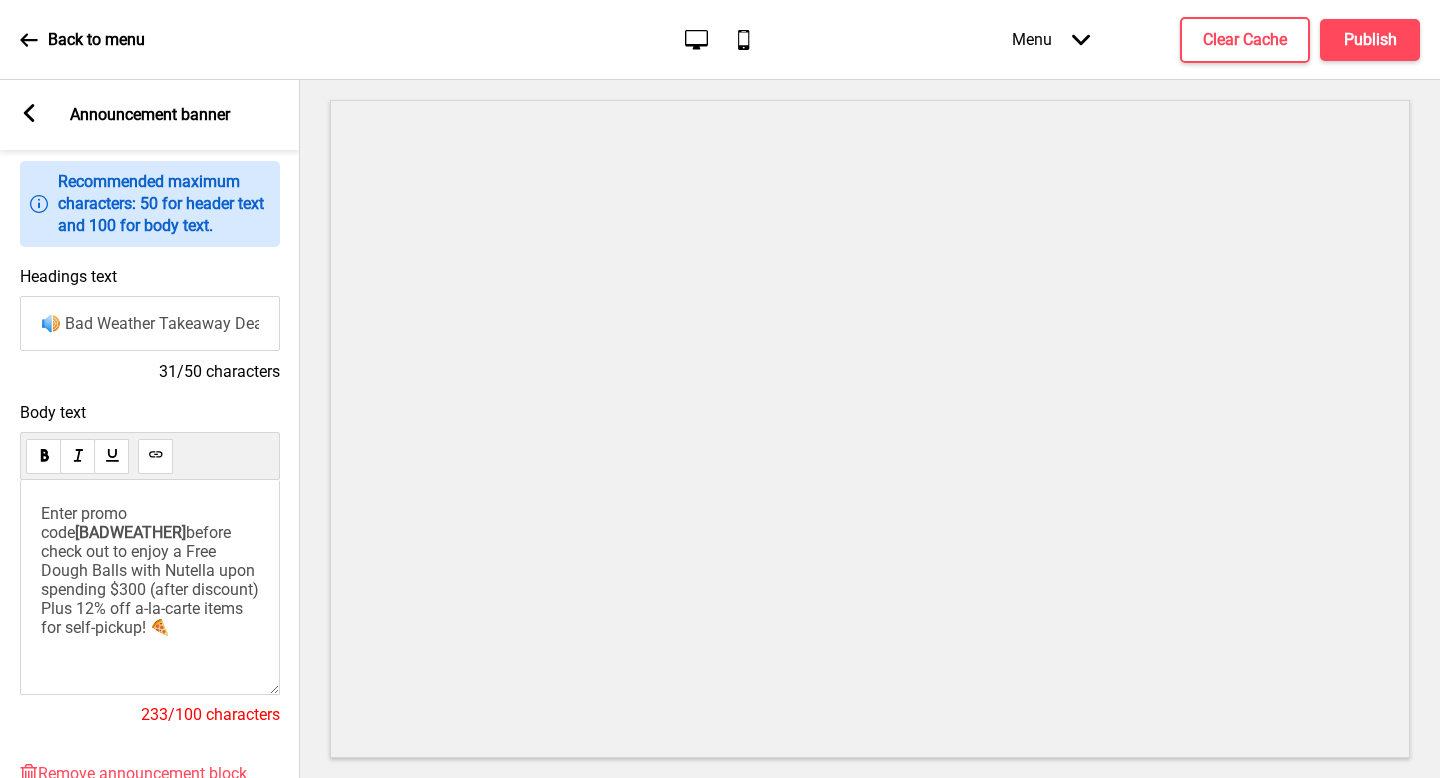 scroll, scrollTop: 112, scrollLeft: 0, axis: vertical 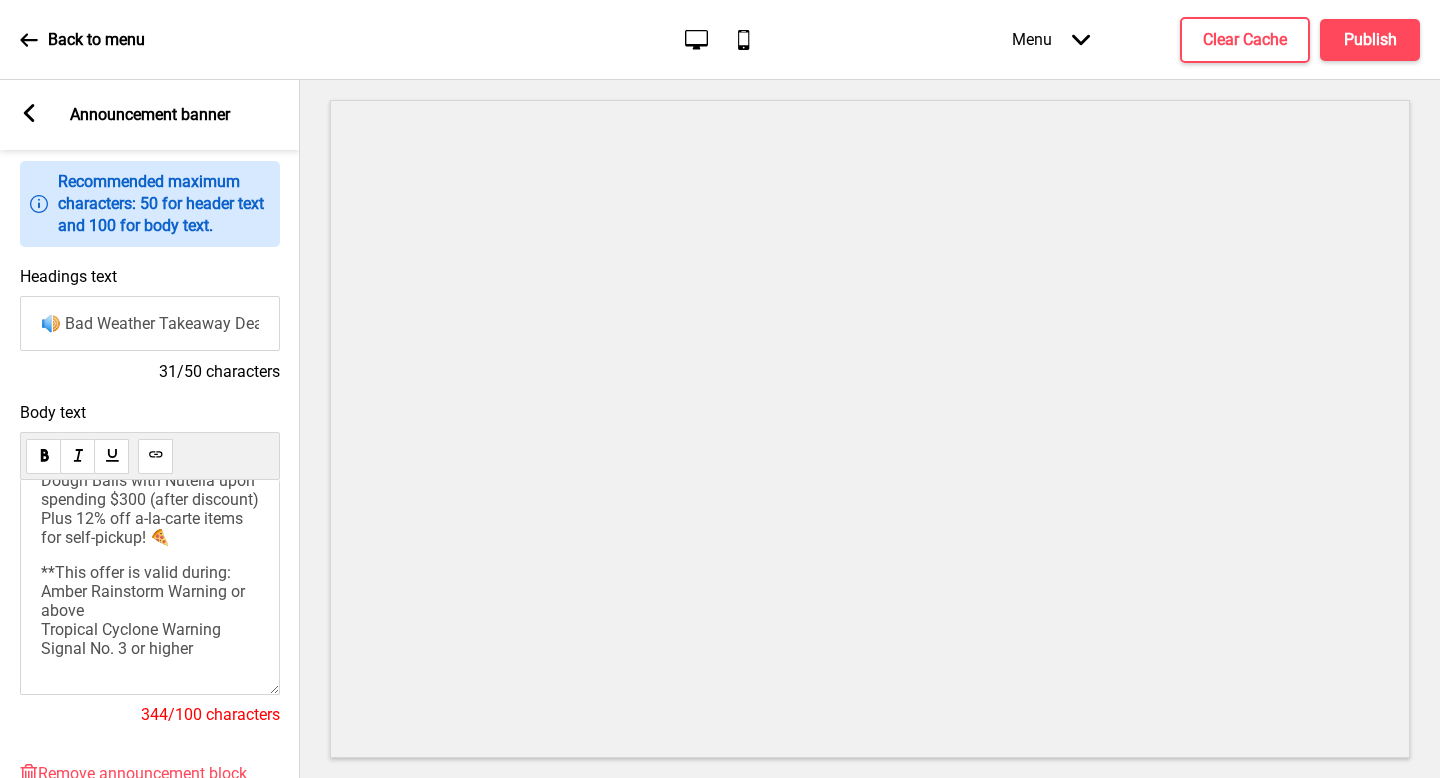 click on "Enter promo code  [BADWEATHER]  before check out to enjoy a Free Dough Balls with Nutella upon spending $300 (after discount)                                                               Plus 12% off a-la-carte items for self-pickup! 🍕 **This offer is valid during:
Amber Rainstorm Warning or above
Tropical Cyclone Warning Signal No. 3 or higher" at bounding box center (150, 587) 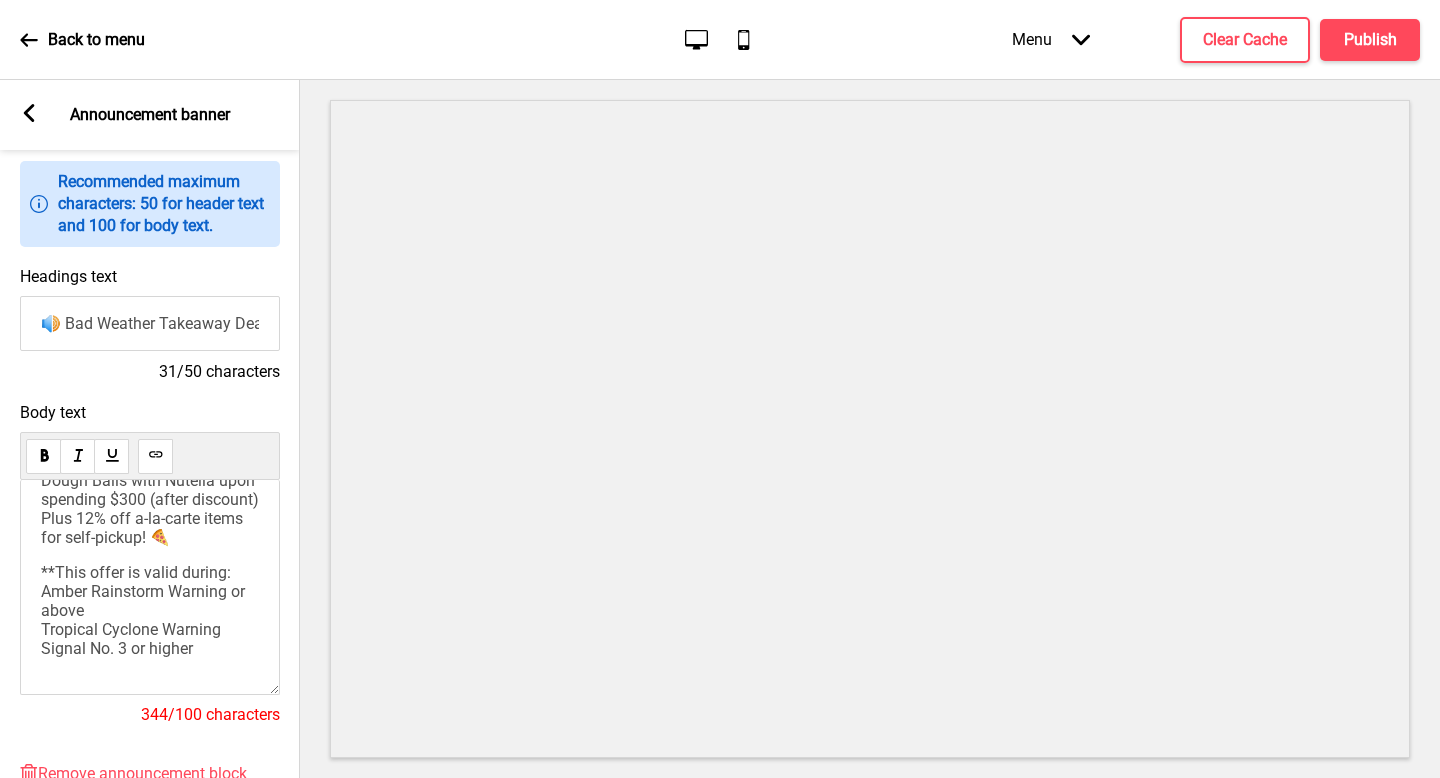 click on "**This offer is valid during:
Amber Rainstorm Warning or above
Tropical Cyclone Warning Signal No. 3 or higher" at bounding box center (145, 610) 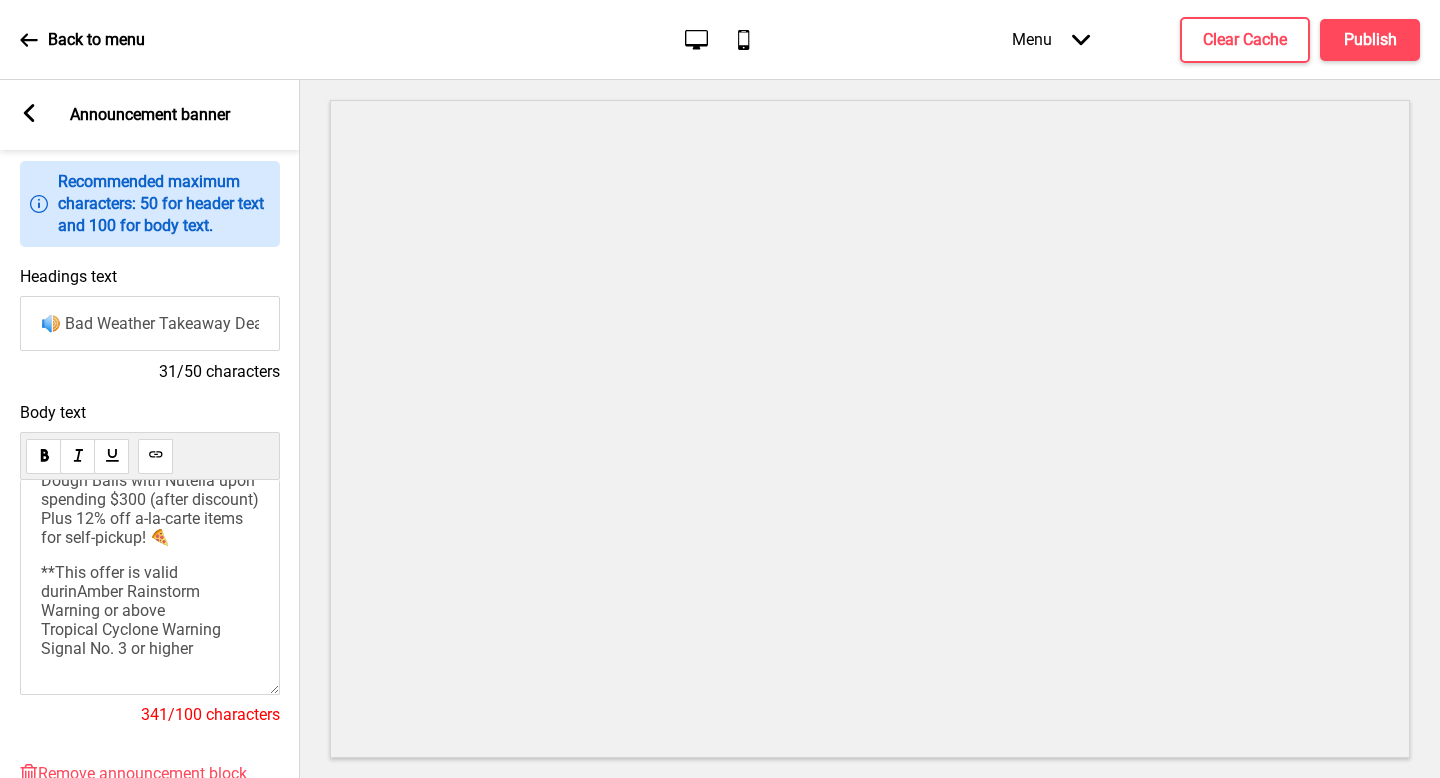 type 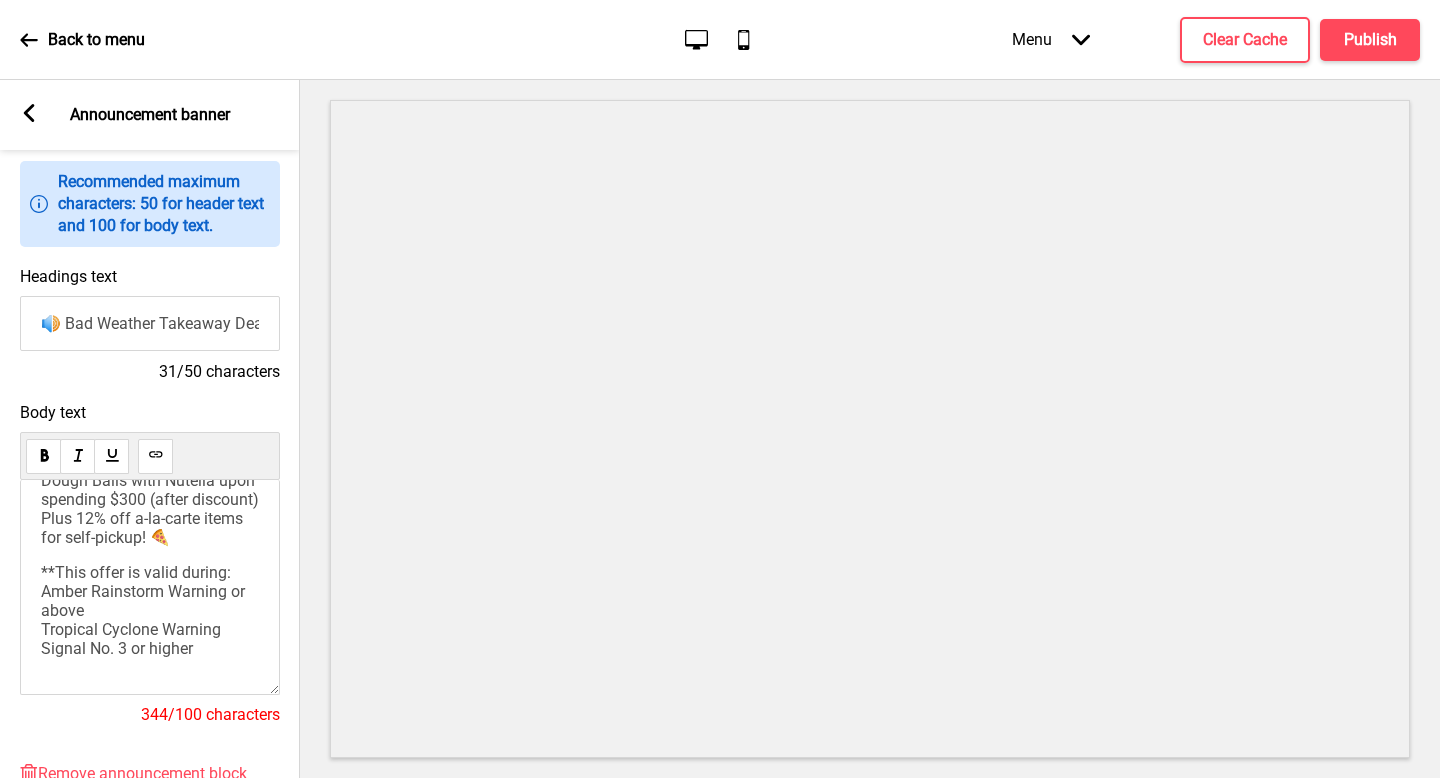 scroll, scrollTop: 113, scrollLeft: 0, axis: vertical 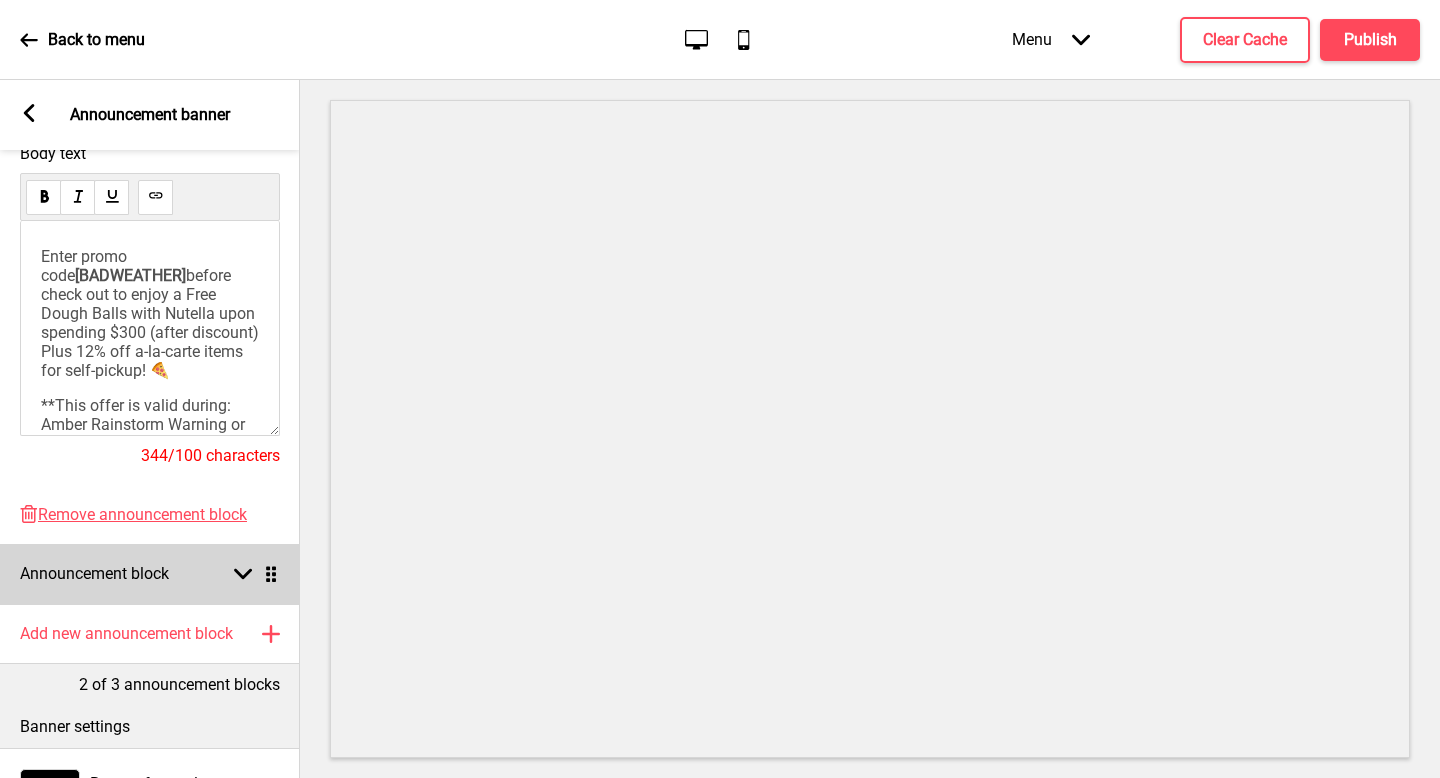click on "Announcement block Arrow down Drag" at bounding box center [150, 574] 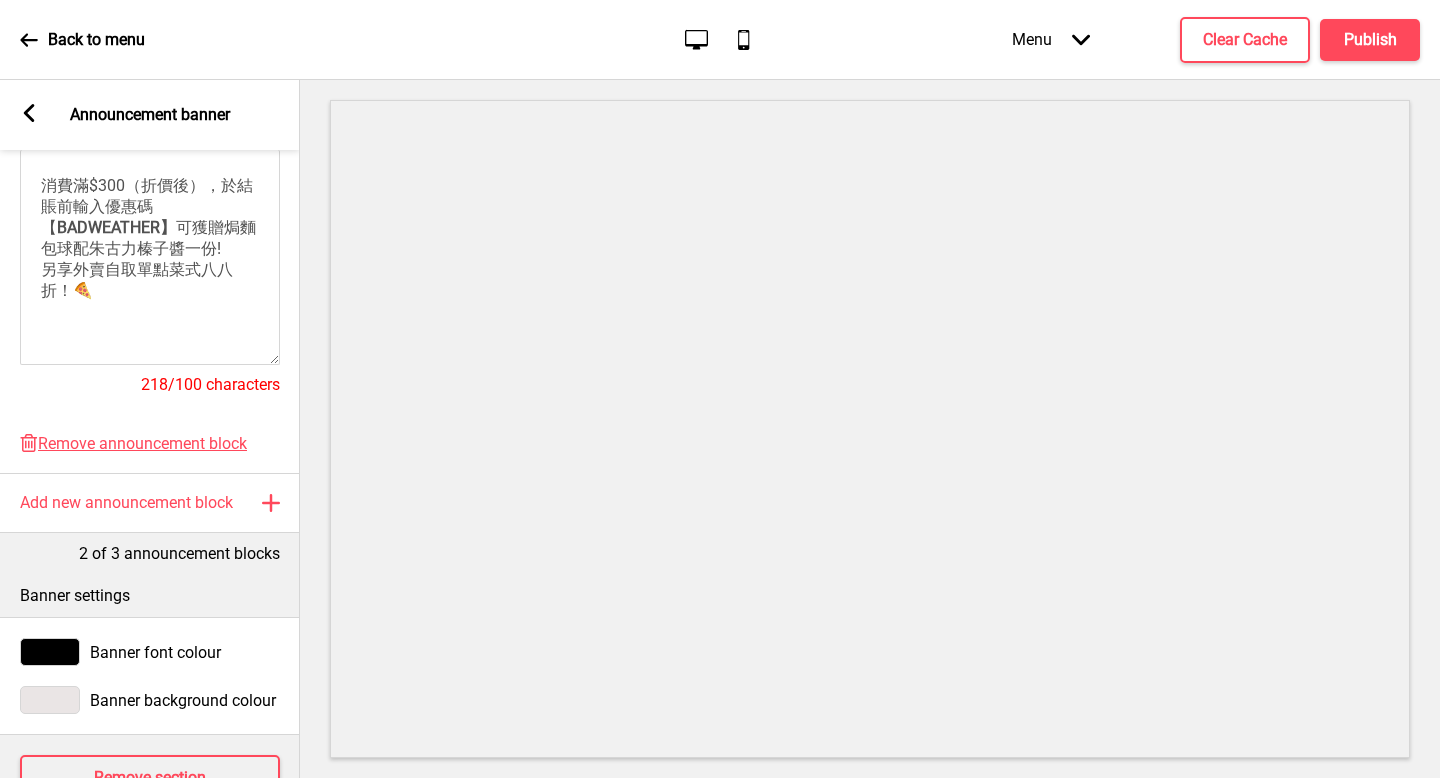 scroll, scrollTop: 510, scrollLeft: 0, axis: vertical 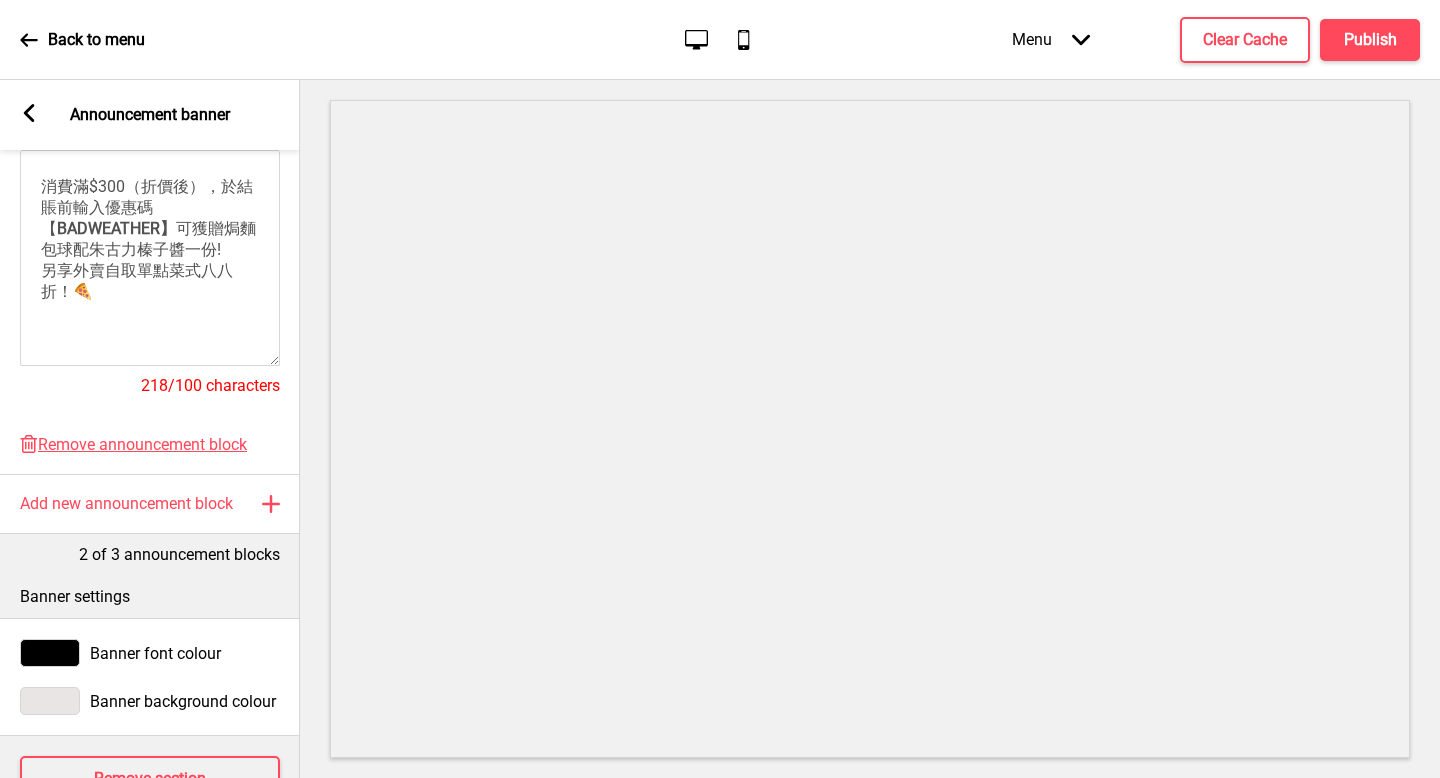click on "消費滿$300（折價後），於結賬前輸入優惠碼【 BADWEATHER】                                              可獲贈焗麵包球配朱古力榛子醬一份!                                                                                                          另享外賣自取單點菜式八八折！🍕" at bounding box center [150, 240] 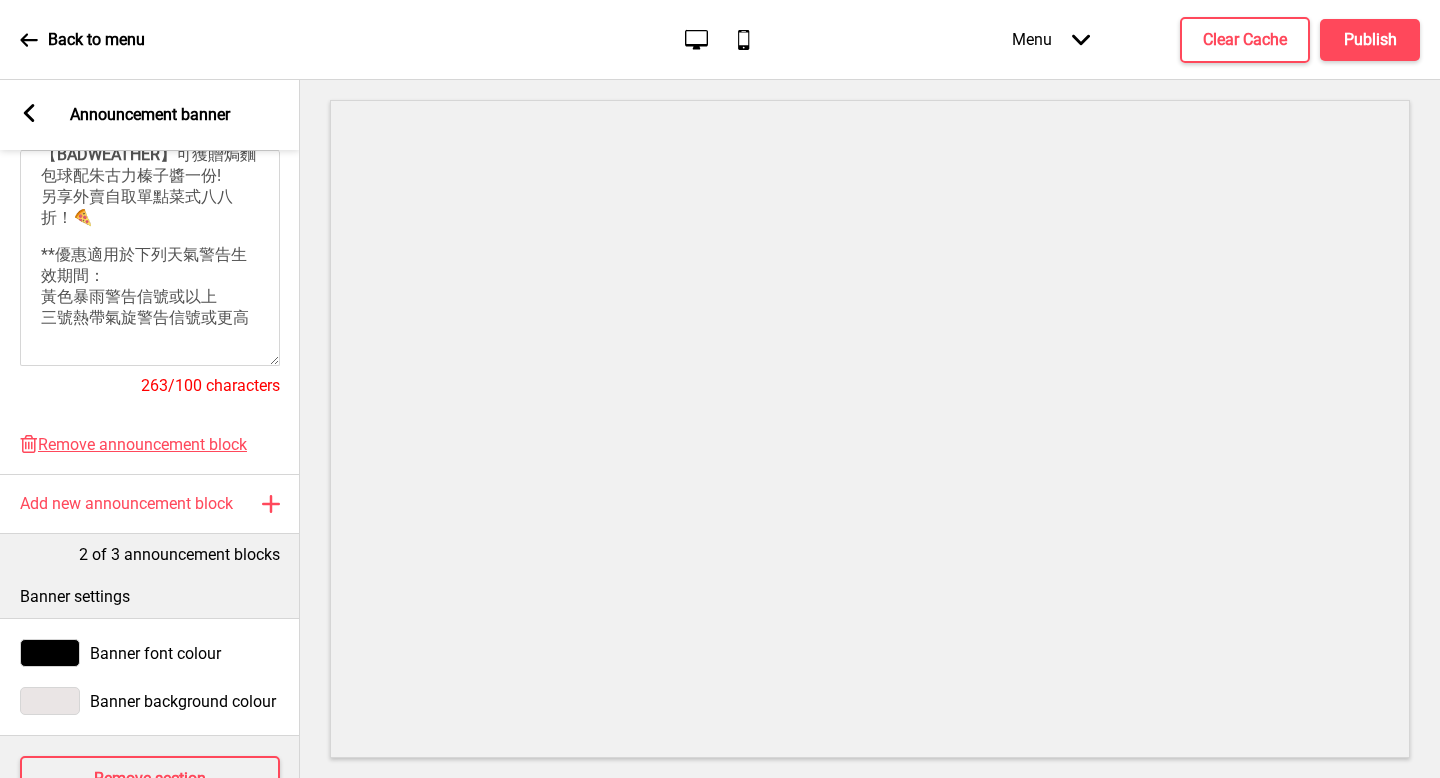 click on "**優惠適用於下列天氣警告生效期間：
黃色暴雨警告信號或以上
三號熱帶氣旋警告信號或更高" at bounding box center (145, 286) 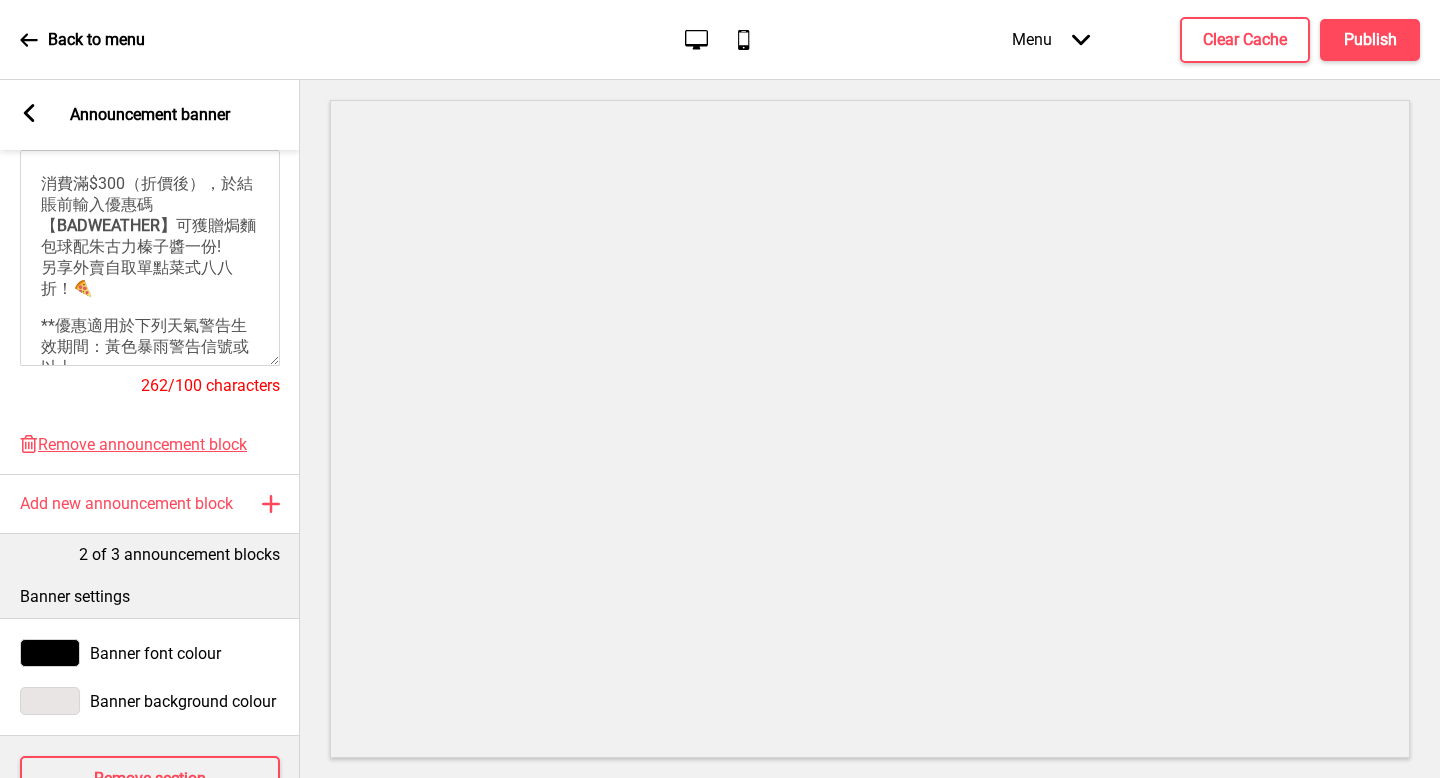 scroll, scrollTop: 0, scrollLeft: 0, axis: both 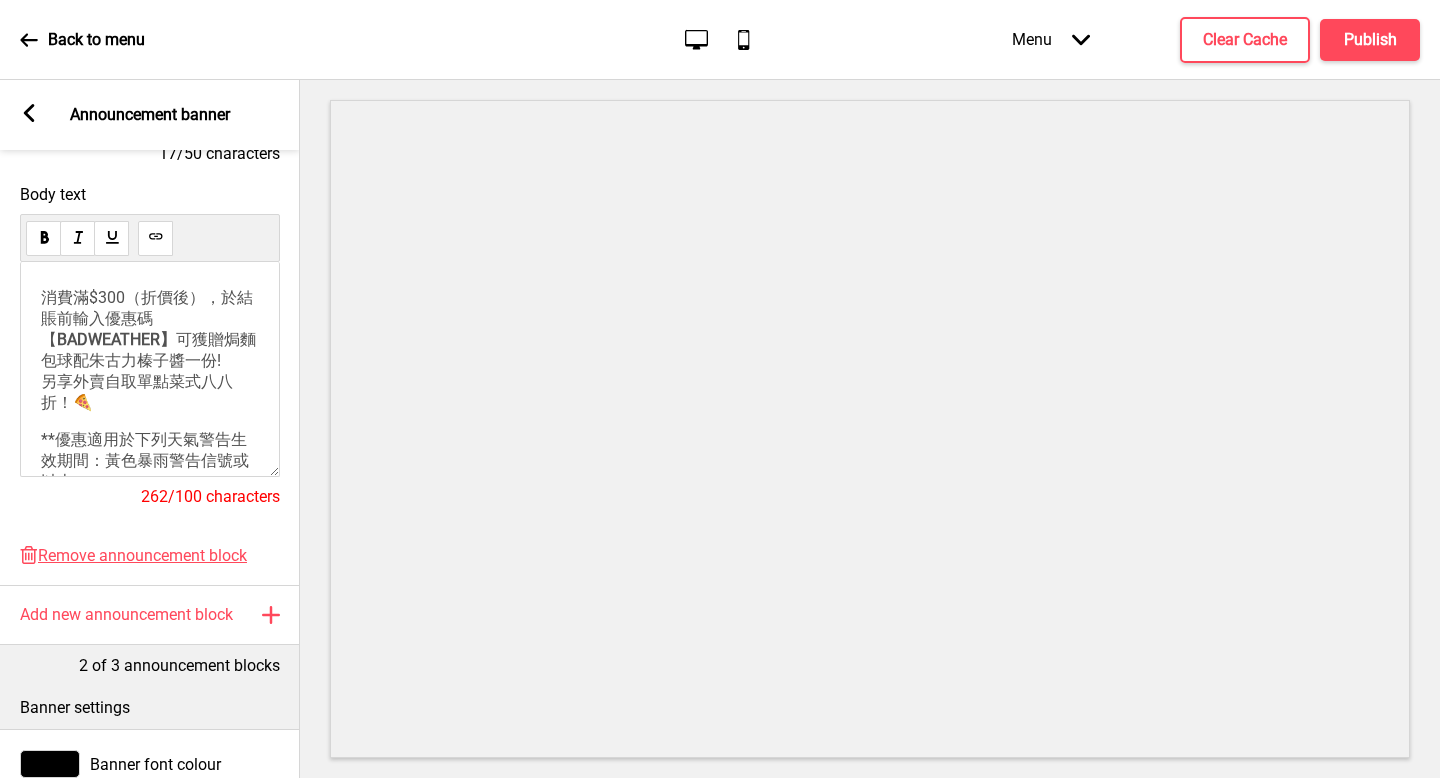 click on "消費滿$300（折價後），於結賬前輸入優惠碼【 BADWEATHER】                                              可獲贈焗麵包球配朱古力榛子醬一份!                                                                                                          另享外賣自取單點菜式八八折！🍕 **優惠適用於下列天氣警告生效期間：黃色暴雨警告信號或以上
三號熱帶氣旋警告信號或更高" at bounding box center (150, 401) 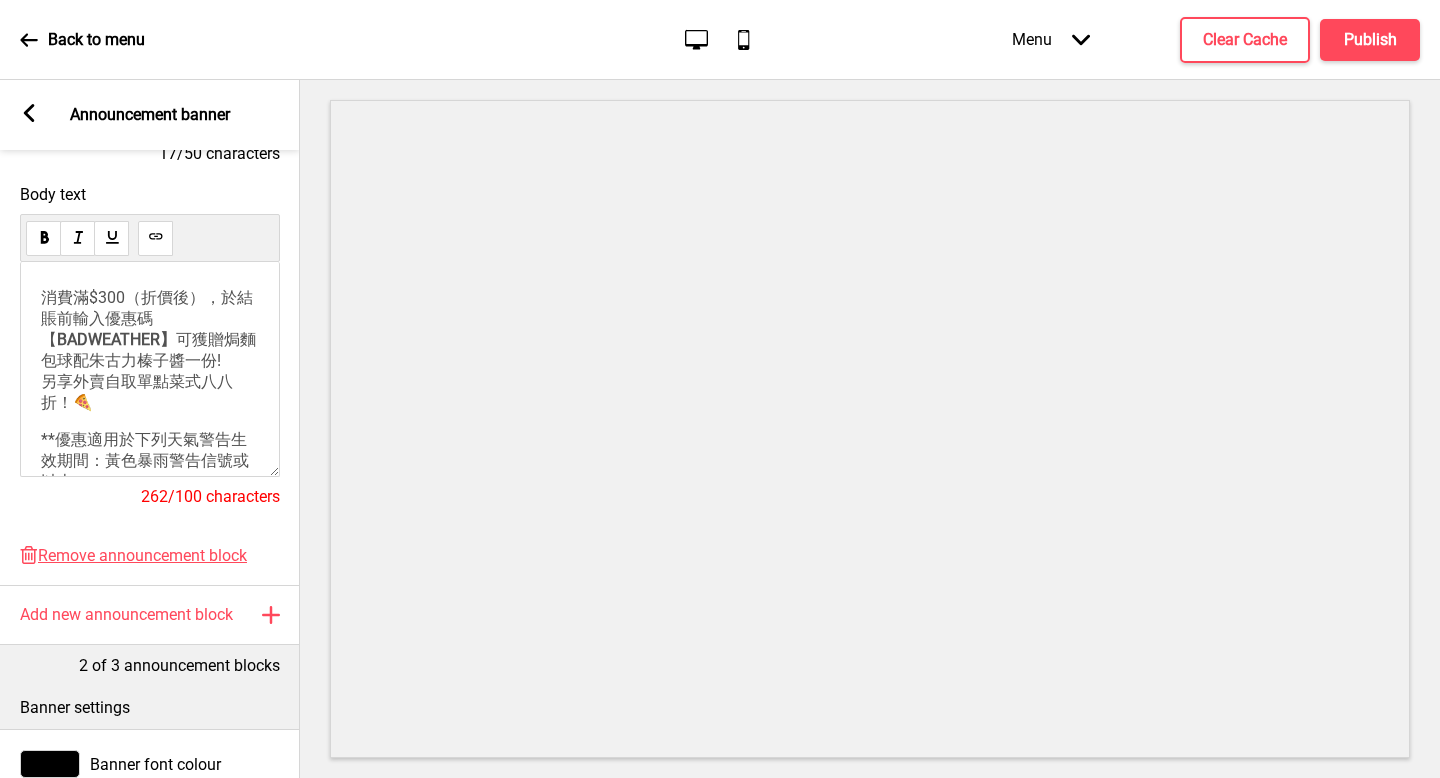 scroll, scrollTop: 80, scrollLeft: 0, axis: vertical 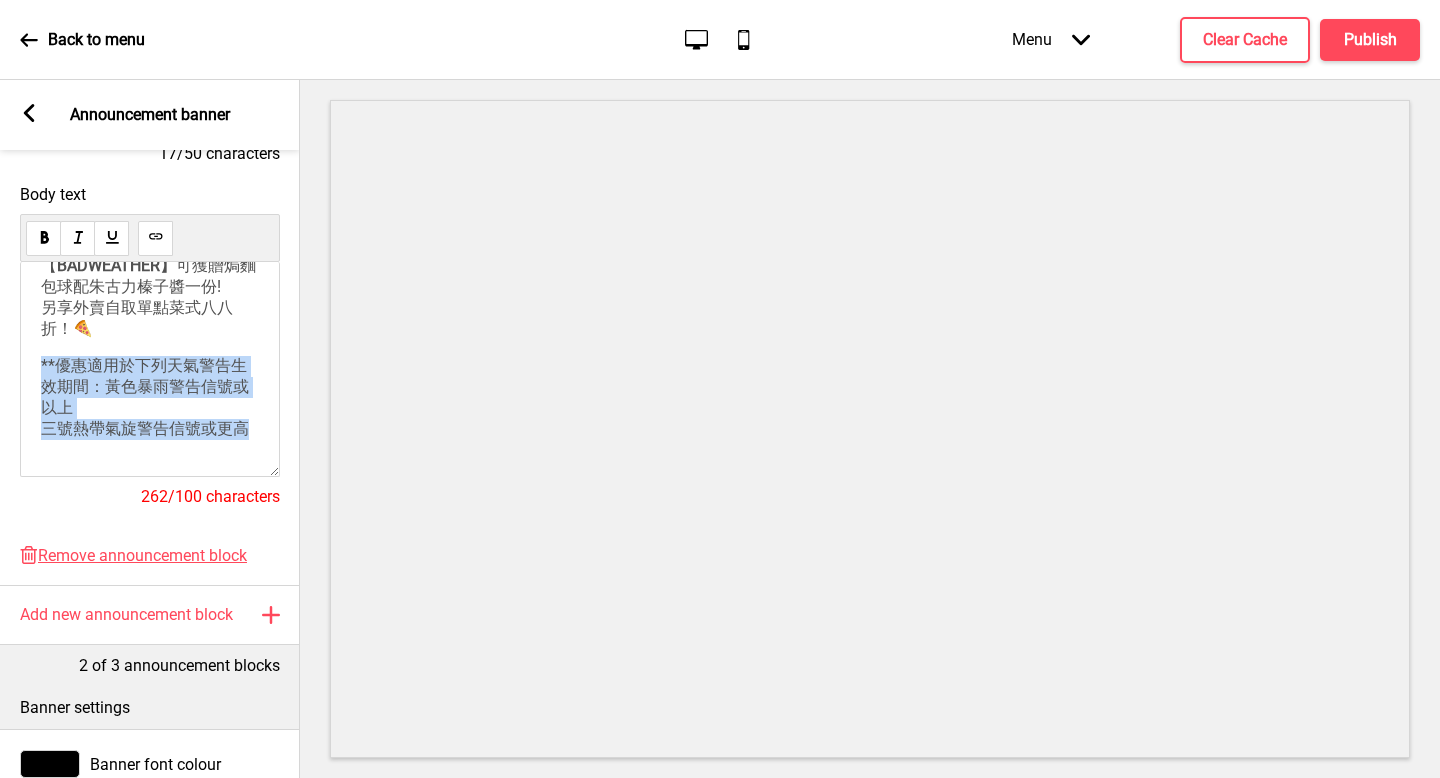 drag, startPoint x: 133, startPoint y: 352, endPoint x: 253, endPoint y: 431, distance: 143.66975 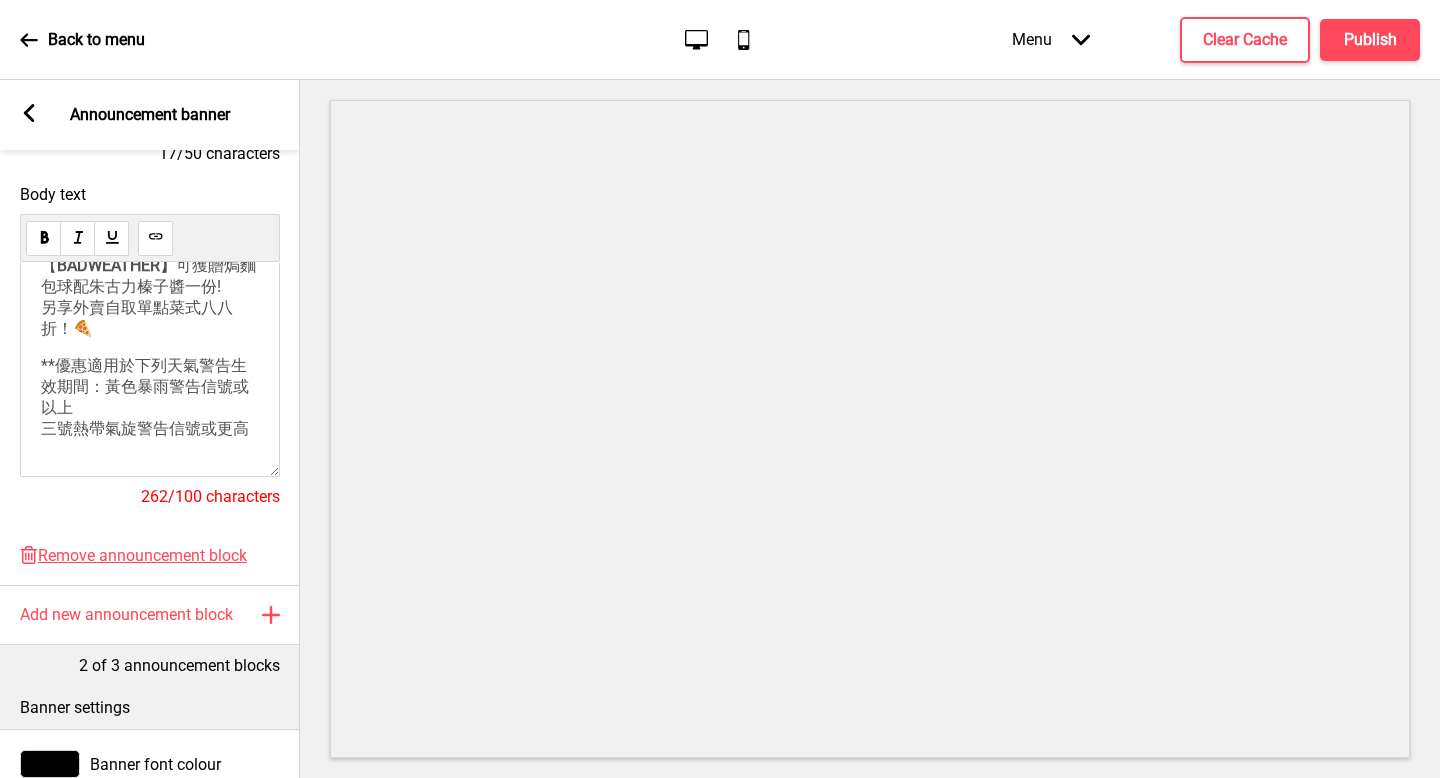 scroll, scrollTop: 21, scrollLeft: 0, axis: vertical 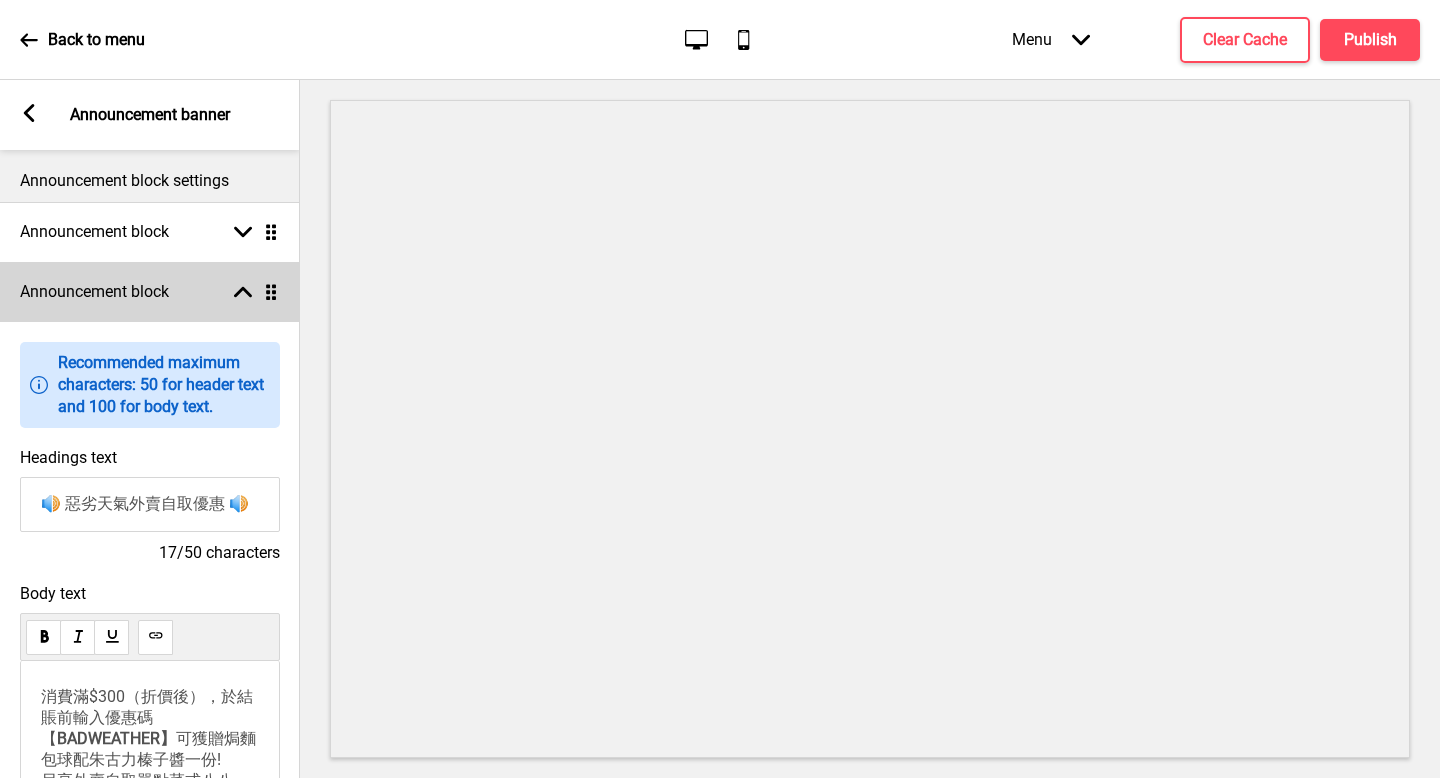 click 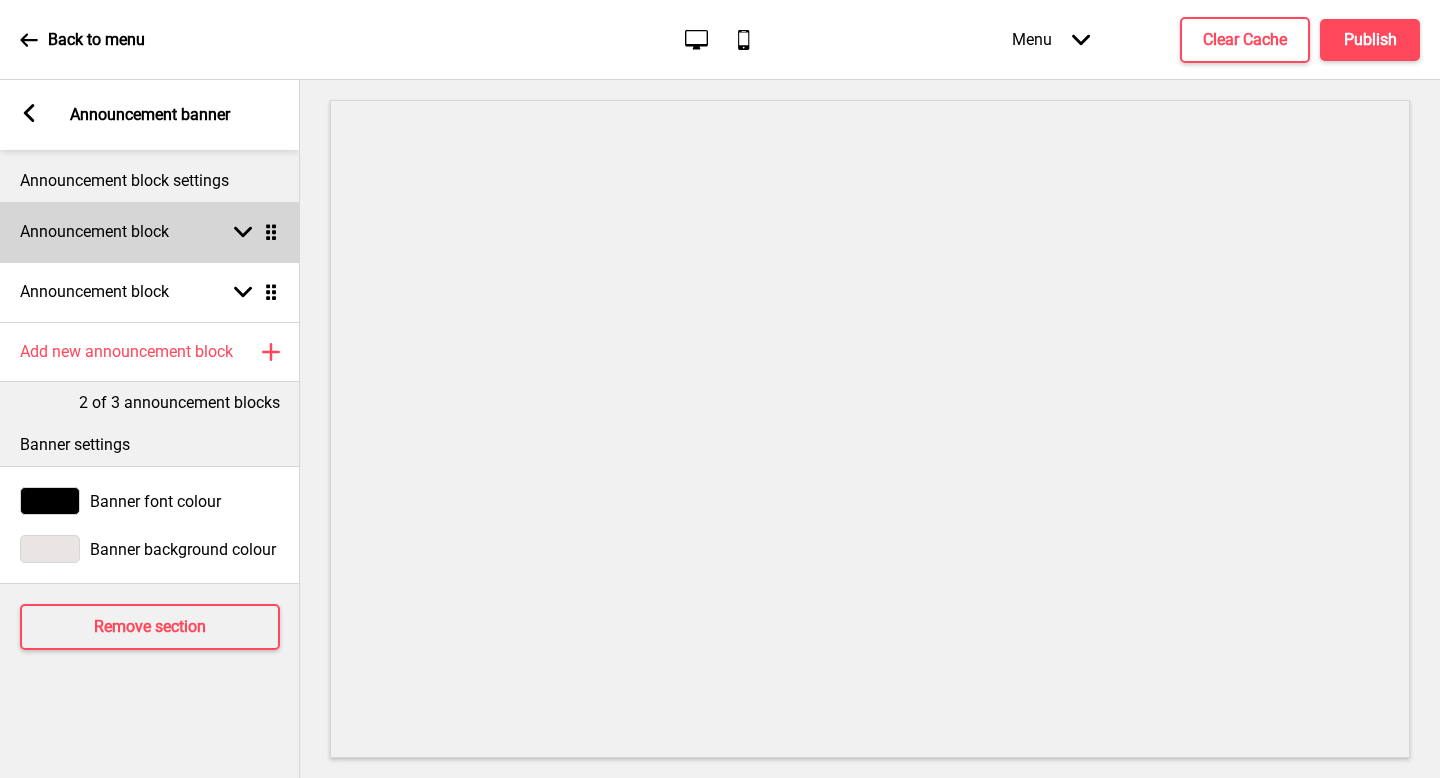 click on "Announcement block Arrow down Drag" at bounding box center [150, 232] 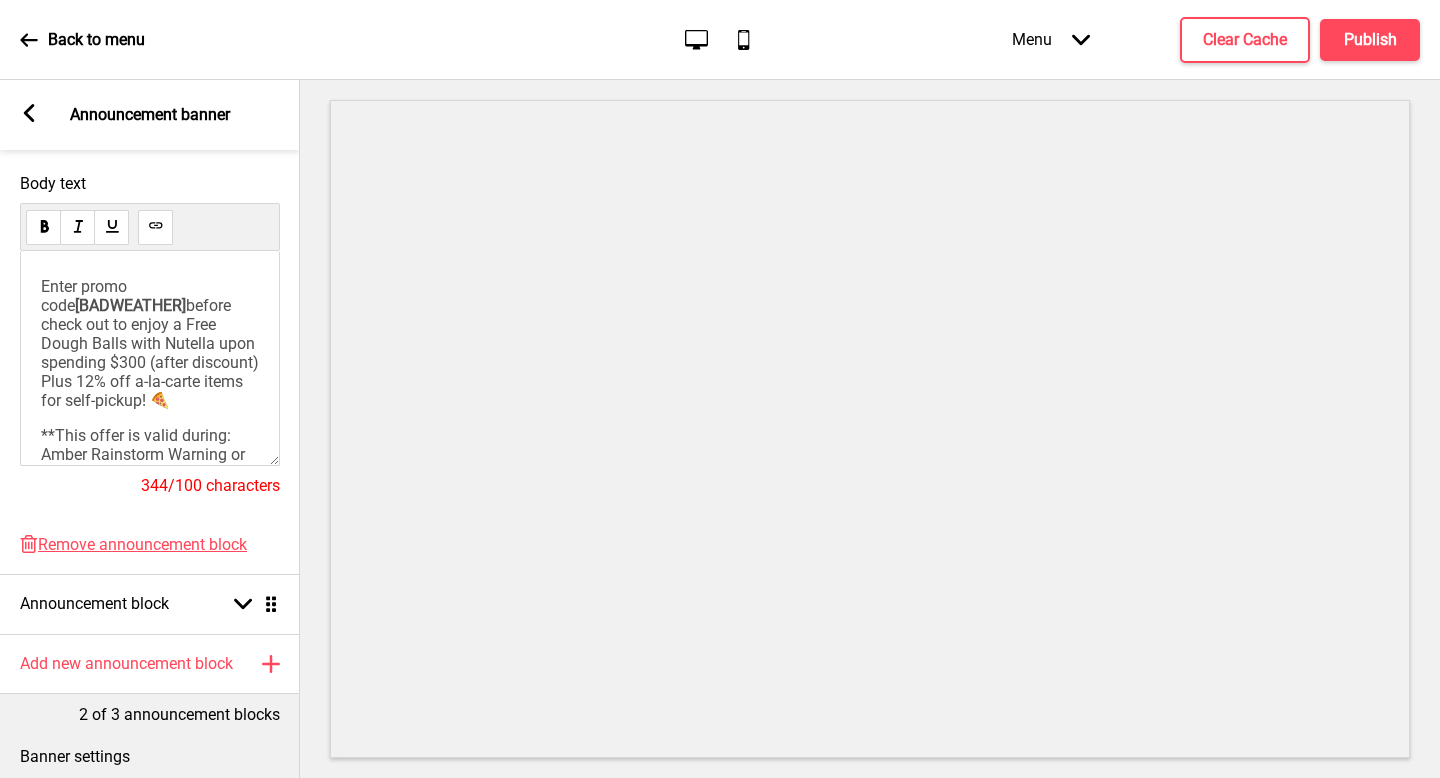 scroll, scrollTop: 351, scrollLeft: 0, axis: vertical 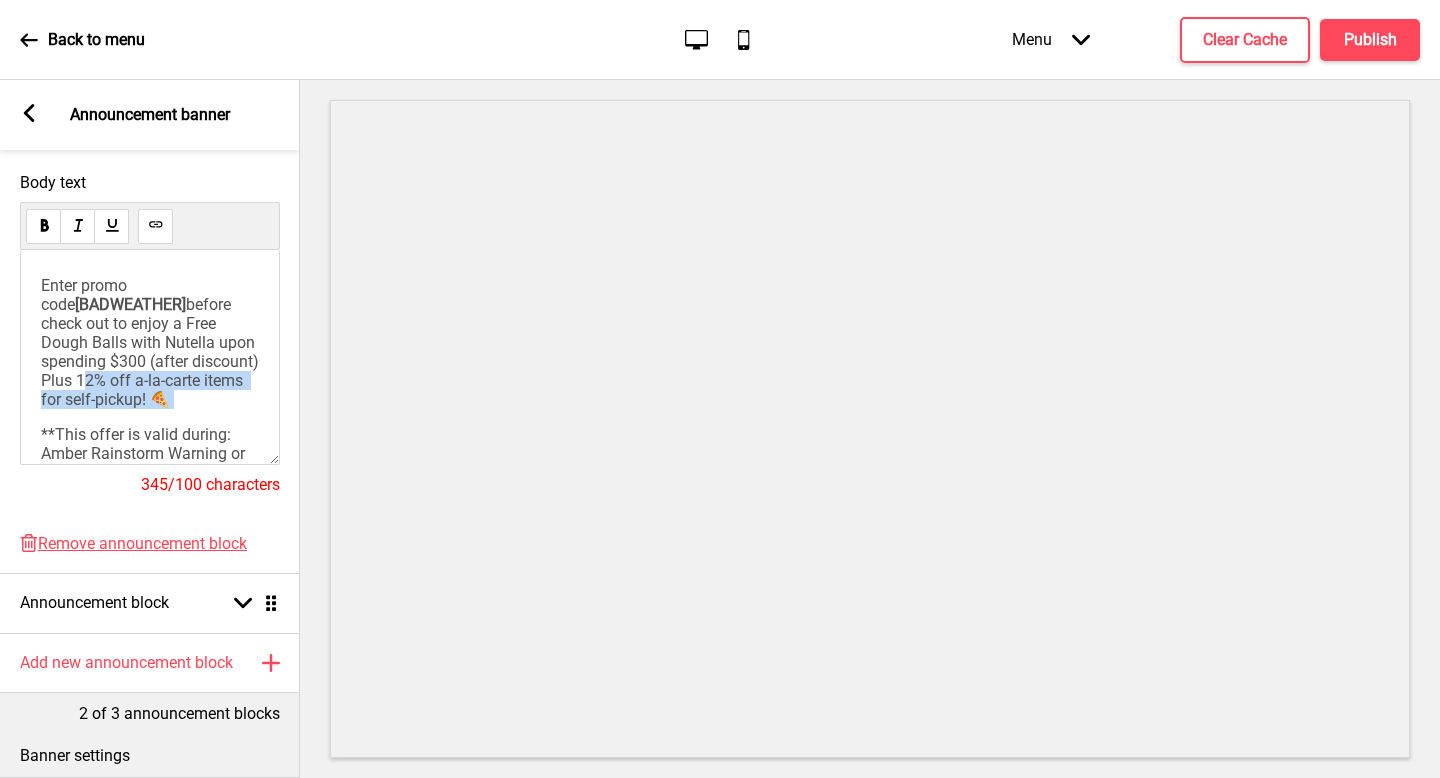 drag, startPoint x: 188, startPoint y: 430, endPoint x: 79, endPoint y: 406, distance: 111.61093 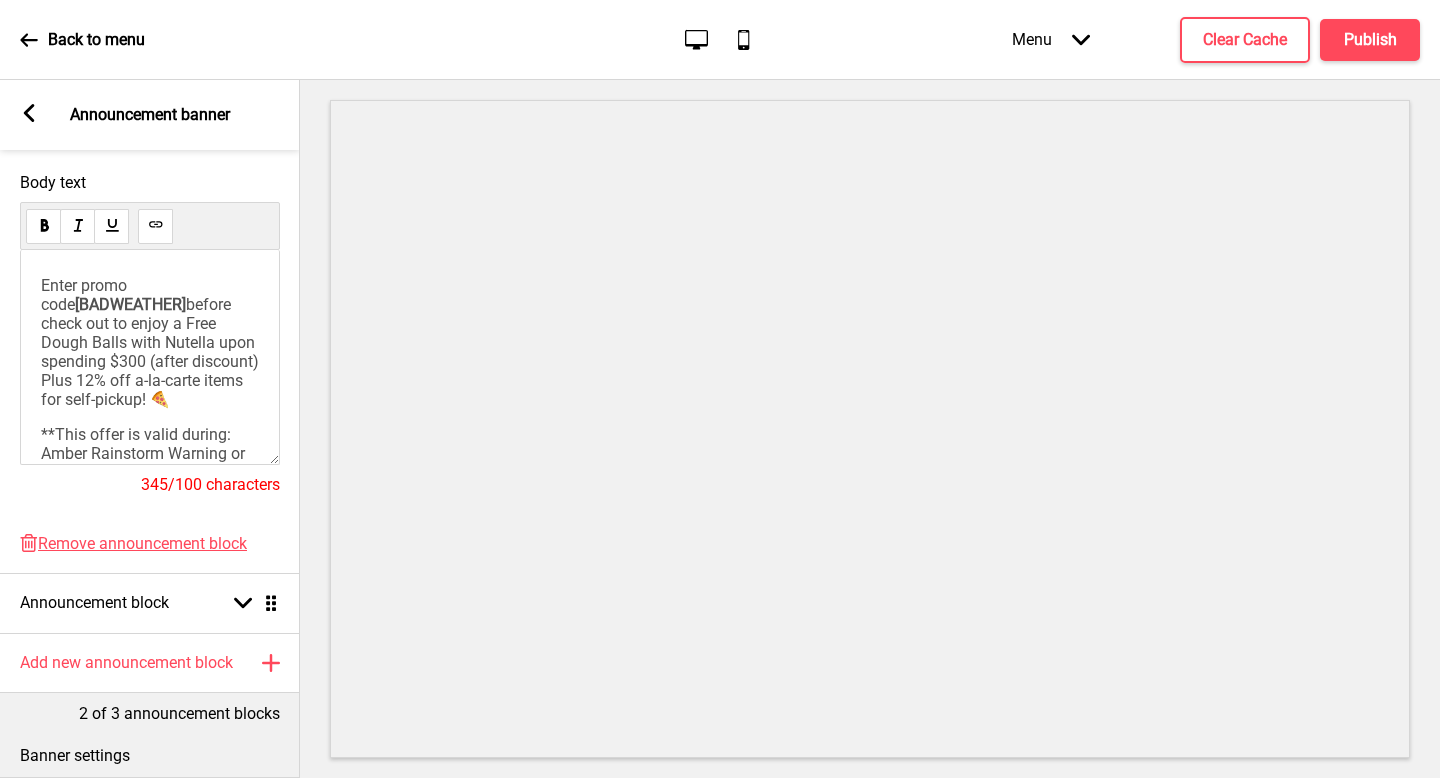 click on "Enter promo code  [BADWEATHER]  before check out to enjoy a Free Dough Balls with Nutella upon spending $300 (after discount)                                                               Plus 12% off a-[PERSON_NAME] items for self-pickup! 🍕" at bounding box center [150, 342] 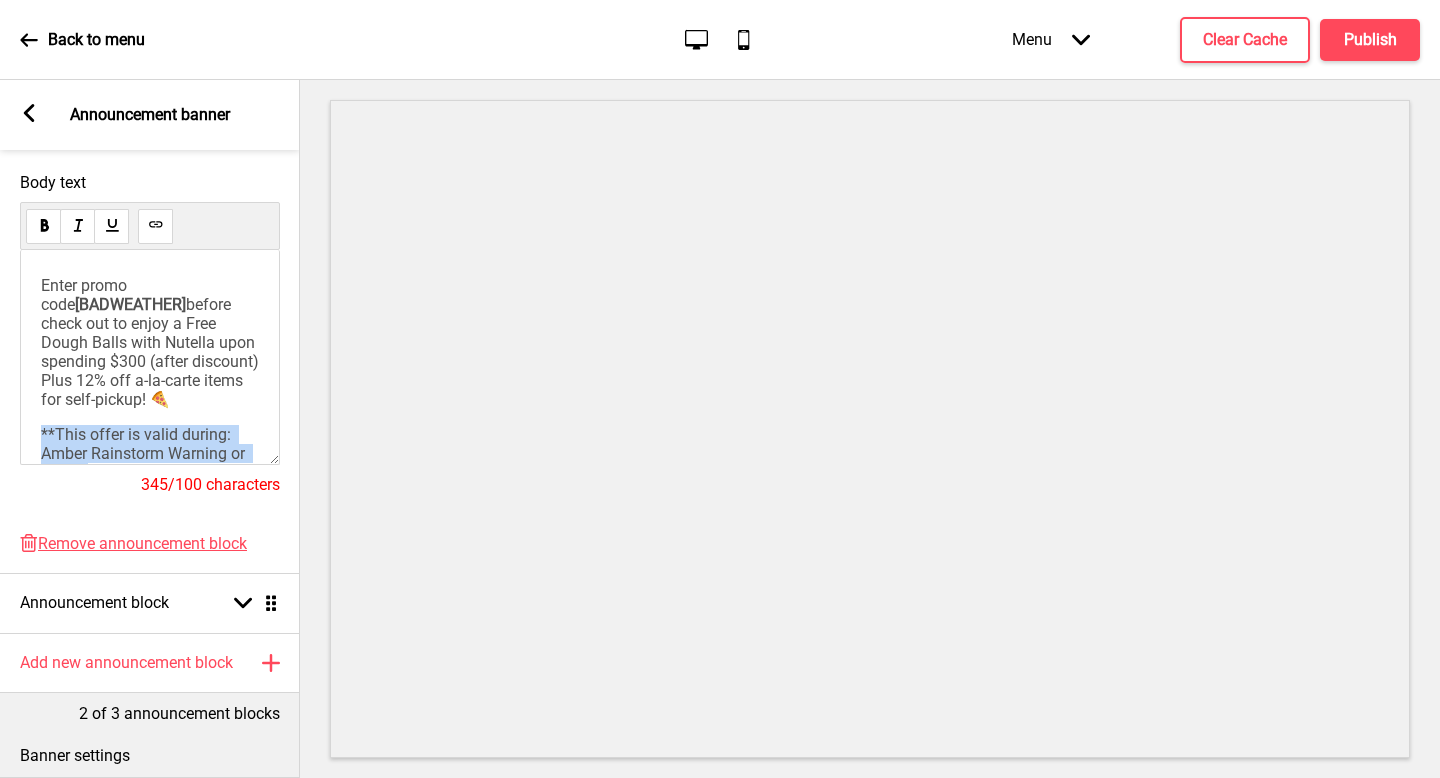 drag, startPoint x: 198, startPoint y: 425, endPoint x: 205, endPoint y: 513, distance: 88.27797 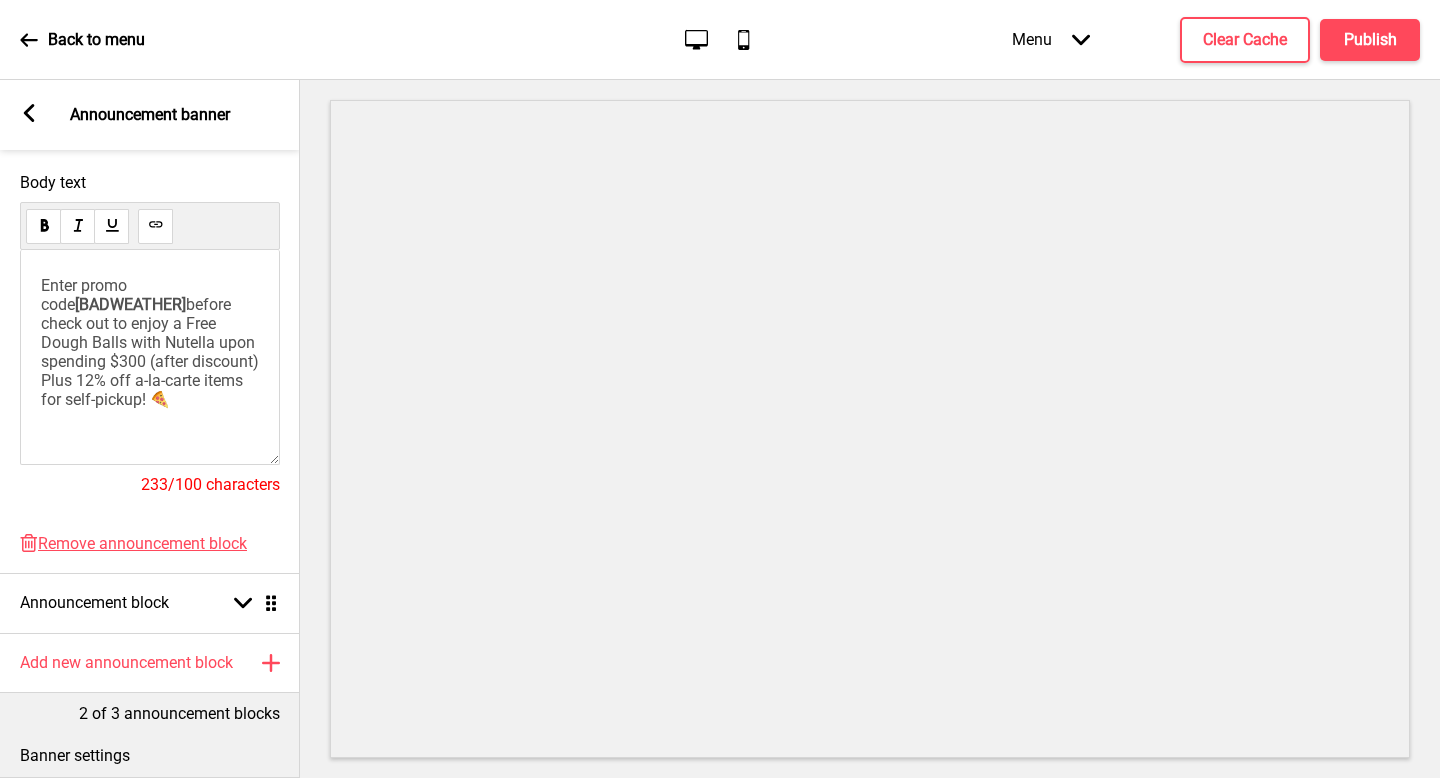 click on "Arrow left Announcement banner" at bounding box center [150, 115] 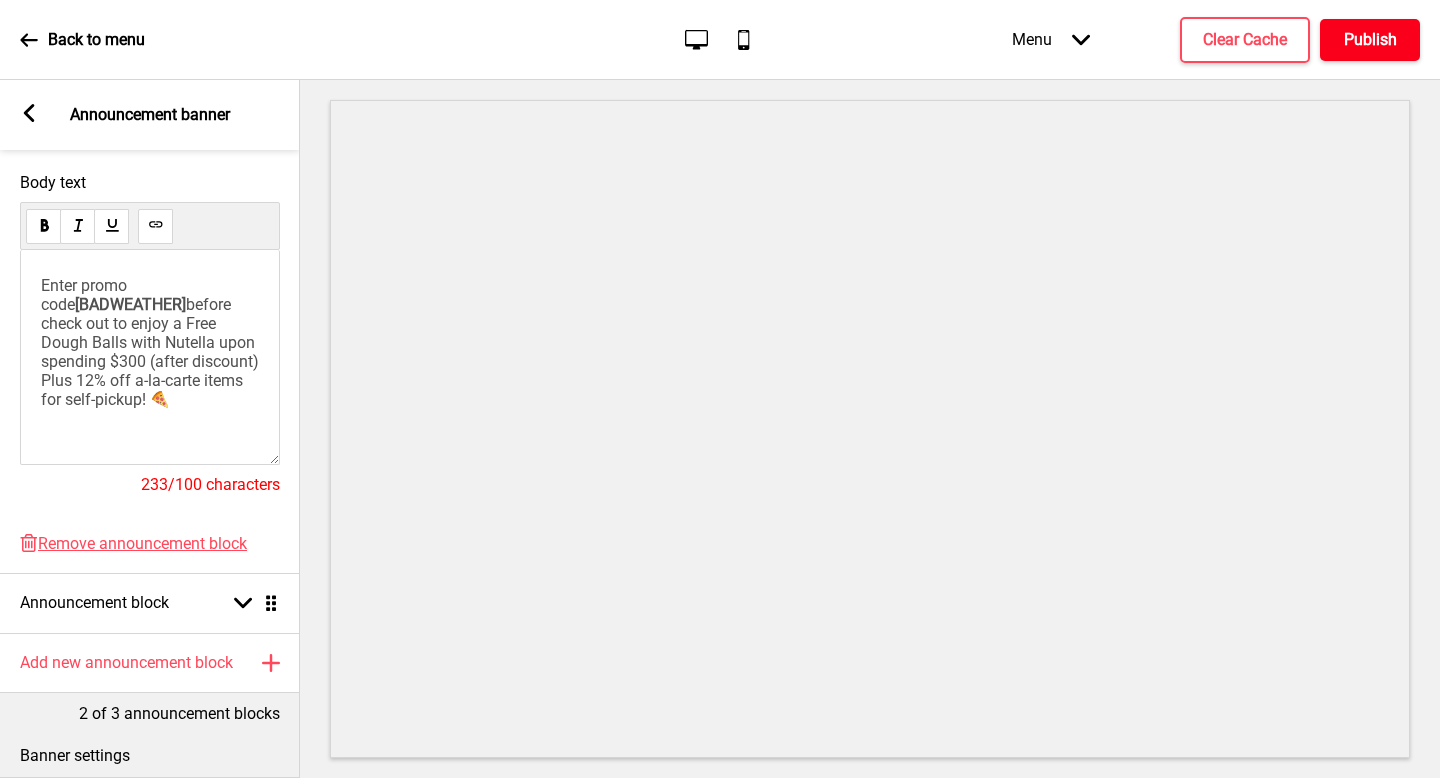 click on "Publish" at bounding box center [1370, 40] 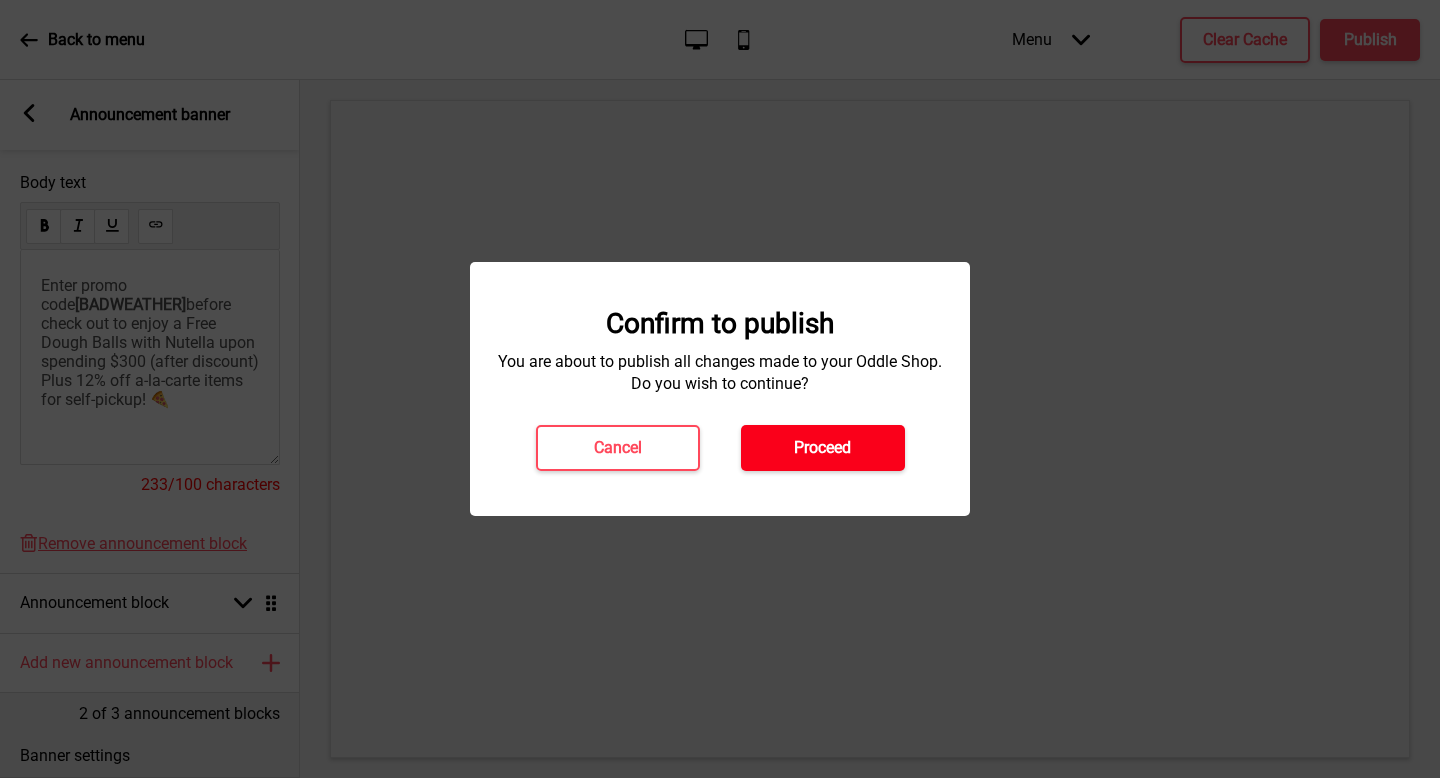 click on "Proceed" at bounding box center (823, 448) 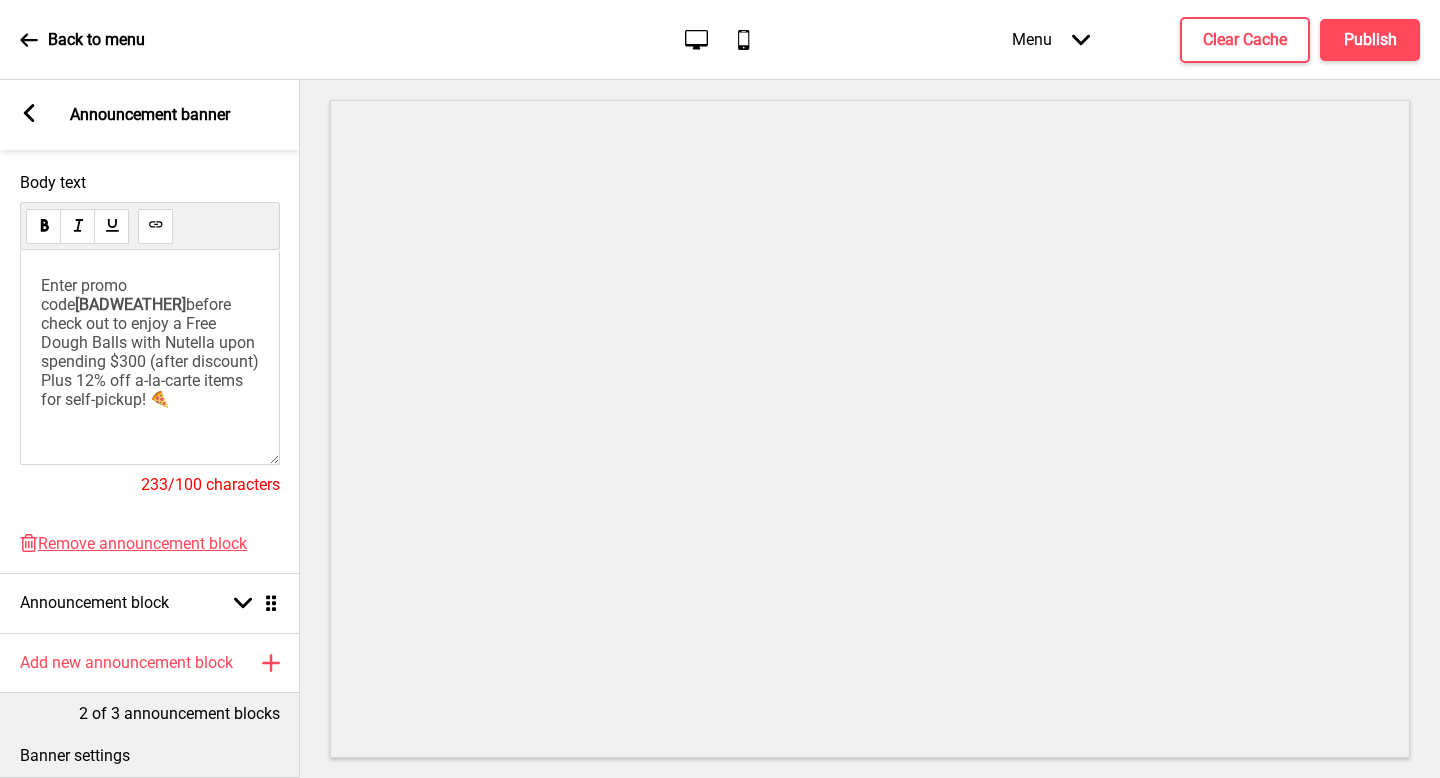 click on "Back to menu" at bounding box center (96, 40) 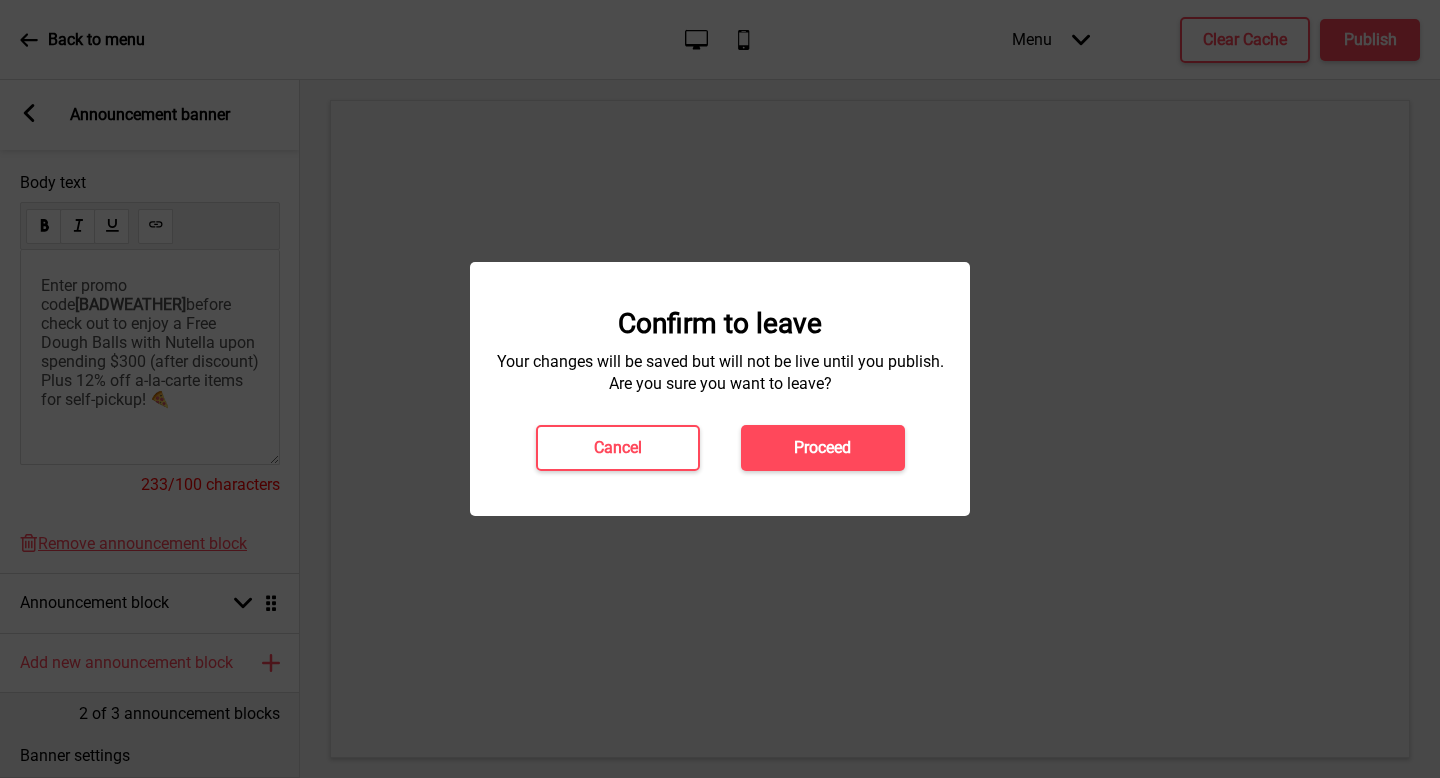 click on "Proceed" at bounding box center (823, 448) 